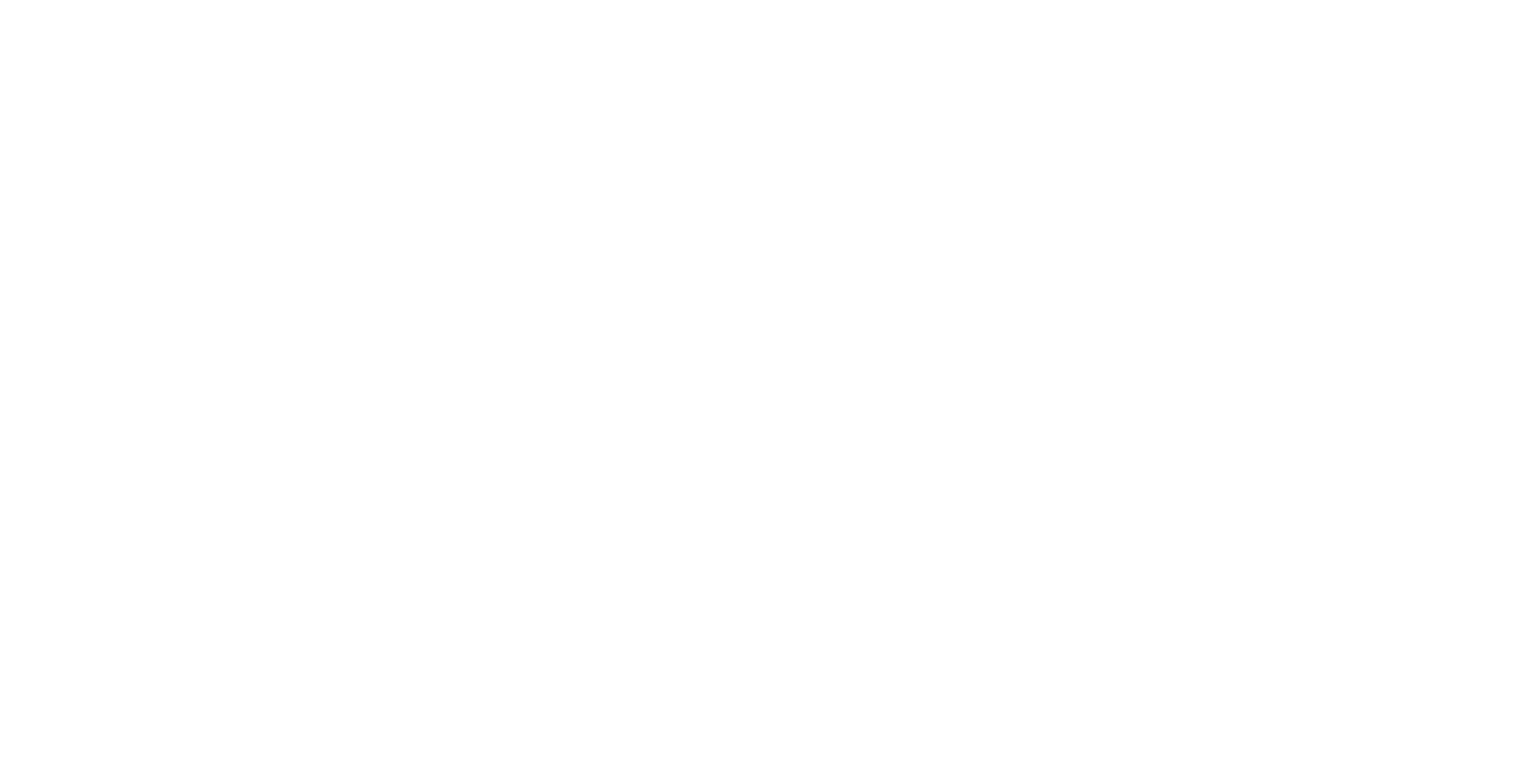 scroll, scrollTop: 0, scrollLeft: 0, axis: both 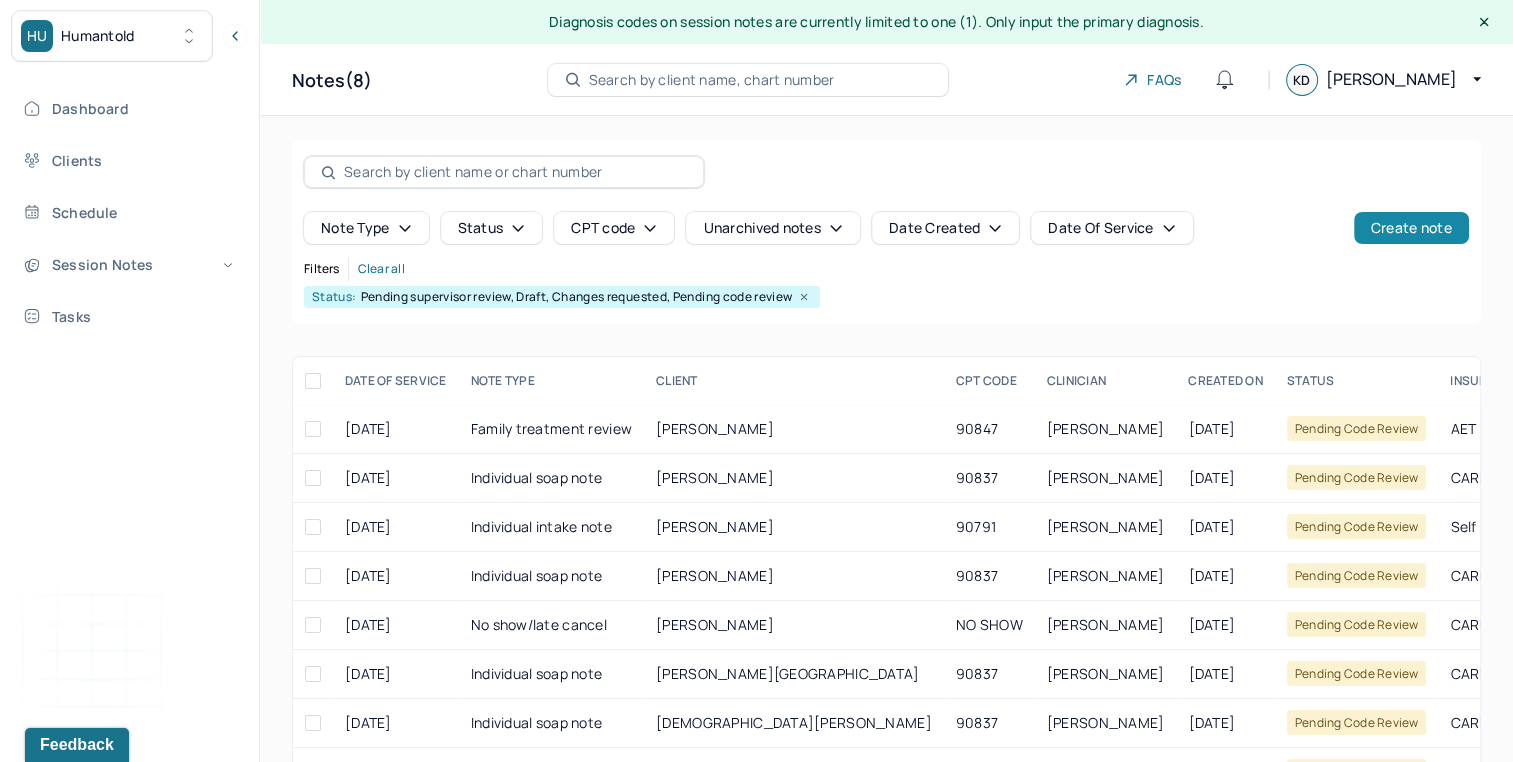 click on "Create note" at bounding box center [1411, 228] 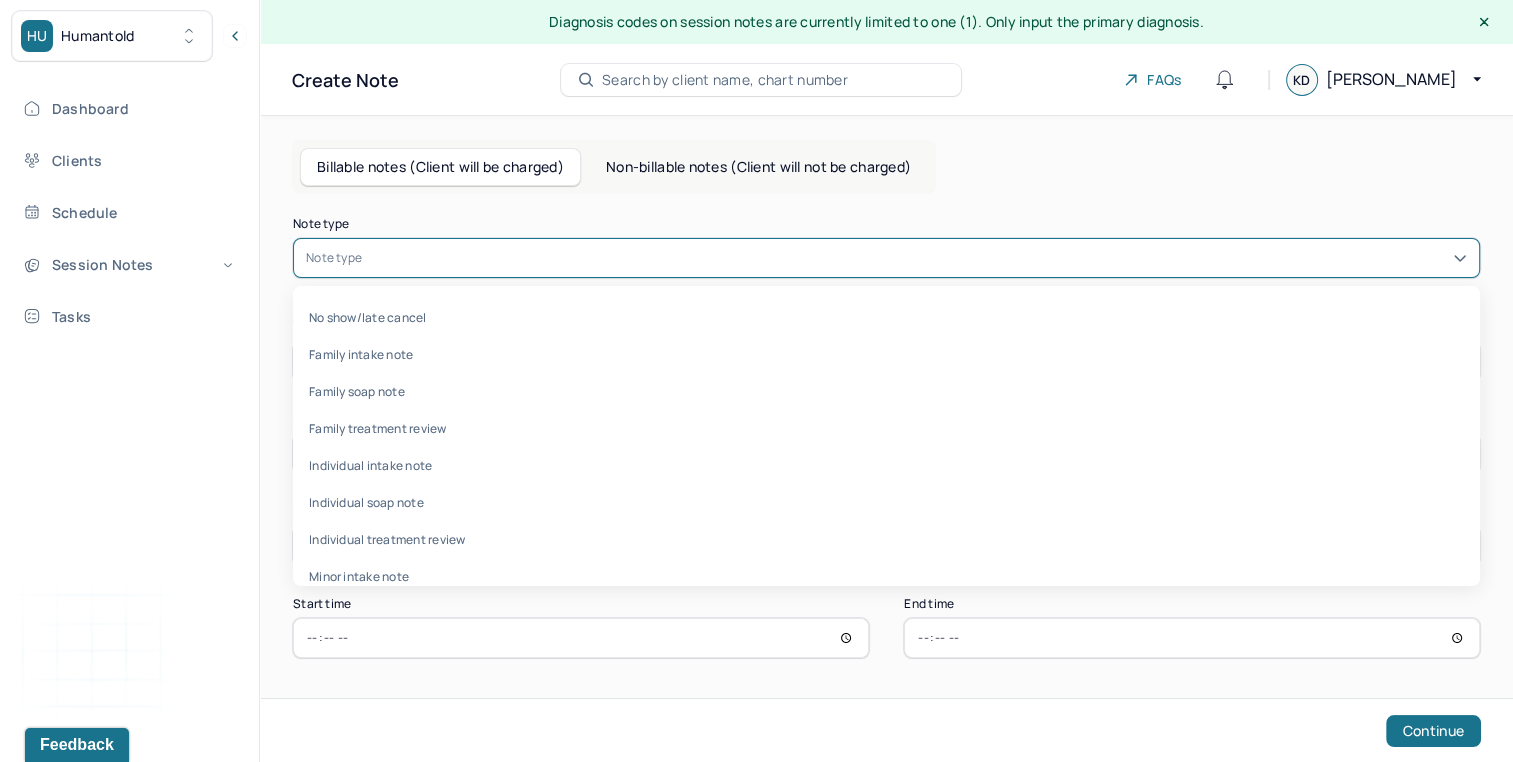 click at bounding box center [916, 258] 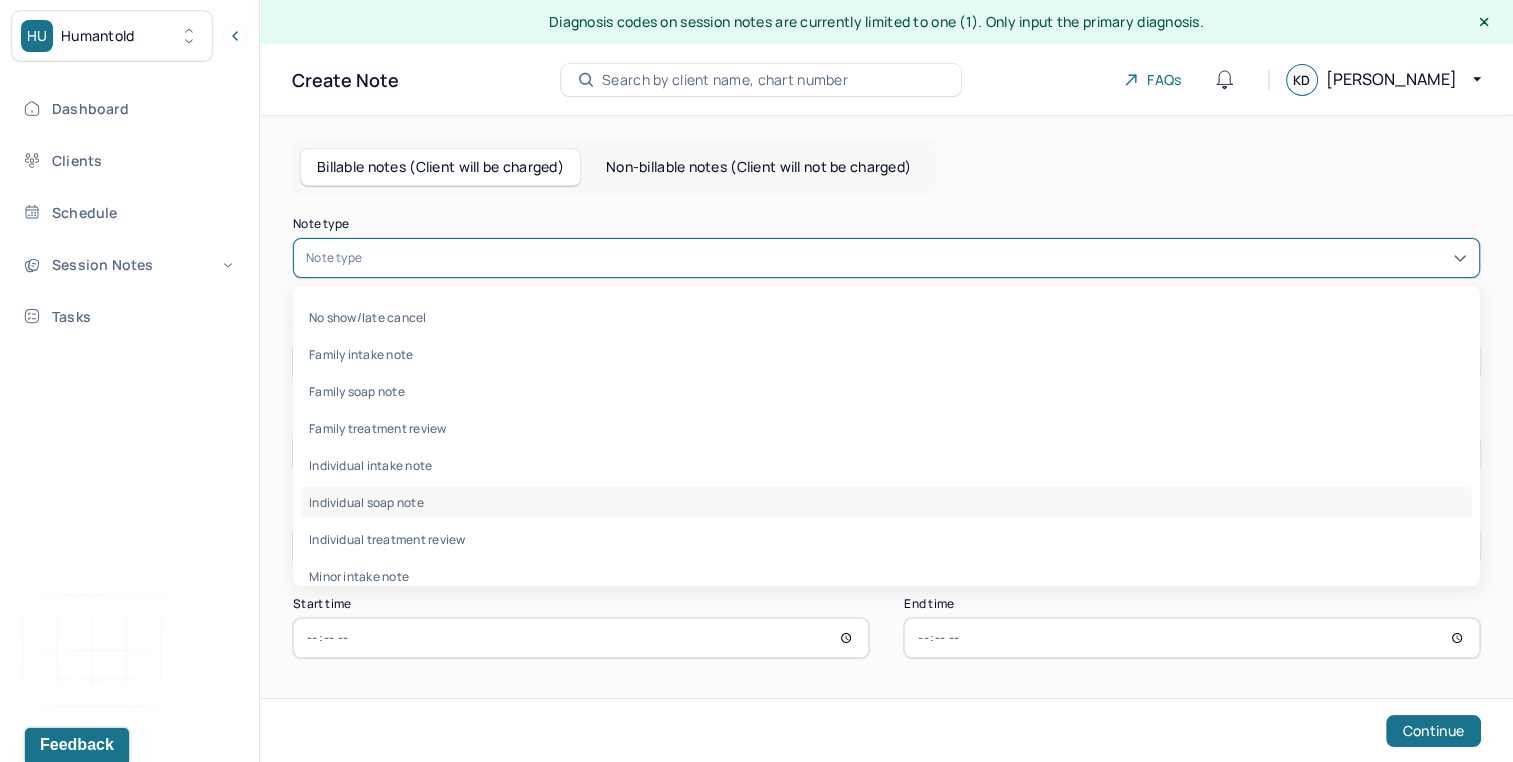 click on "Individual soap note" at bounding box center [886, 502] 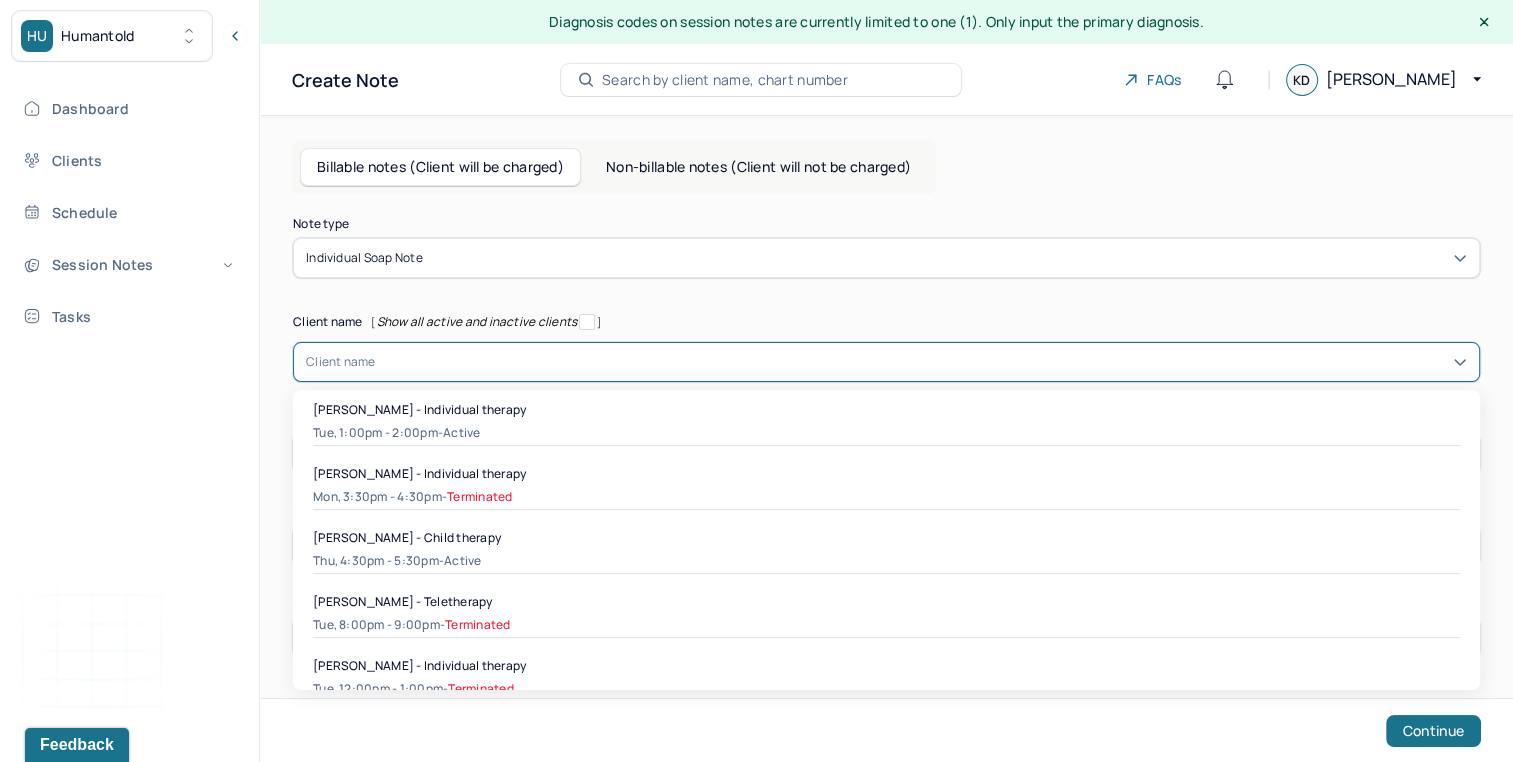 click at bounding box center [921, 362] 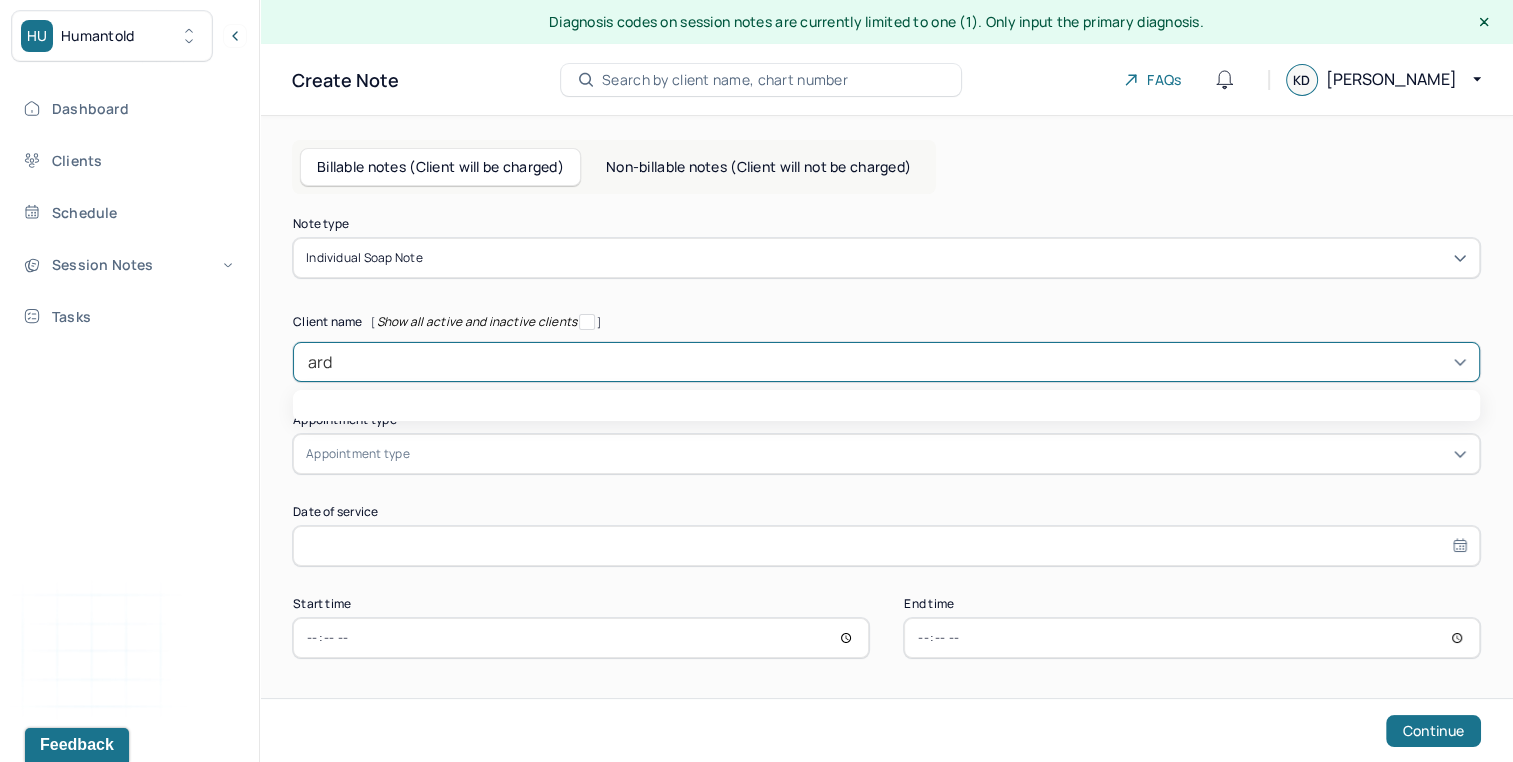 type on "arde" 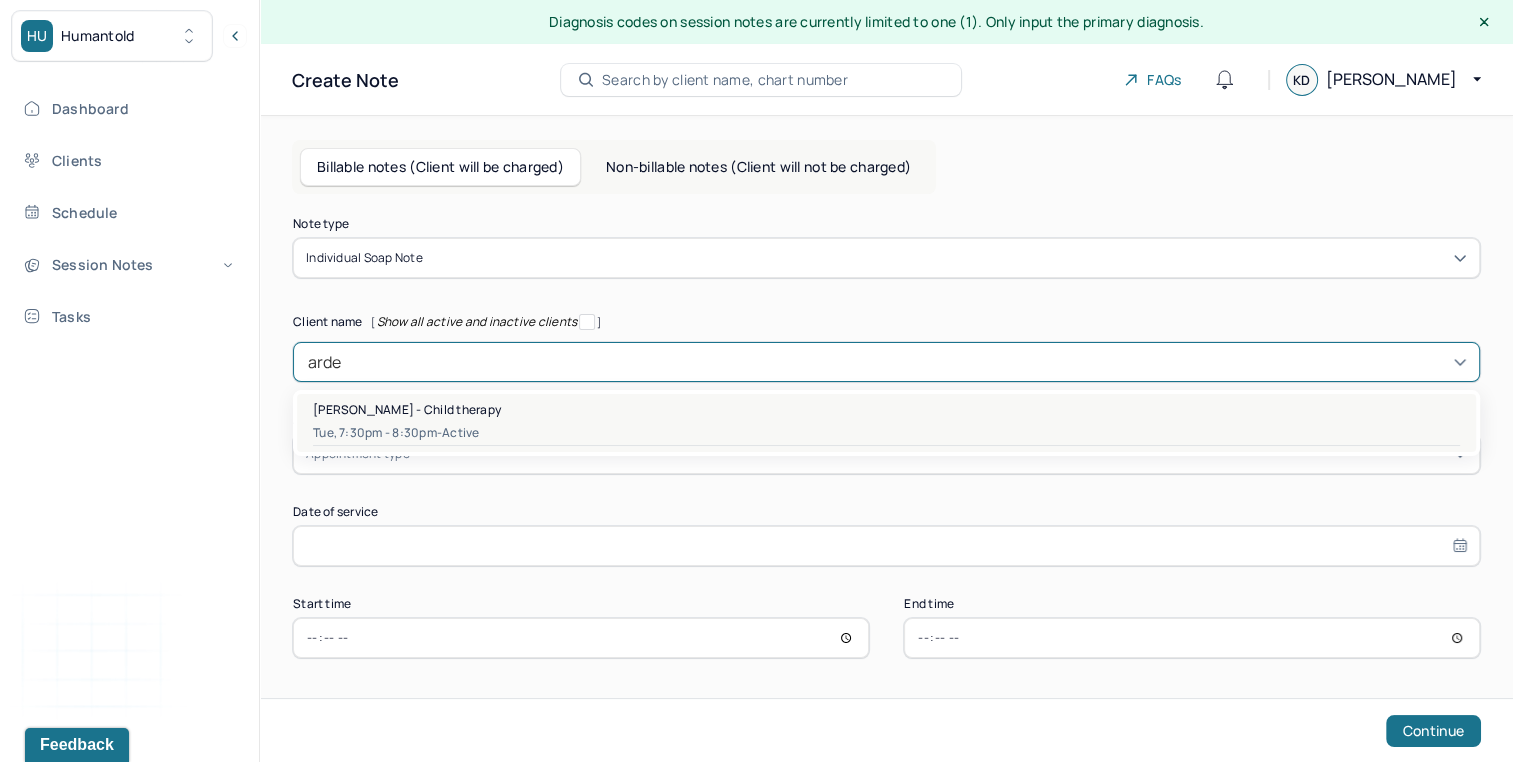 click on "Arden Socas - Child therapy" at bounding box center [886, 409] 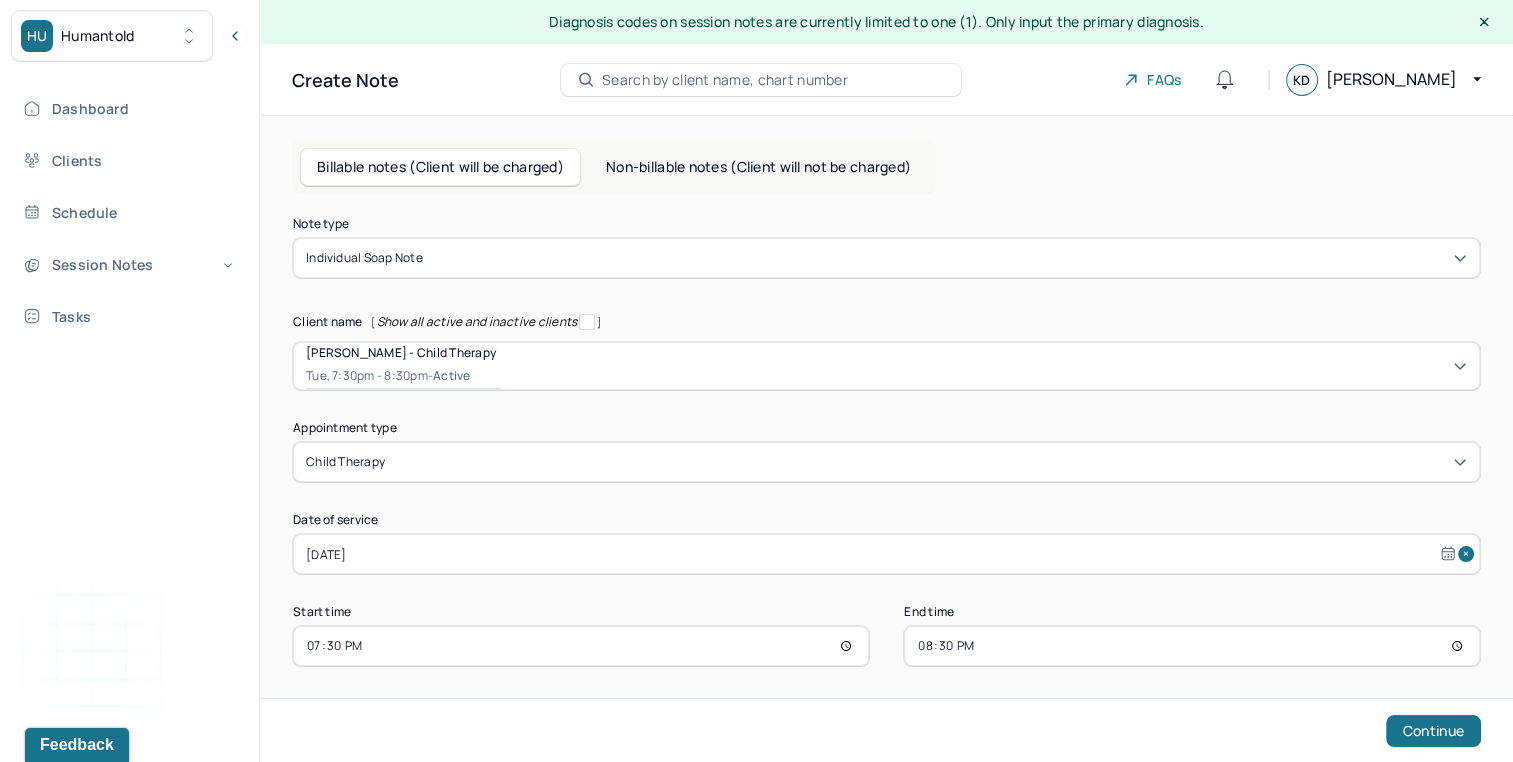 click on "19:30" at bounding box center (581, 646) 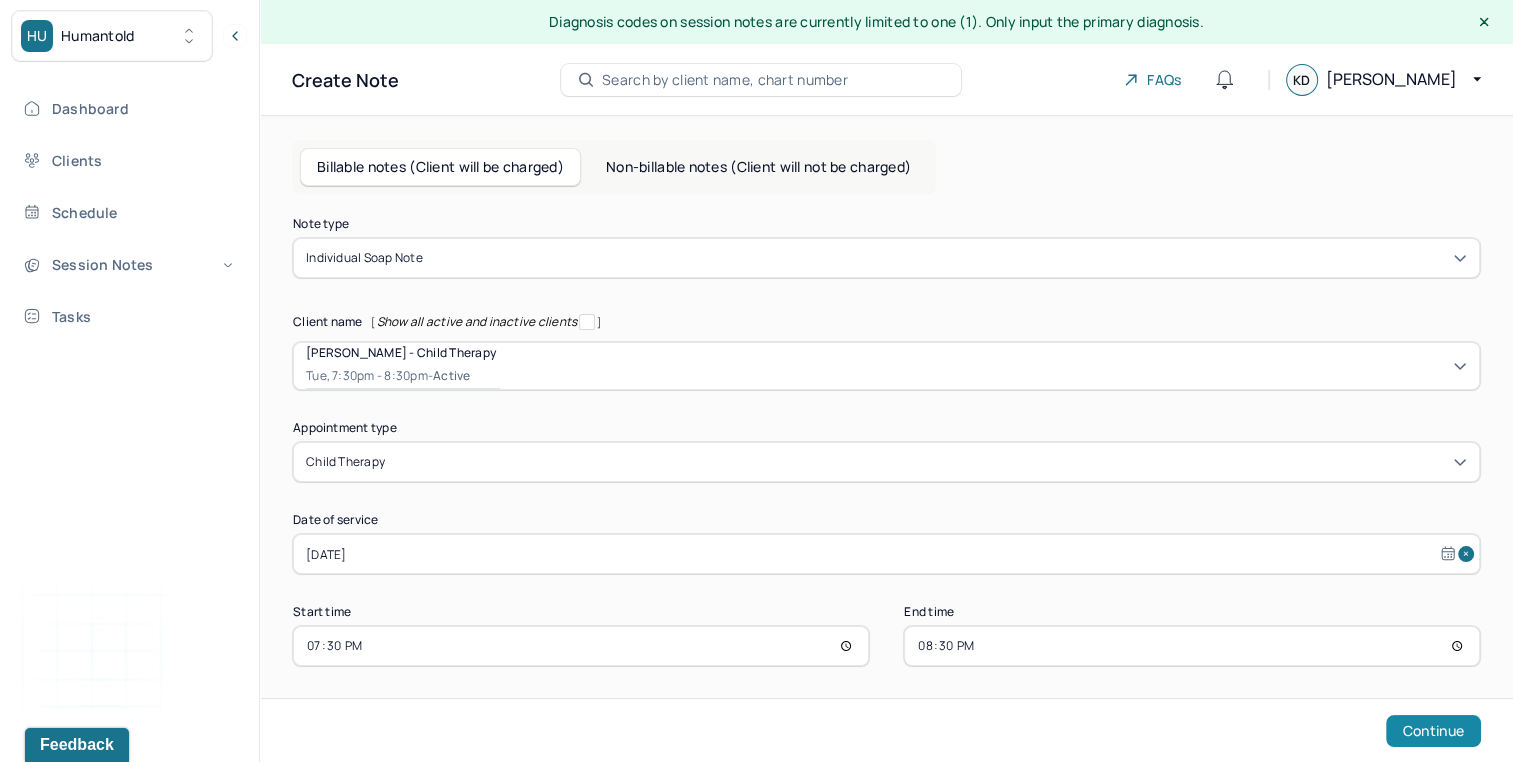 click on "Continue" at bounding box center (1433, 731) 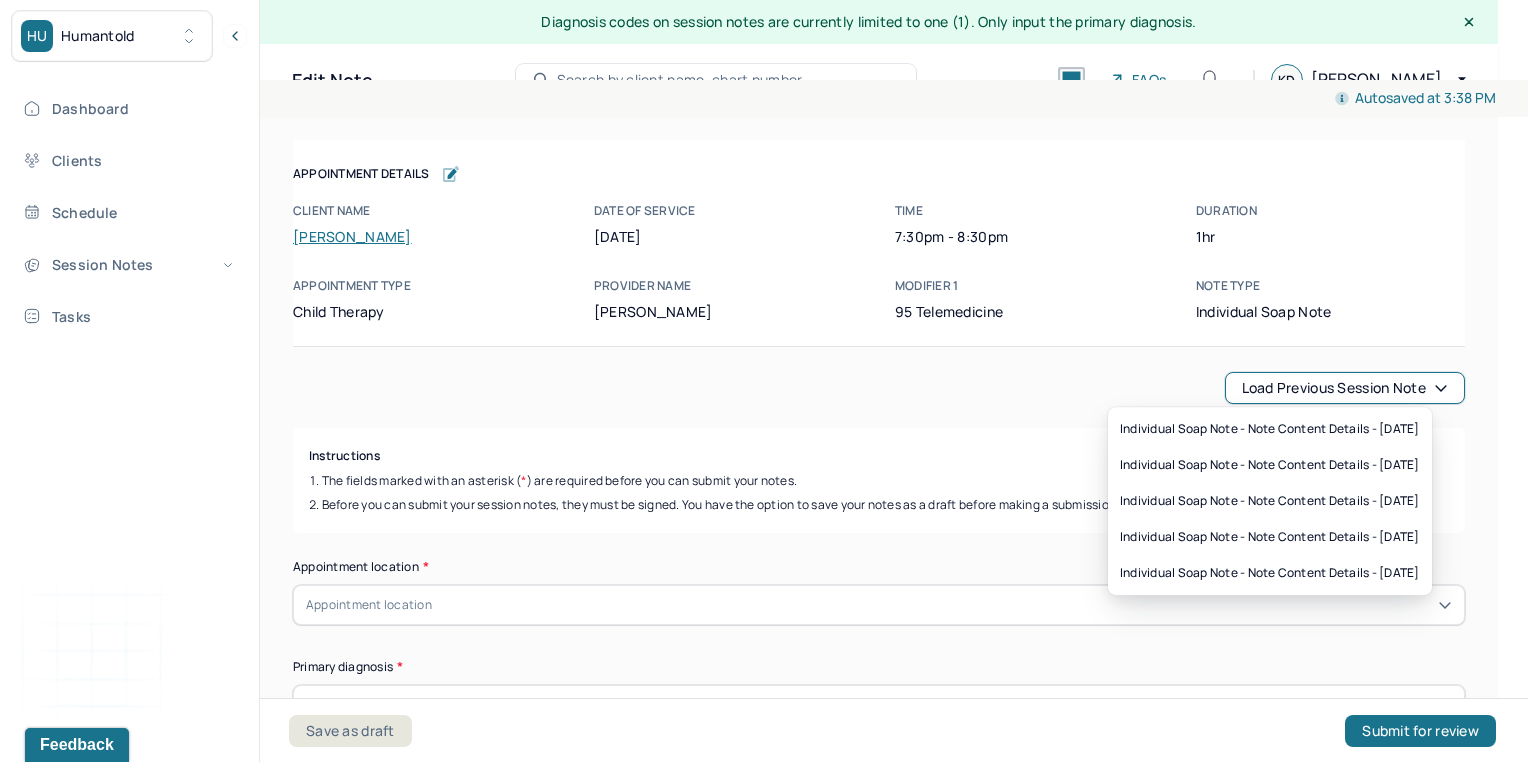 click on "Load previous session note" at bounding box center (1345, 388) 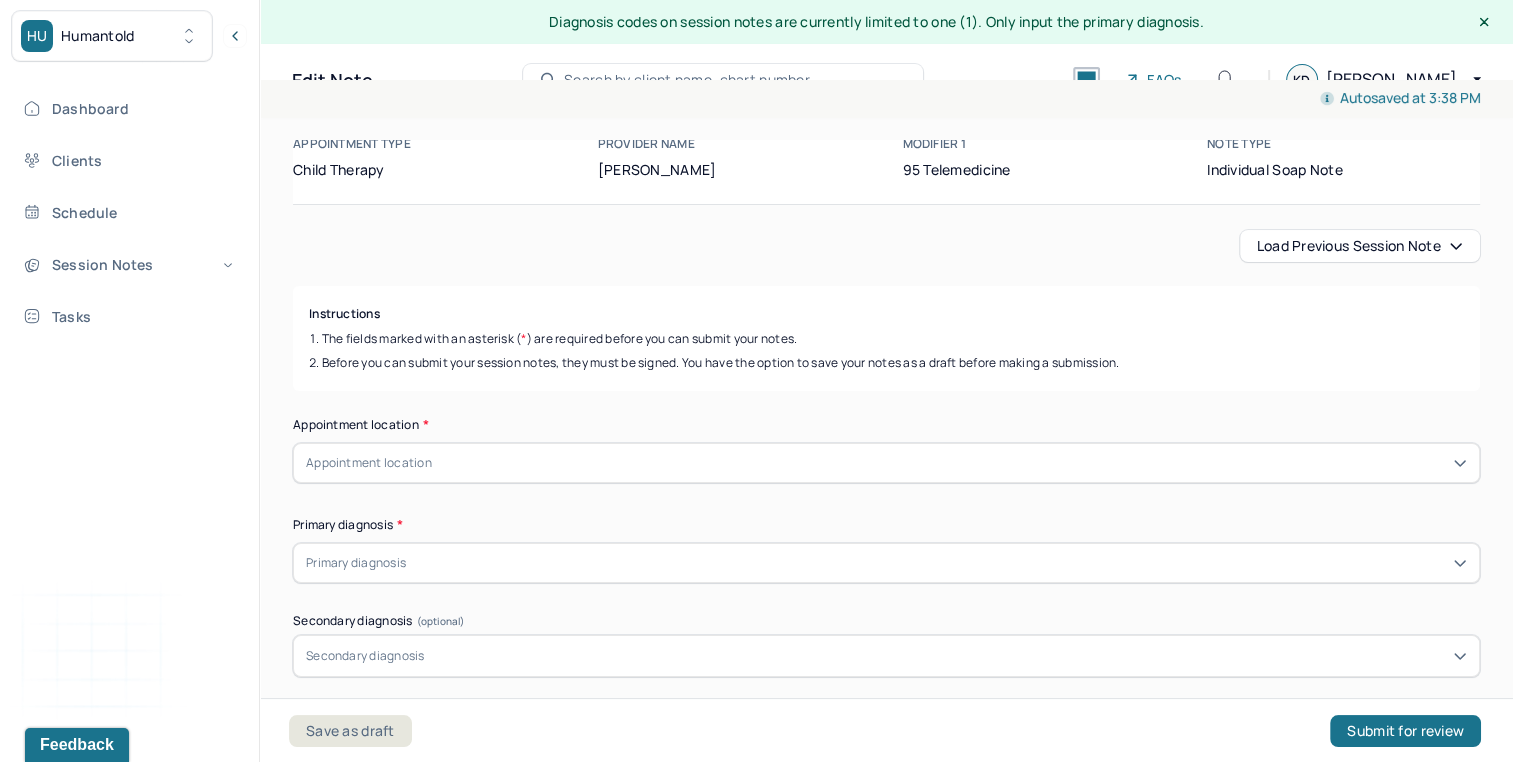 scroll, scrollTop: 136, scrollLeft: 0, axis: vertical 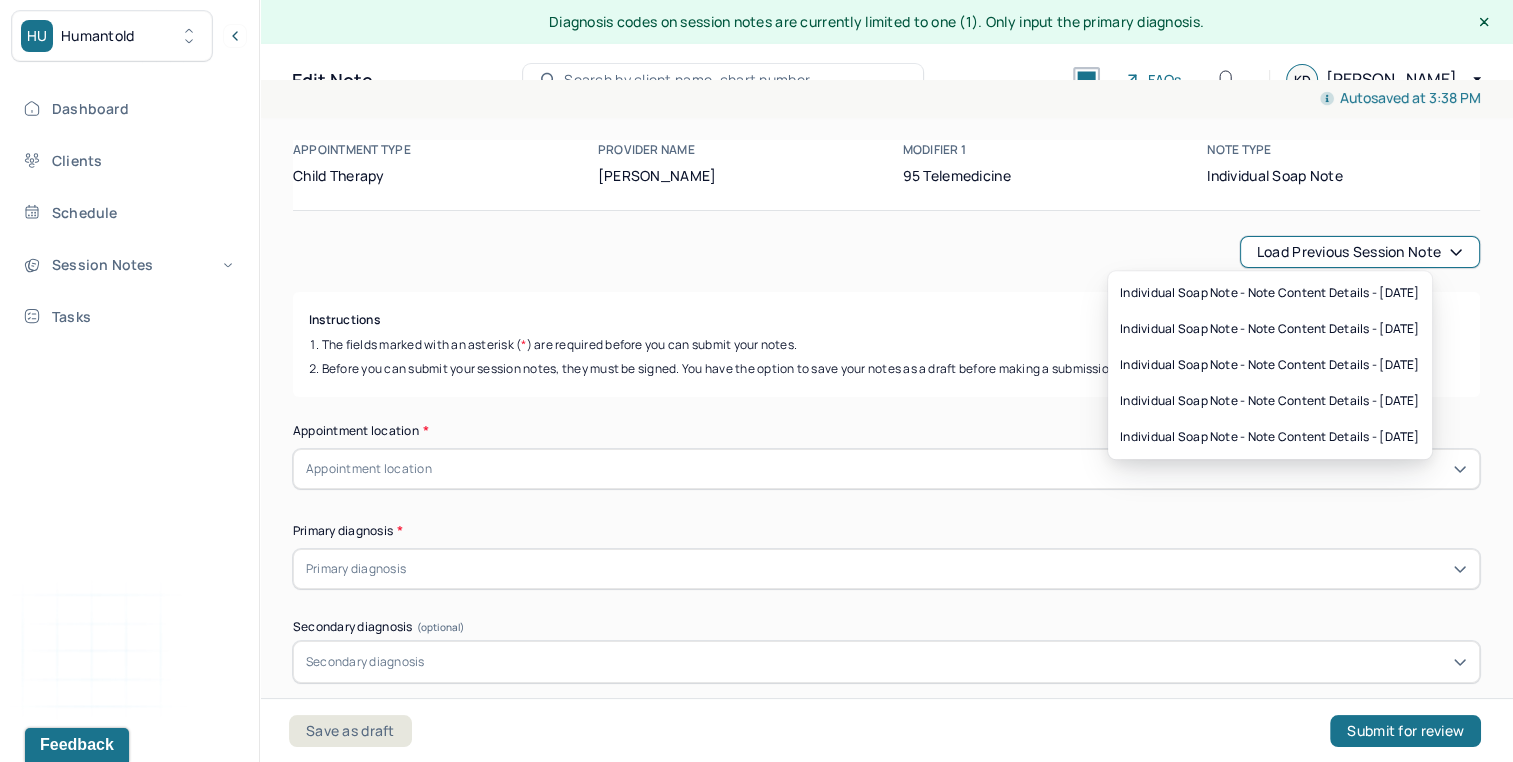 click on "Load previous session note" at bounding box center [1360, 252] 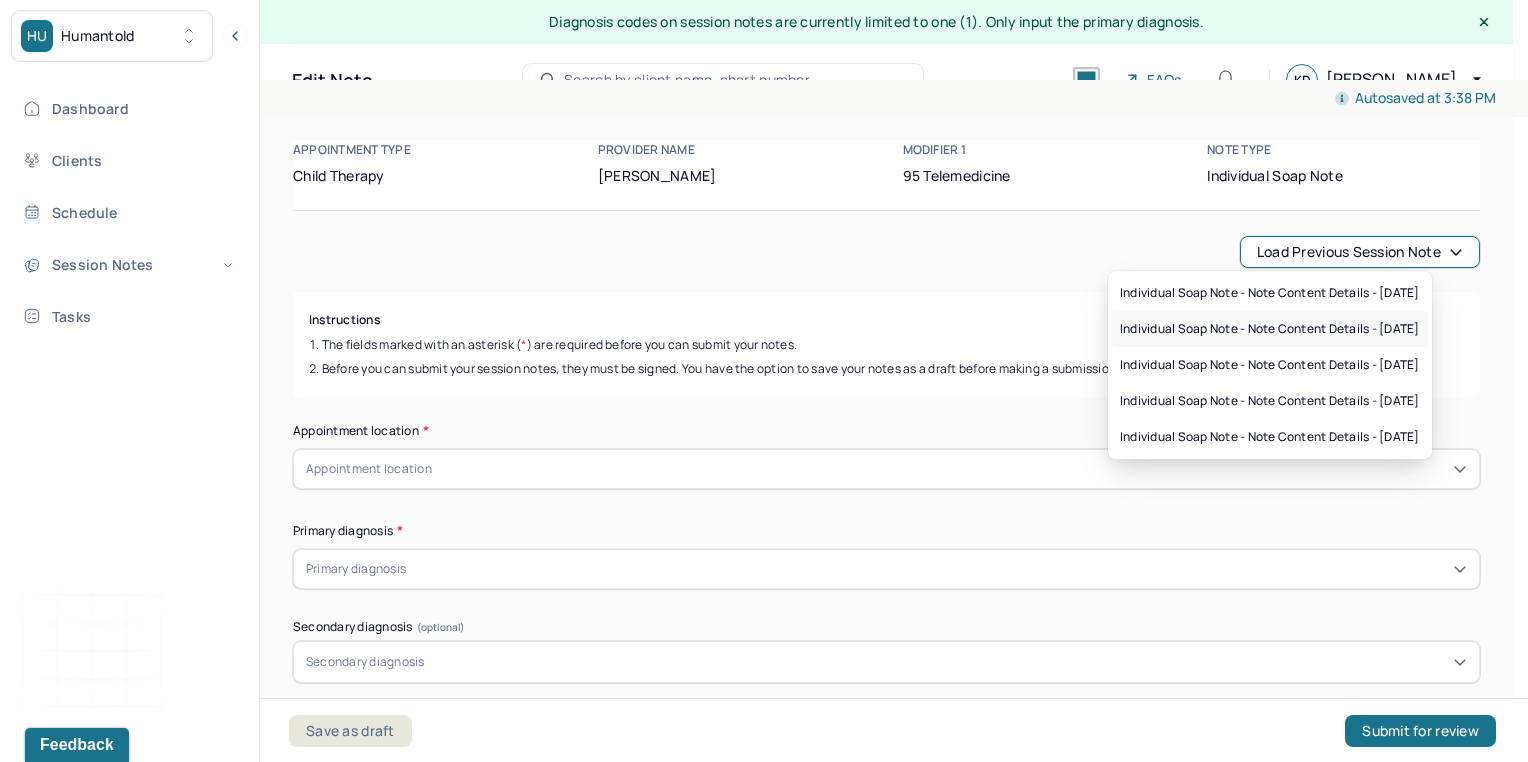 click on "Individual soap note   - Note content Details -   05/13/2025" at bounding box center [1270, 329] 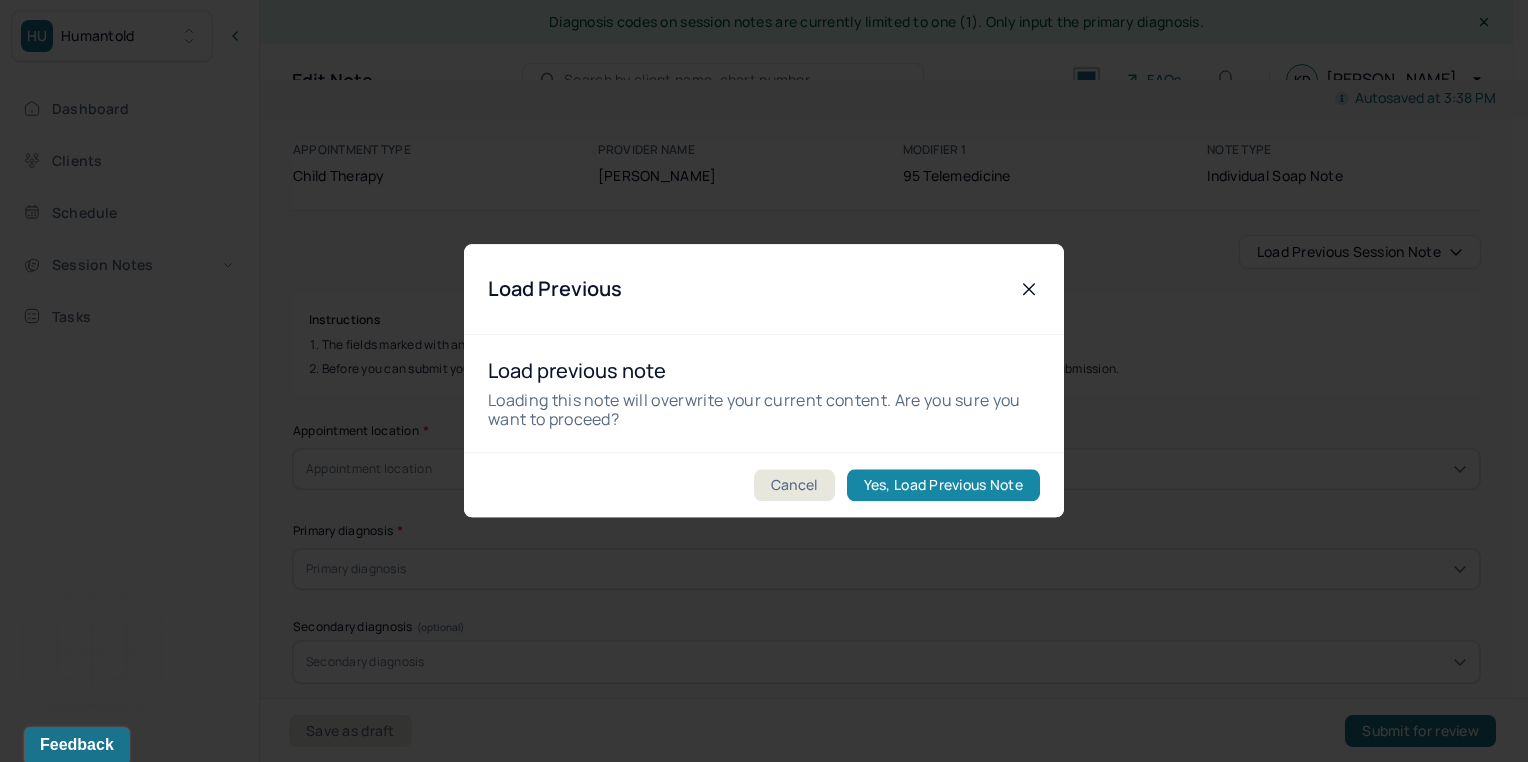 click on "Yes, Load Previous Note" at bounding box center (943, 486) 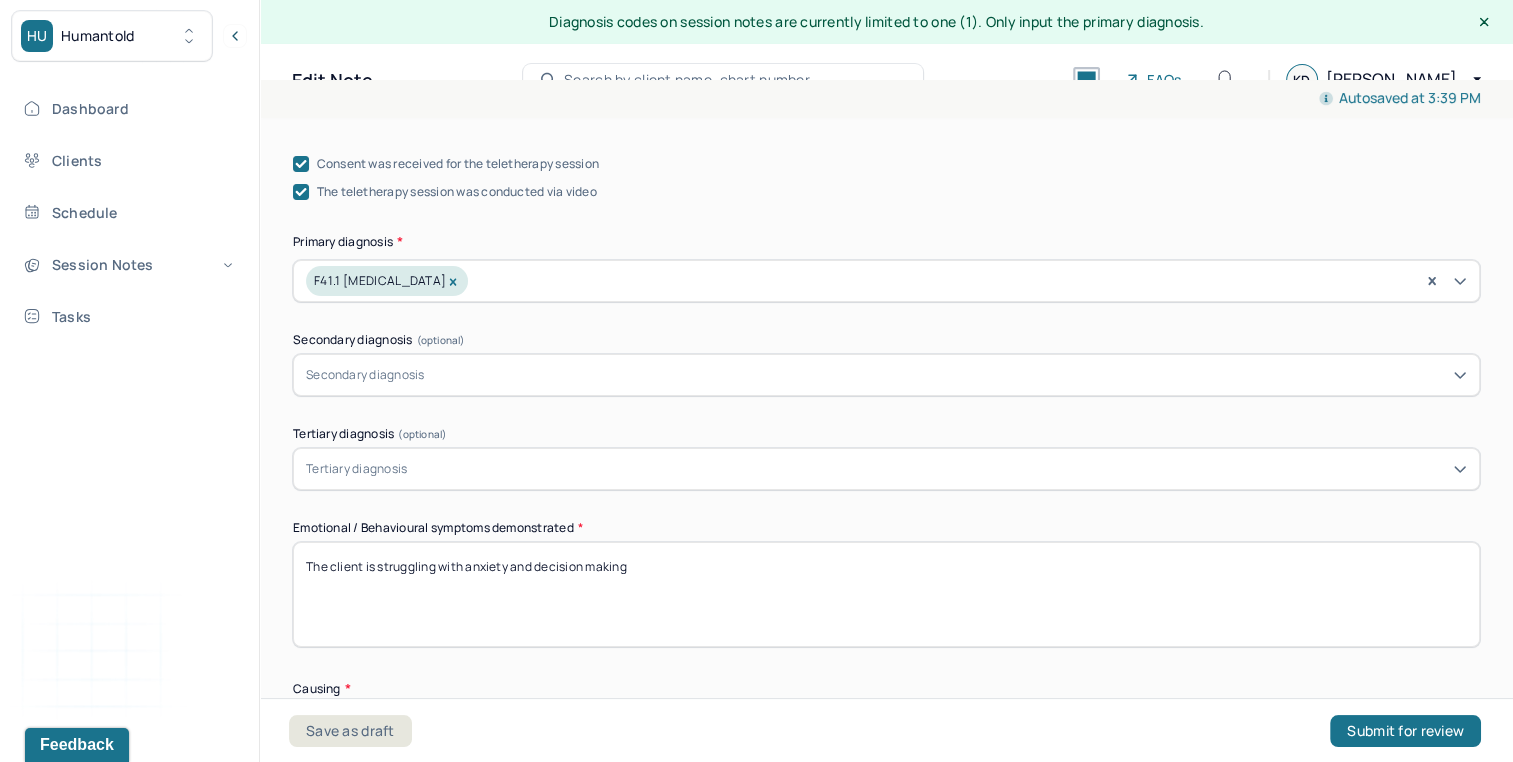 scroll, scrollTop: 693, scrollLeft: 0, axis: vertical 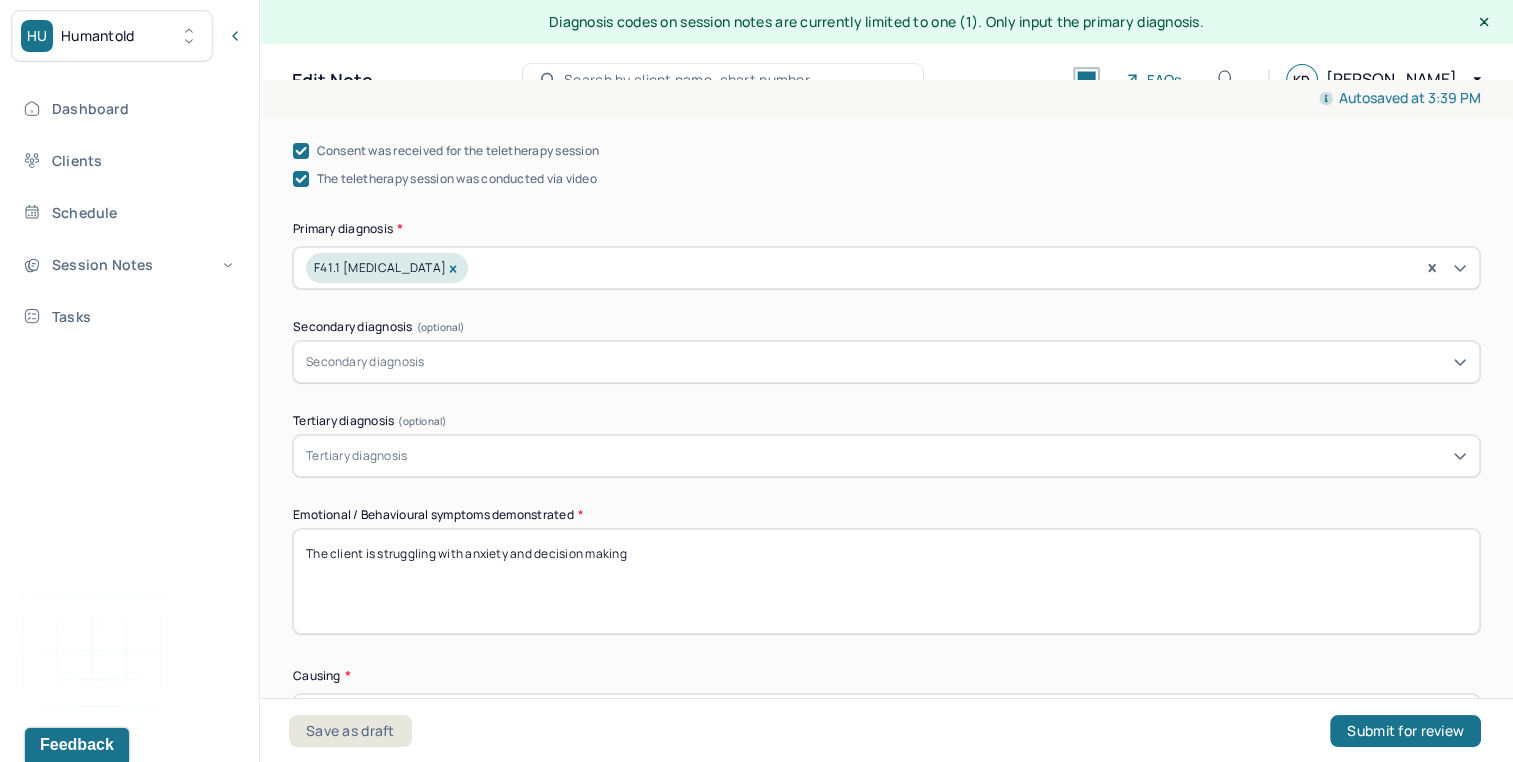 drag, startPoint x: 467, startPoint y: 552, endPoint x: 776, endPoint y: 552, distance: 309 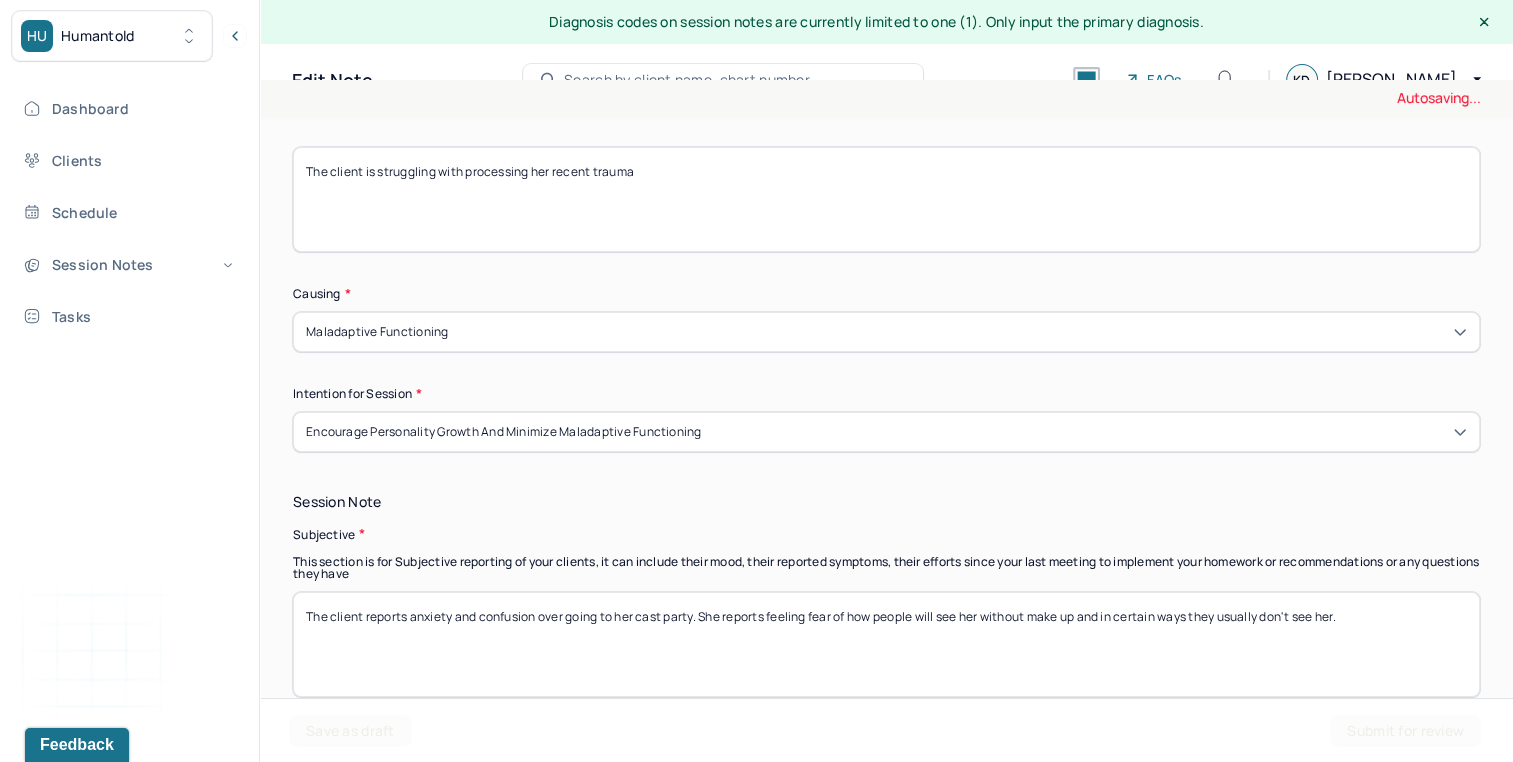 scroll, scrollTop: 1070, scrollLeft: 0, axis: vertical 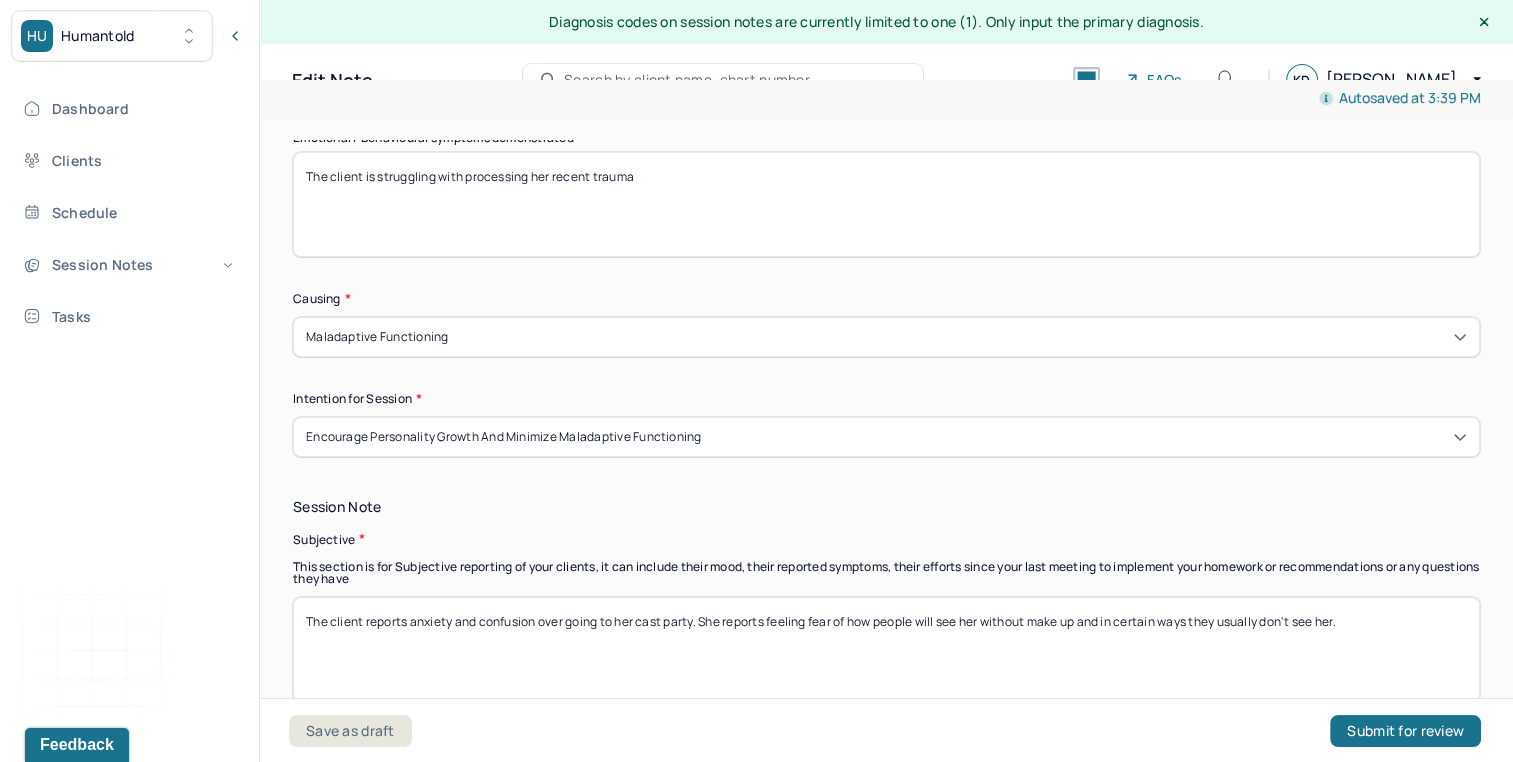 type on "The client is struggling with processing her recent trauma" 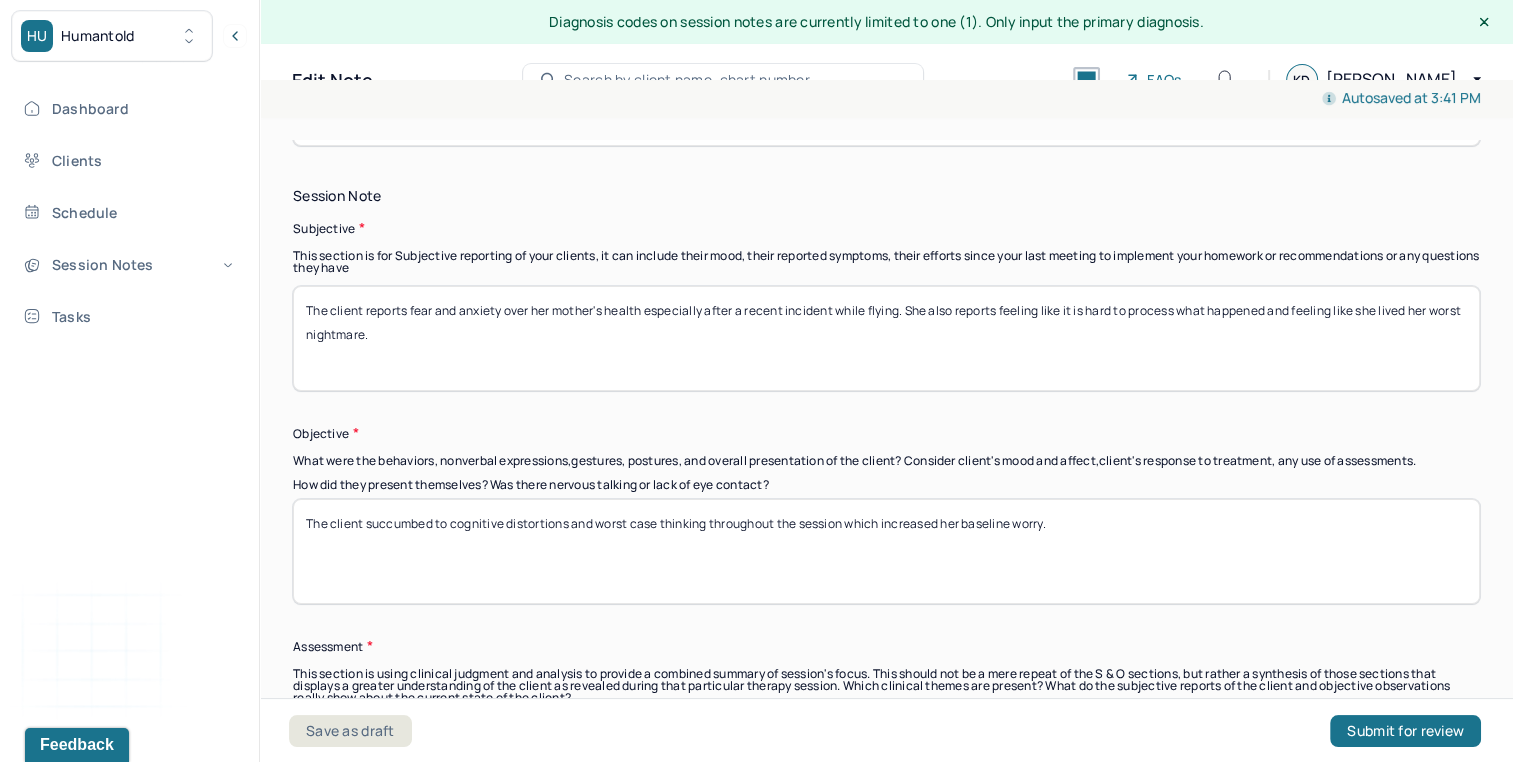 scroll, scrollTop: 1393, scrollLeft: 0, axis: vertical 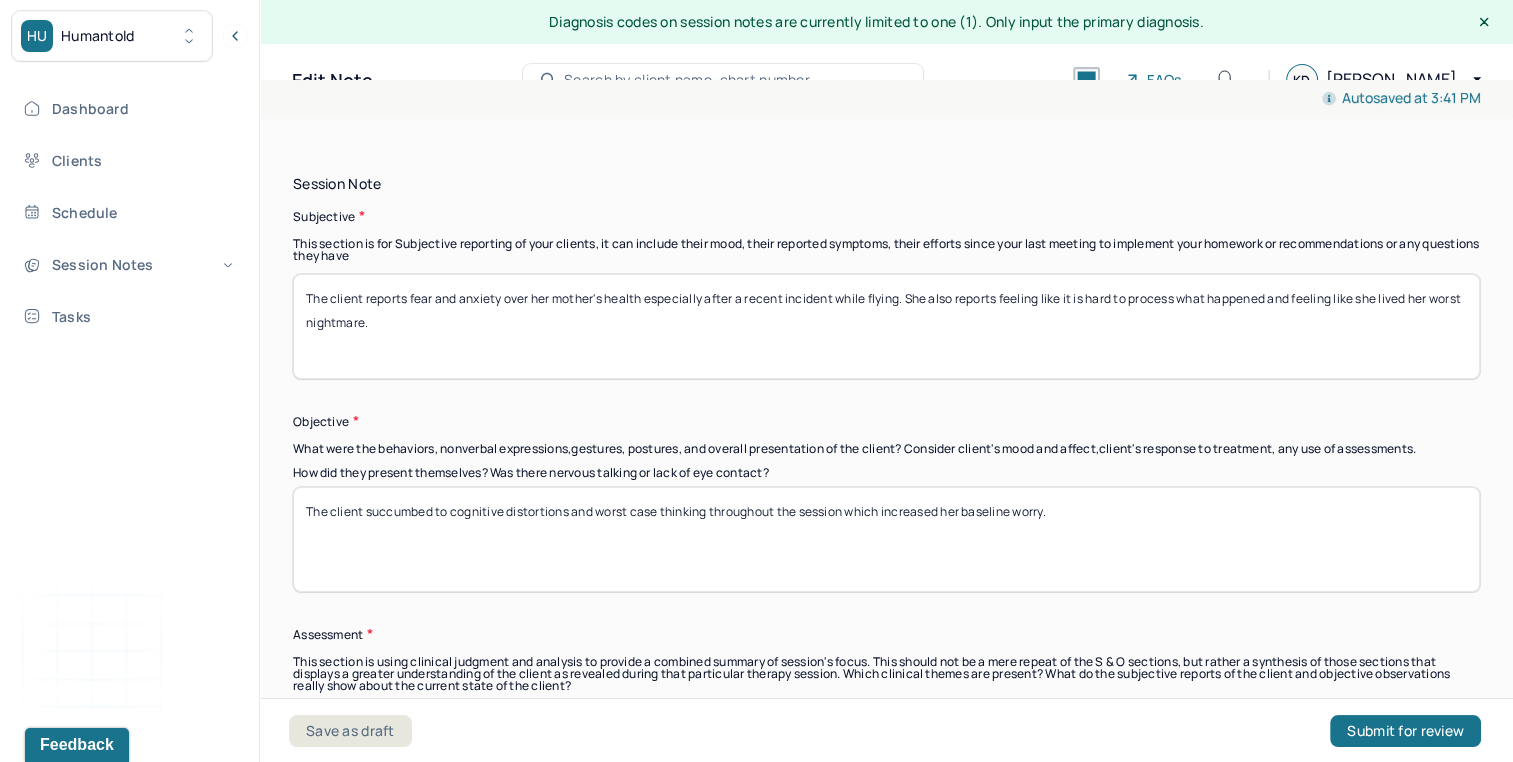type on "The client reports fear and anxiety over her mother's health especially after a recent incident while flying. She also reports feeling like it is hard to process what happened and feeling like she lived her worst nightmare." 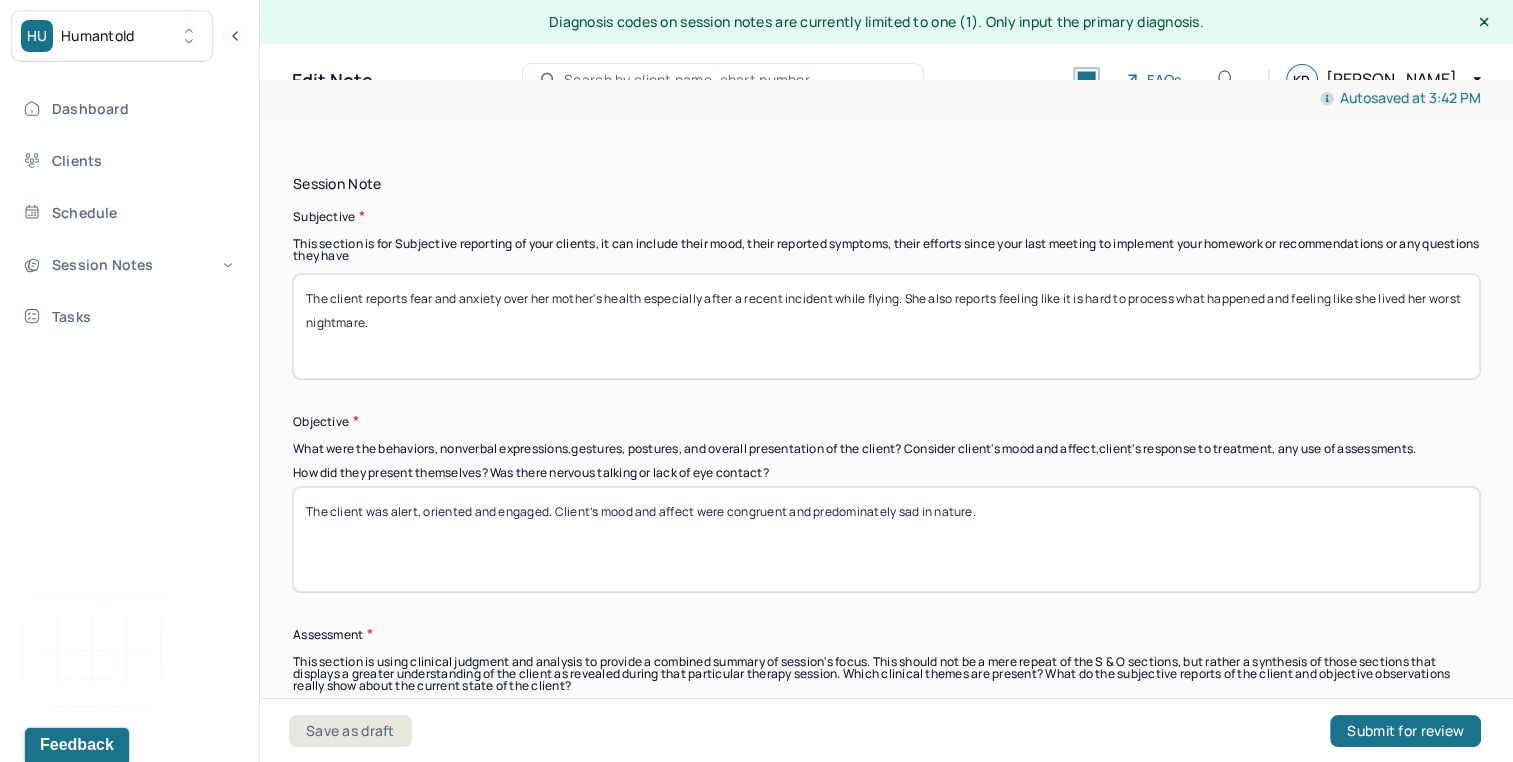 click on "The client was alert, oriented and engaged. Client’s mood and affect were congruent and predominately sad in nature." at bounding box center [886, 539] 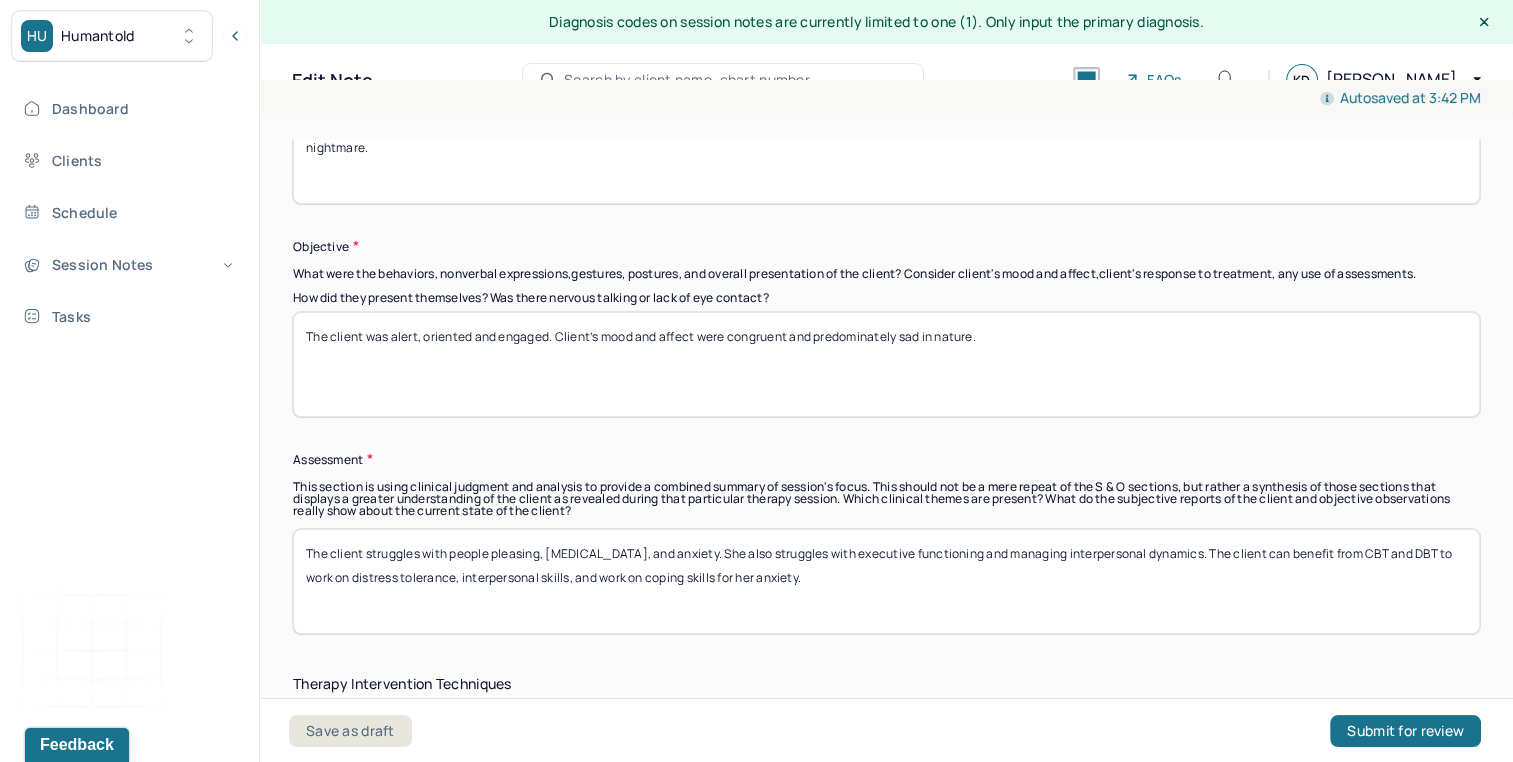 scroll, scrollTop: 1575, scrollLeft: 0, axis: vertical 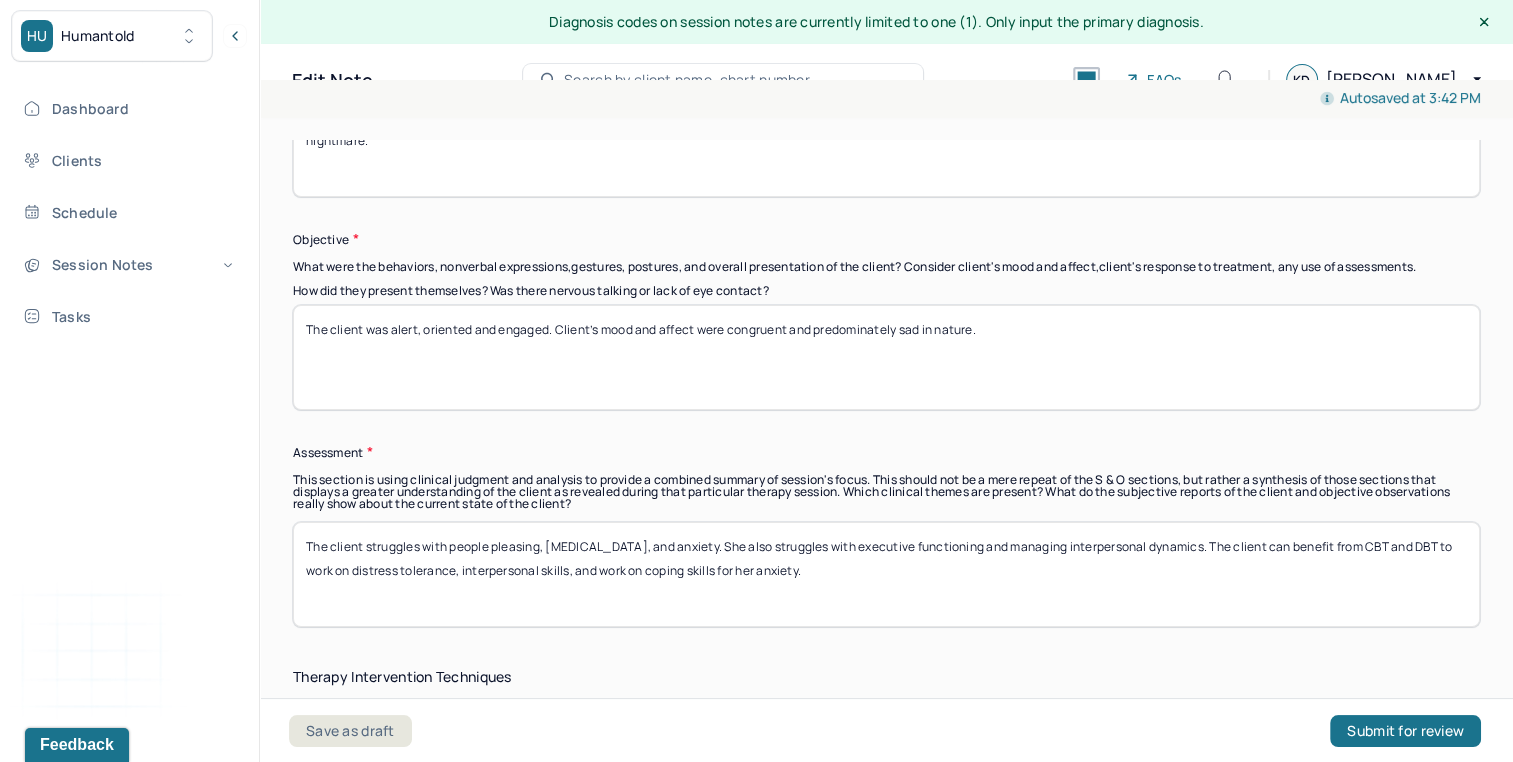 type on "The client was alert, oriented and engaged. Client’s mood and affect were congruent and predominately sad in nature." 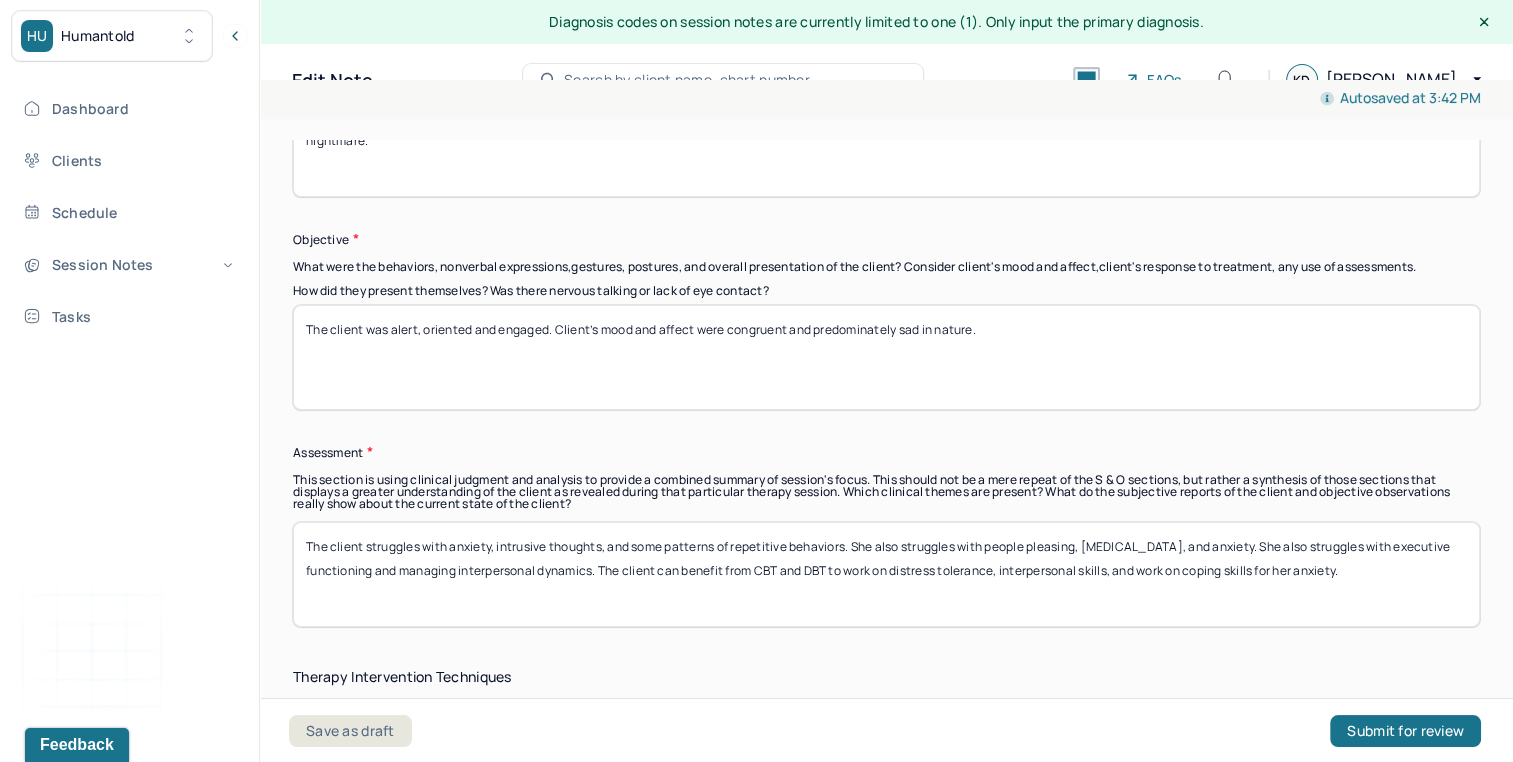 click on "The client struggles with anxiety, intrusive thoughts, and some patterns of repetitive behaviors. She also struggles with people pleasing, fear of commitment, and anxiety. She also struggles with executive functioning and managing interpersonal dynamics. The client can benefit from CBT and DBT to work on distress tolerance, interpersonal skills, and work on coping skills for her anxiety." at bounding box center [886, 574] 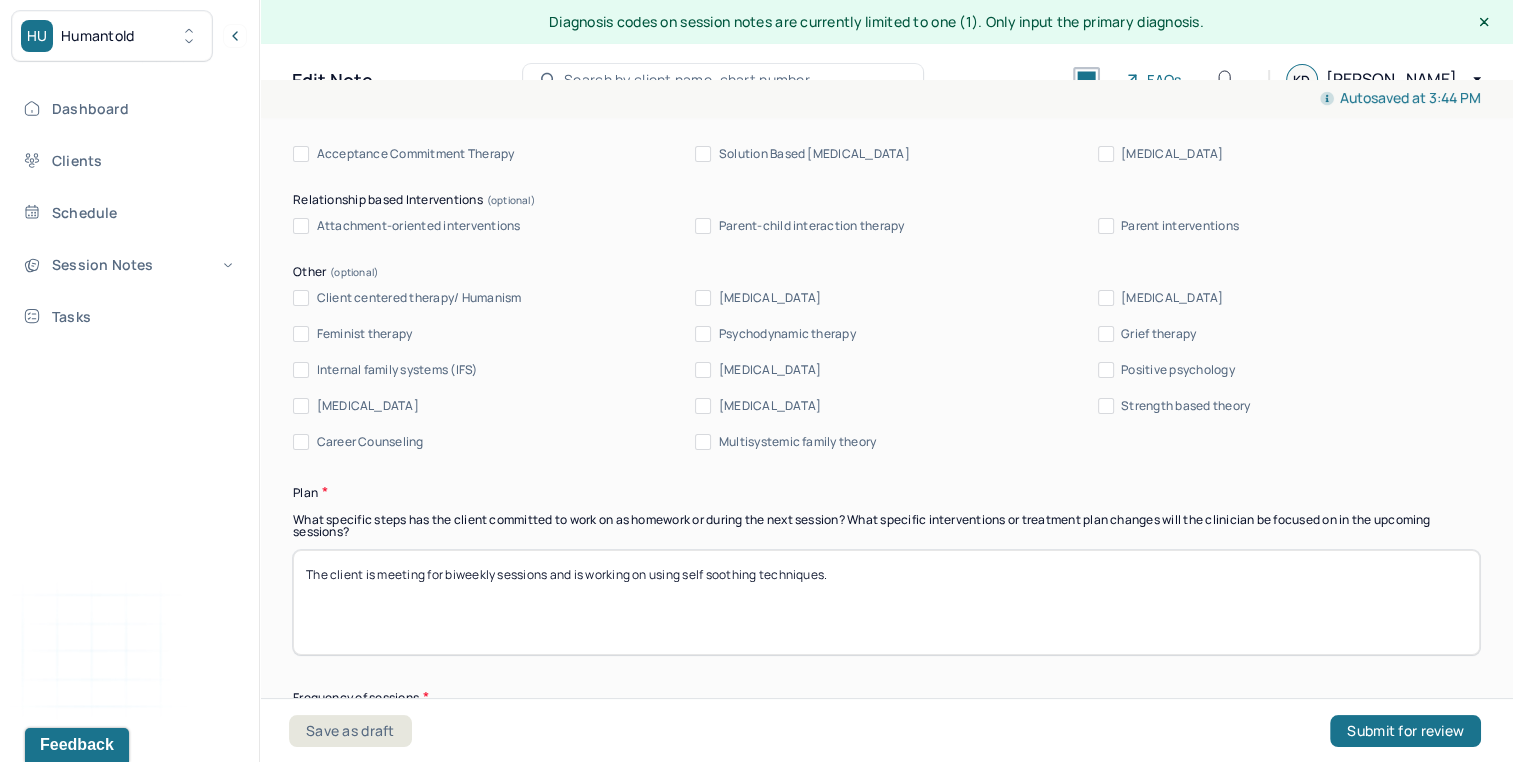 scroll, scrollTop: 2255, scrollLeft: 0, axis: vertical 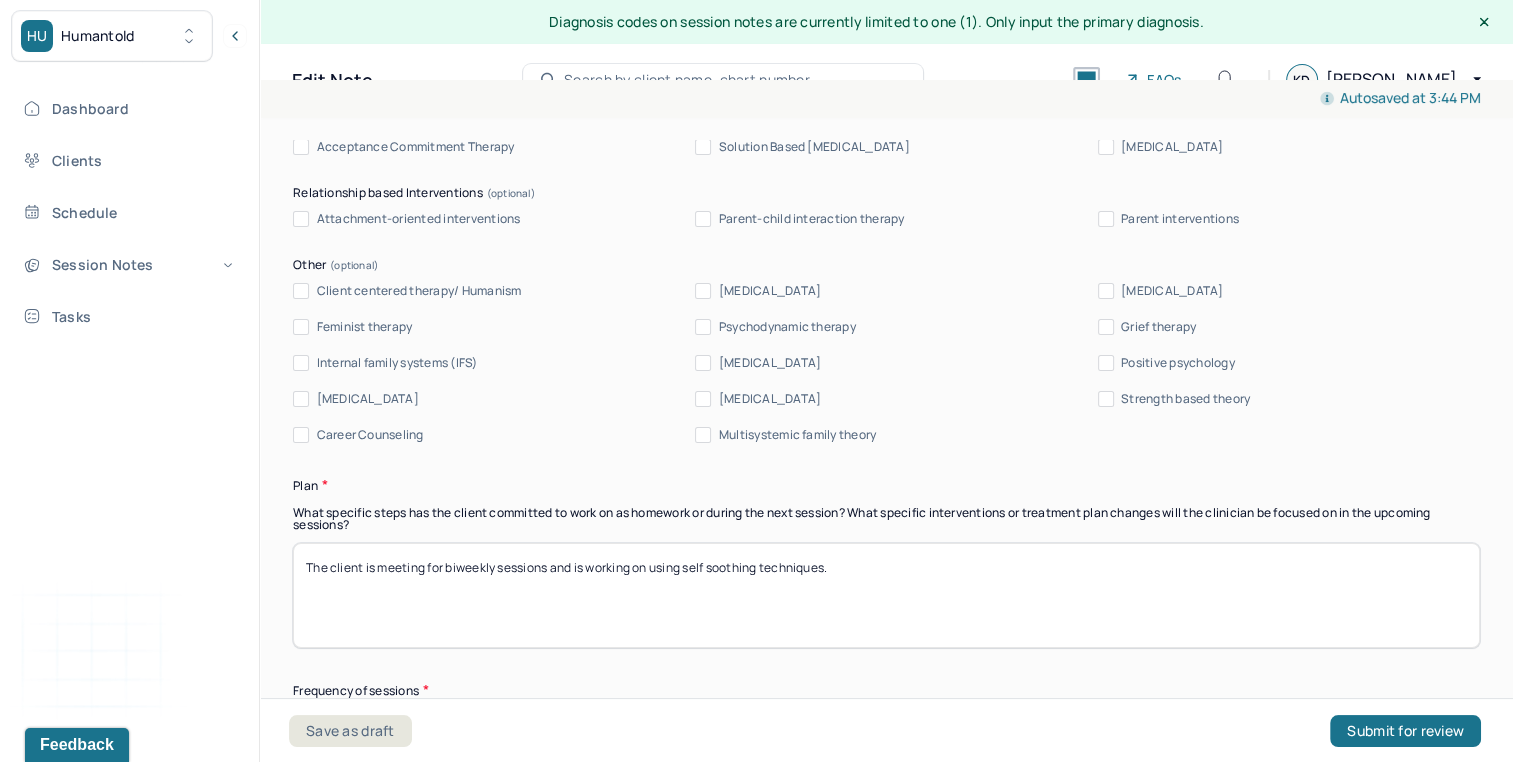 type on "The client struggles with anxiety, intrusive thoughts, and some patterns of repetitive behaviors. She also struggles with people pleasing, fear of commitment, and difficulties with executive functioning. The client also struggles with separation anxiety especially surrounding her mother. The client can benefit from CBT and DBT to work on distress tolerance, interpersonal skills, and work on coping skills for her anxiety." 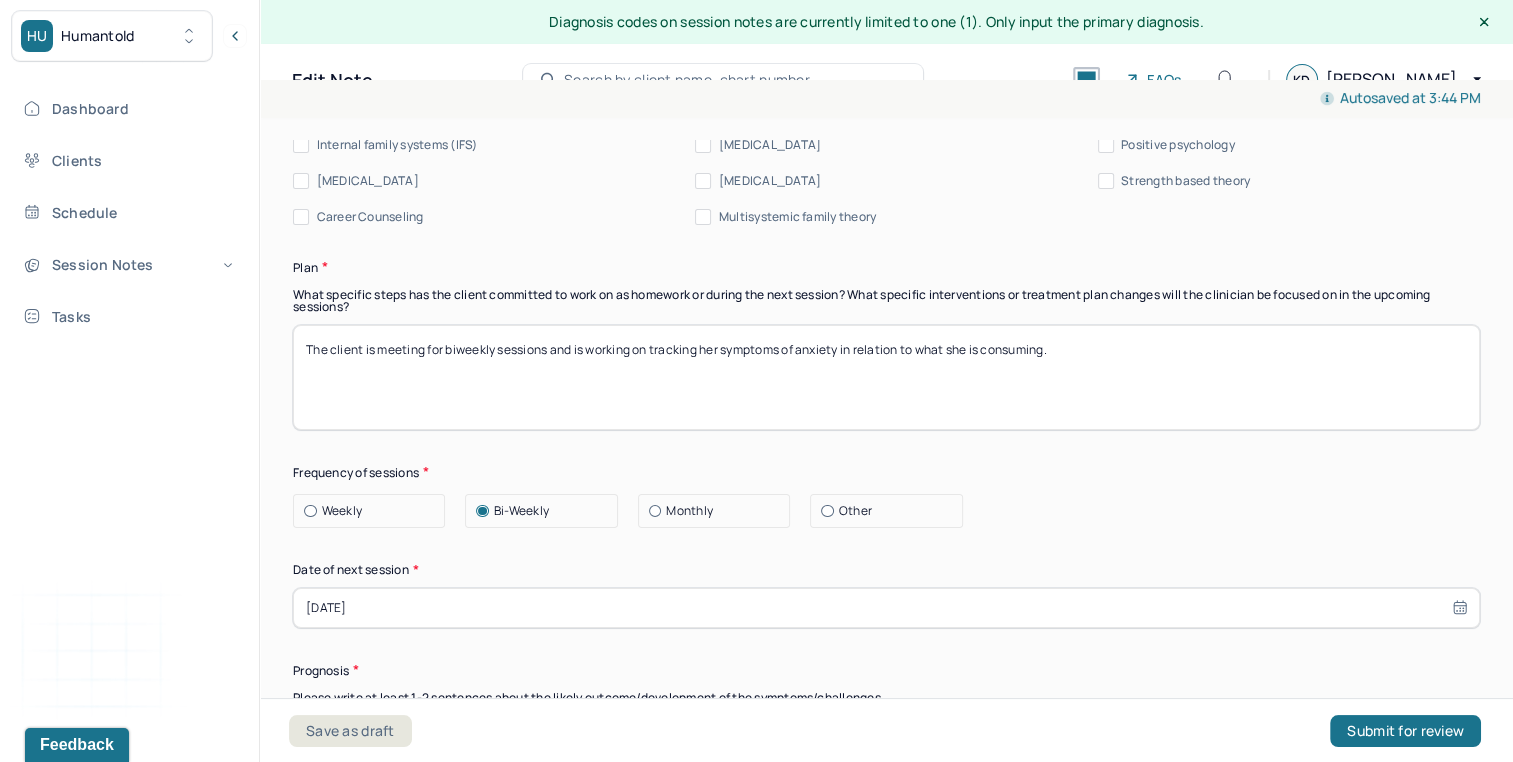 scroll, scrollTop: 2485, scrollLeft: 0, axis: vertical 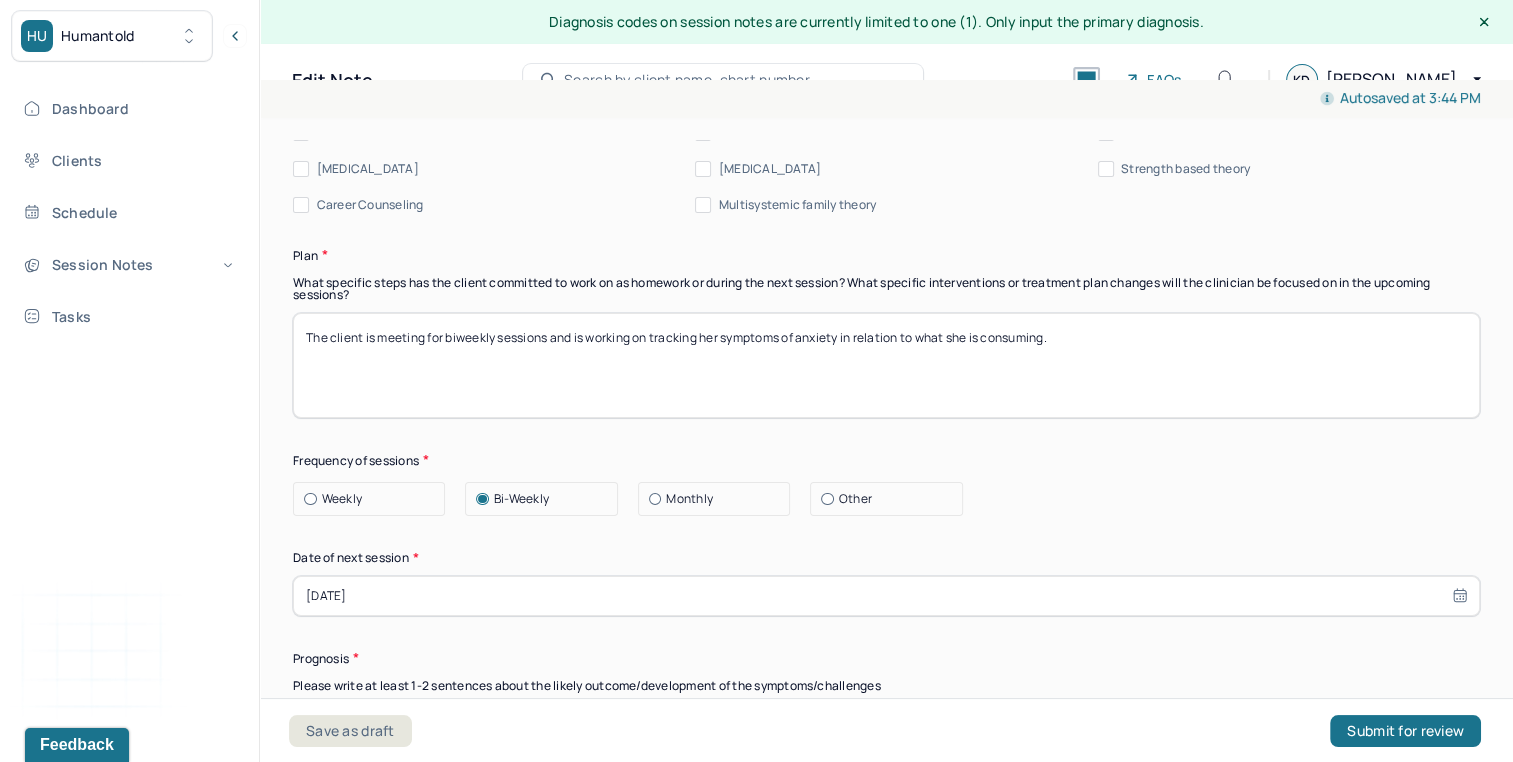 type on "The client is meeting for biweekly sessions and is working on tracking her symptoms of anxiety in relation to what she is consuming." 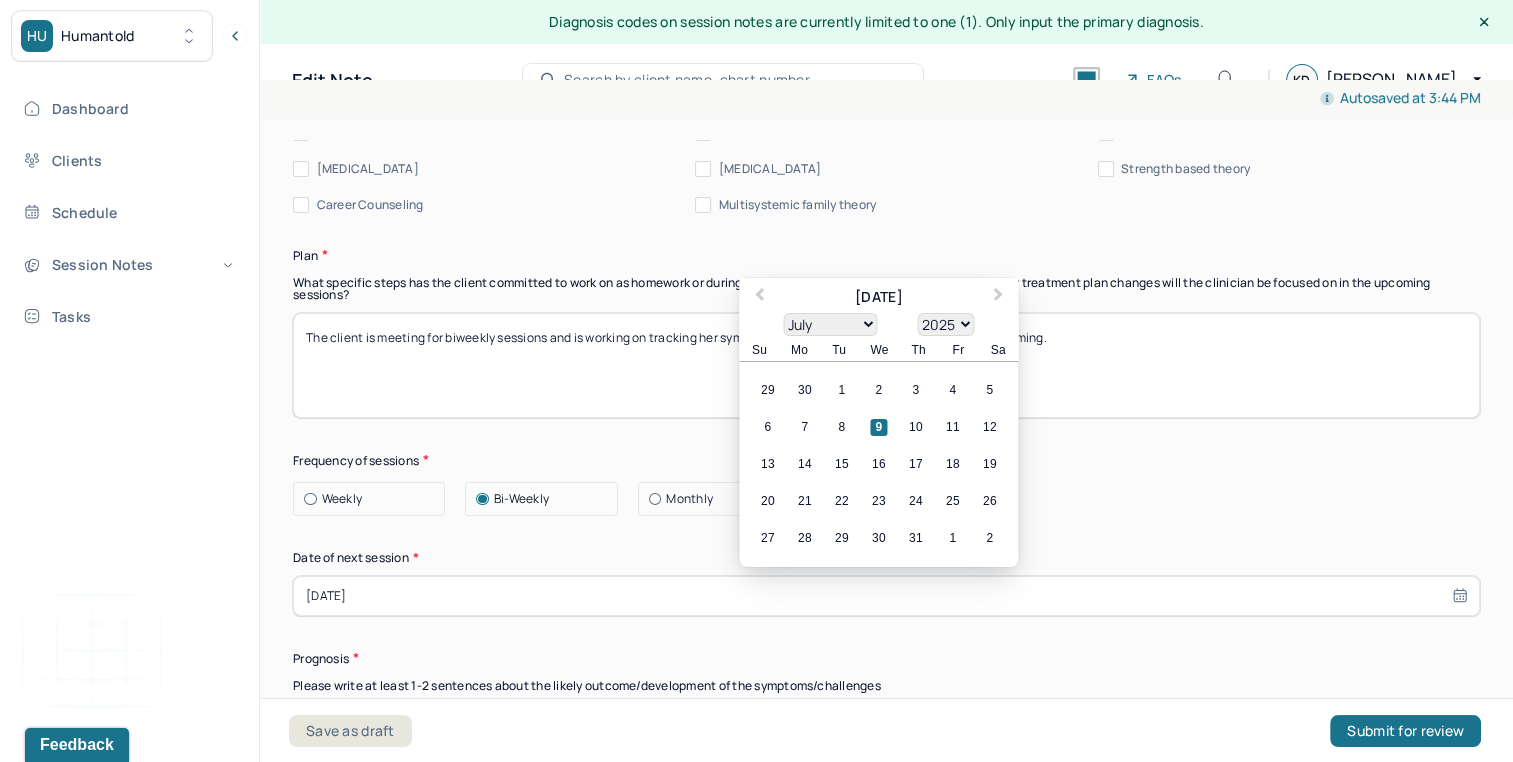 click on "[DATE]" at bounding box center (886, 596) 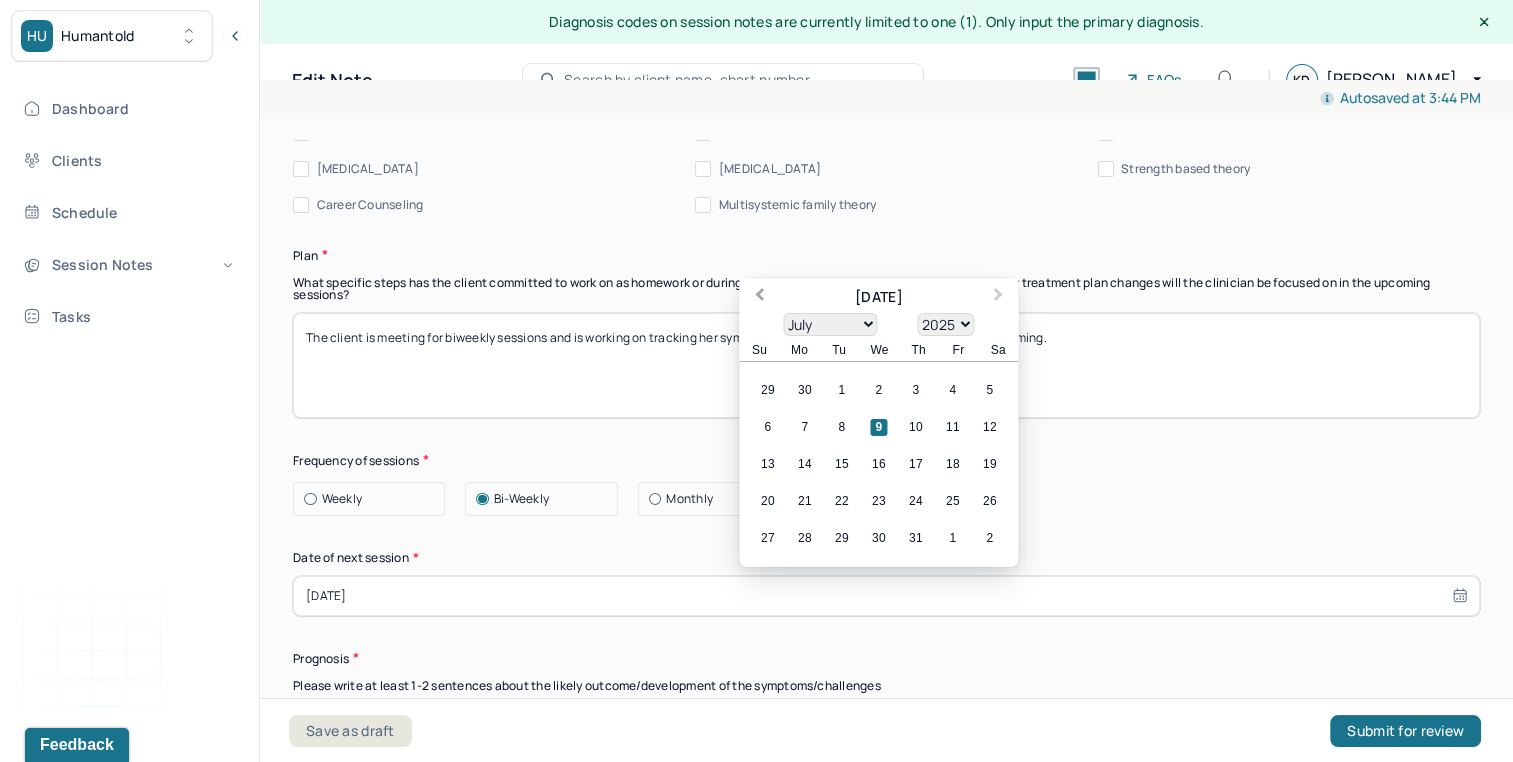 click on "Previous Month" at bounding box center (759, 297) 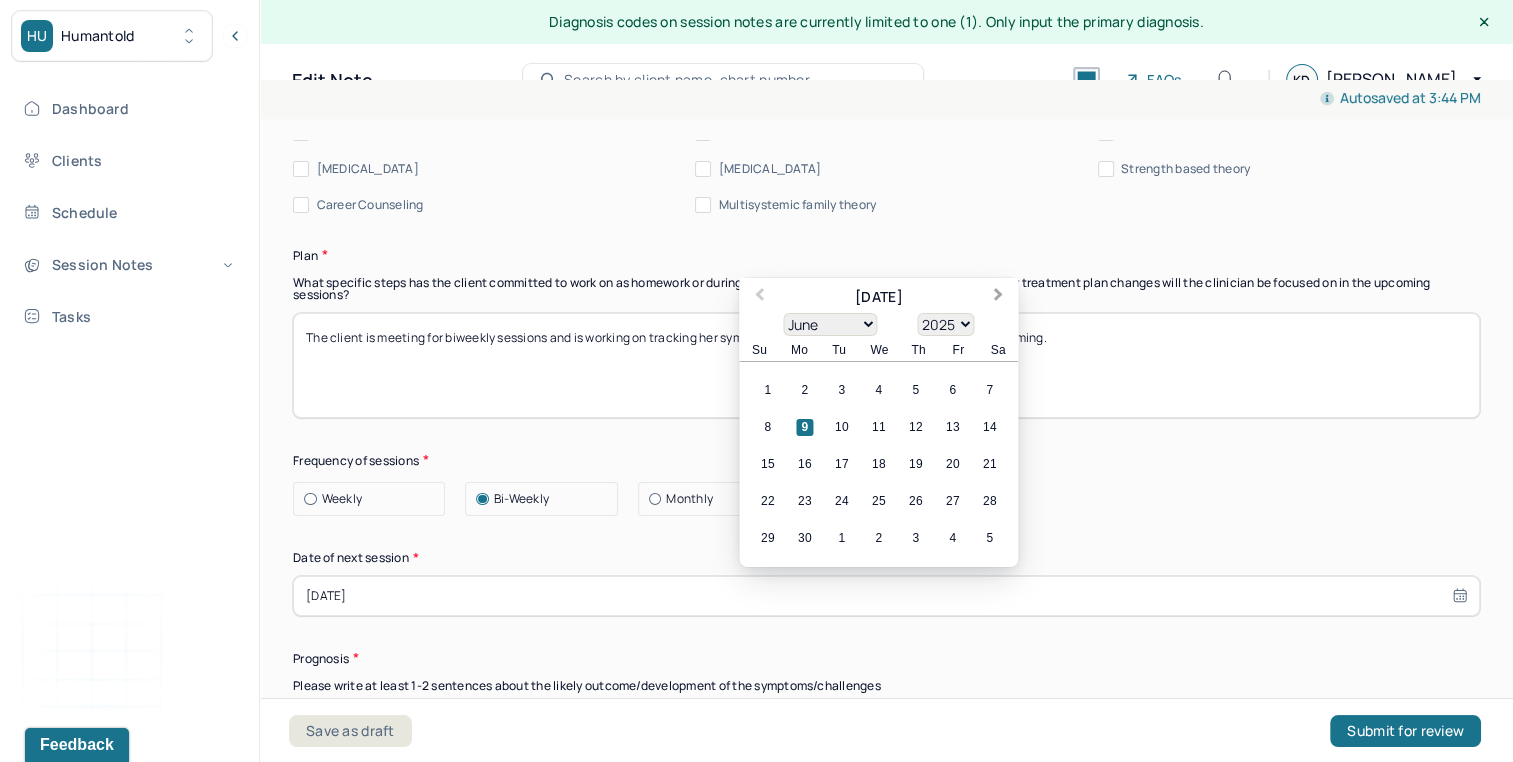 click on "Next Month" at bounding box center (1000, 298) 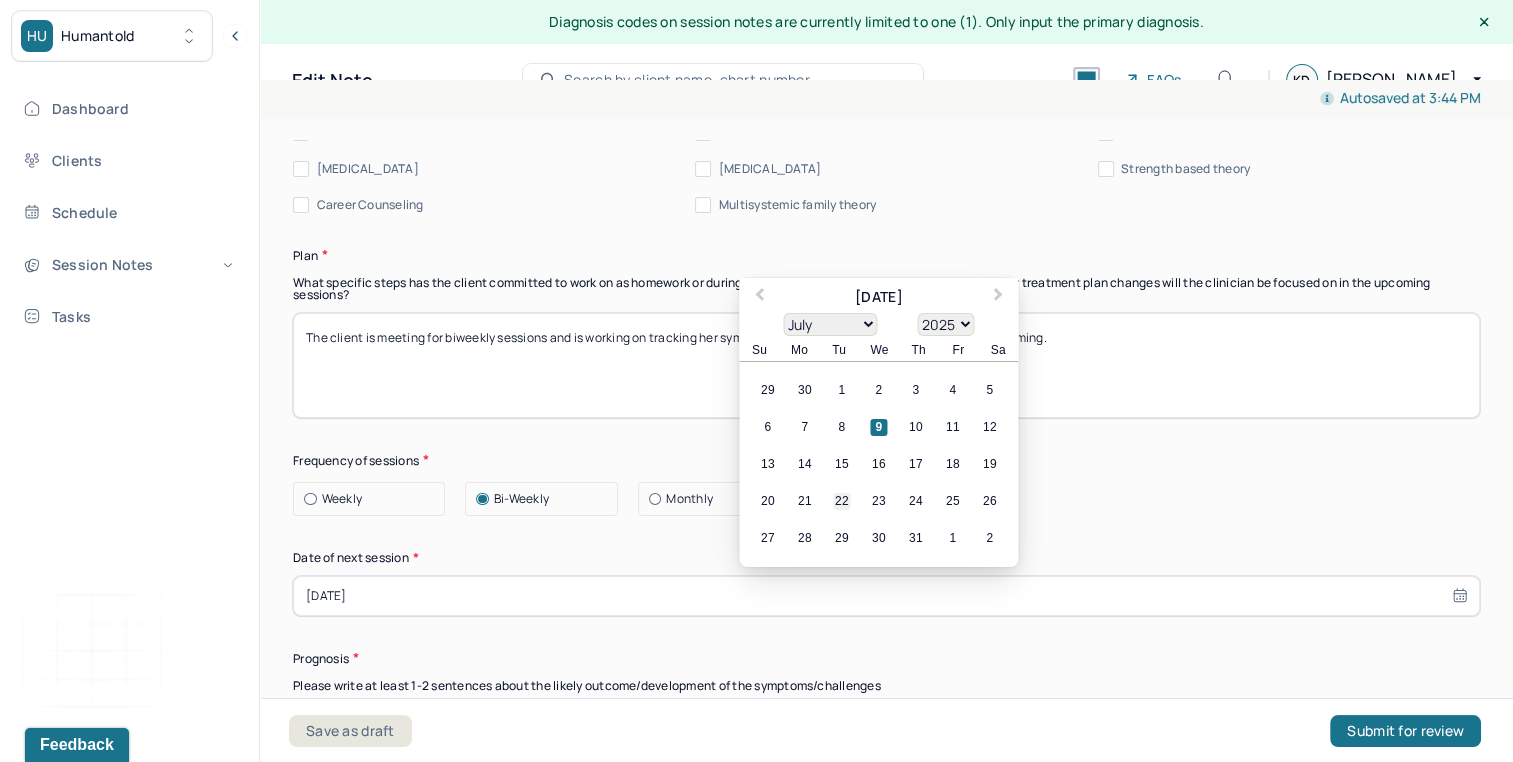 click on "22" at bounding box center (841, 500) 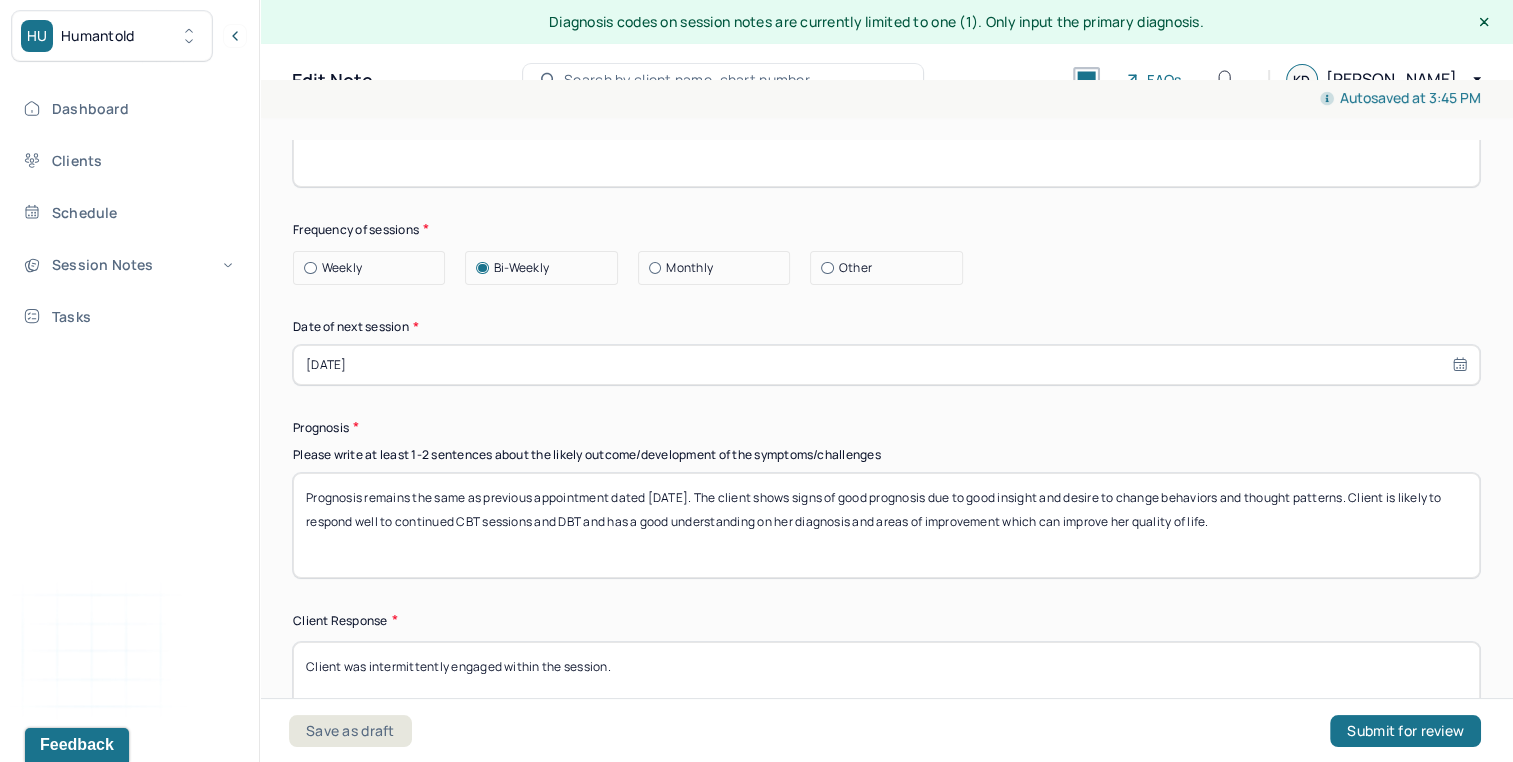 scroll, scrollTop: 2485, scrollLeft: 0, axis: vertical 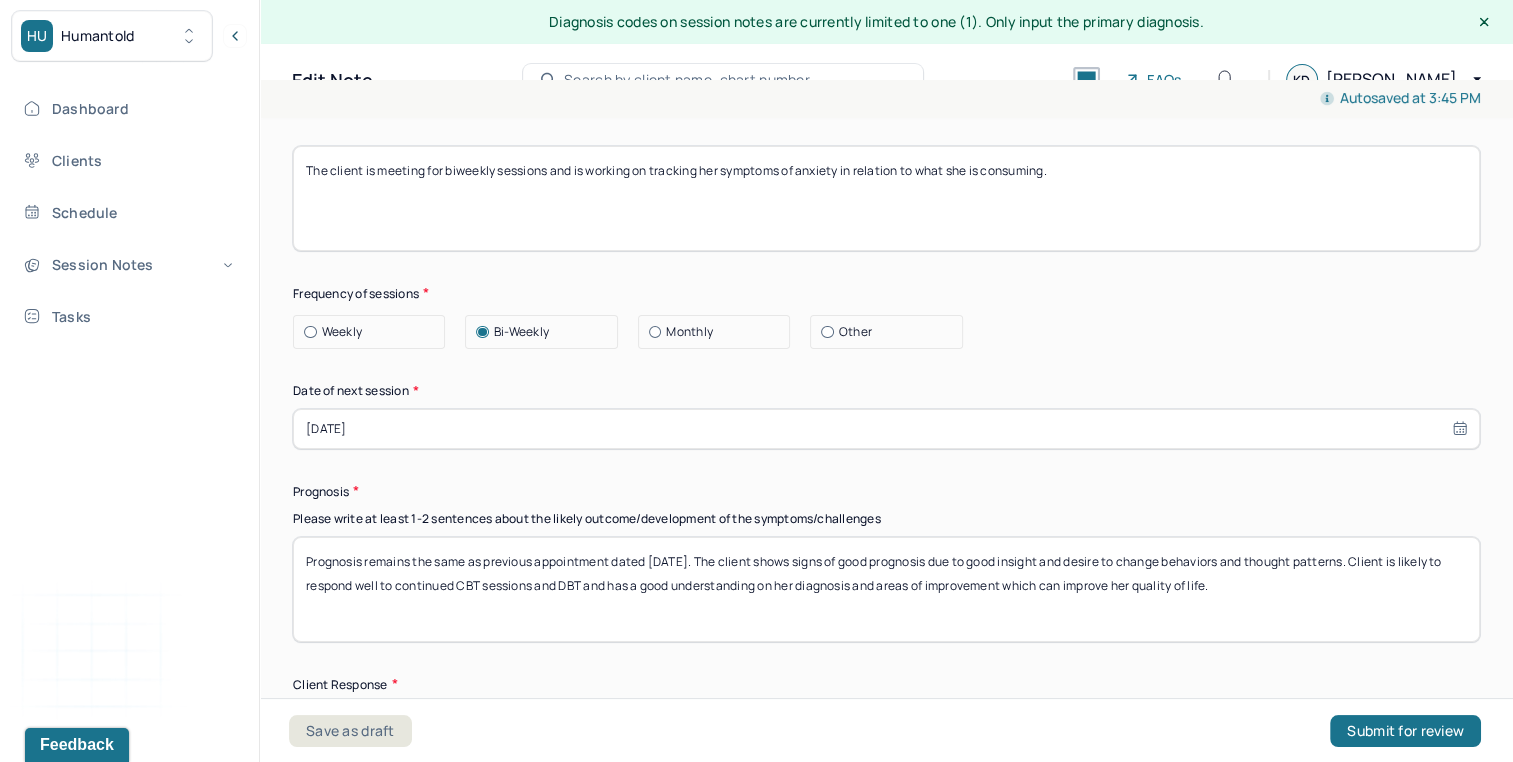 click on "Prognosis remains the same as previous appointment dated 4/29/25. The client shows signs of good prognosis due to good insight and desire to change behaviors and thought patterns. Client is likely to respond well to continued CBT sessions and DBT and has a good understanding on her diagnosis and areas of improvement which can improve her quality of life." at bounding box center [886, 589] 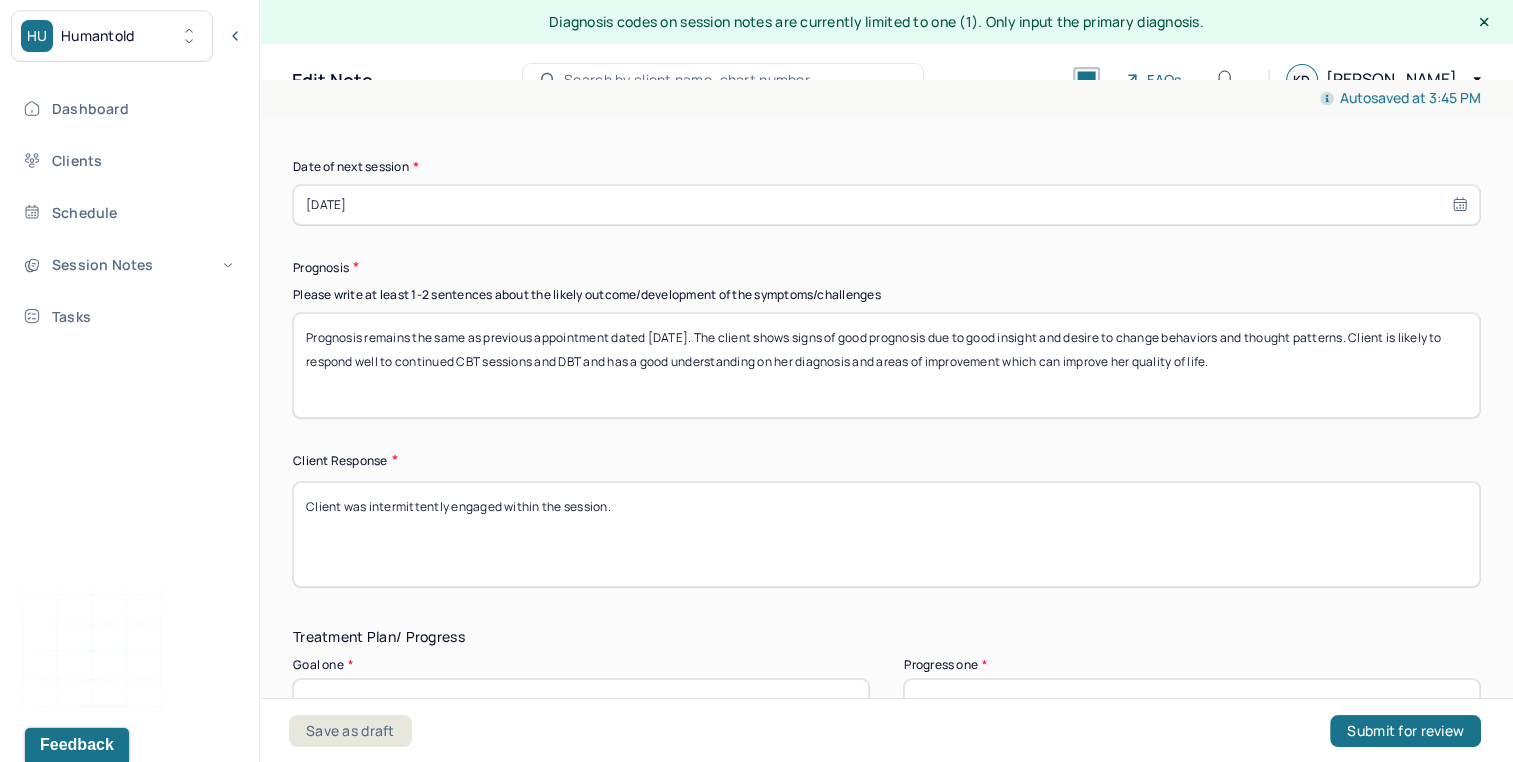 scroll, scrollTop: 2901, scrollLeft: 0, axis: vertical 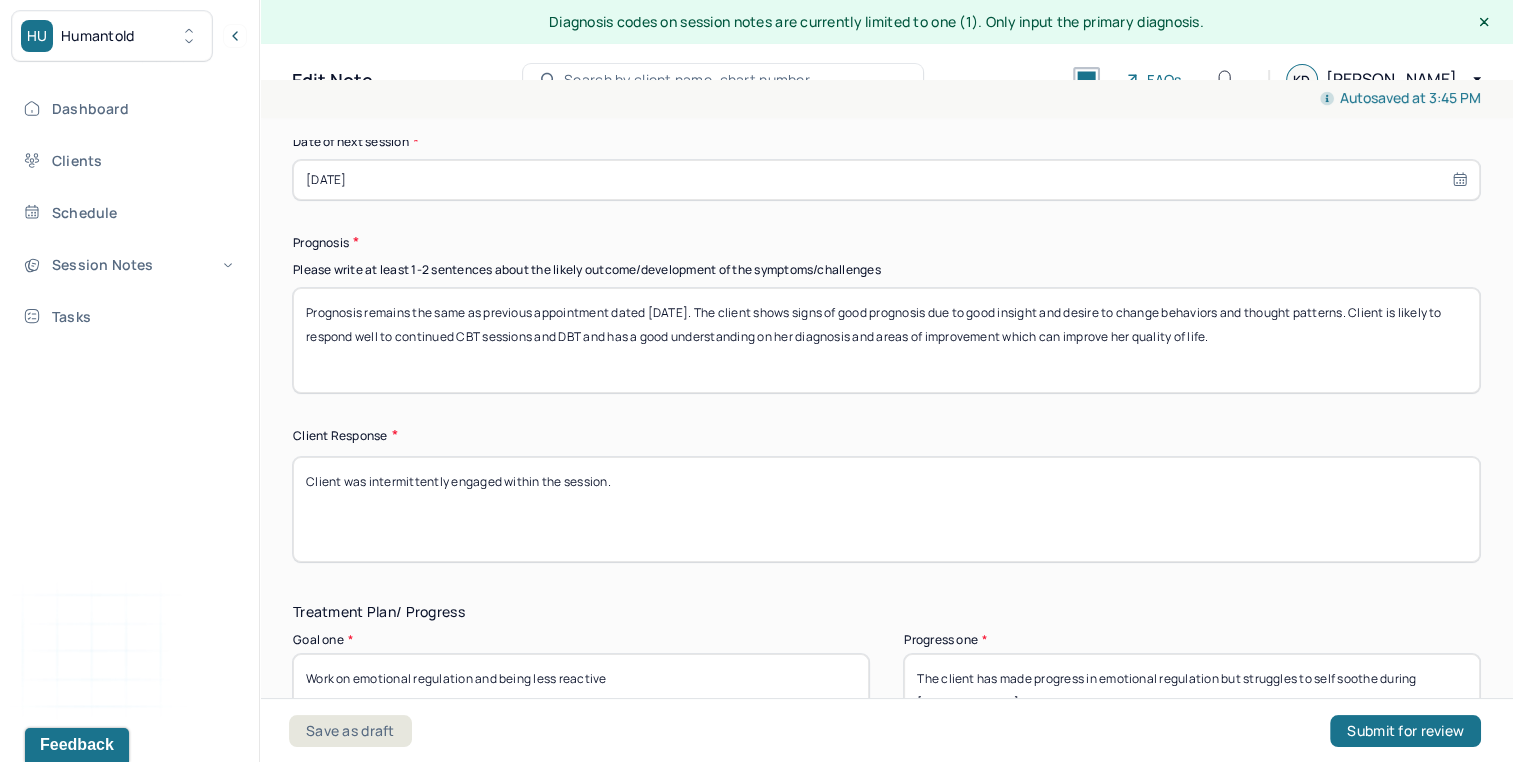 type on "Prognosis remains the same as previous appointment dated 5/27/25. The client shows signs of good prognosis due to good insight and desire to change behaviors and thought patterns. Client is likely to respond well to continued CBT sessions and DBT and has a good understanding on her diagnosis and areas of improvement which can improve her quality of life." 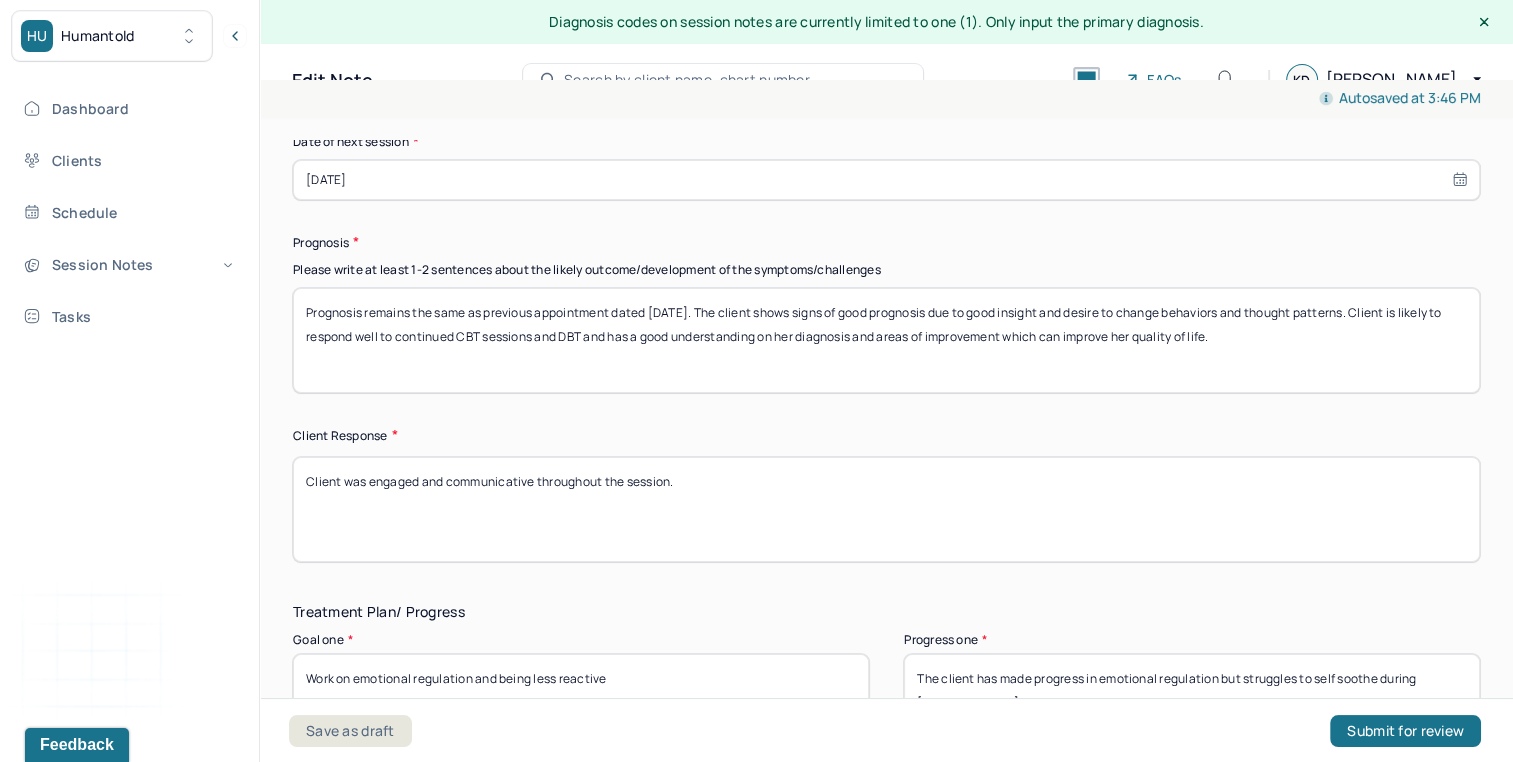 type on "Client was engaged and communicative throughout the session." 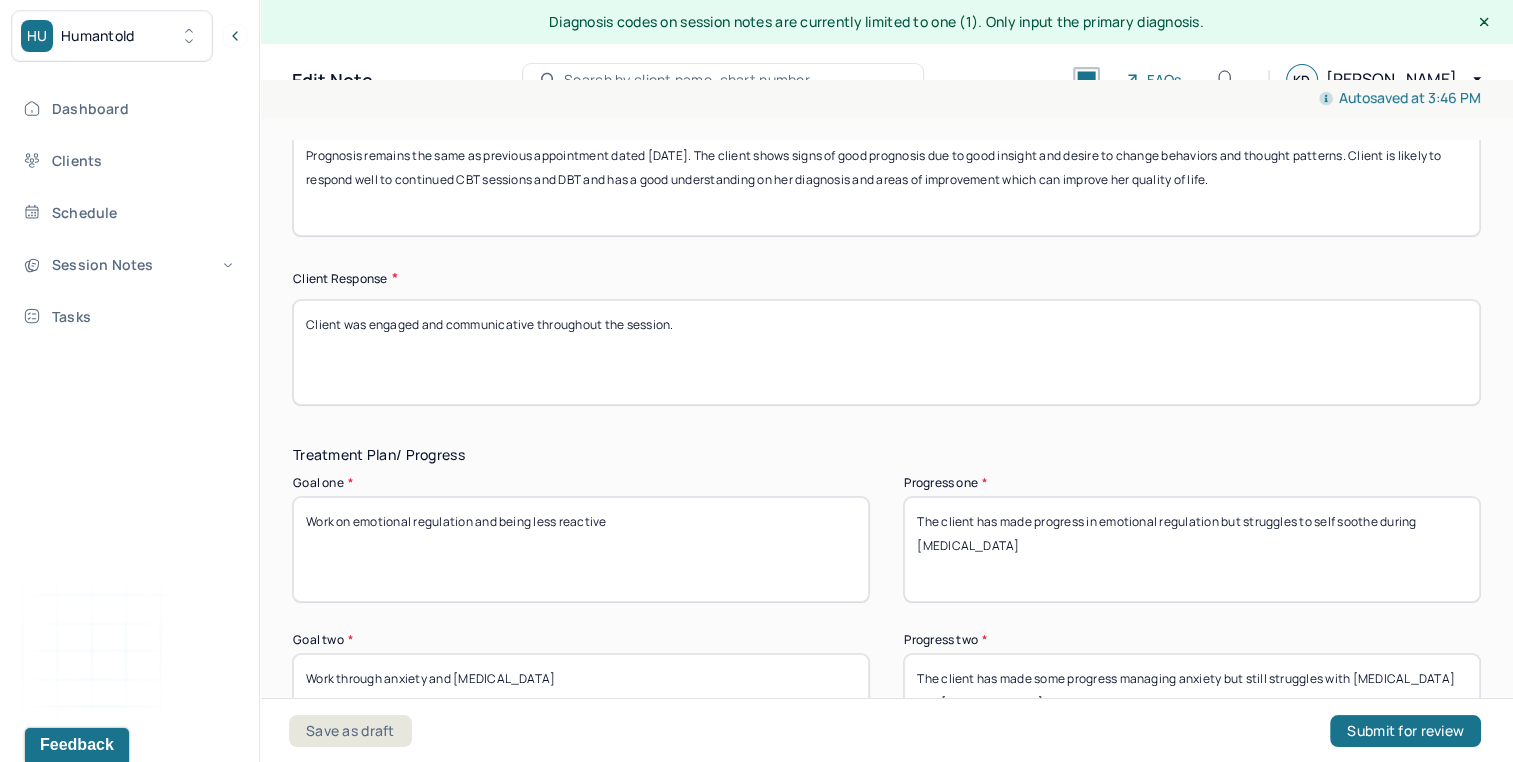 scroll, scrollTop: 3076, scrollLeft: 0, axis: vertical 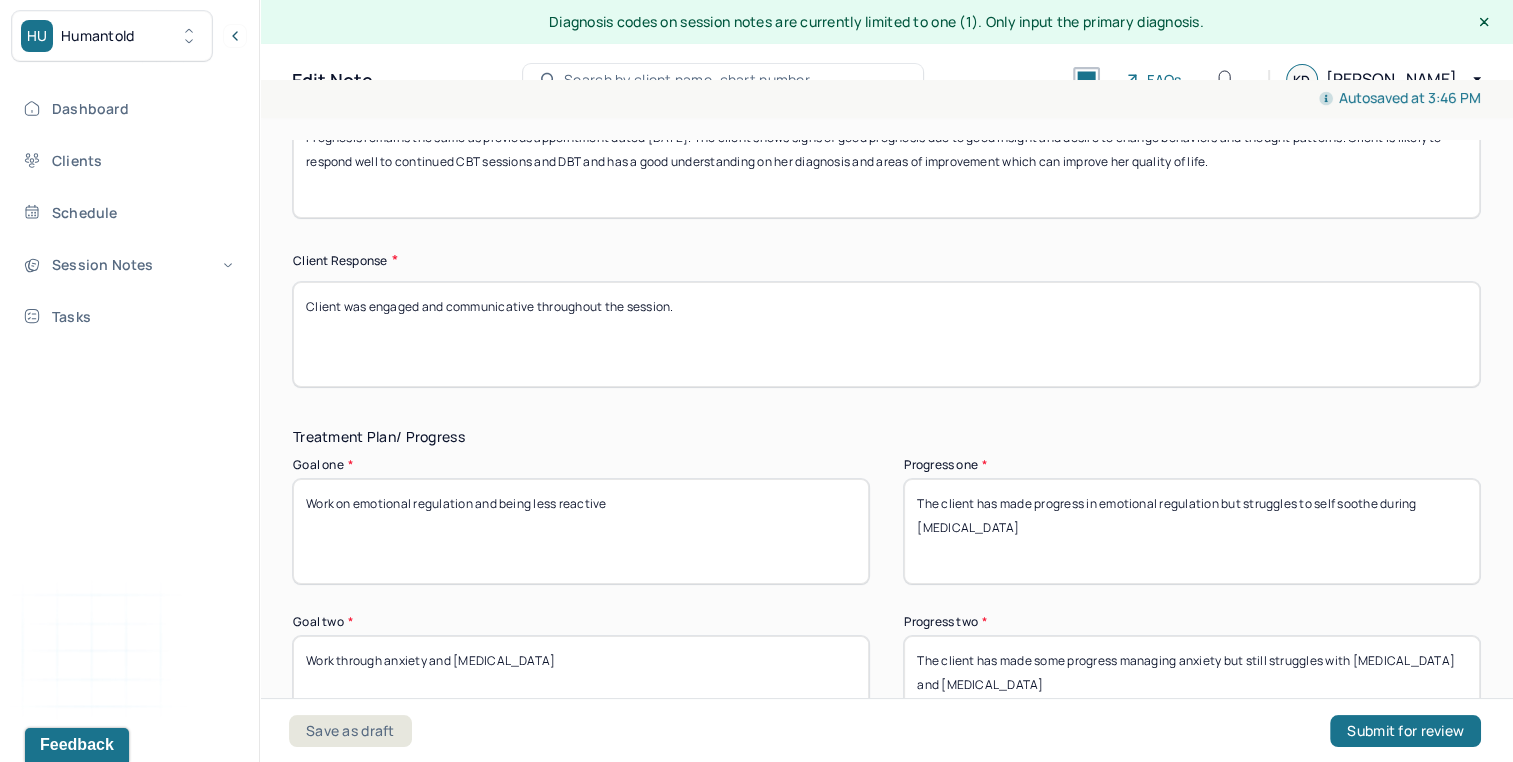 click on "The client has made progress in emotional regulation but struggles to self soothe during separation anxiety" at bounding box center [1192, 531] 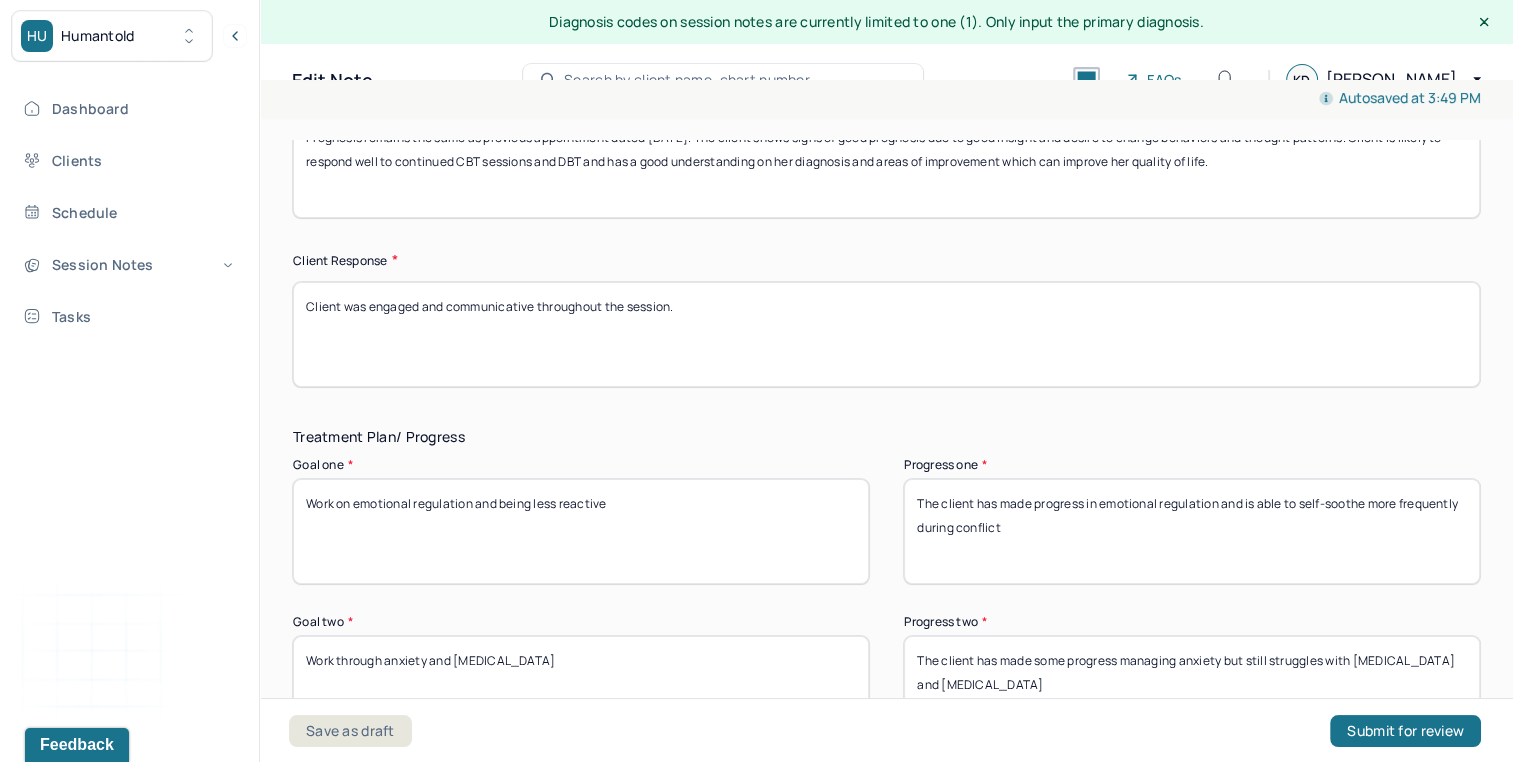 type on "The client has made progress in emotional regulation and is able to self-soothe more frequently during conflict" 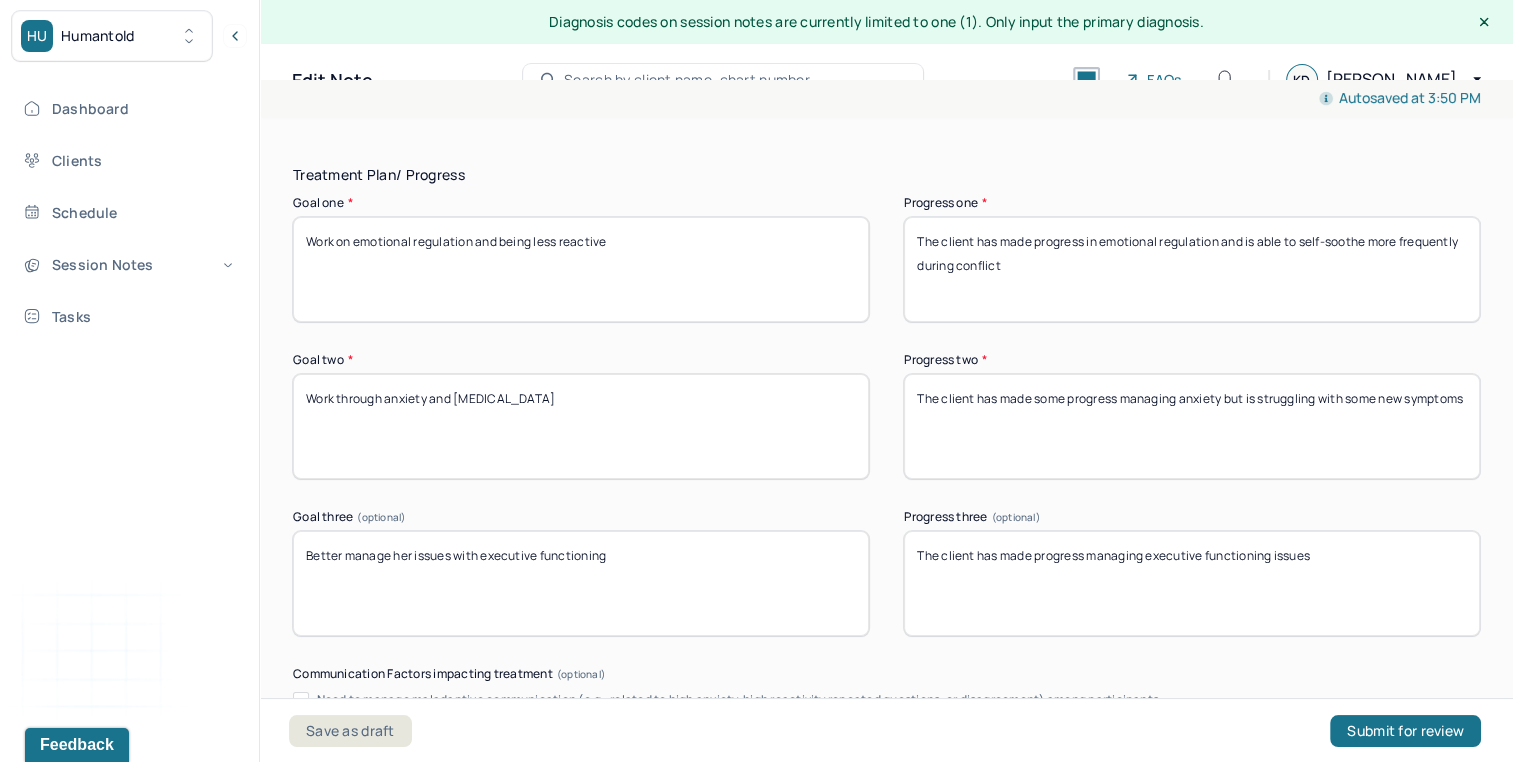 scroll, scrollTop: 3431, scrollLeft: 0, axis: vertical 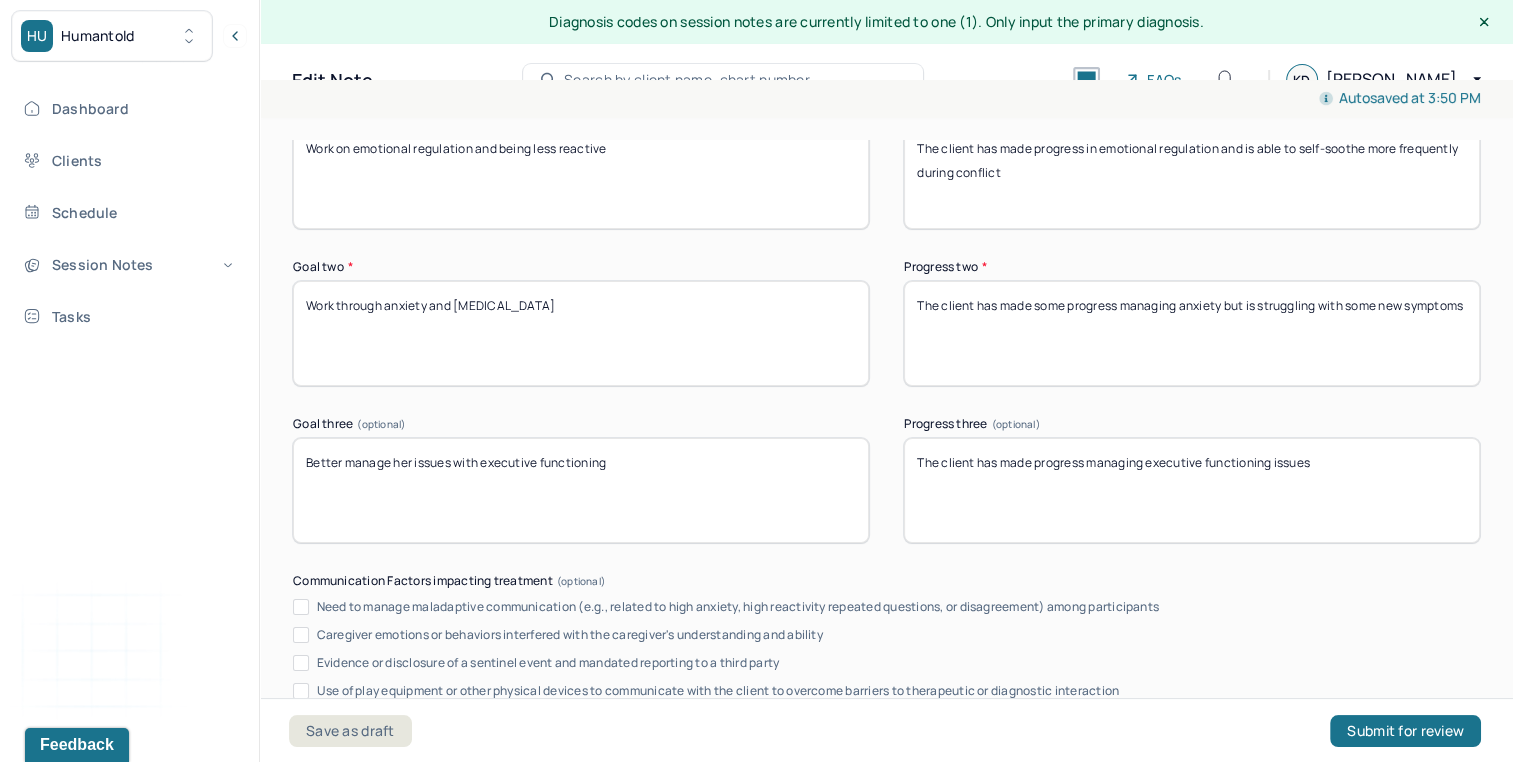 type on "The client has made some progress managing anxiety but is struggling with some new symptoms" 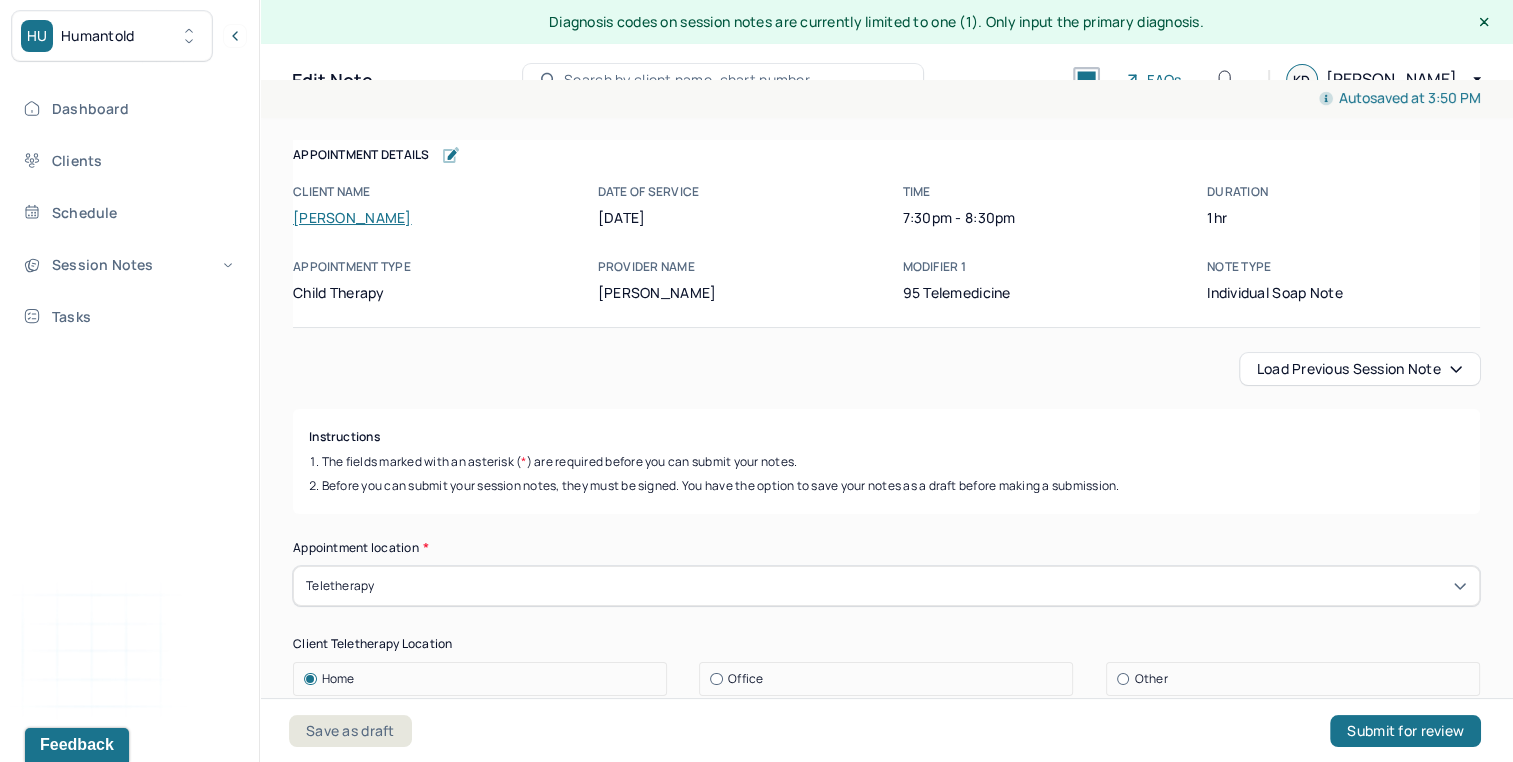 scroll, scrollTop: 12, scrollLeft: 0, axis: vertical 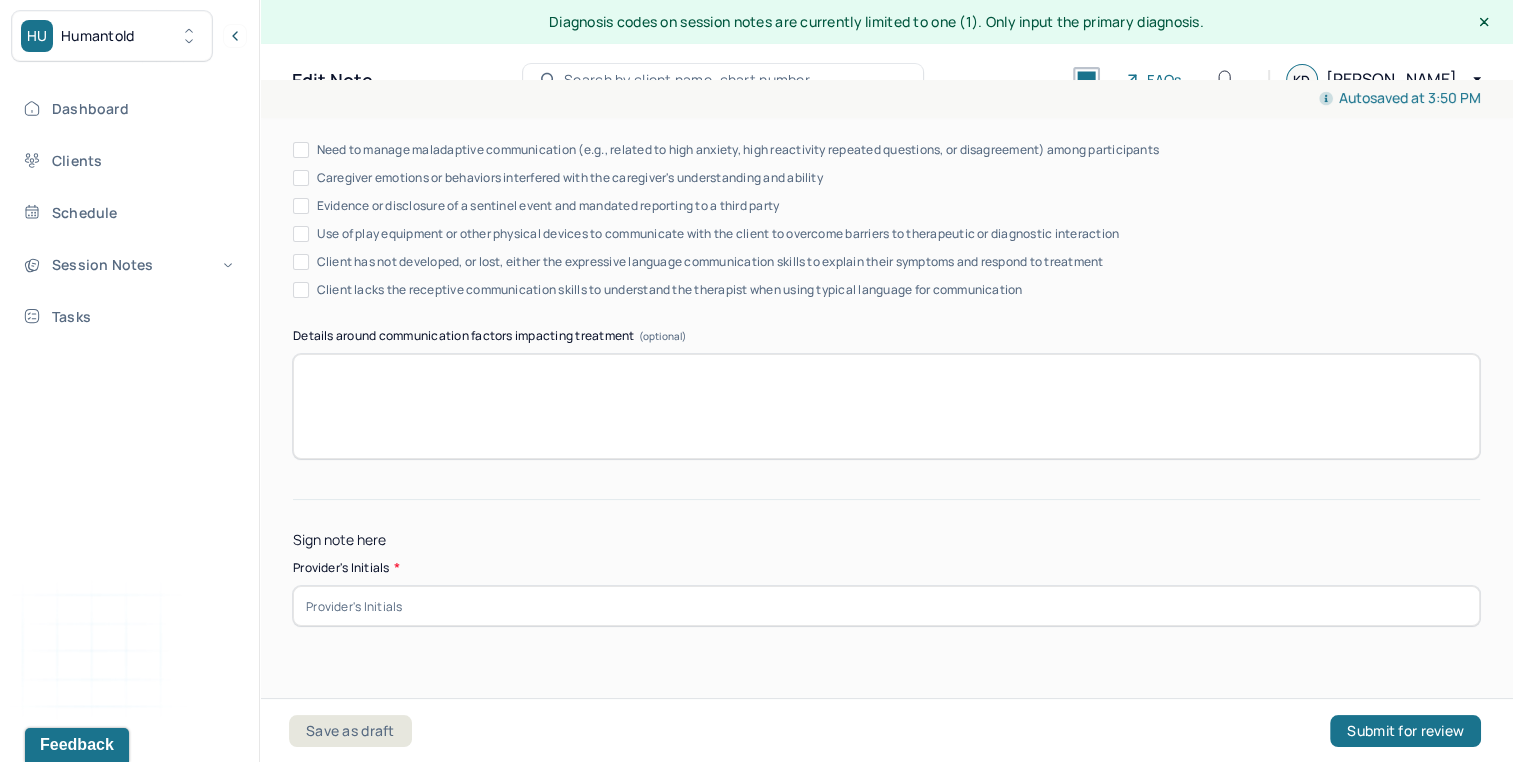 click at bounding box center [886, 606] 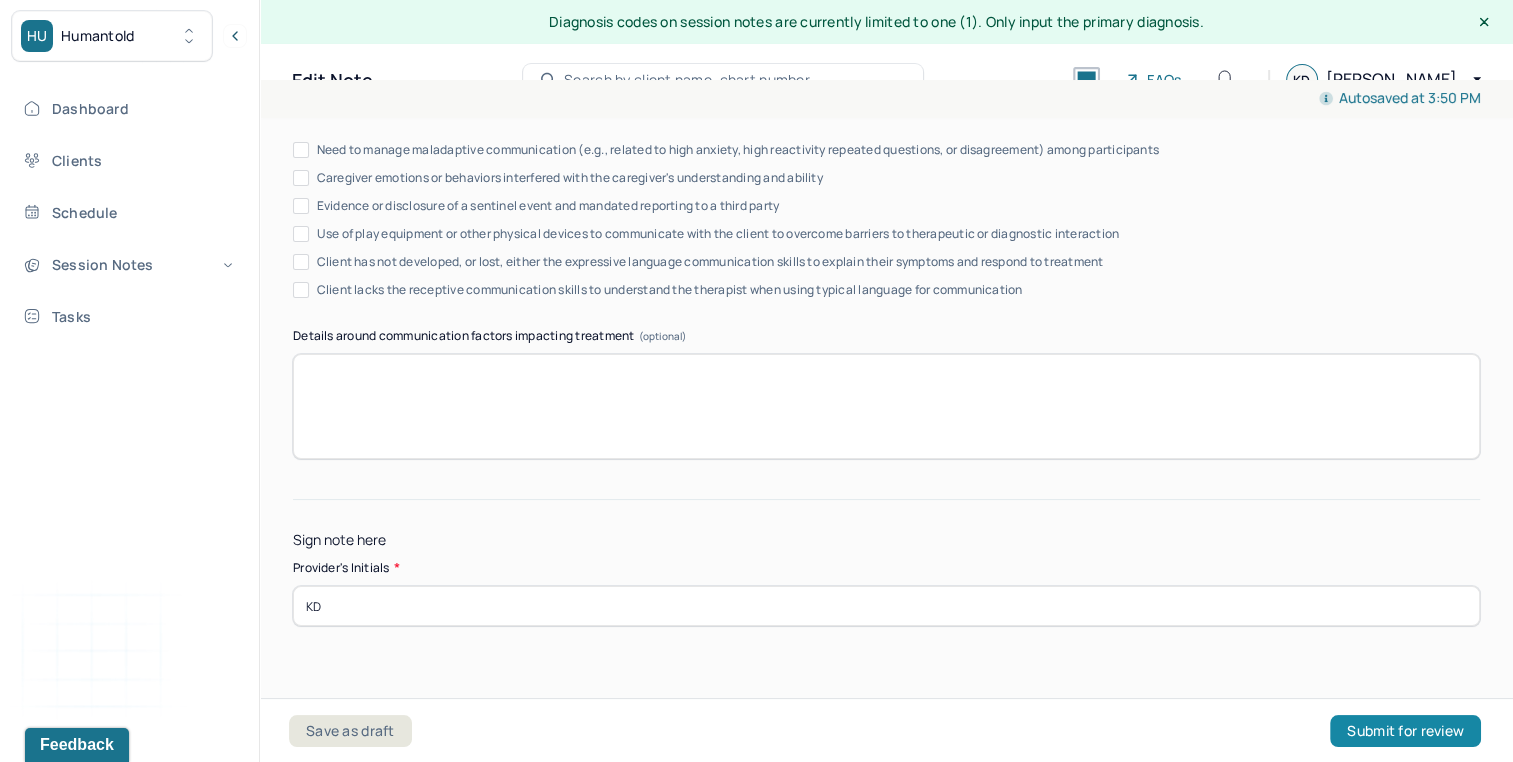 type on "KD" 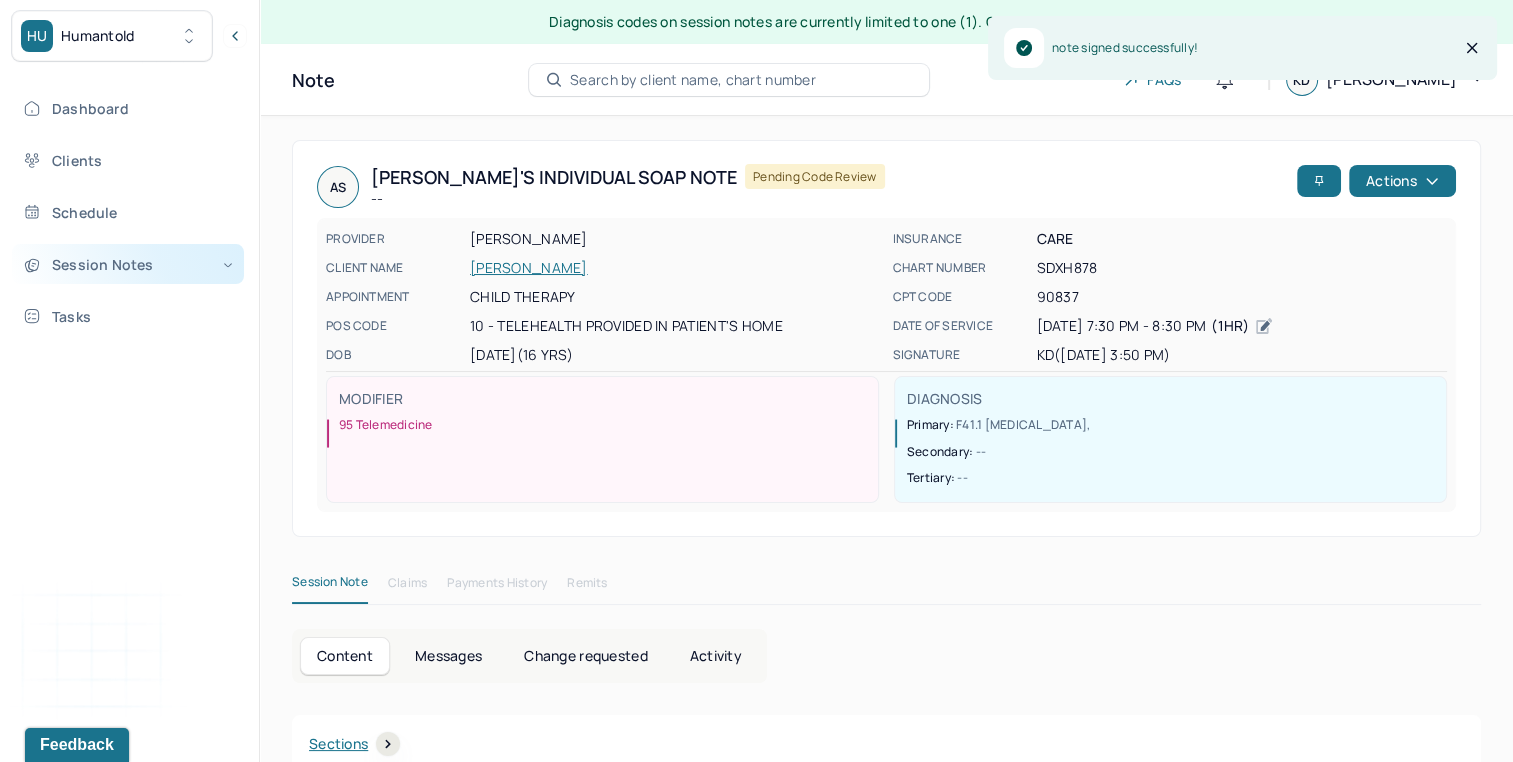 click on "Session Notes" at bounding box center [128, 264] 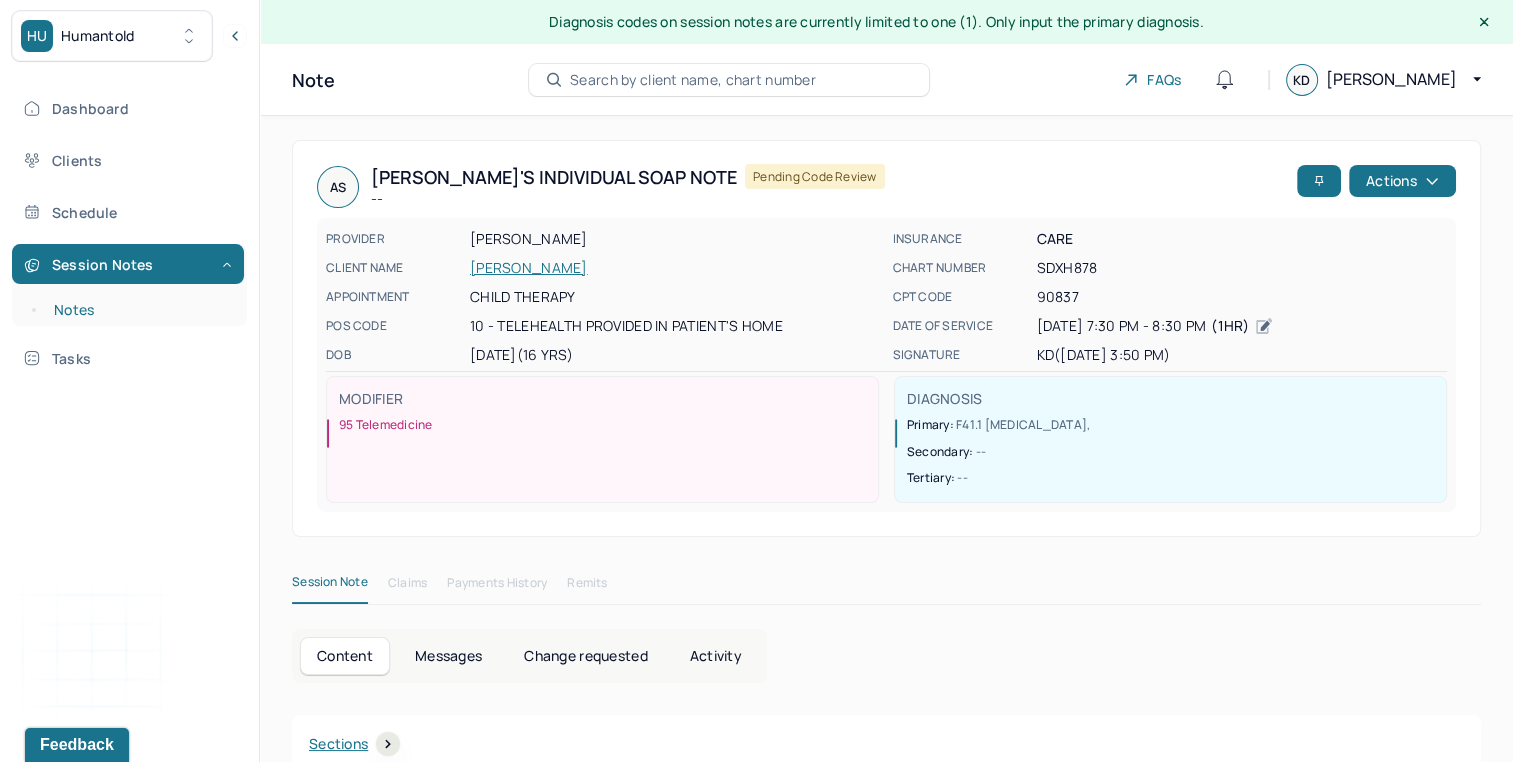 click on "Notes" at bounding box center [139, 310] 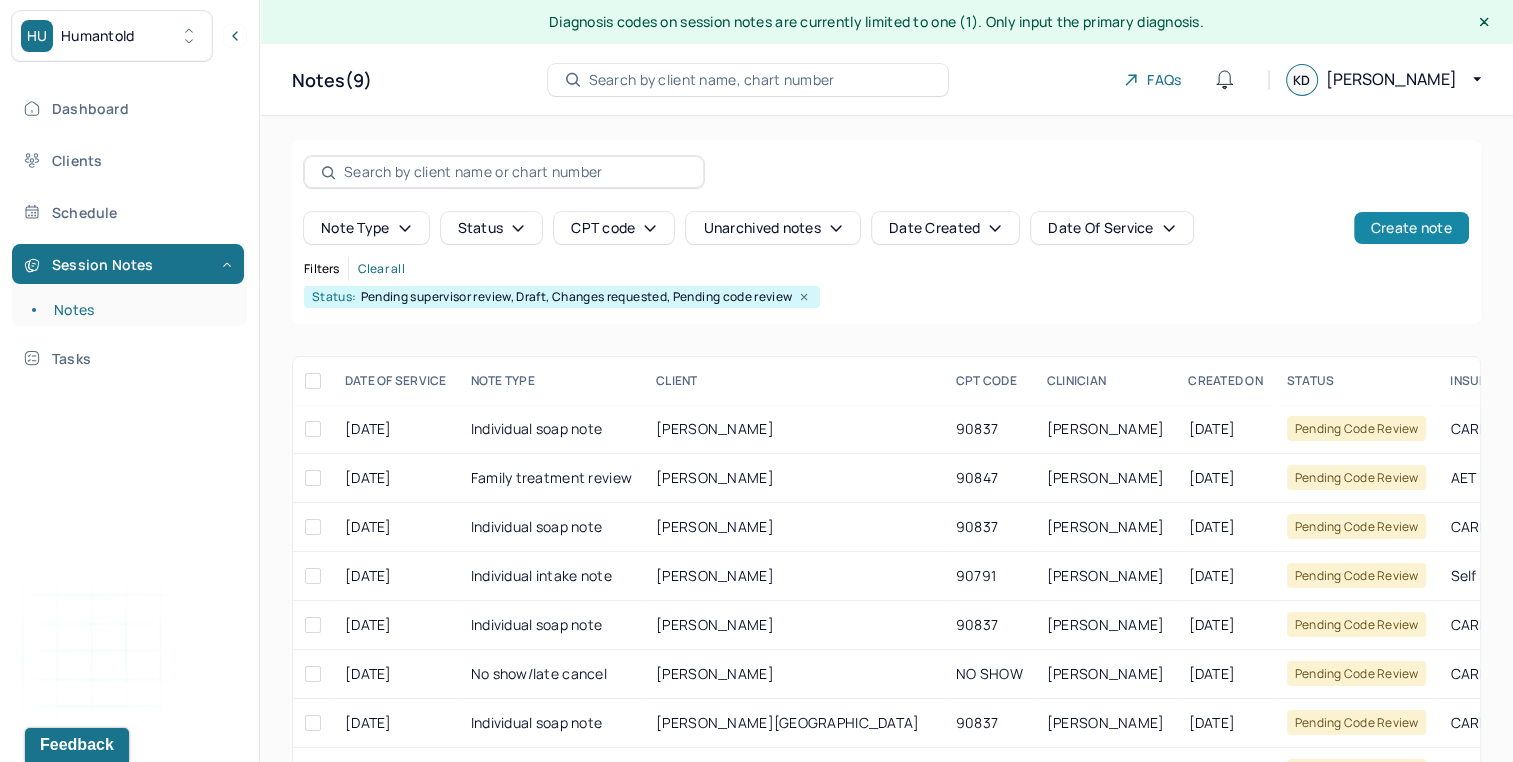 click on "Create note" at bounding box center (1411, 228) 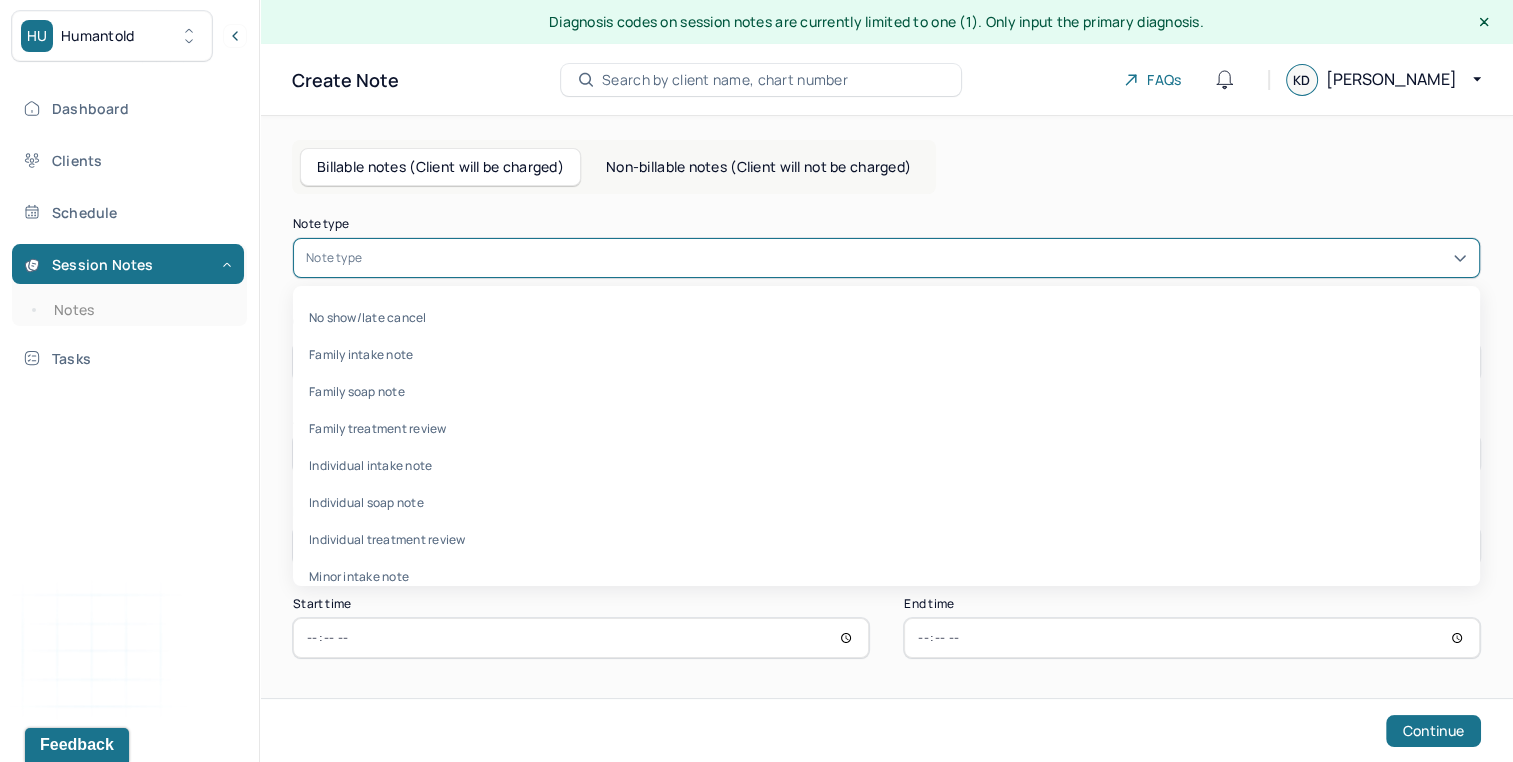 click at bounding box center [916, 258] 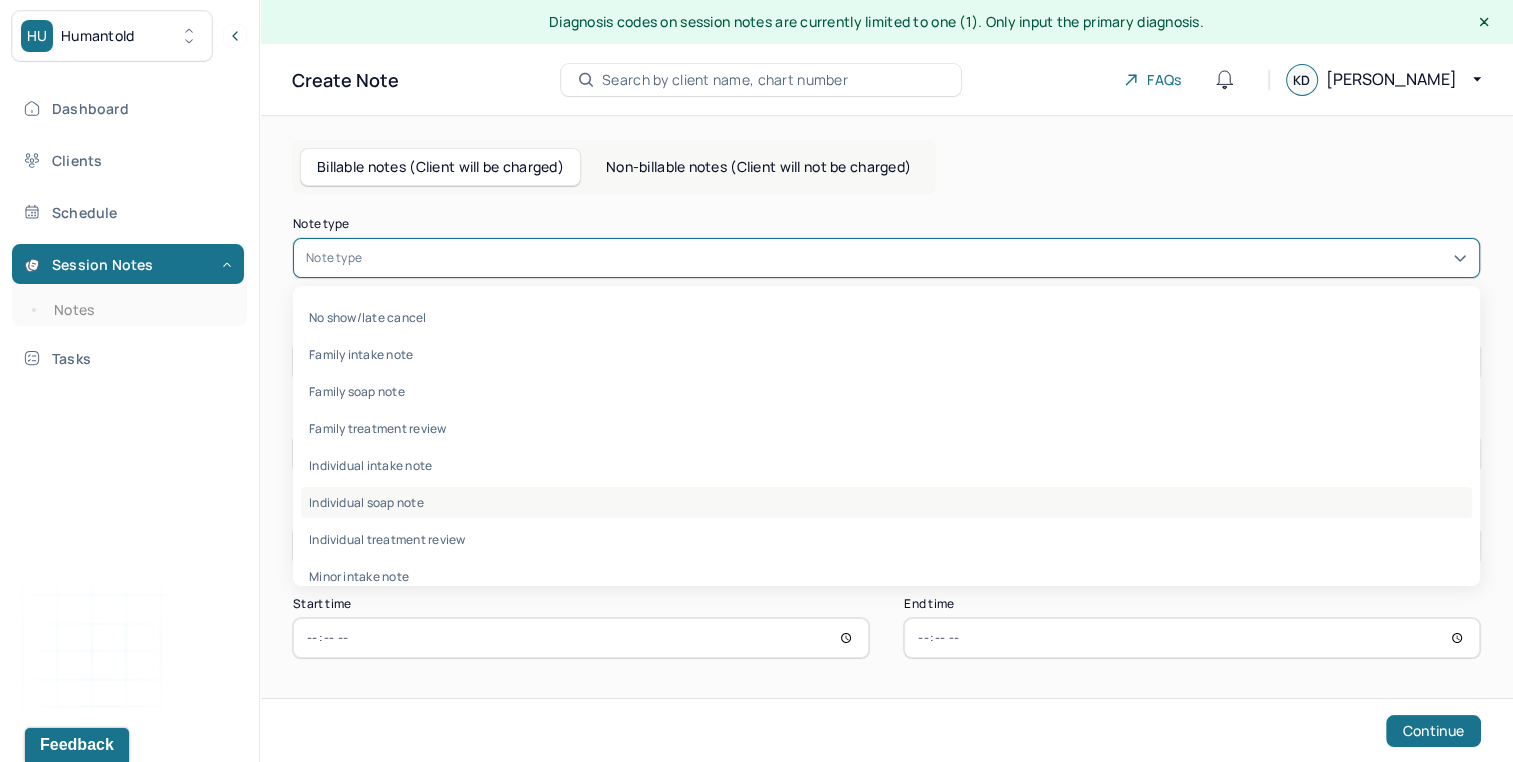 click on "Individual soap note" at bounding box center (886, 502) 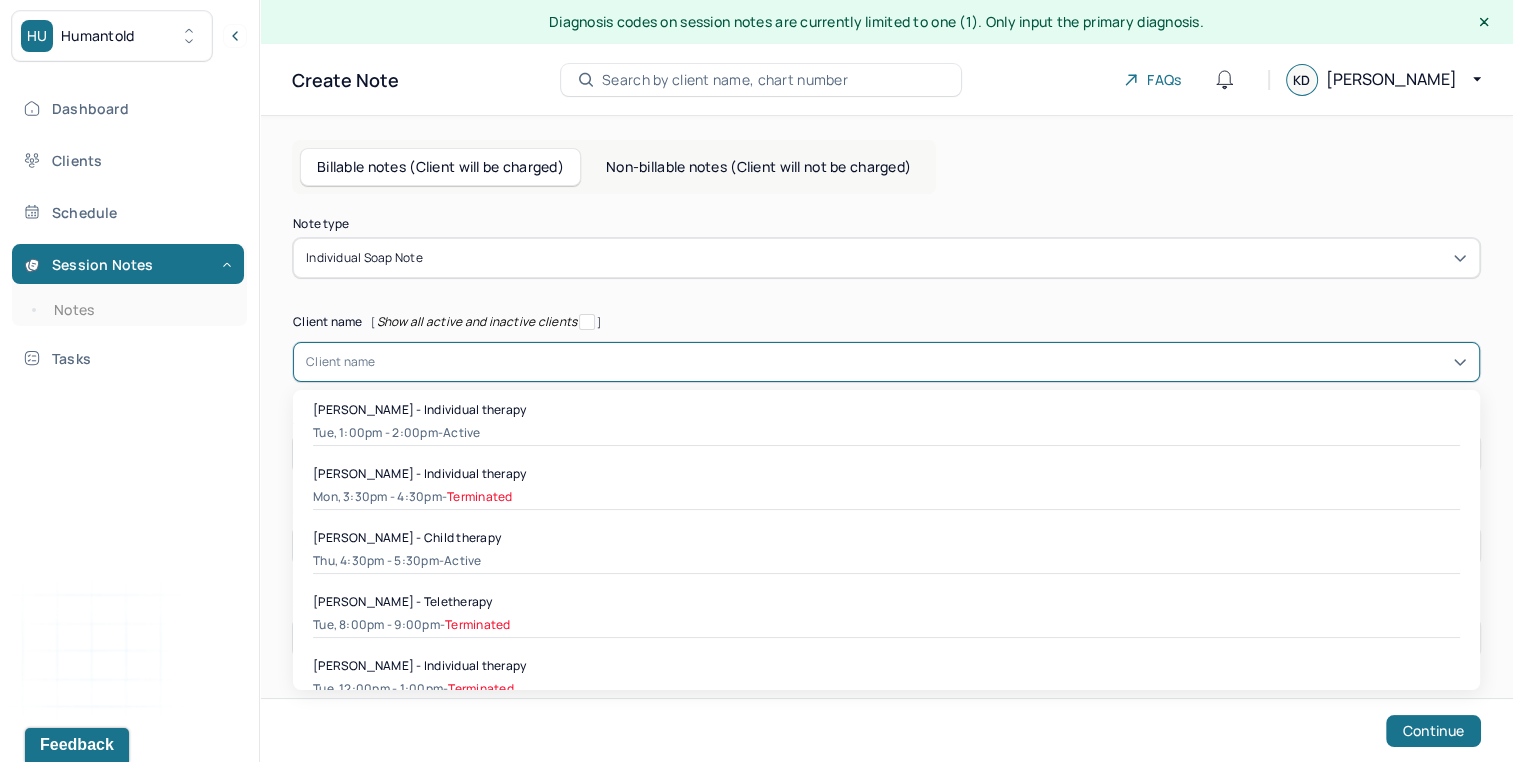 click at bounding box center (921, 362) 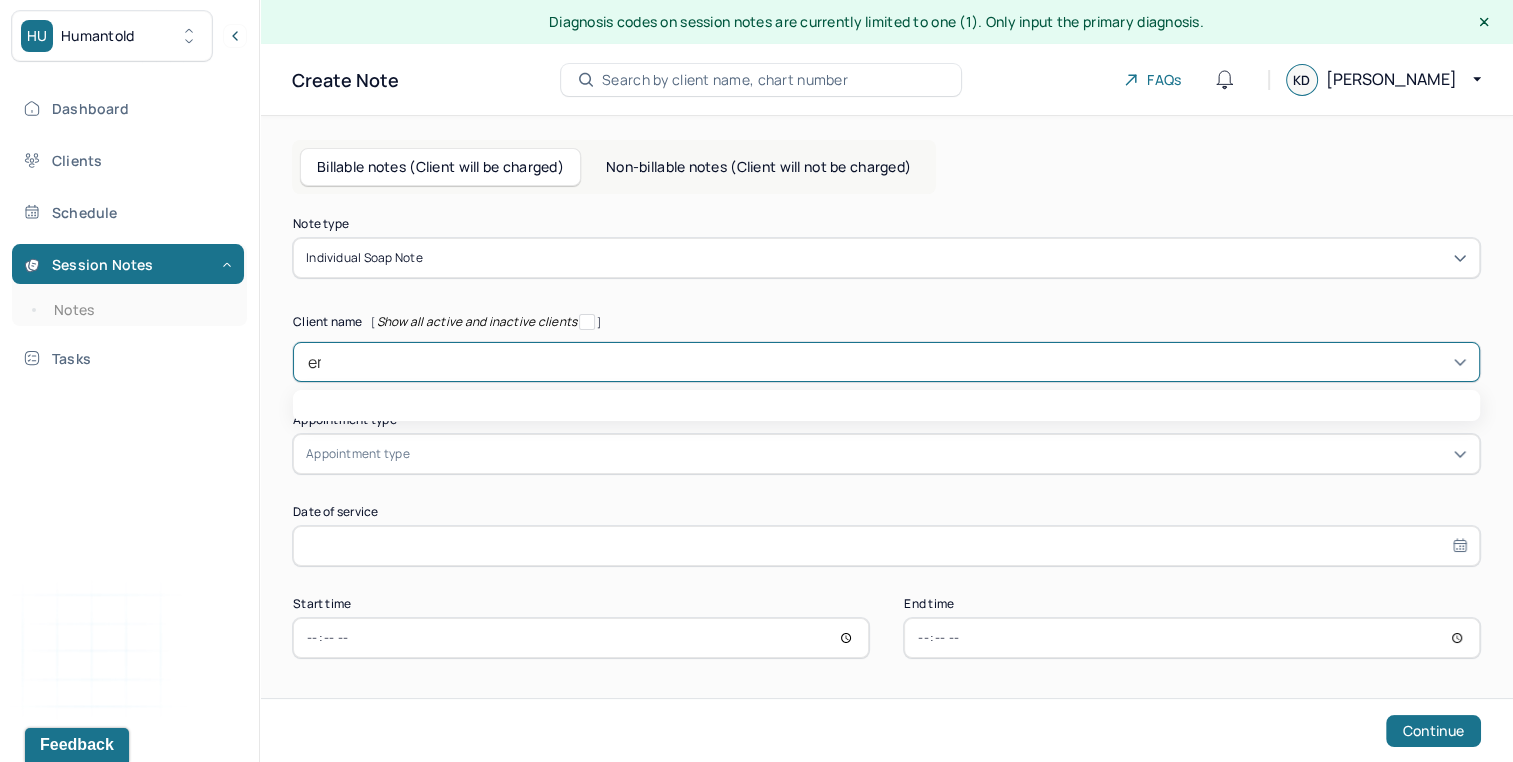 type on "emm" 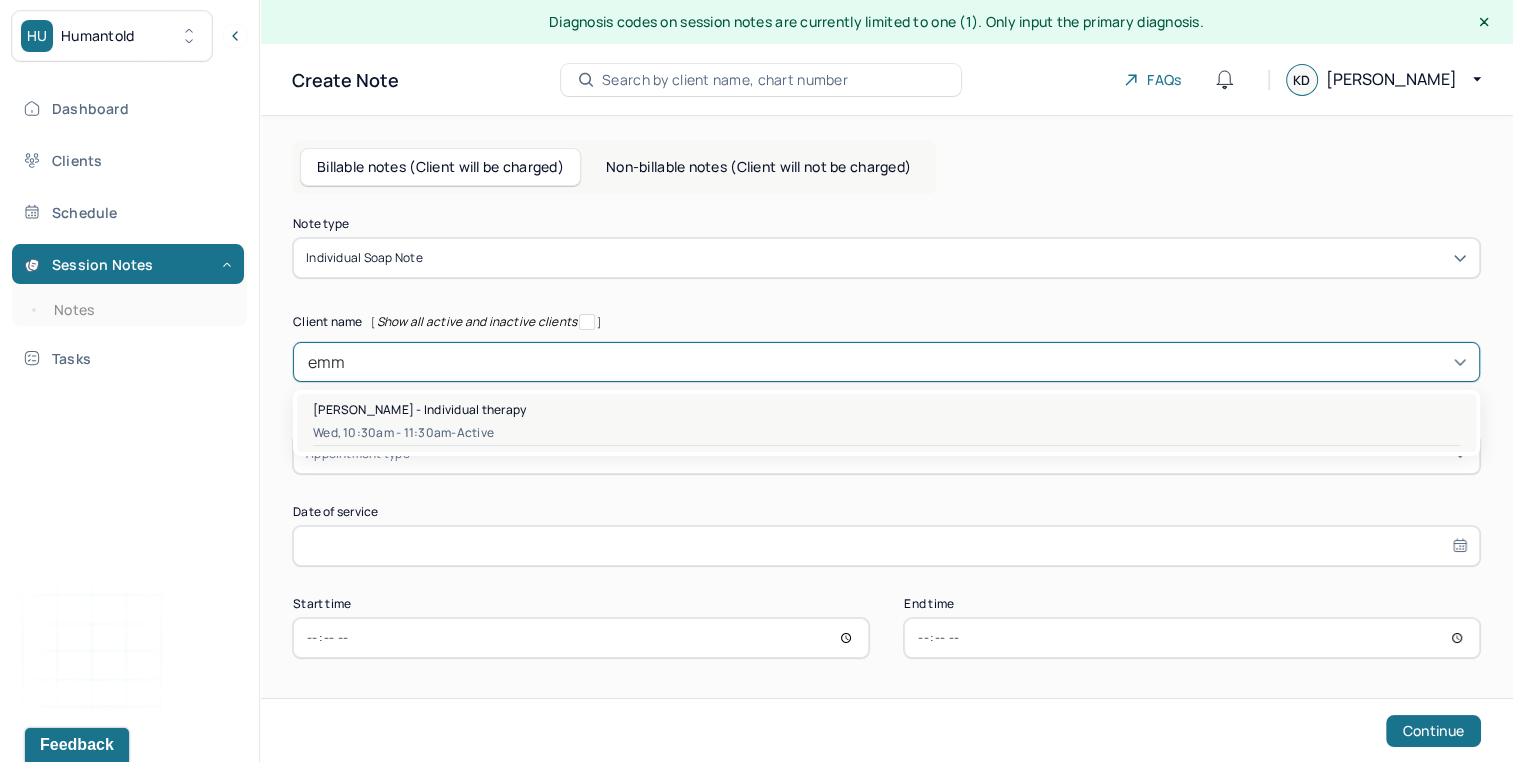 click on "Emma Topolovec - Individual therapy Wed, 10:30am - 11:30am  -  active" at bounding box center (886, 423) 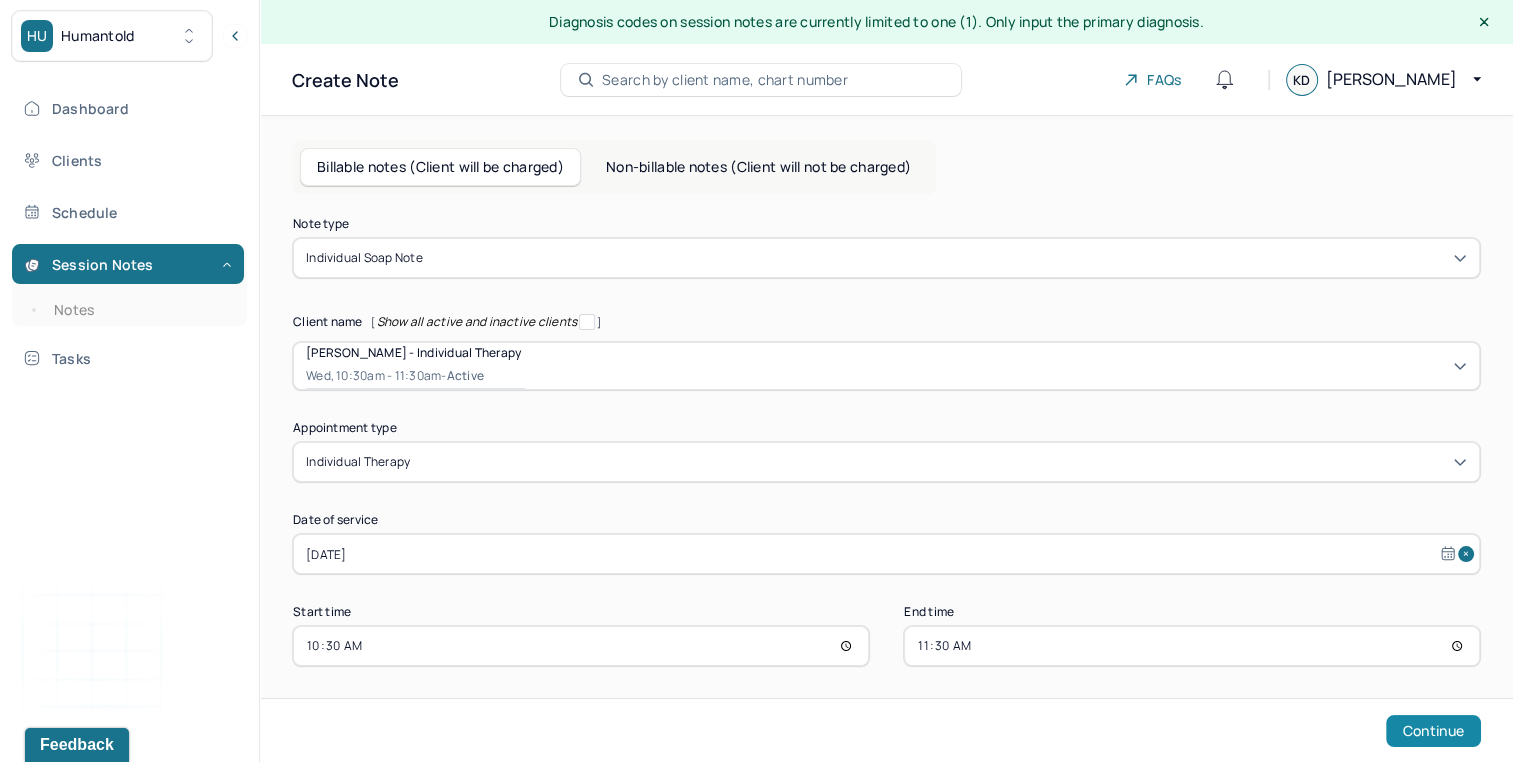 click on "Continue" at bounding box center (1433, 731) 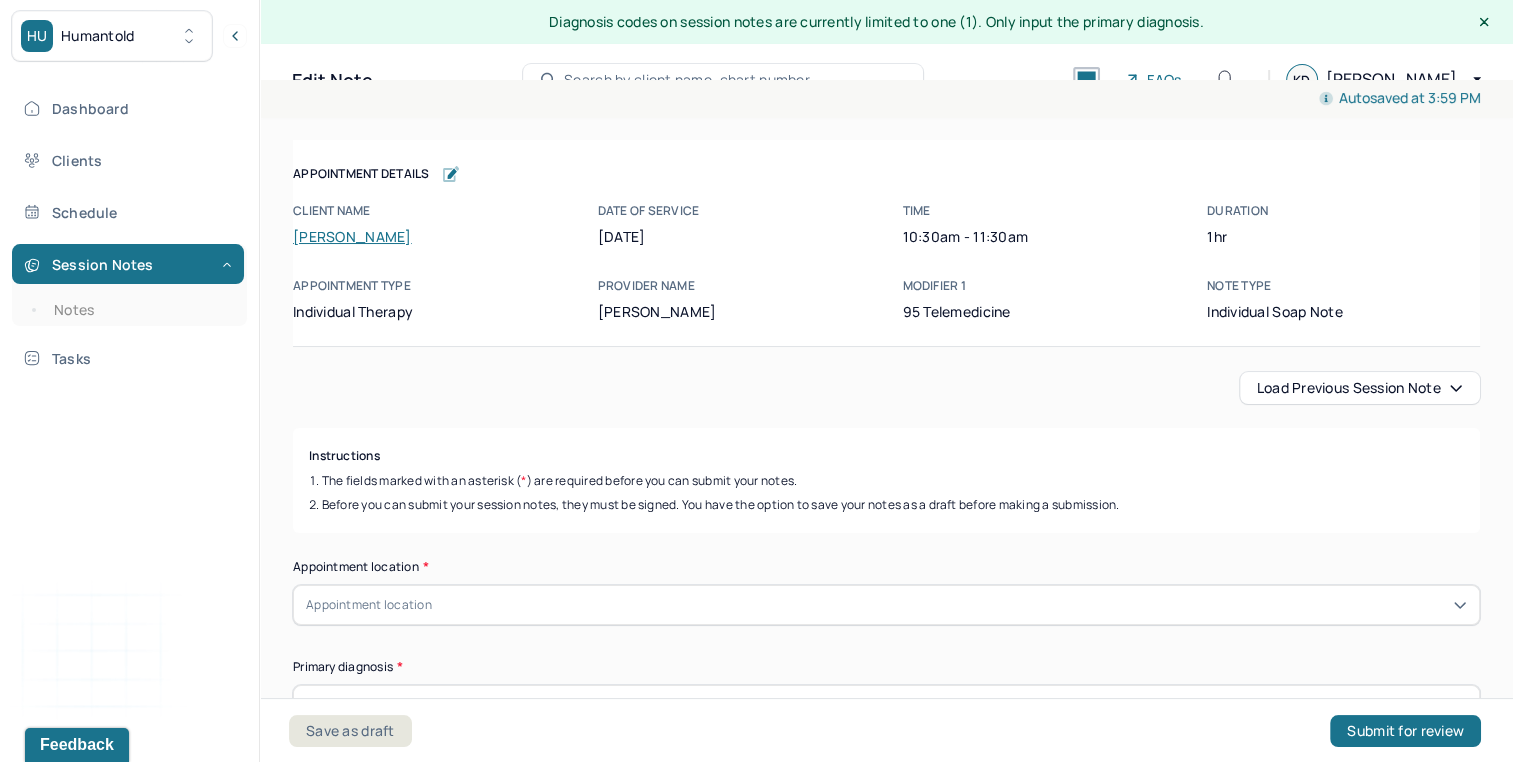 click on "Load previous session note   Instructions The fields marked with an asterisk ( * ) are required before you can submit your notes. Before you can submit your session notes, they must be signed. You have the option to save your notes as a draft before making a submission. Appointment location * Appointment location Primary diagnosis * Primary diagnosis Secondary diagnosis (optional) Secondary diagnosis Tertiary diagnosis (optional) Tertiary diagnosis Emotional / Behavioural symptoms demonstrated * Causing * Causing Intention for Session * Intention for Session Session Note Subjective This section is for Subjective reporting of your clients, it can include their mood, their reported symptoms, their efforts since your last meeting to implement your homework or recommendations or any questions they have Objective What were the behaviors, nonverbal expressions,gestures, postures, and overall presentation of the client? Consider client's mood and affect,client's response to treatment, any use of assessments. EDMR" at bounding box center [886, 2389] 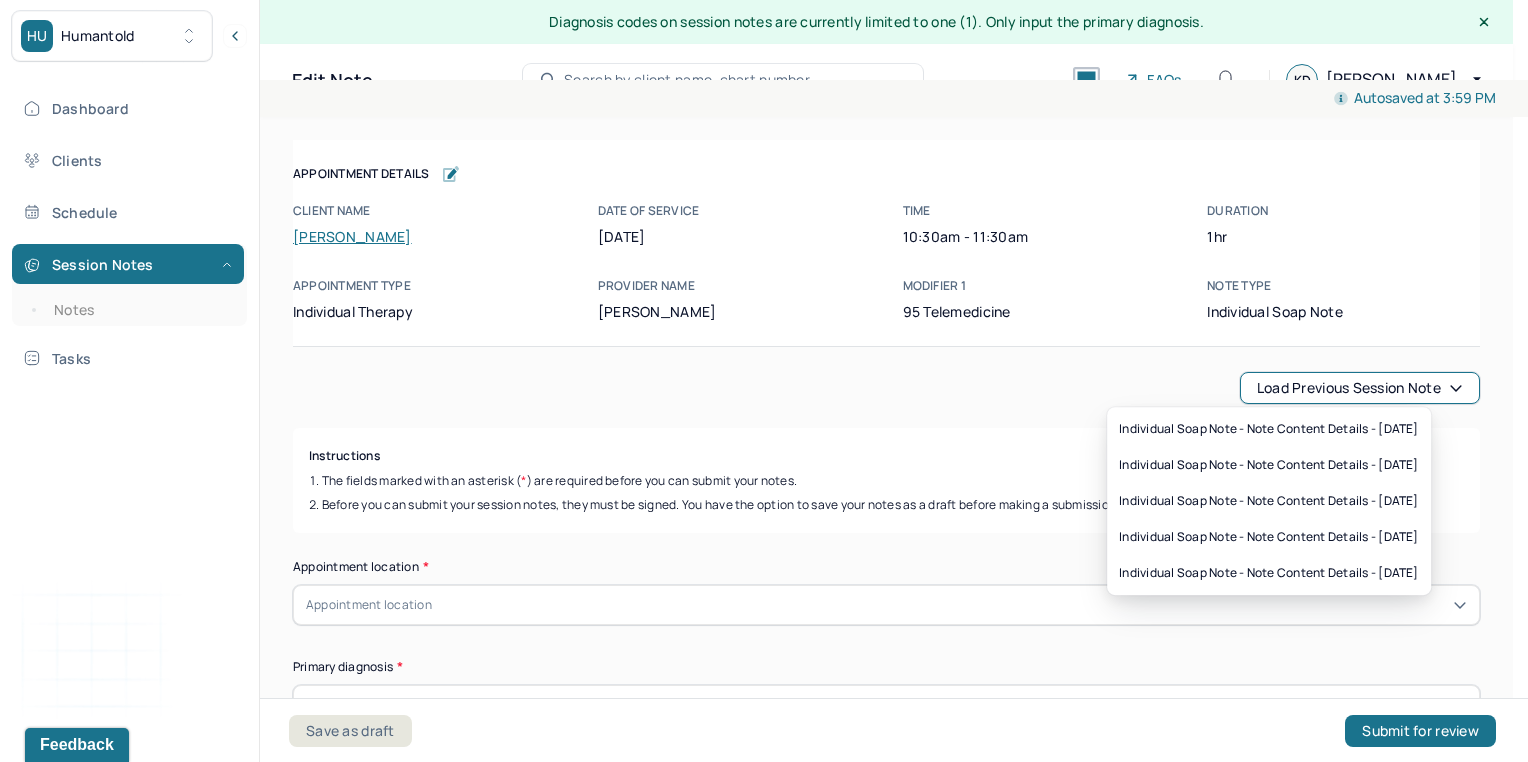 click on "Load previous session note" at bounding box center (1360, 388) 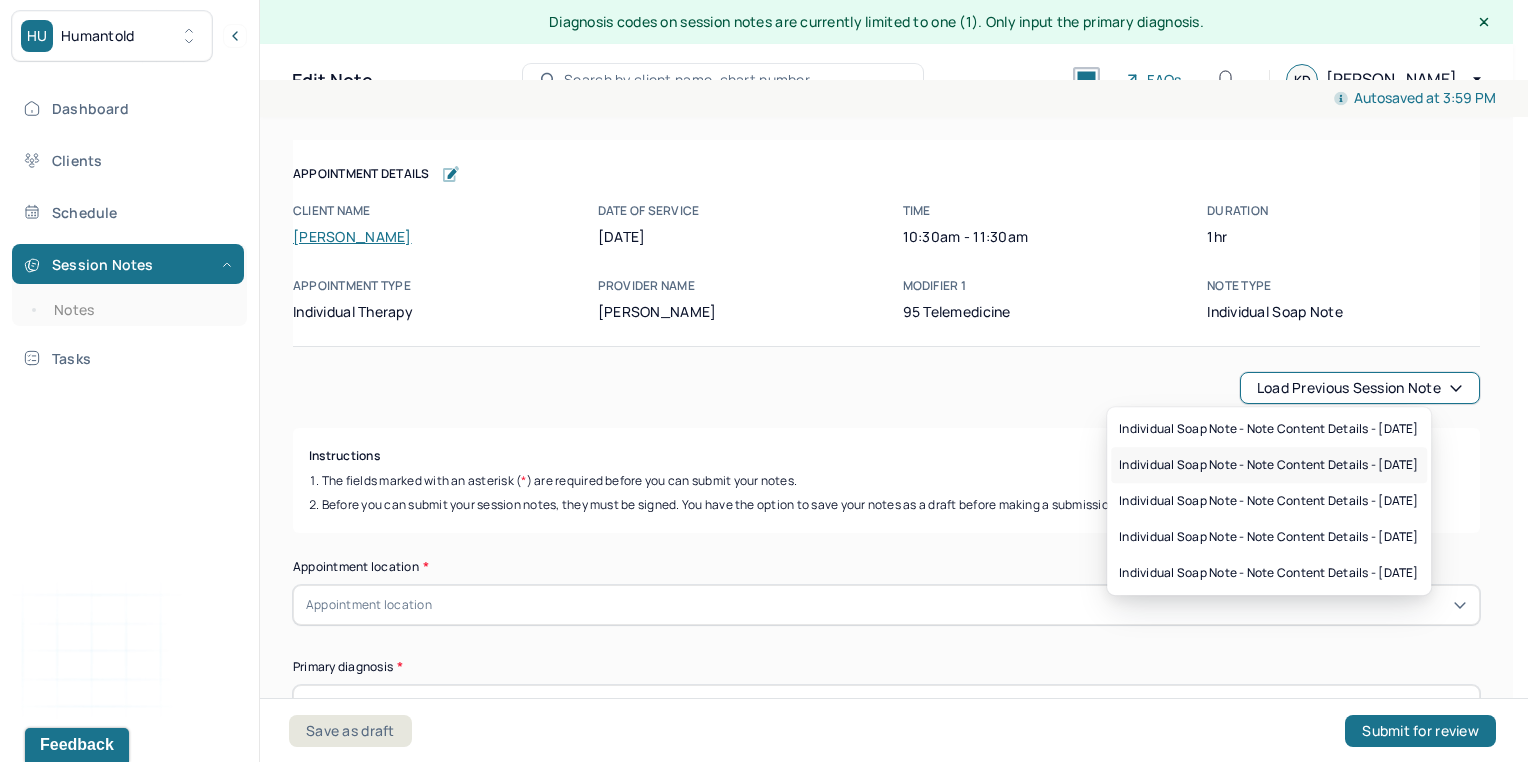 click on "Individual soap note   - Note content Details -   05/28/2025" at bounding box center (1269, 465) 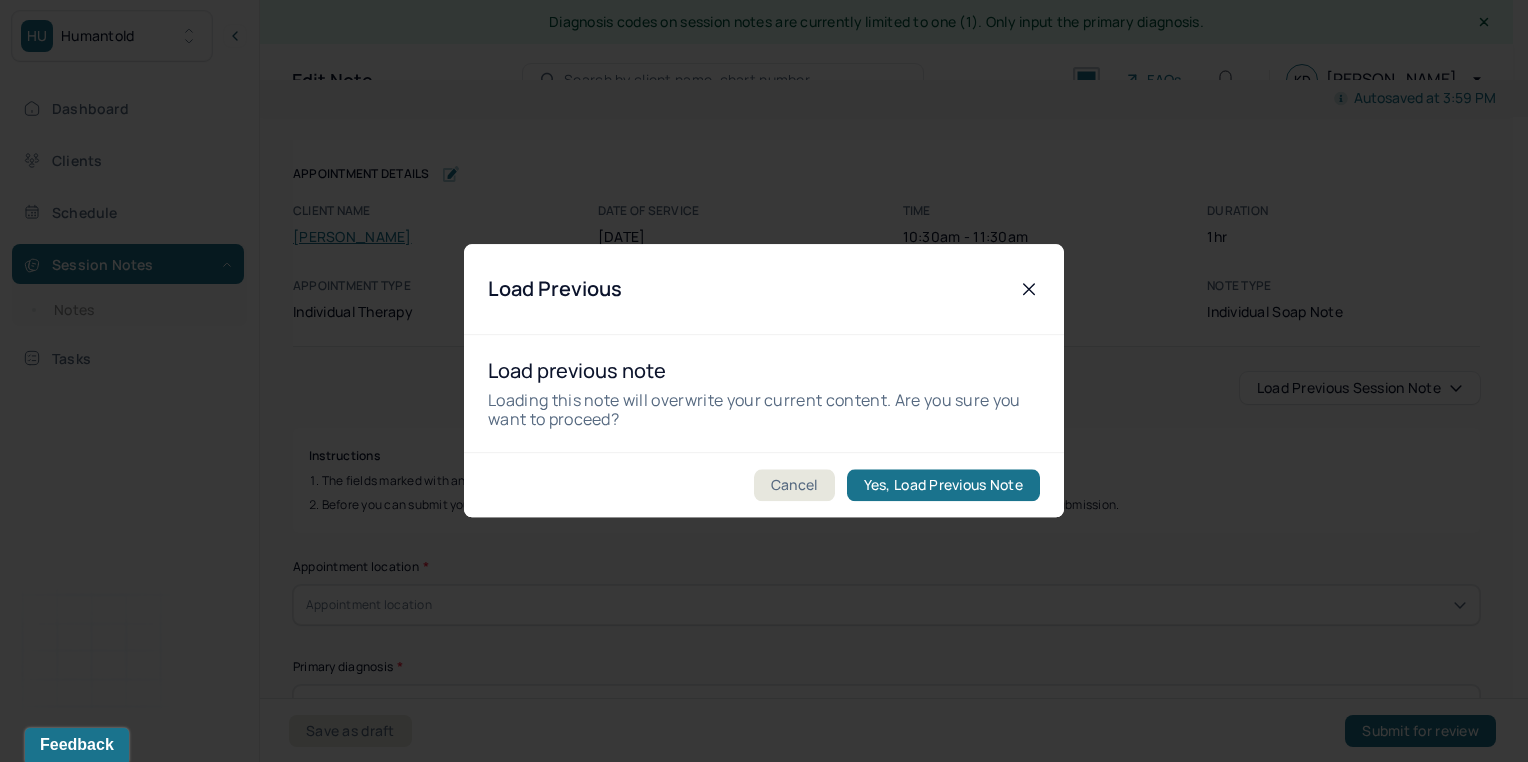 click at bounding box center [764, 381] 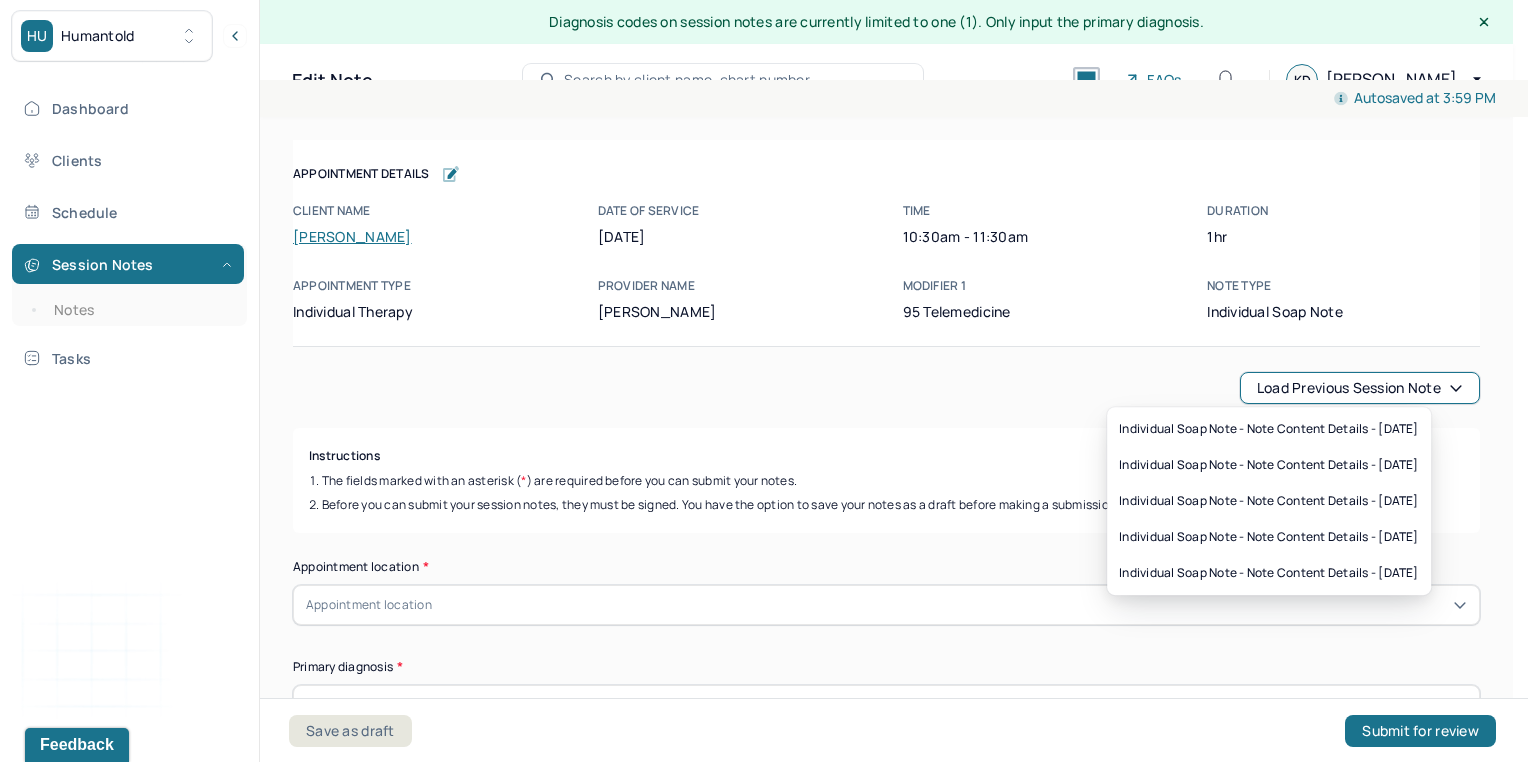 click on "Load previous session note" at bounding box center [1360, 388] 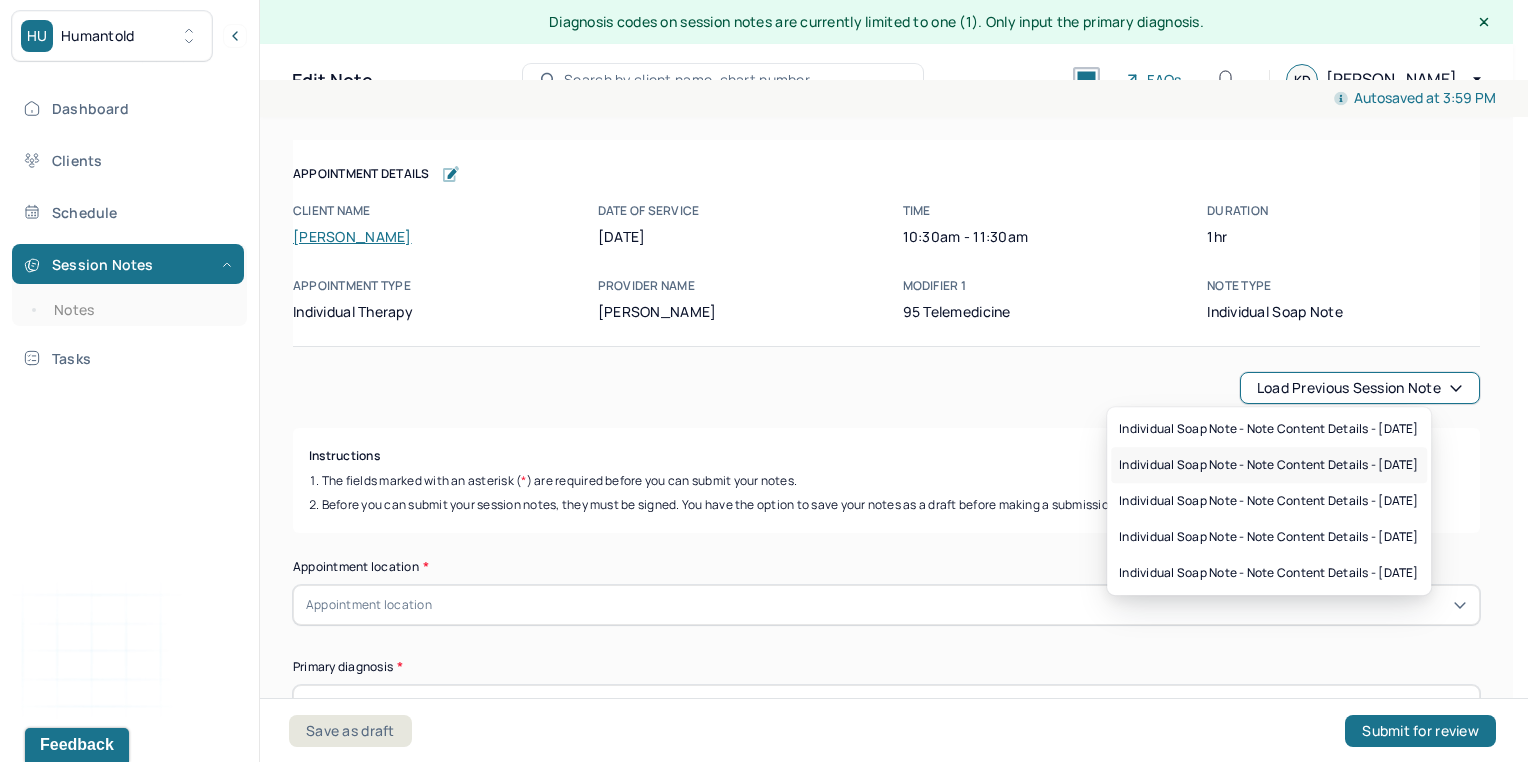 click on "Individual soap note   - Note content Details -   05/28/2025" at bounding box center [1269, 465] 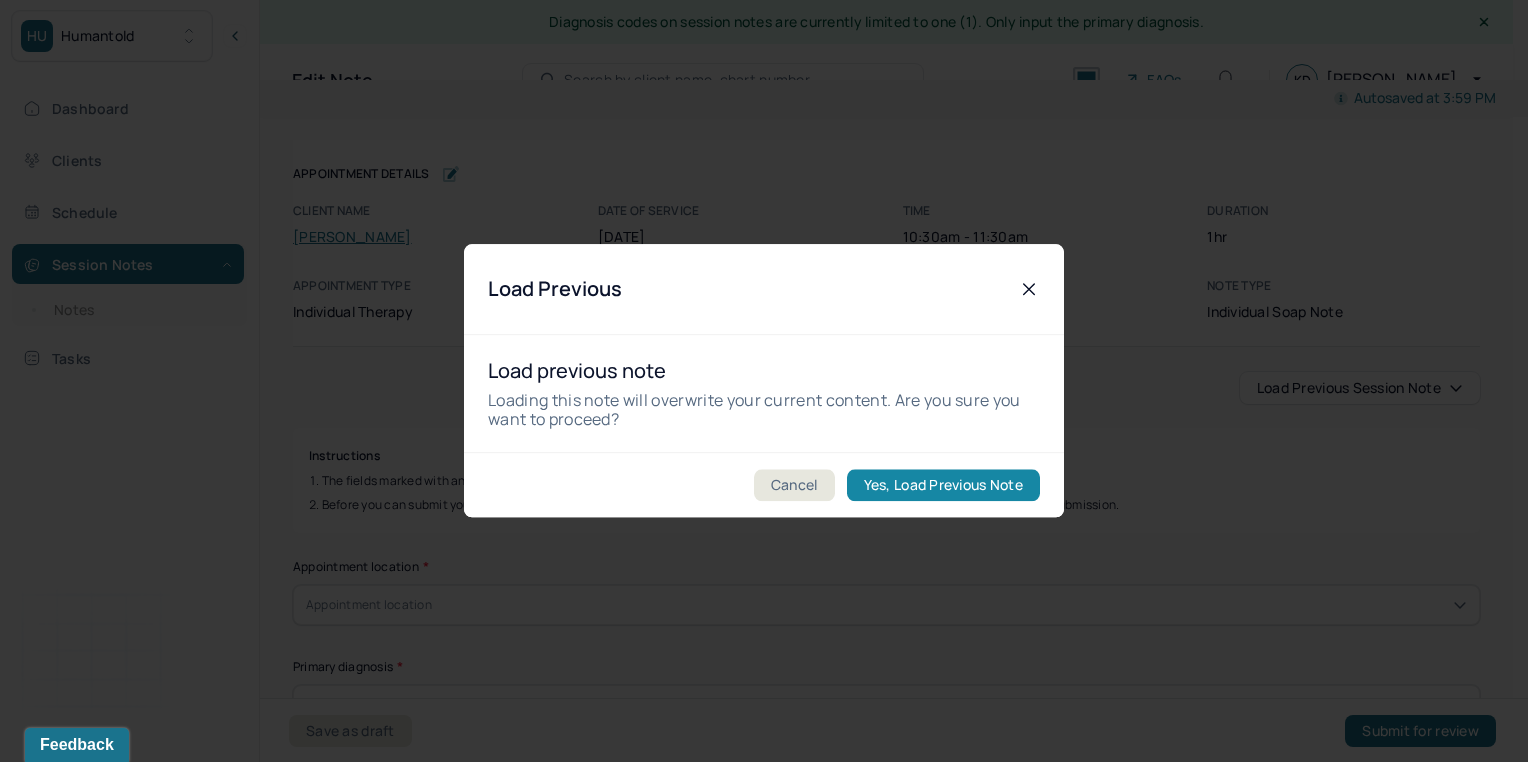 click on "Yes, Load Previous Note" at bounding box center [943, 486] 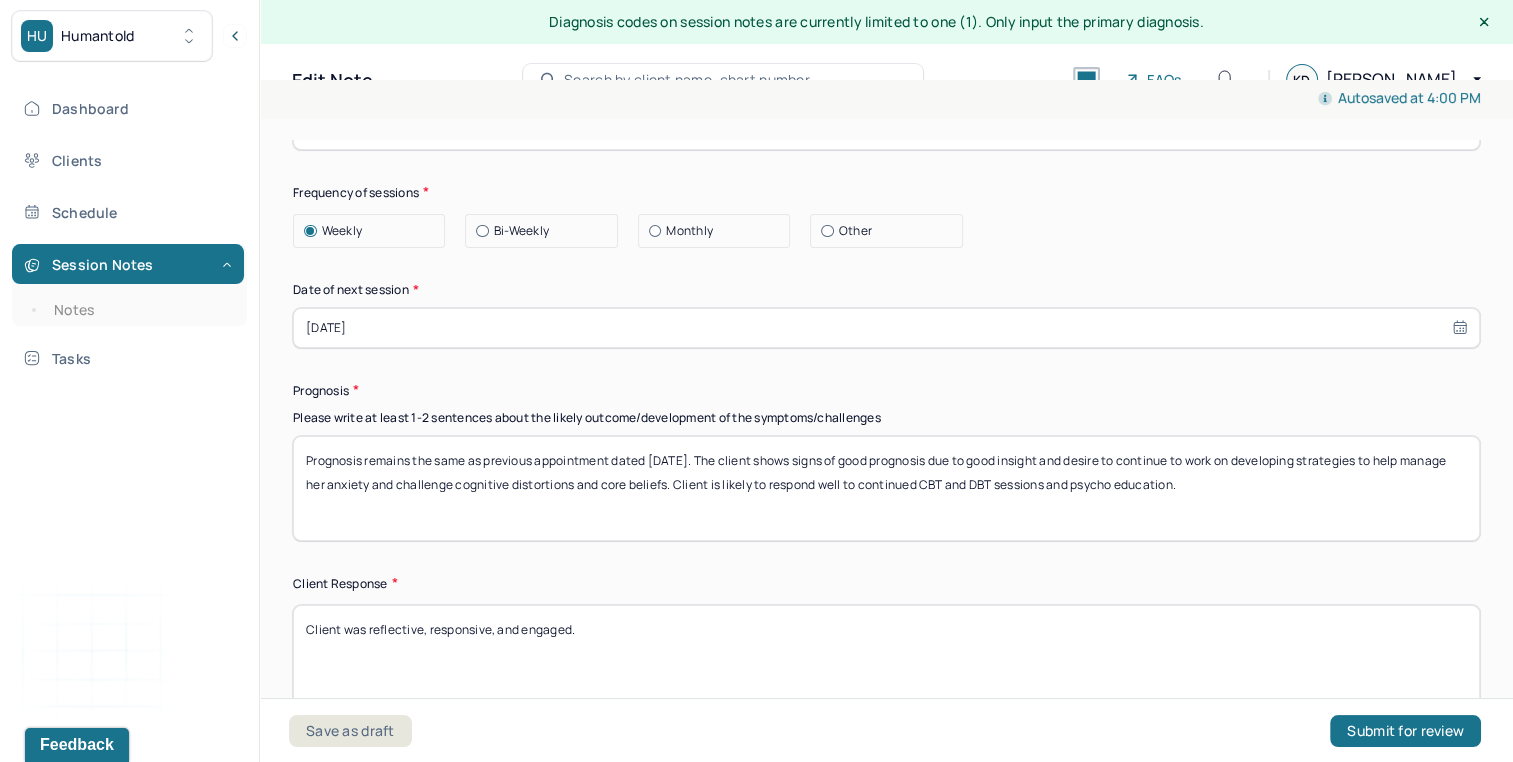scroll, scrollTop: 2722, scrollLeft: 0, axis: vertical 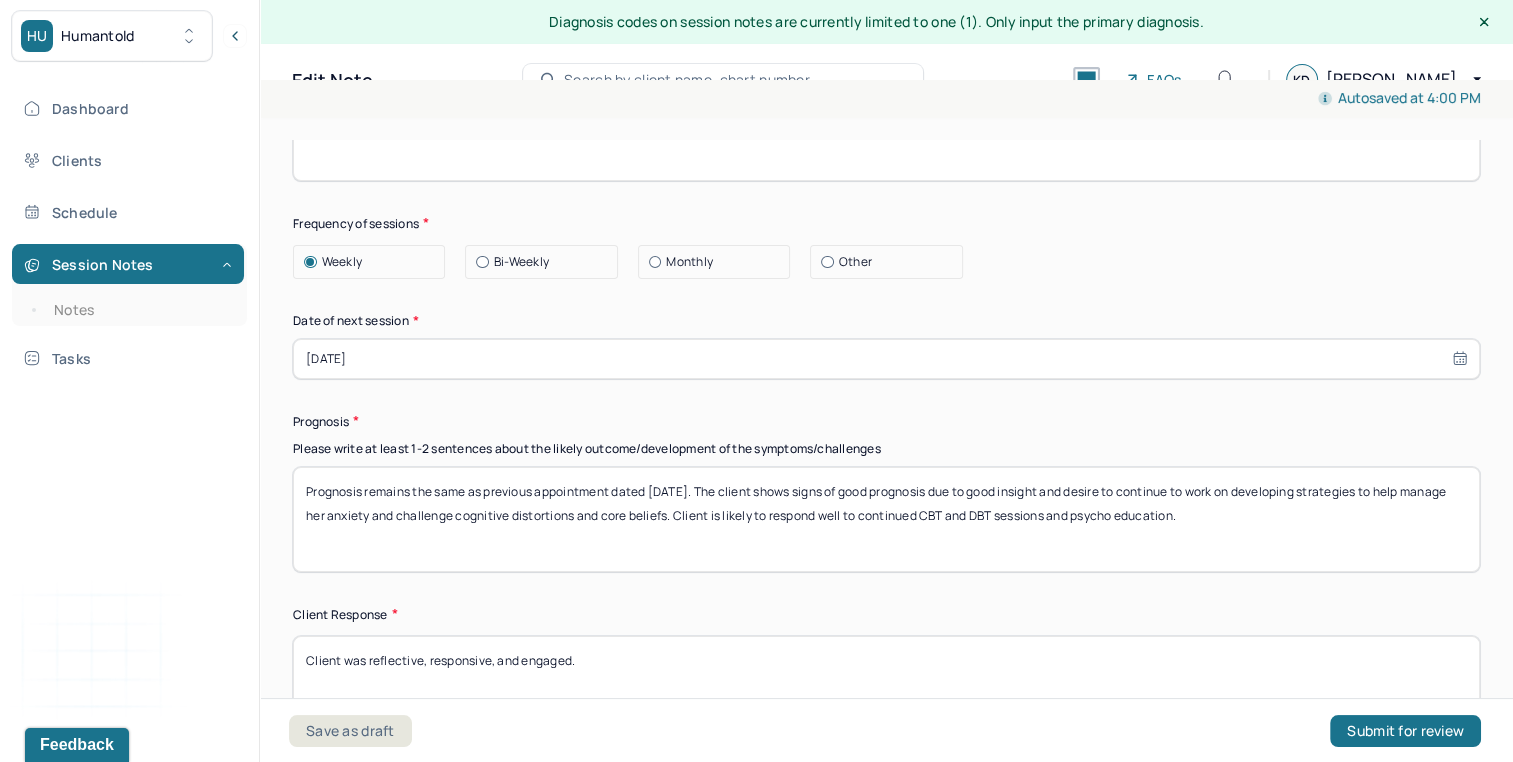 drag, startPoint x: 653, startPoint y: 482, endPoint x: 675, endPoint y: 488, distance: 22.803509 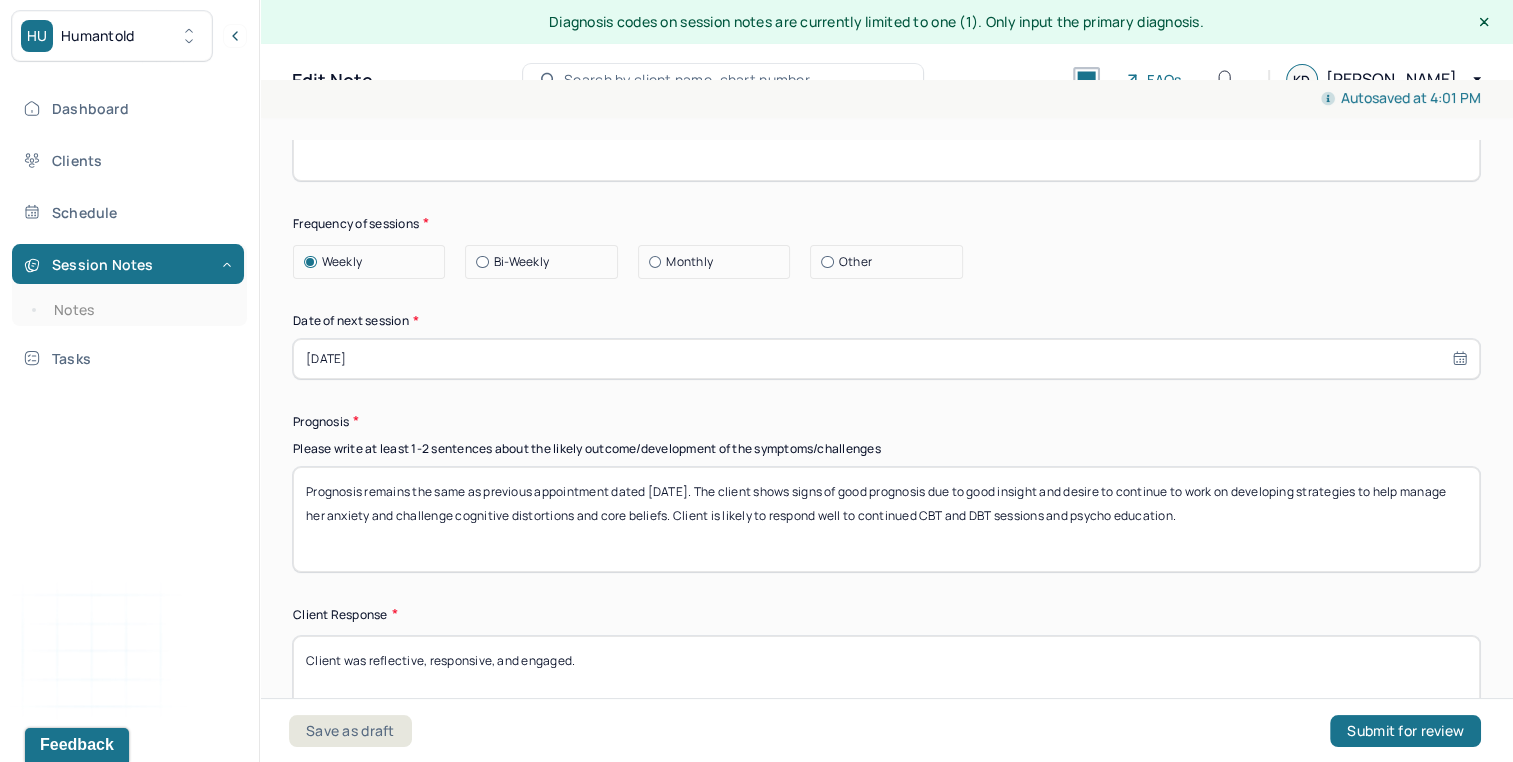type on "Prognosis remains the same as previous appointment dated 7/2/25. The client shows signs of good prognosis due to good insight and desire to continue to work on developing strategies to help manage her anxiety and challenge cognitive distortions and core beliefs. Client is likely to respond well to continued CBT and DBT sessions and psycho education." 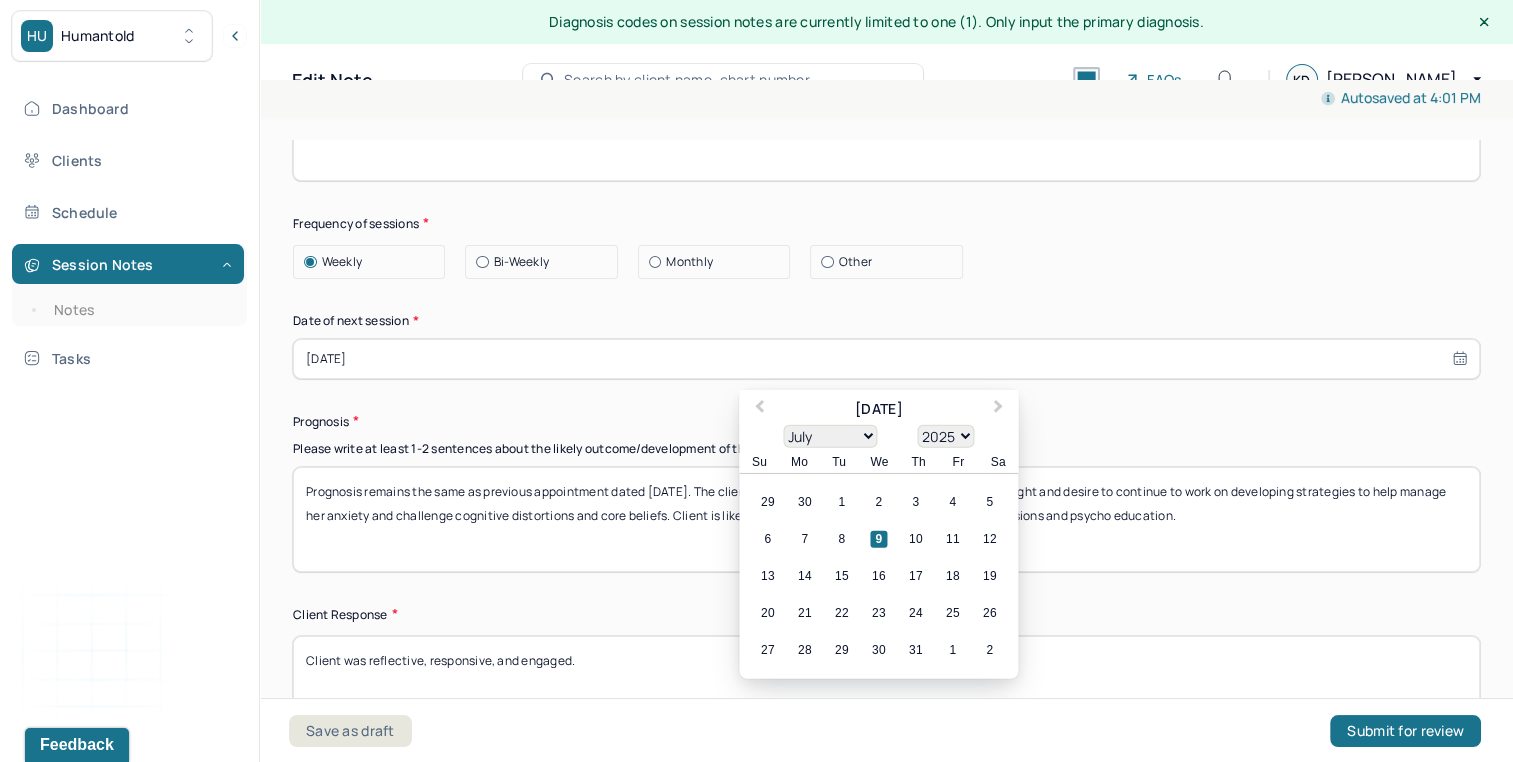 click on "06/04/2025" at bounding box center [886, 359] 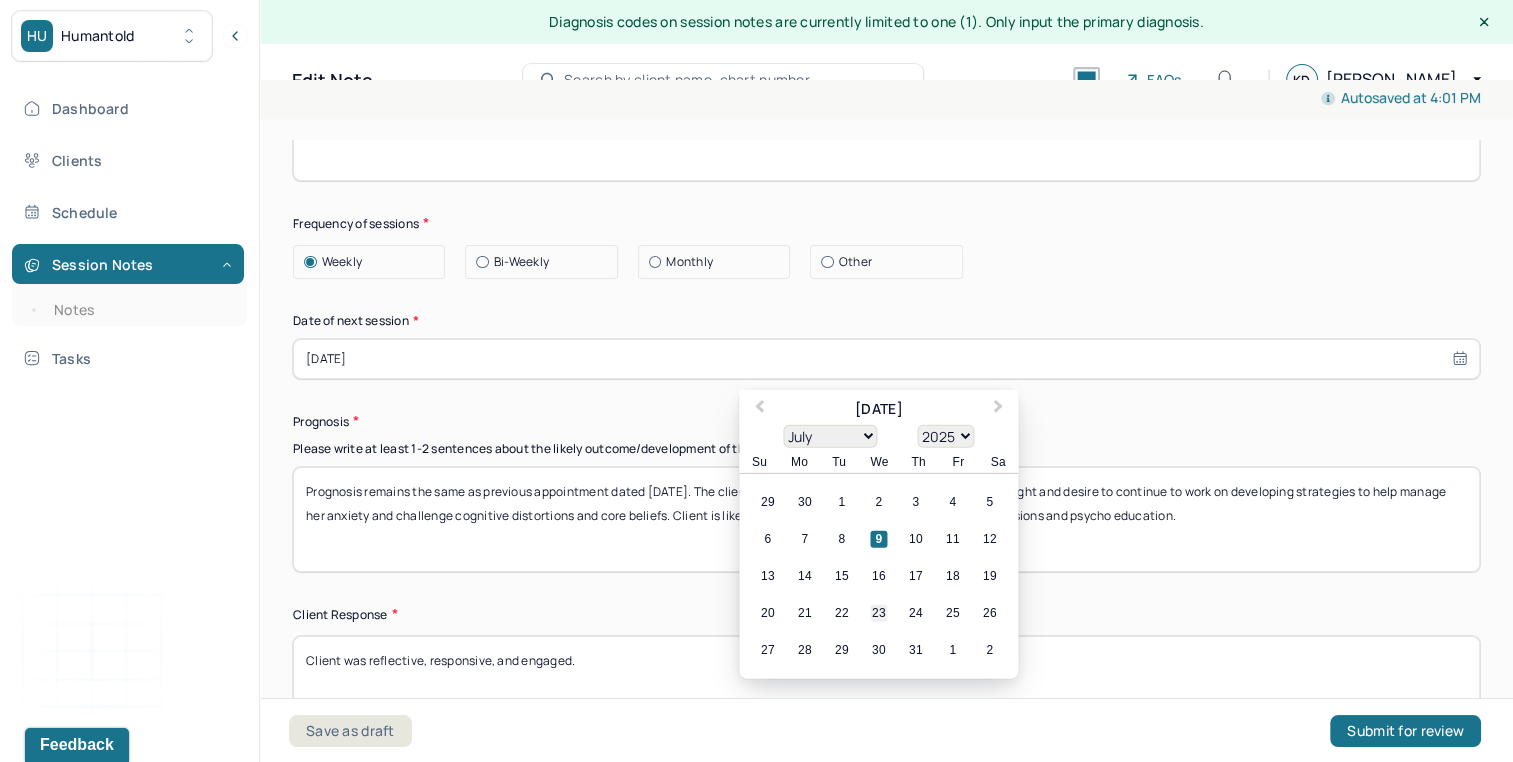 click on "23" at bounding box center [878, 612] 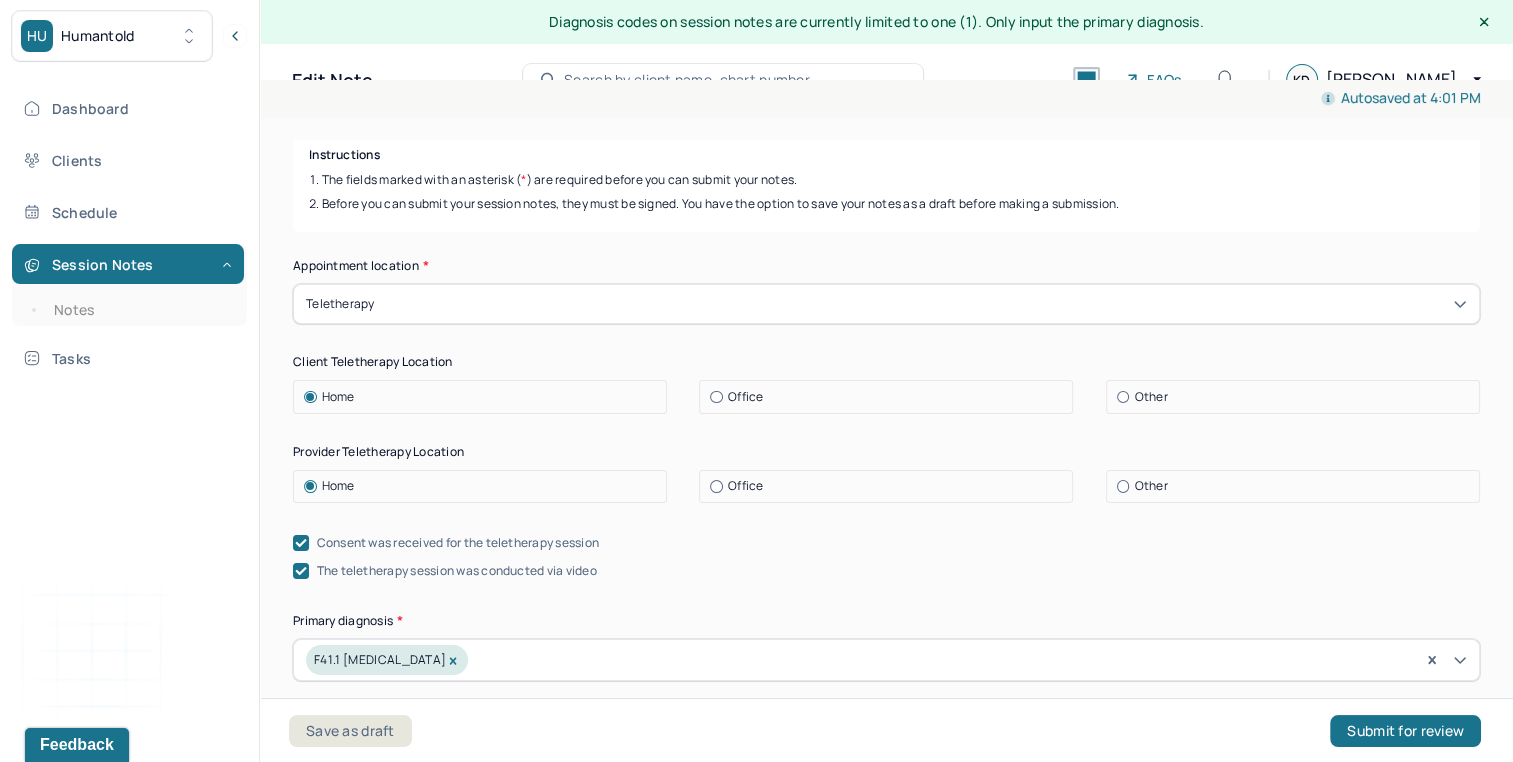 scroll, scrollTop: 0, scrollLeft: 0, axis: both 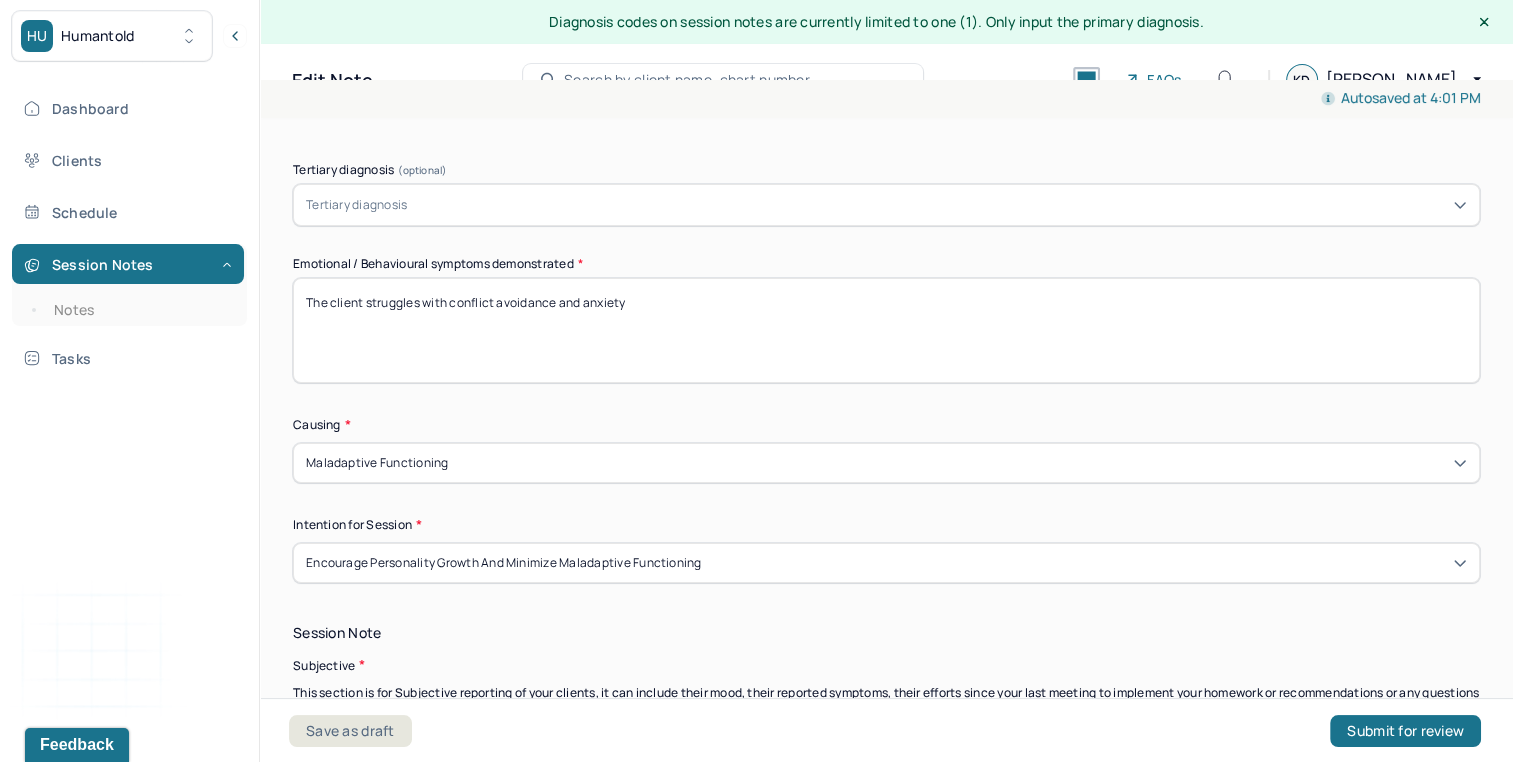 drag, startPoint x: 450, startPoint y: 292, endPoint x: 814, endPoint y: 458, distance: 400.065 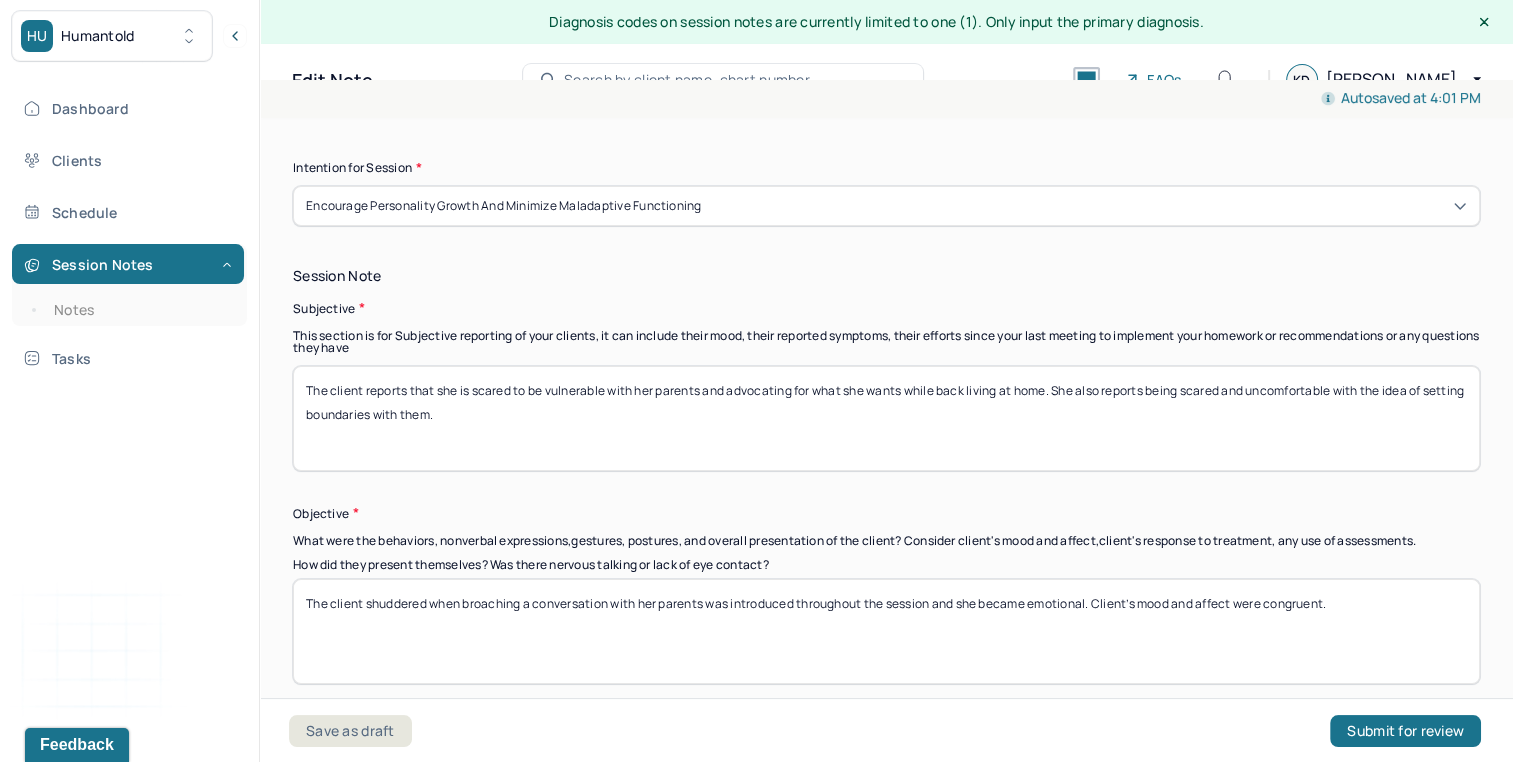 scroll, scrollTop: 1340, scrollLeft: 0, axis: vertical 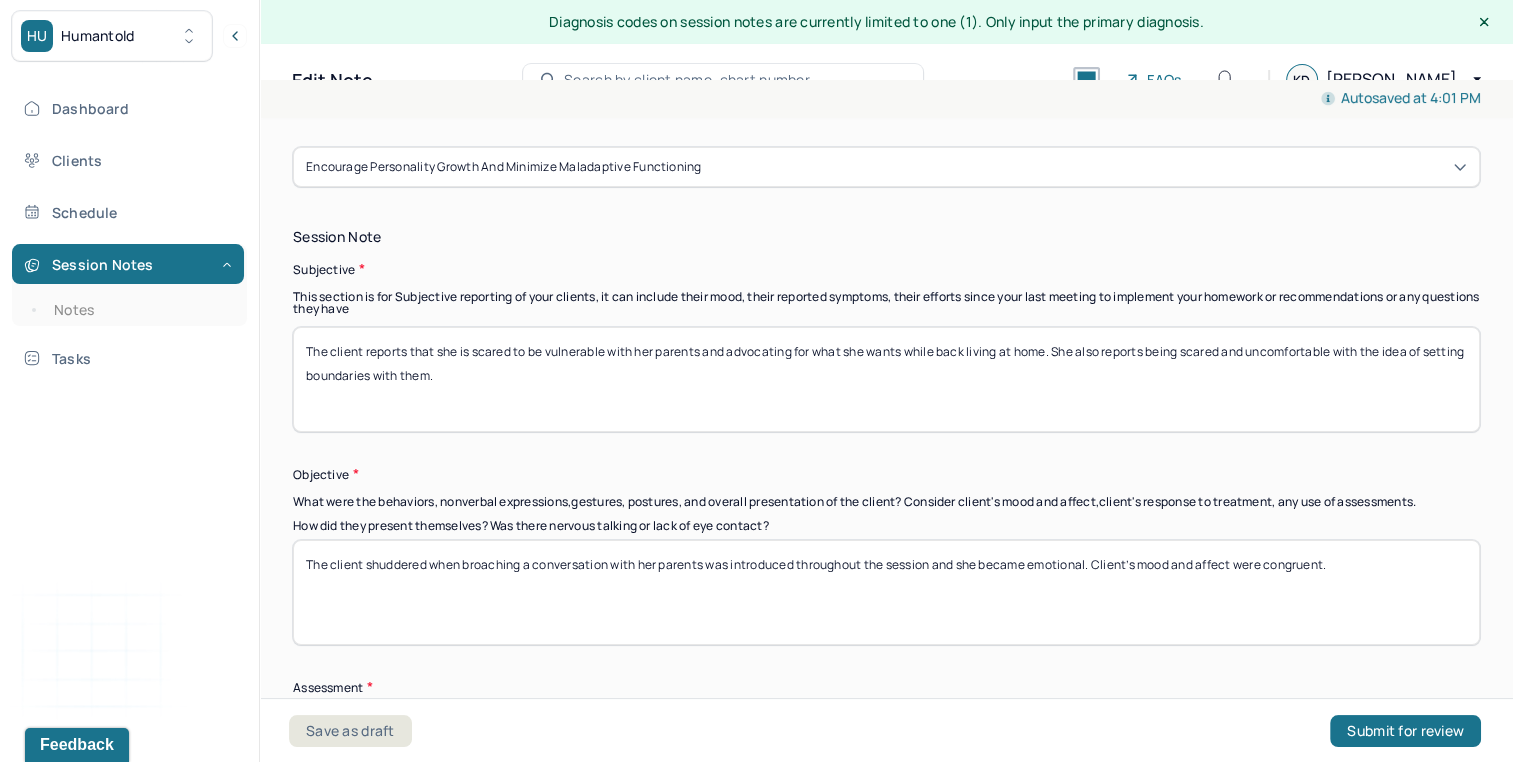 type on "The client struggles with advocating for herself" 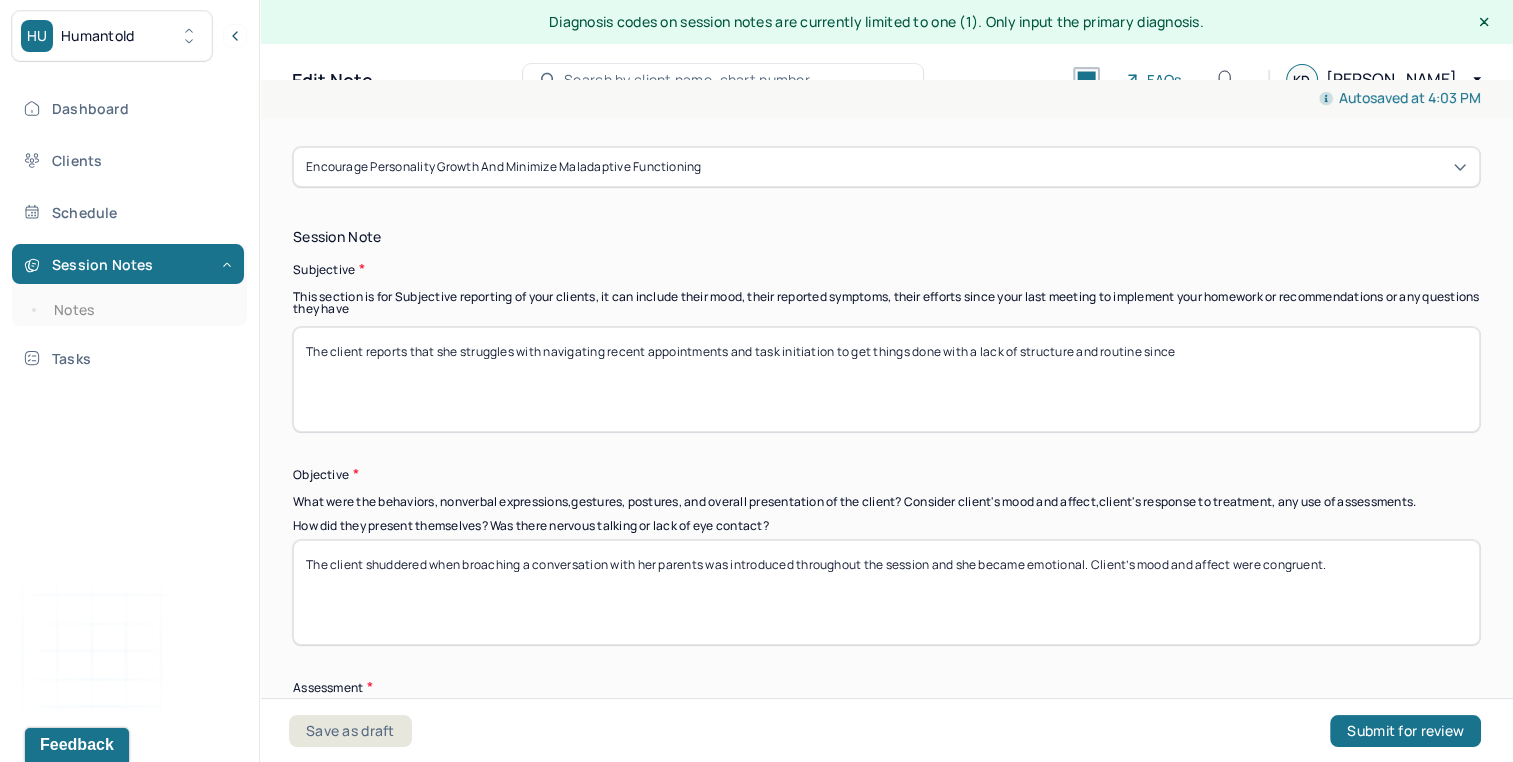 click on "The client reports that she struggles with navigating recent appointments and task initiation to get things done with a lack of structure and rotuine since" at bounding box center (886, 379) 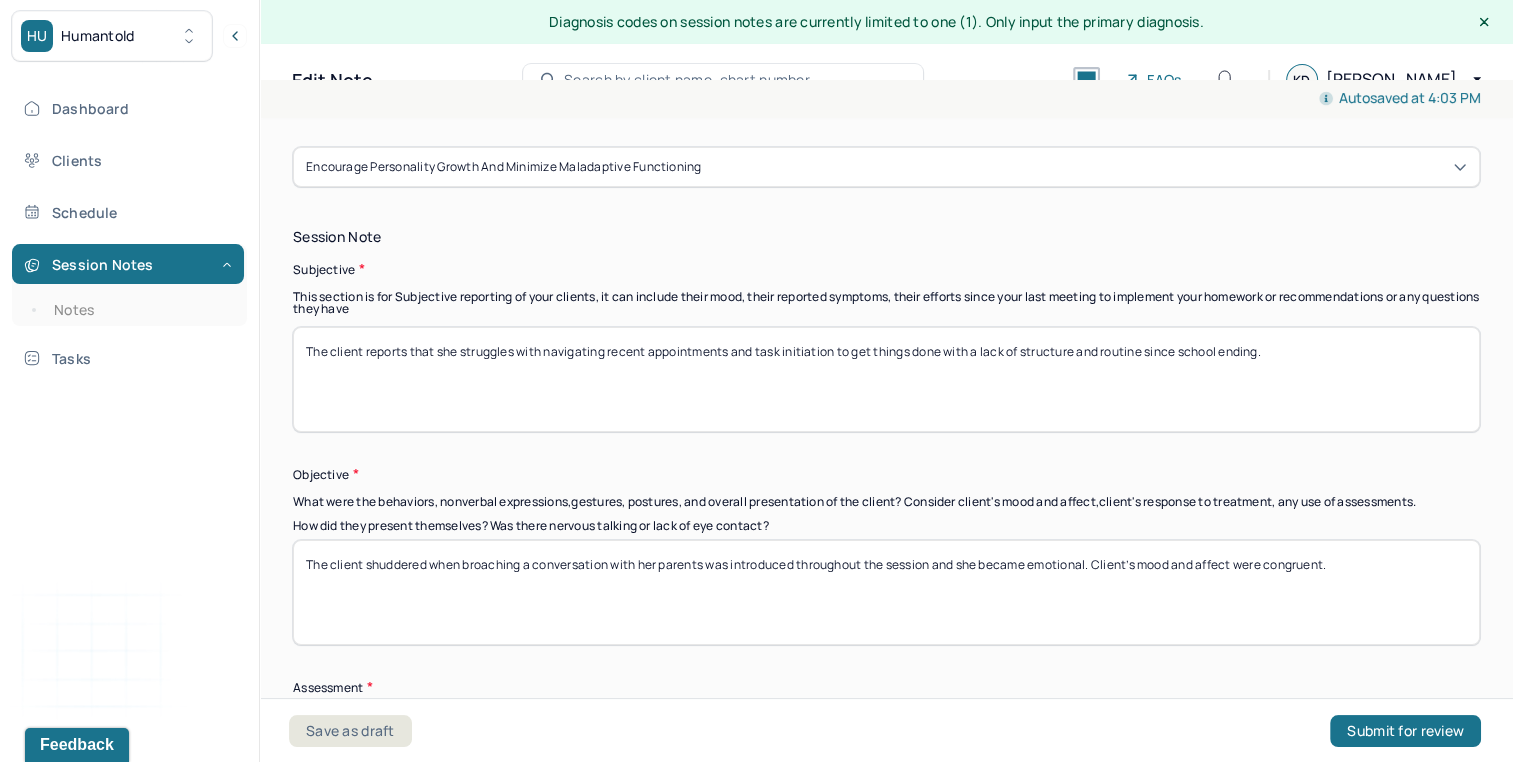 click on "The client reports that she struggles with navigating recent appointments and task initiation to get things done with a lack of structure and routine since schoold ending." at bounding box center (886, 379) 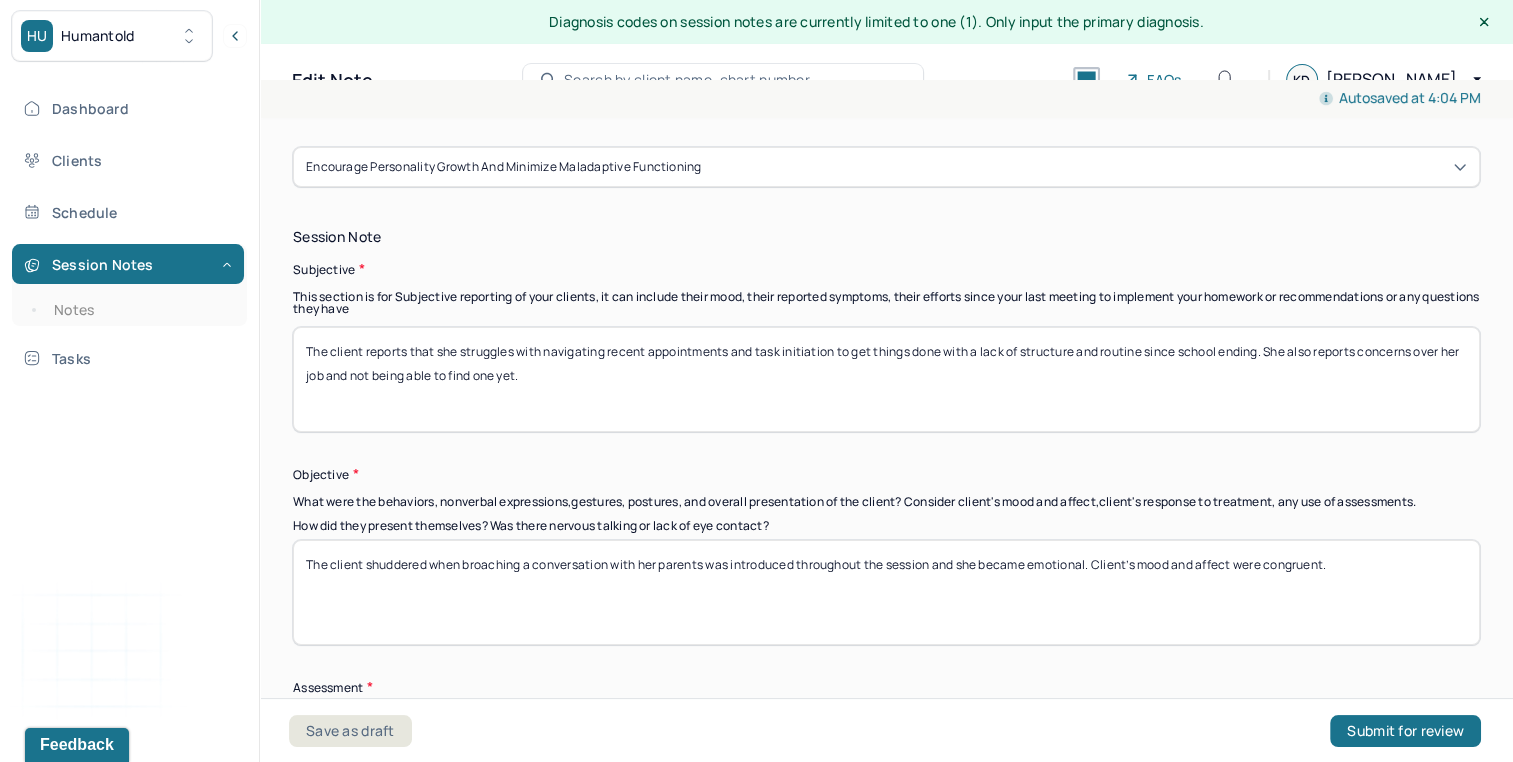 type on "The client reports that she struggles with navigating recent appointments and task initiation to get things done with a lack of structure and routine since school ending. She also reports concerns over her job and not being able to find one yet." 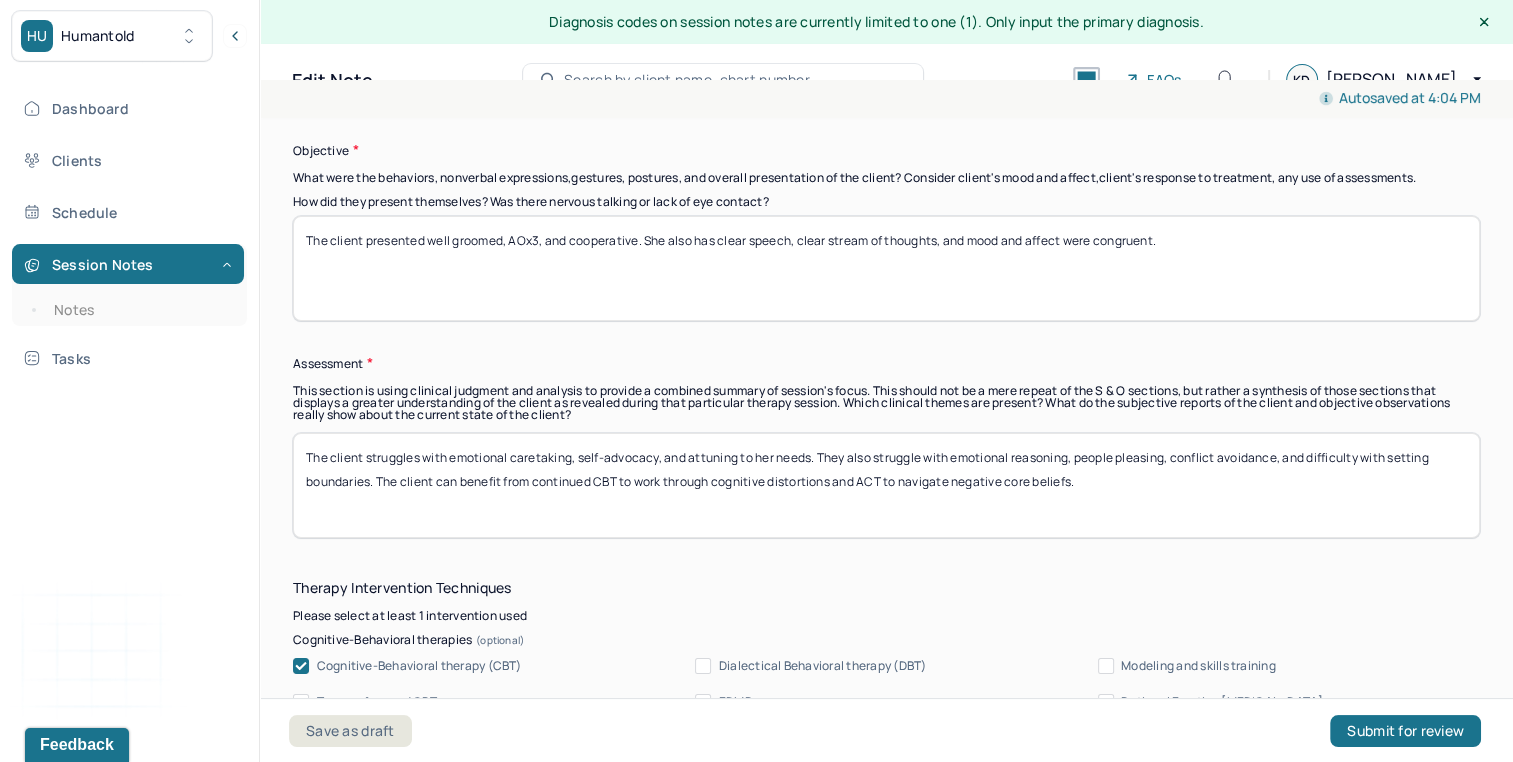 scroll, scrollTop: 1676, scrollLeft: 0, axis: vertical 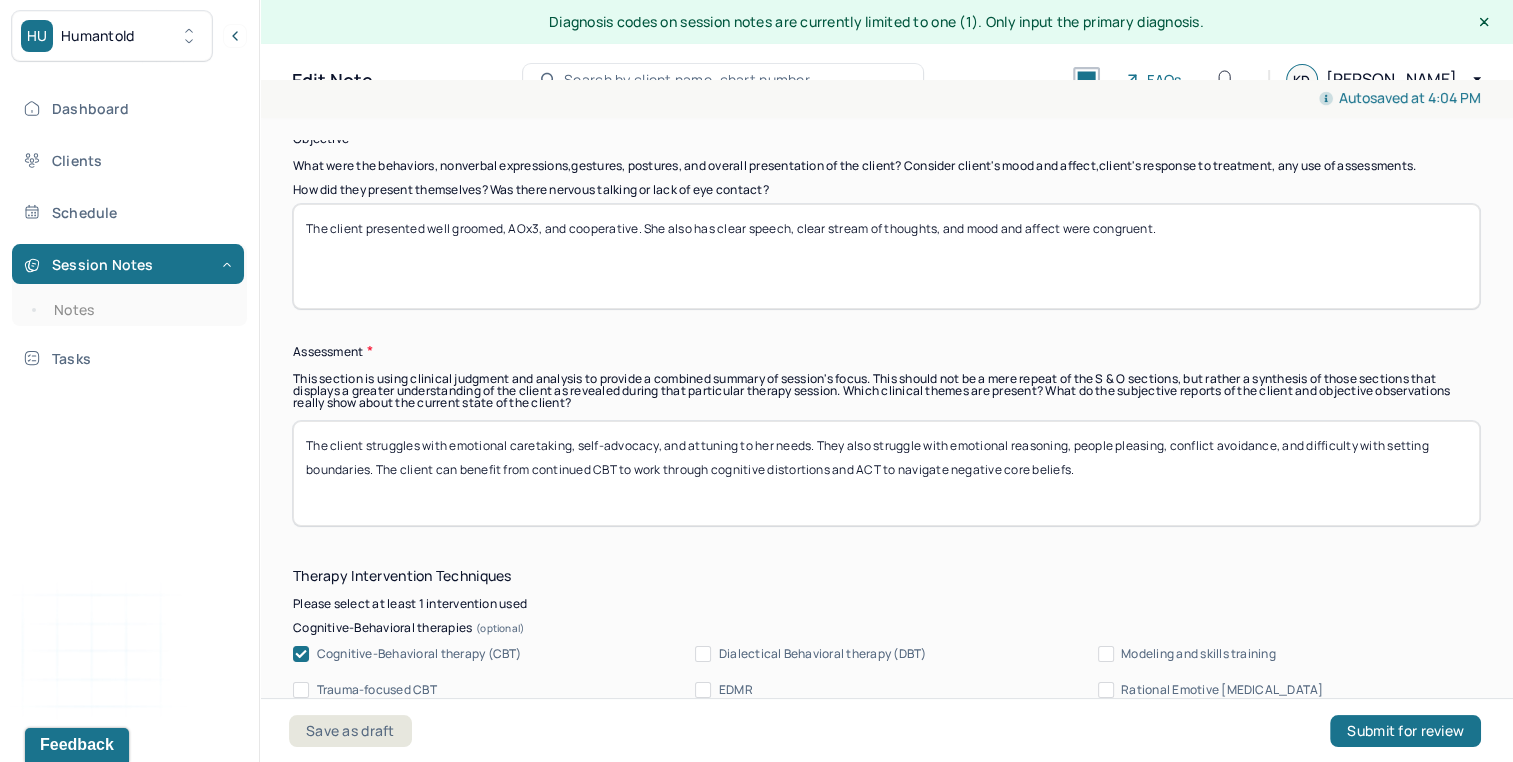 type on "The client presented well groomed, AOx3, and cooperative. She also has clear speech, clear stream of thoughts, and mood and affect were congruent." 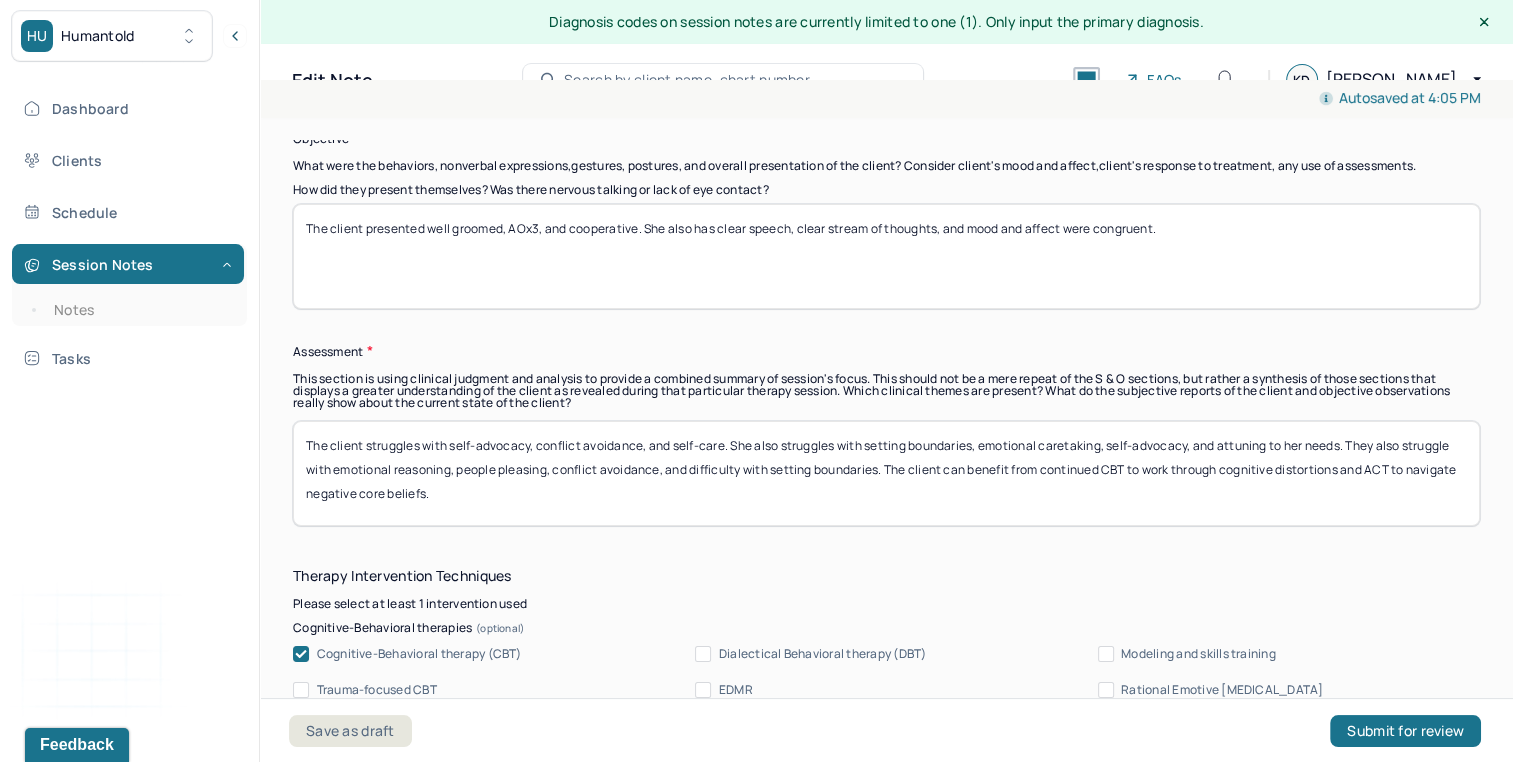 drag, startPoint x: 1109, startPoint y: 438, endPoint x: 1344, endPoint y: 434, distance: 235.03404 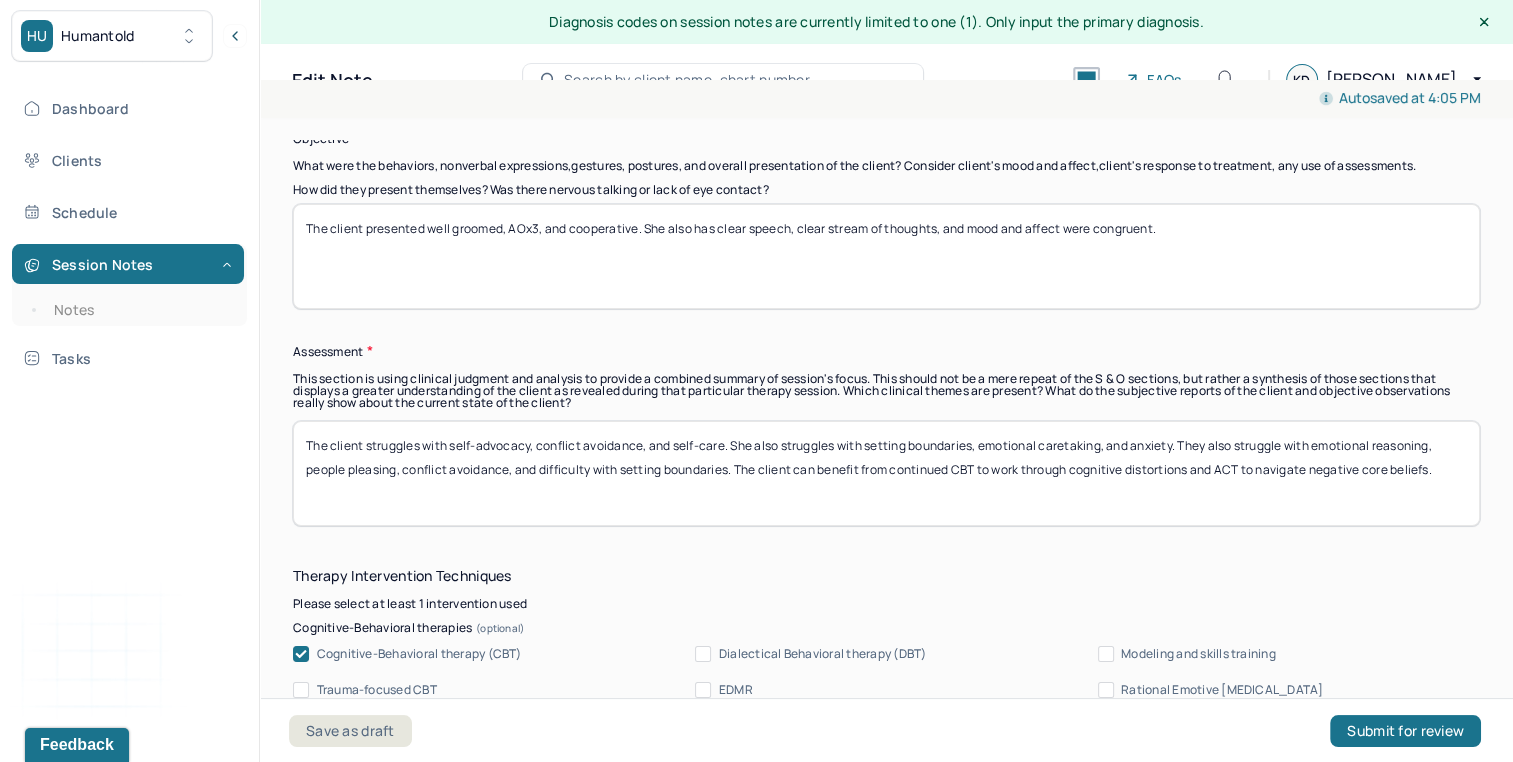 click on "The client struggles with self-advocacy, conflict avoidance, and self-care. She also struggles with setting boundaries, emotional caretaking, and anxiety. They also struggle with emotional reasoning, people pleasing, conflict avoidance, and difficulty with setting boundaries. The client can benefit from continued CBT to work through cognitive distortions and ACT to navigate negative core beliefs." at bounding box center (886, 473) 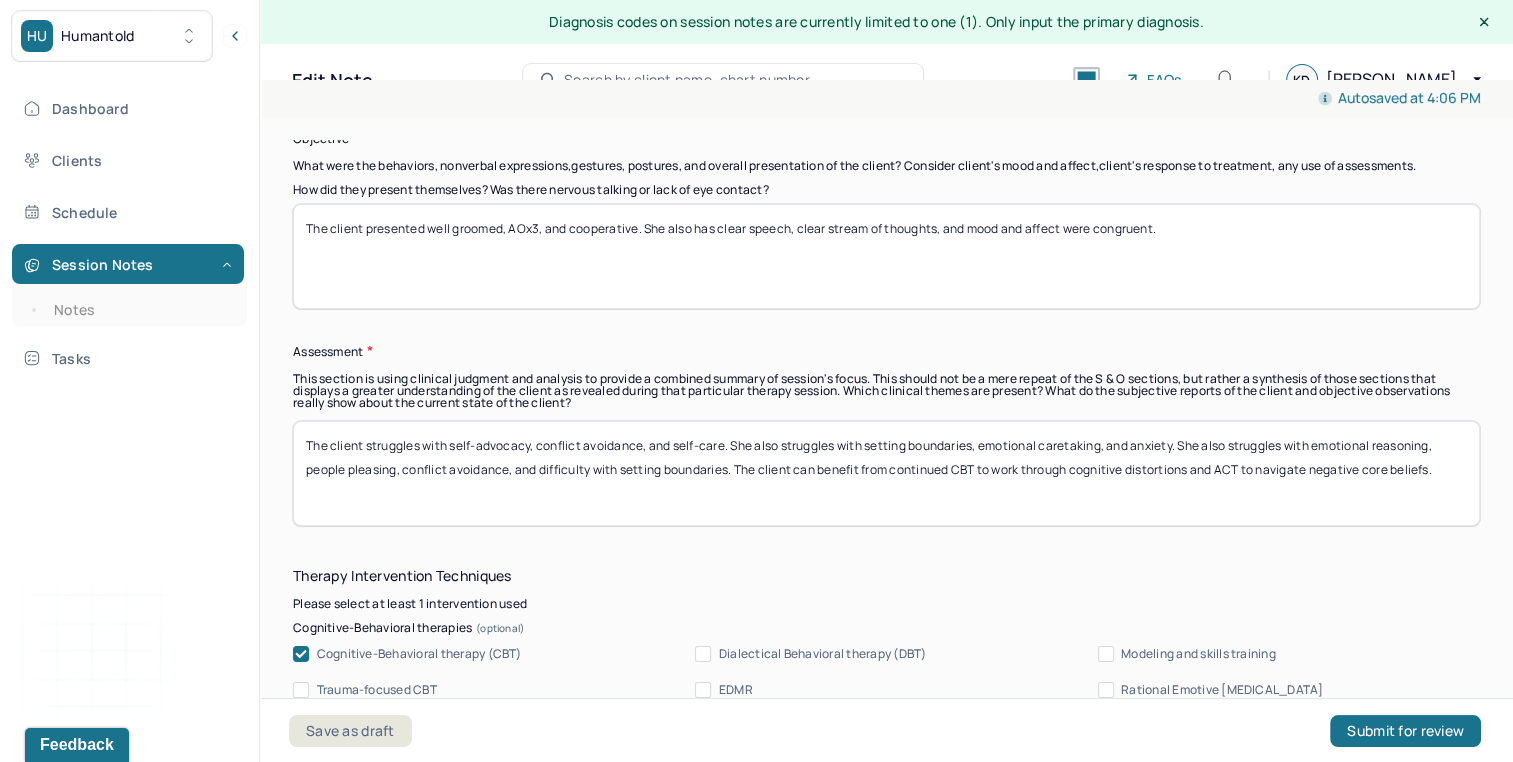 click on "The client struggles with self-advocacy, conflict avoidance, and self-care. She also struggles with setting boundaries, emotional caretaking, and anxiety. She also struggles with emotional reasoning, people pleasing, conflict avoidance, and difficulty with setting boundaries. The client can benefit from continued CBT to work through cognitive distortions and ACT to navigate negative core beliefs." at bounding box center [886, 473] 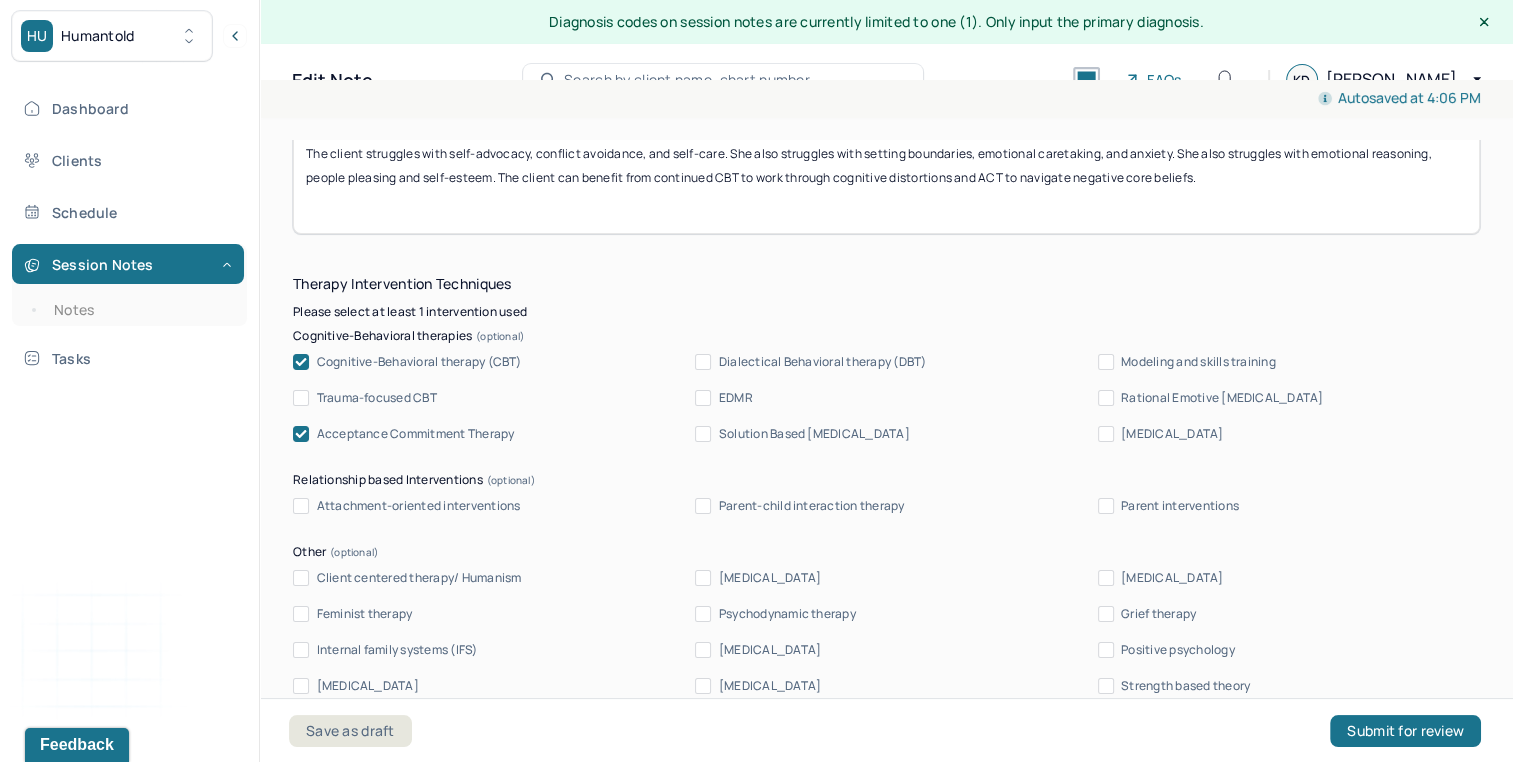 scroll, scrollTop: 1974, scrollLeft: 0, axis: vertical 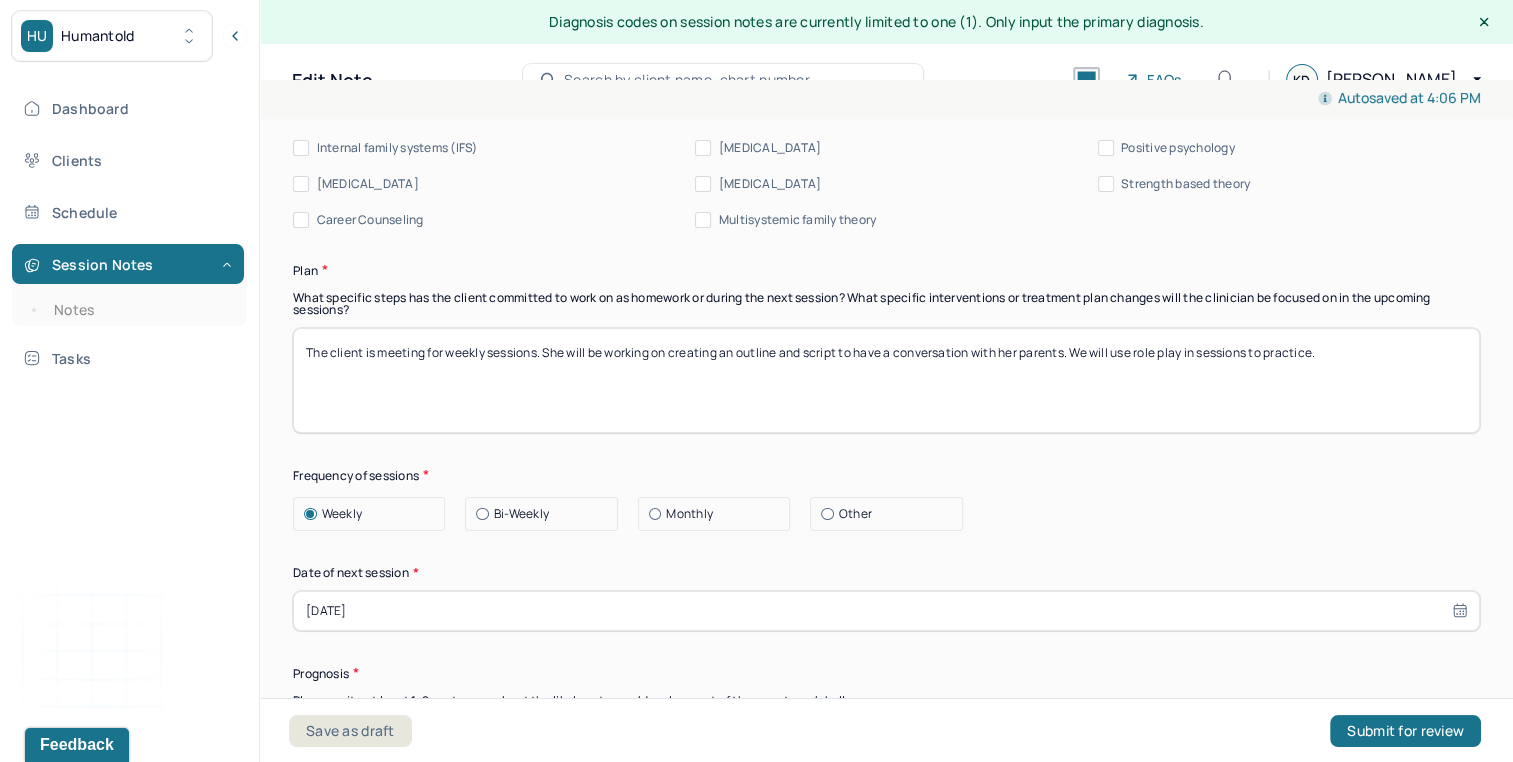type on "The client struggles with self-advocacy, conflict avoidance, and self-care. She also struggles with setting boundaries, emotional caretaking, and anxiety. She also struggles with emotional reasoning, people pleasing and self-esteem. The client can benefit from continued CBT to work through cognitive distortions and ACT to navigate negative core beliefs." 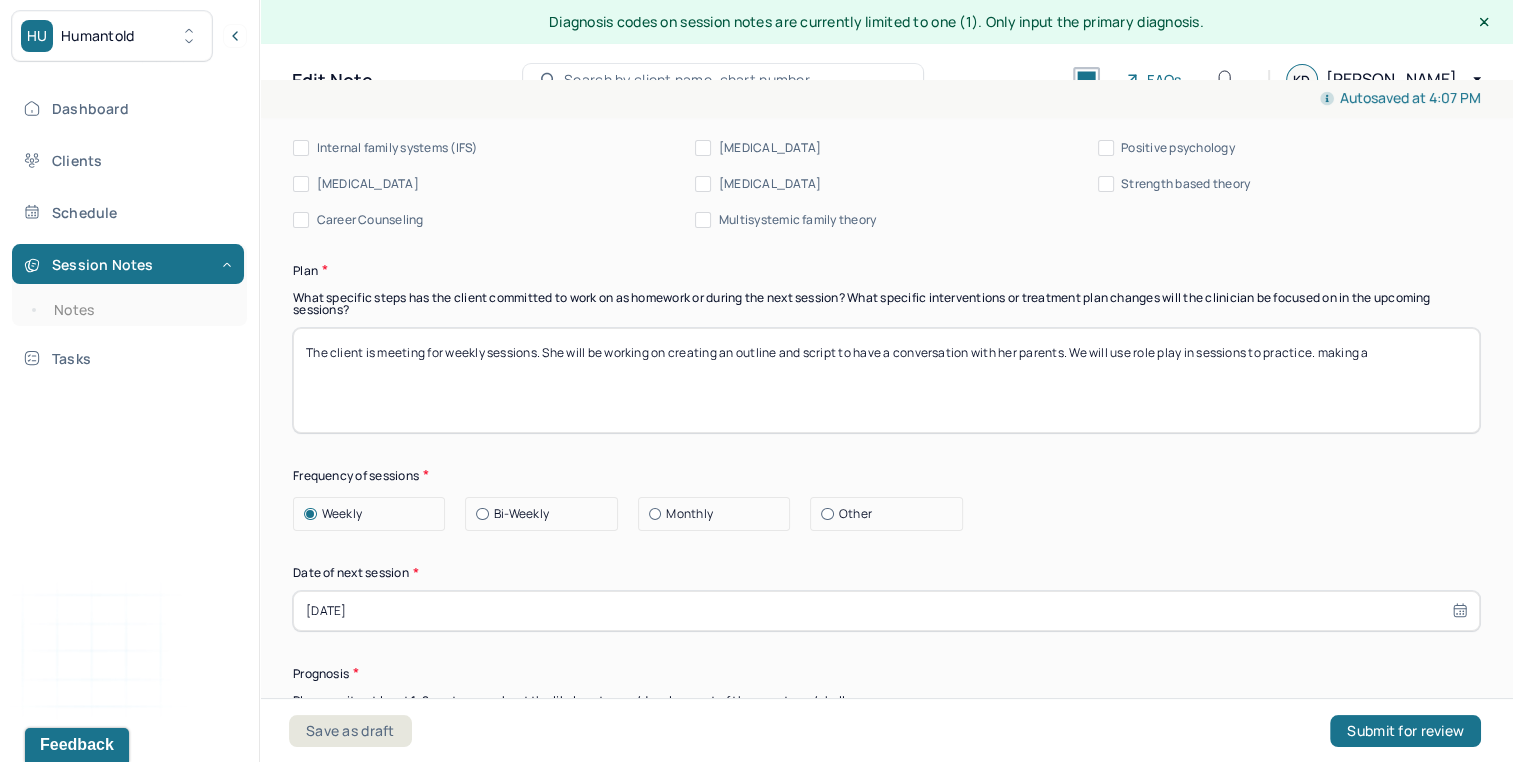 drag, startPoint x: 1398, startPoint y: 343, endPoint x: 726, endPoint y: 346, distance: 672.0067 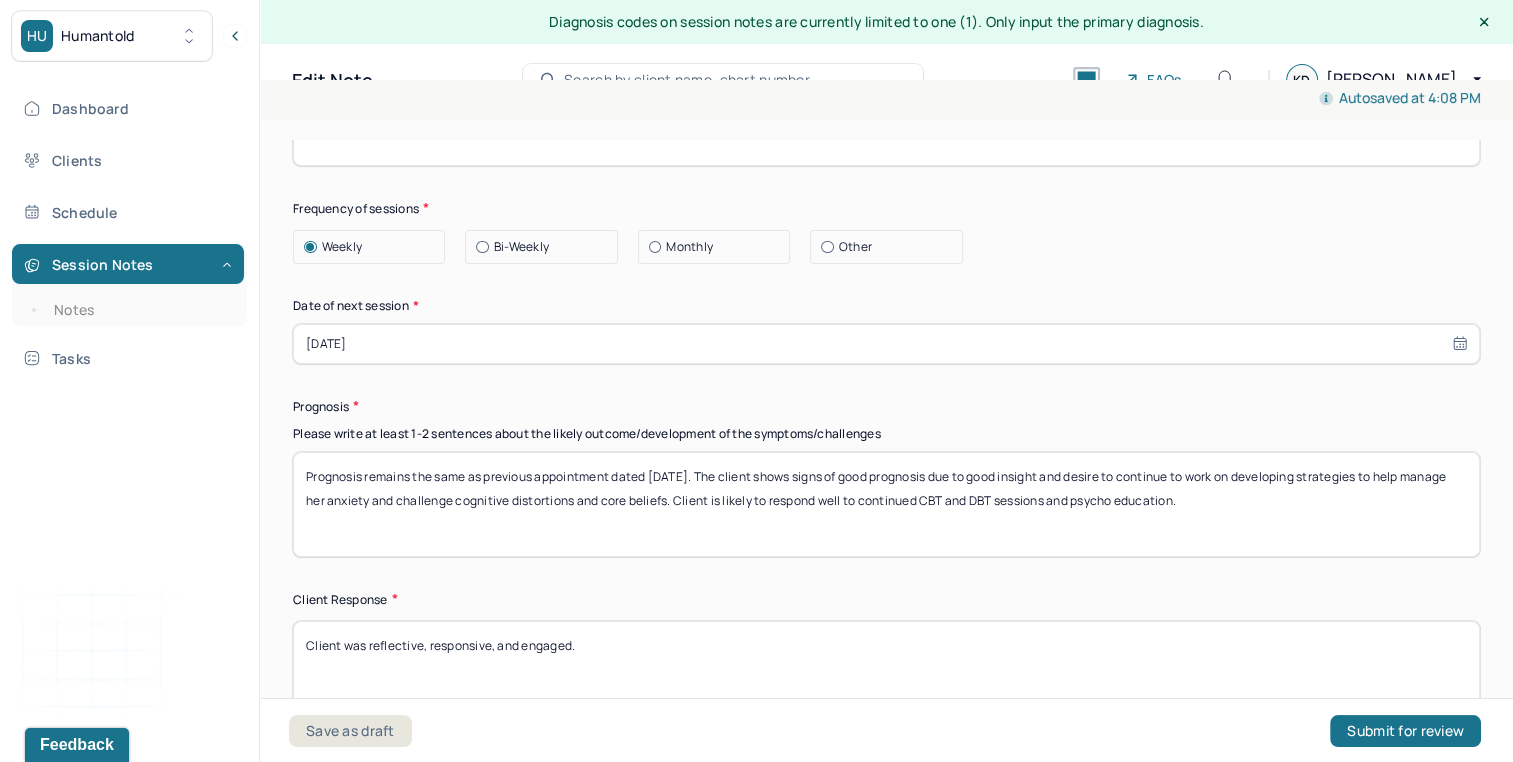scroll, scrollTop: 2744, scrollLeft: 0, axis: vertical 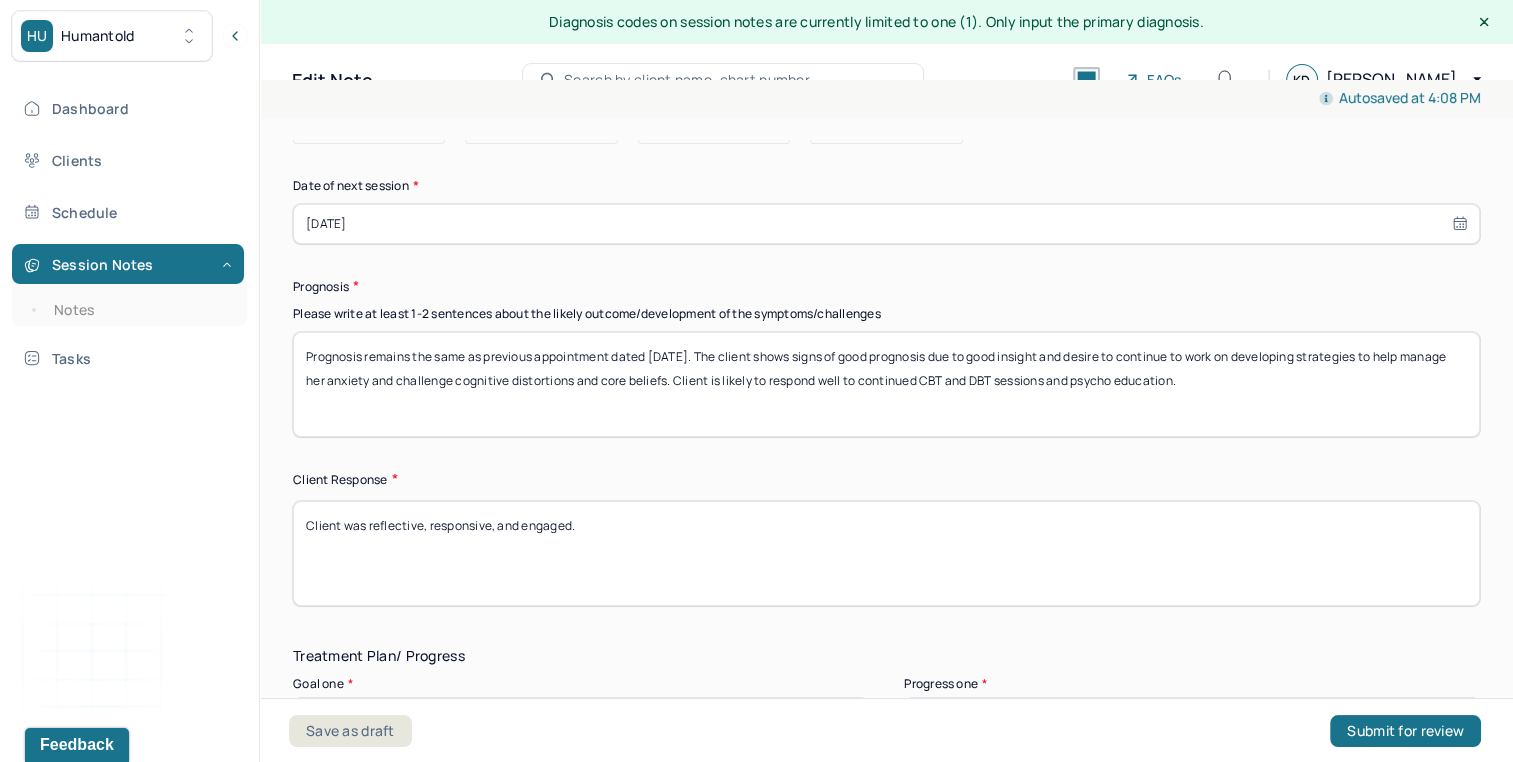 type on "The client is meeting for weekly sessions. She will be working on creating a routine and structure for herself to help with executive functioning during summer." 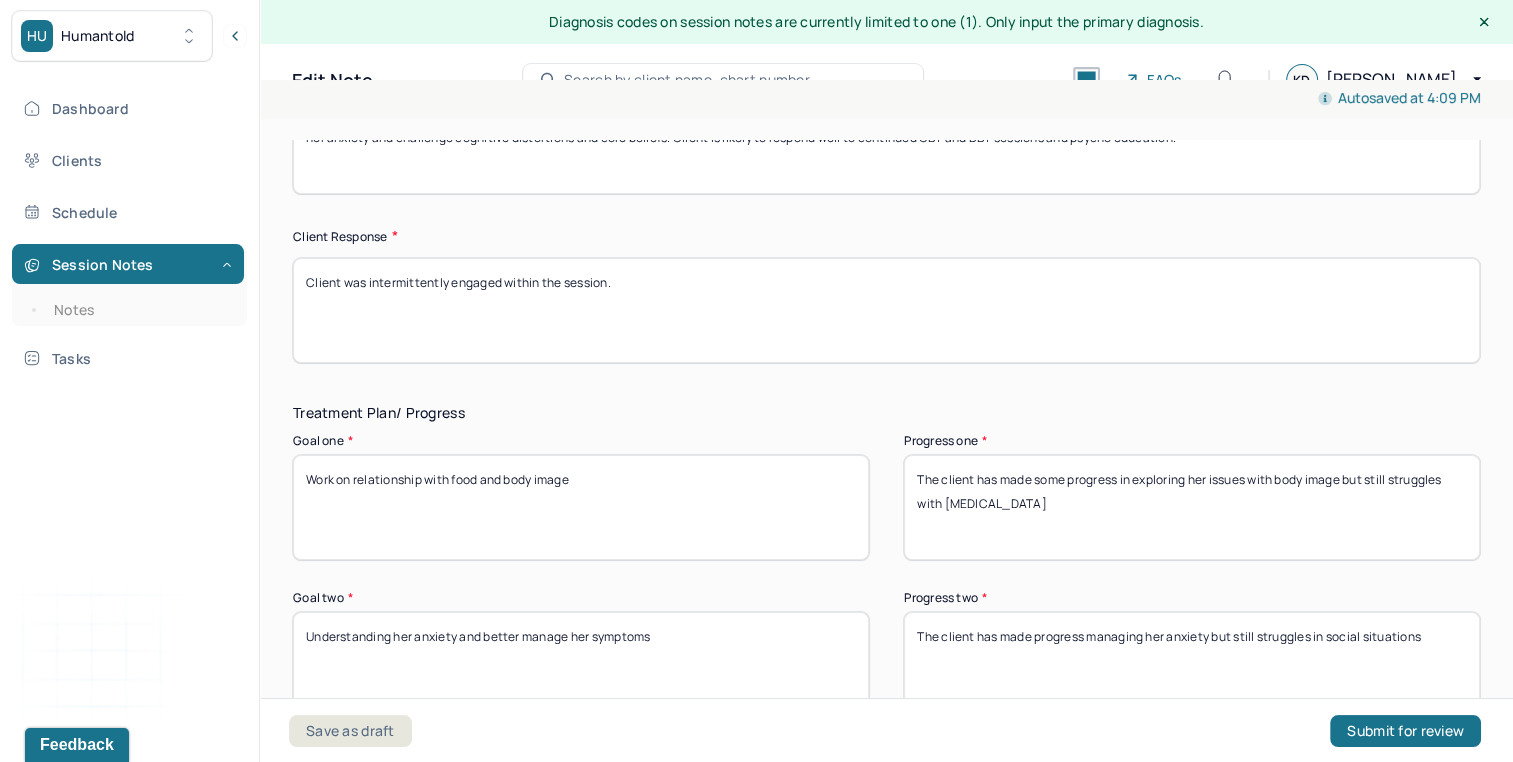 scroll, scrollTop: 3094, scrollLeft: 0, axis: vertical 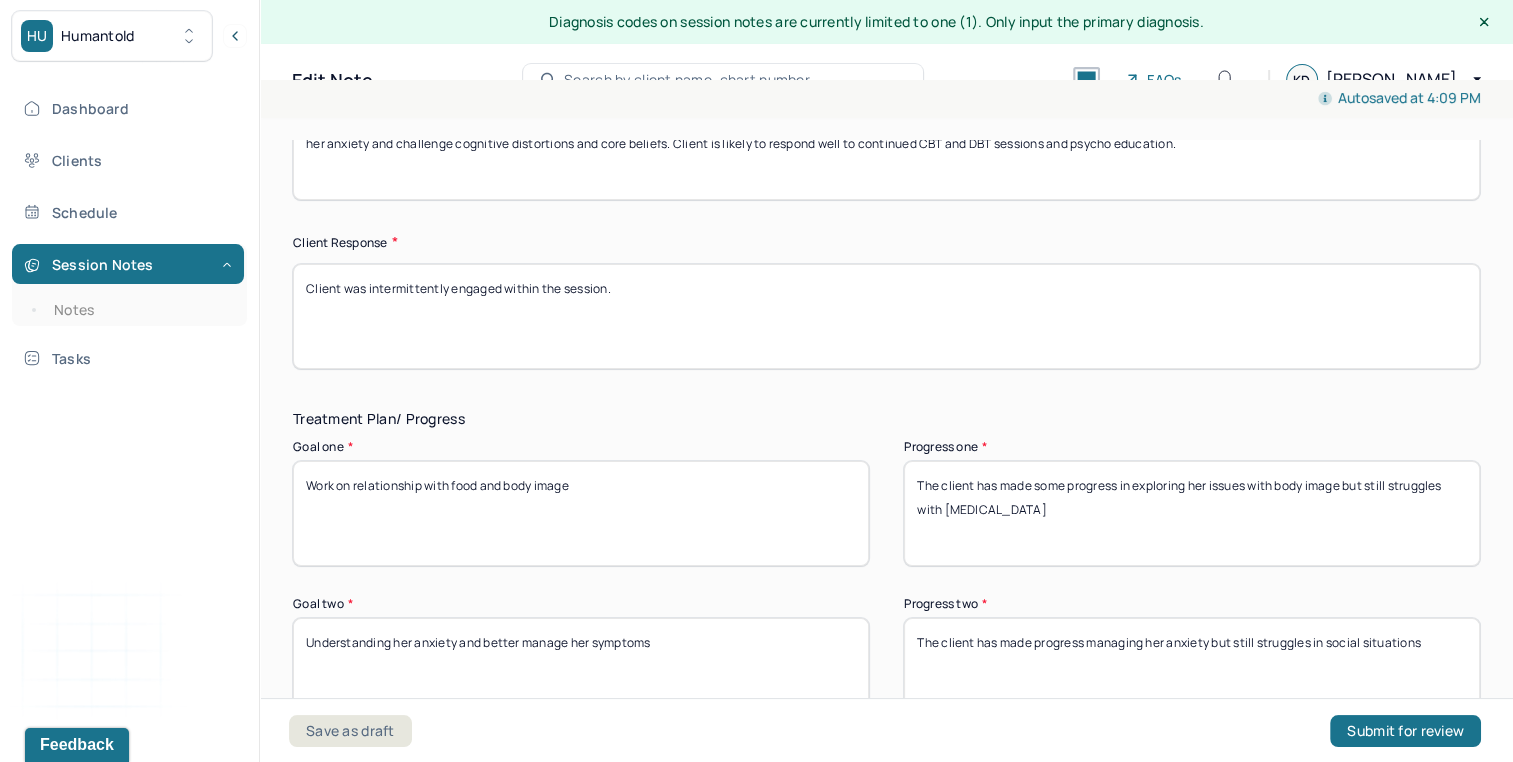 type on "Client was intermittently engaged within the session." 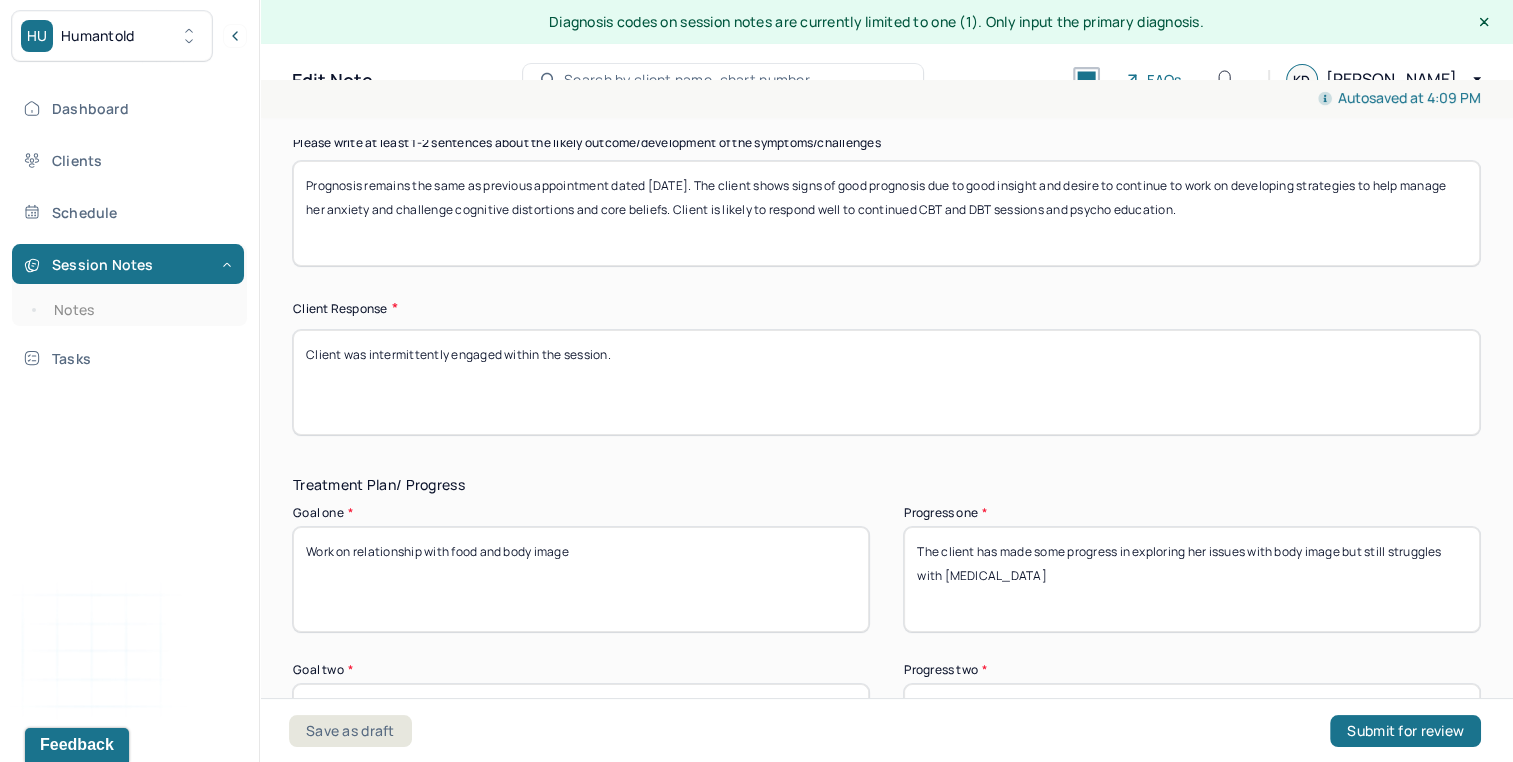 scroll, scrollTop: 2992, scrollLeft: 0, axis: vertical 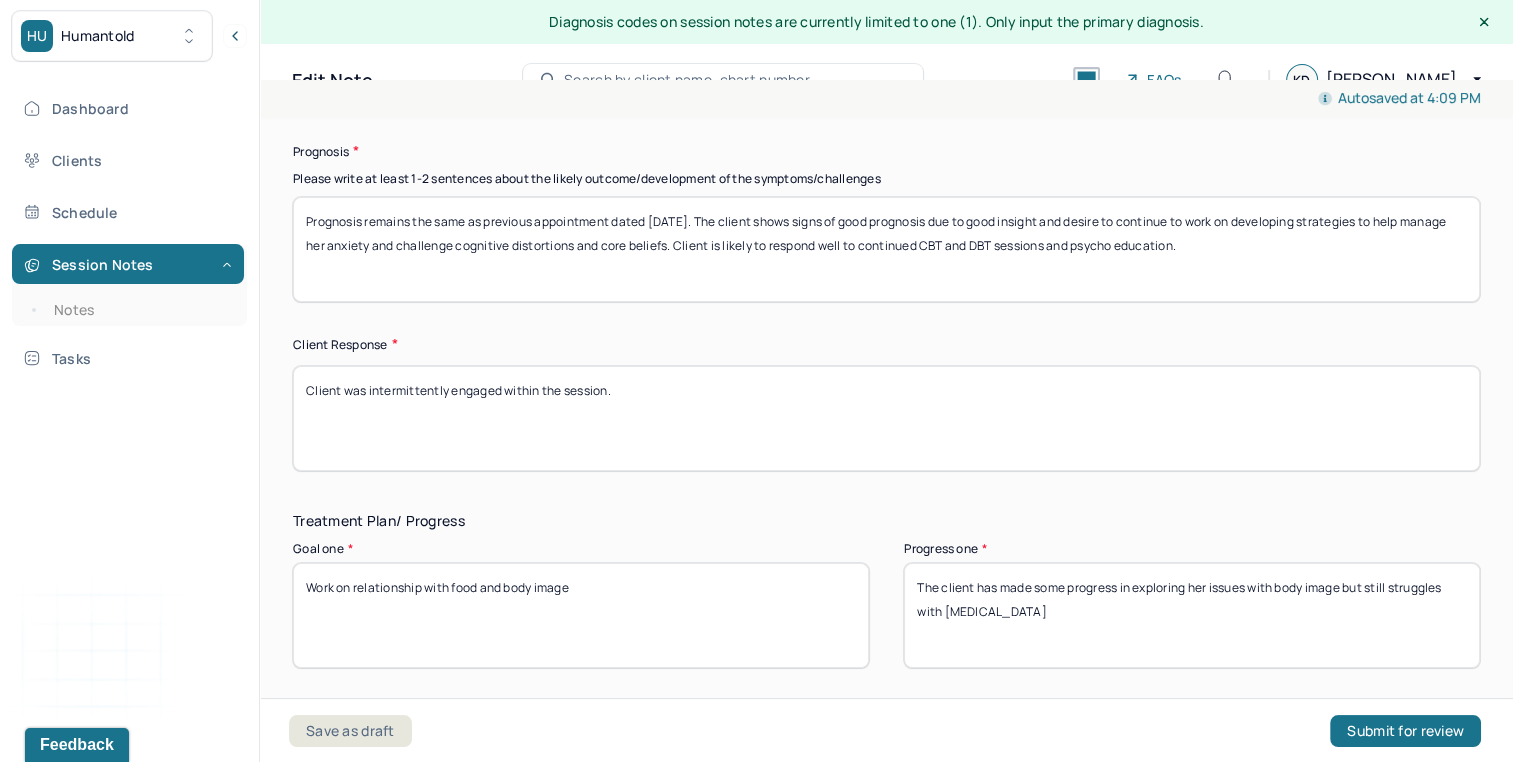 drag, startPoint x: 1028, startPoint y: 578, endPoint x: 1243, endPoint y: 698, distance: 246.22145 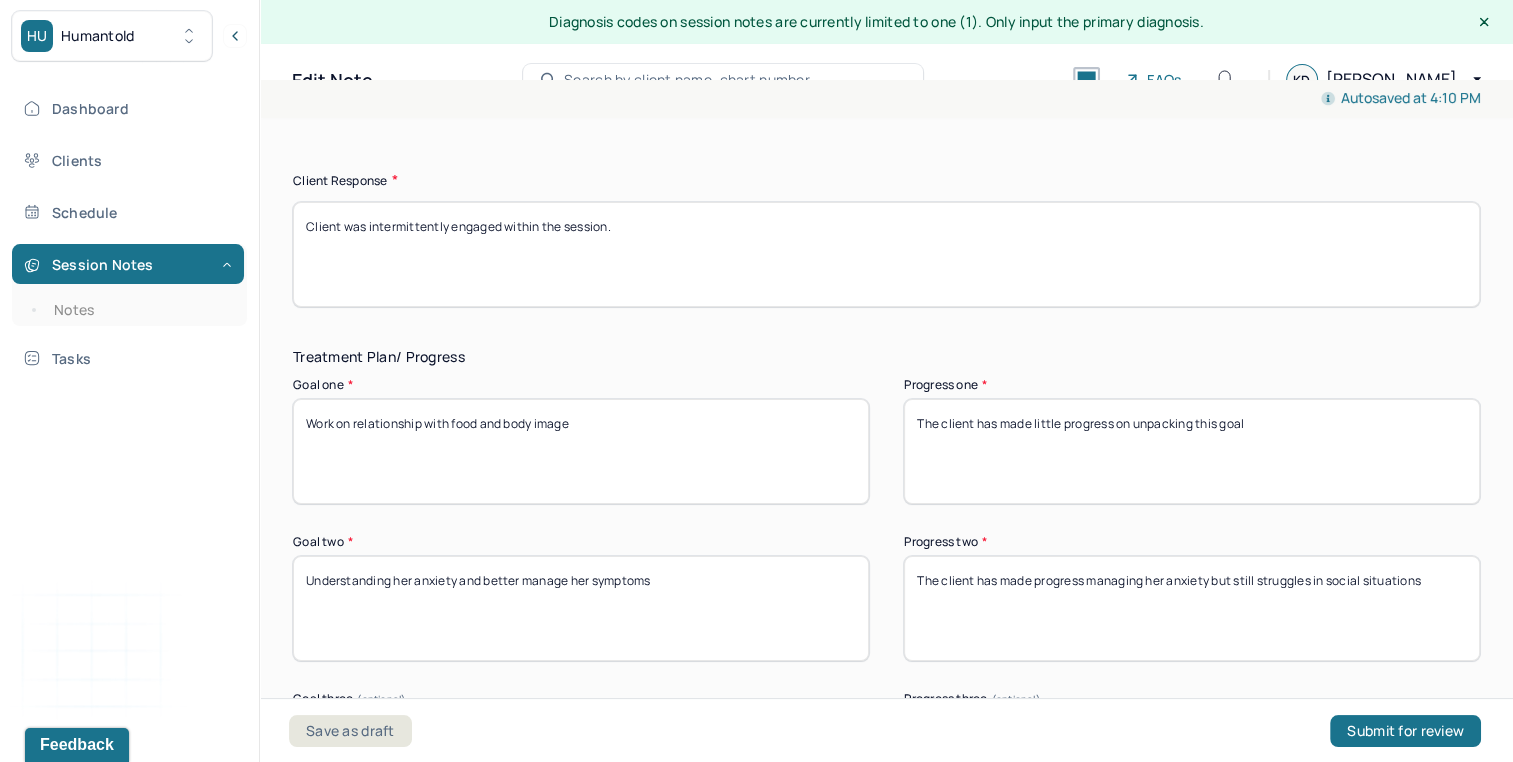 scroll, scrollTop: 3168, scrollLeft: 0, axis: vertical 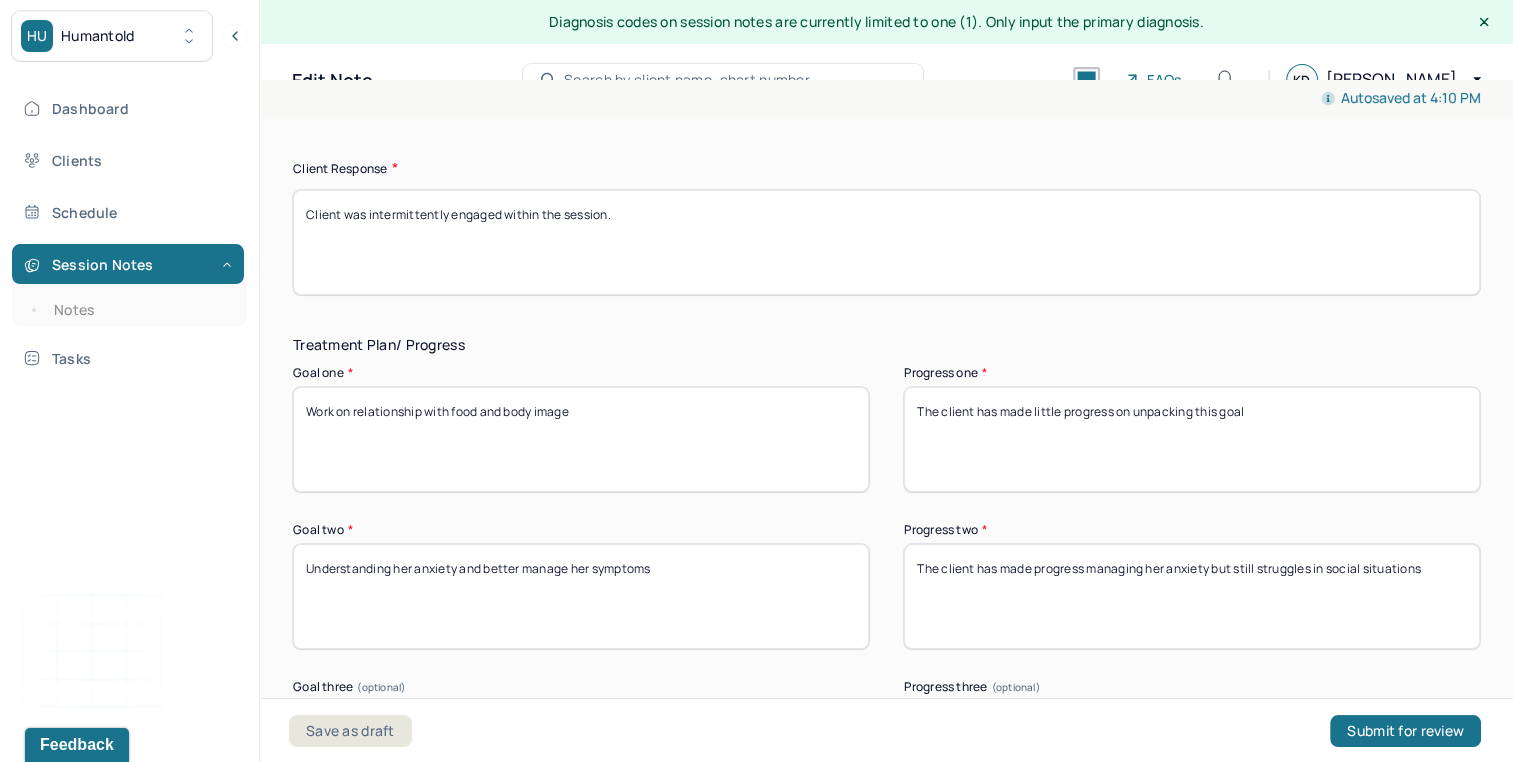 type on "The client has made little progress on unpacking this goal" 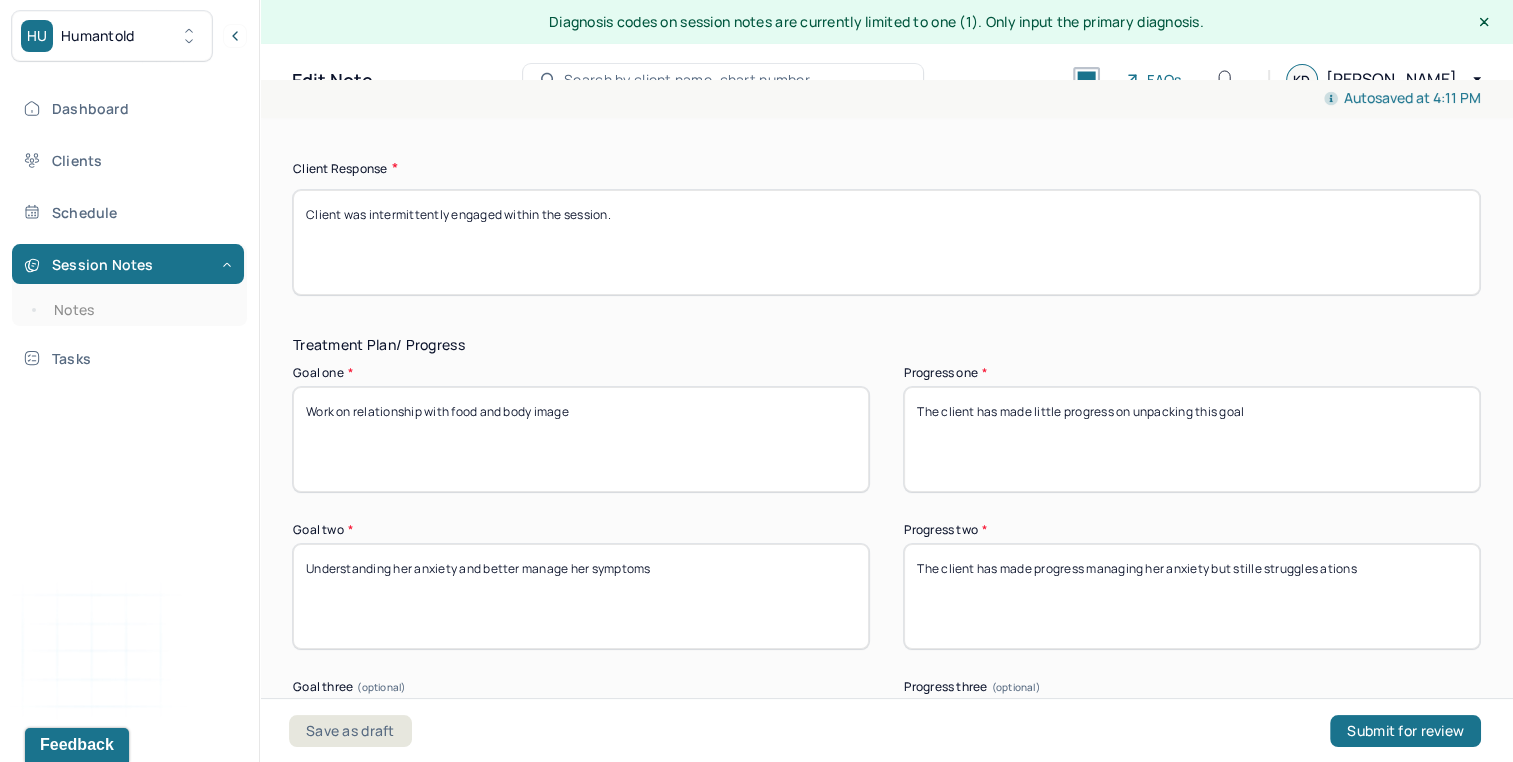 drag, startPoint x: 1237, startPoint y: 565, endPoint x: 1244, endPoint y: 610, distance: 45.54119 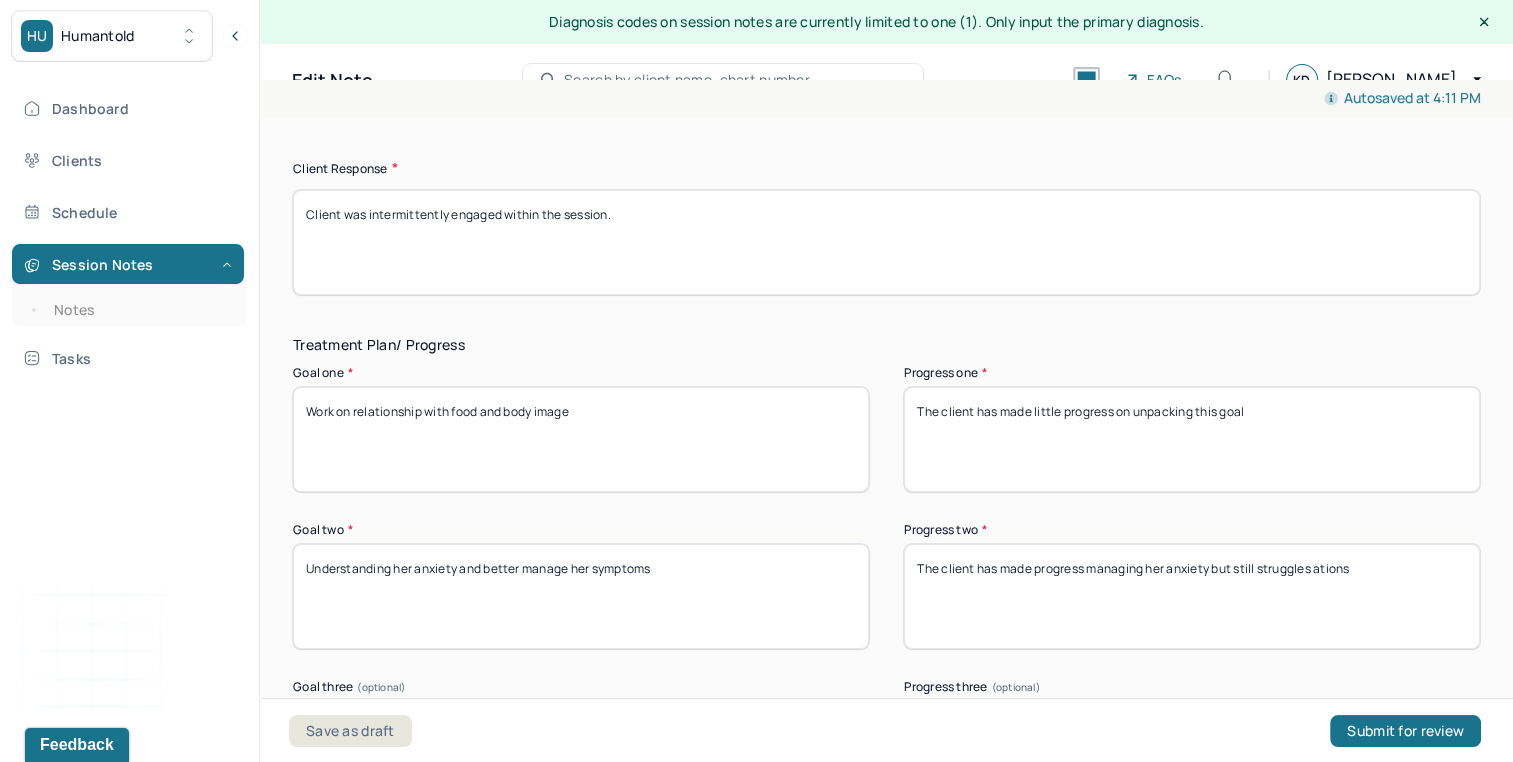 click on "The client has made progress managing her anxiety but still struggles ations" at bounding box center (1192, 596) 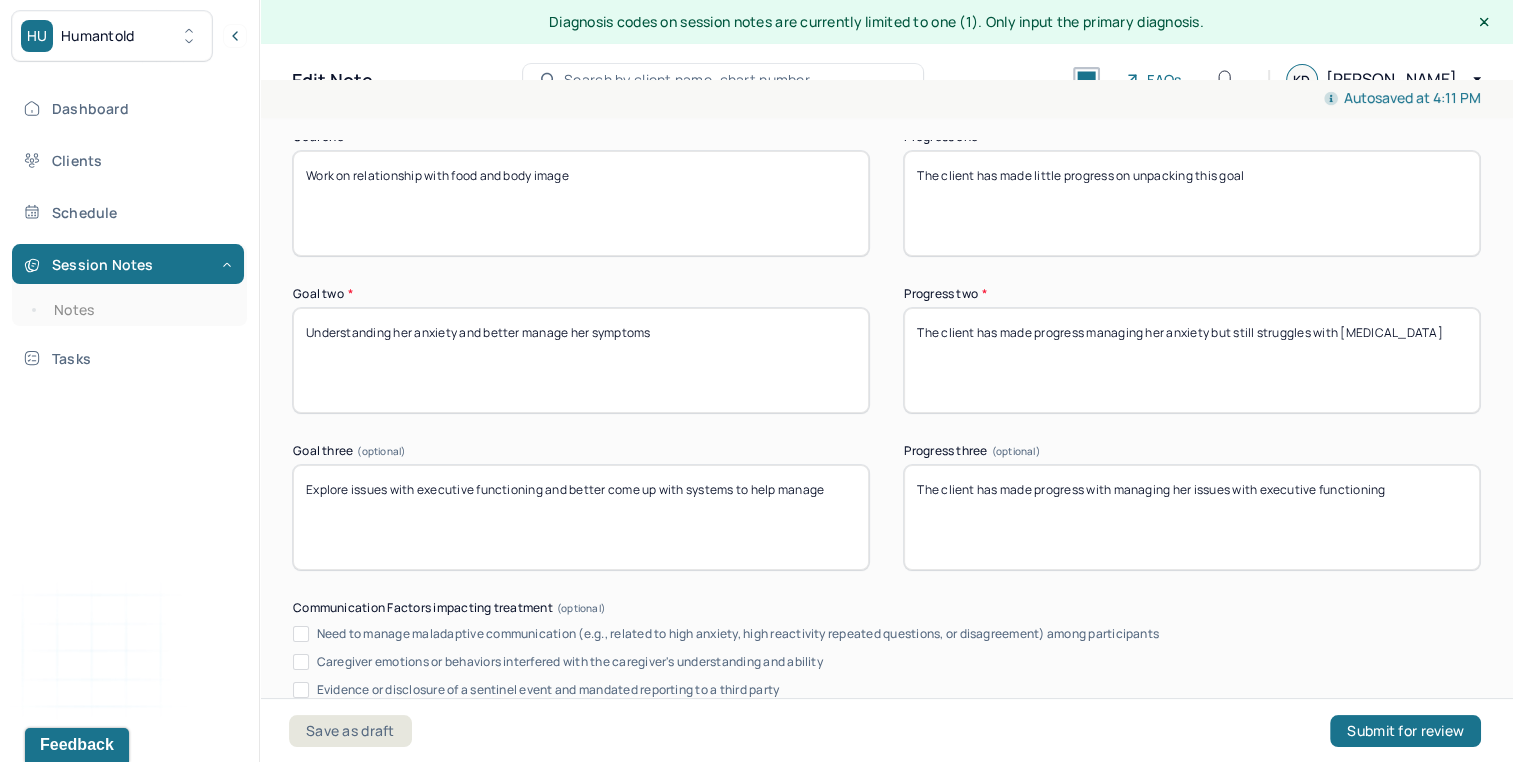 scroll, scrollTop: 3417, scrollLeft: 0, axis: vertical 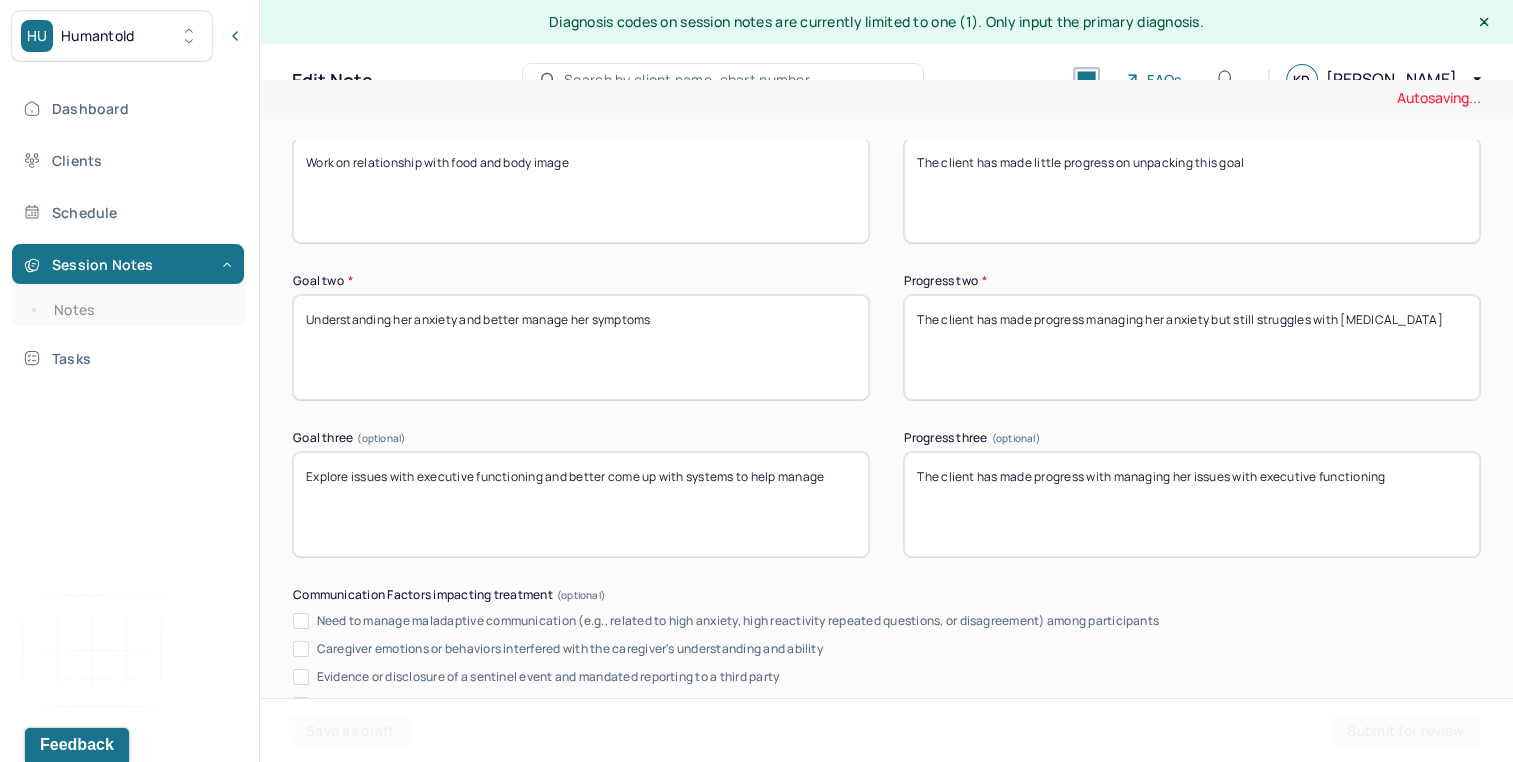 type on "The client has made progress managing her anxiety but still struggles with social anxiety" 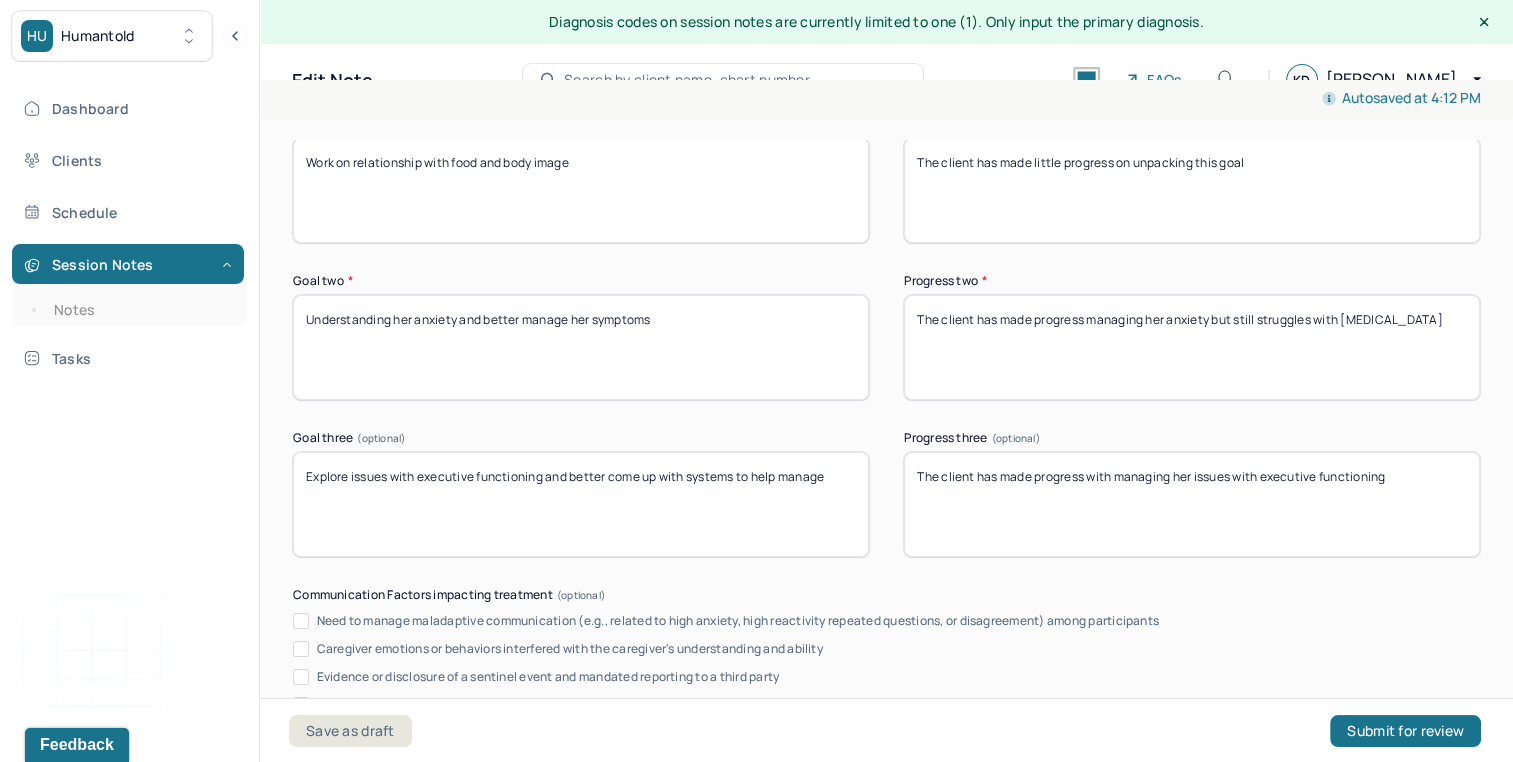 click on "The client has made progress with managing her issues with executive functioning" at bounding box center [1192, 504] 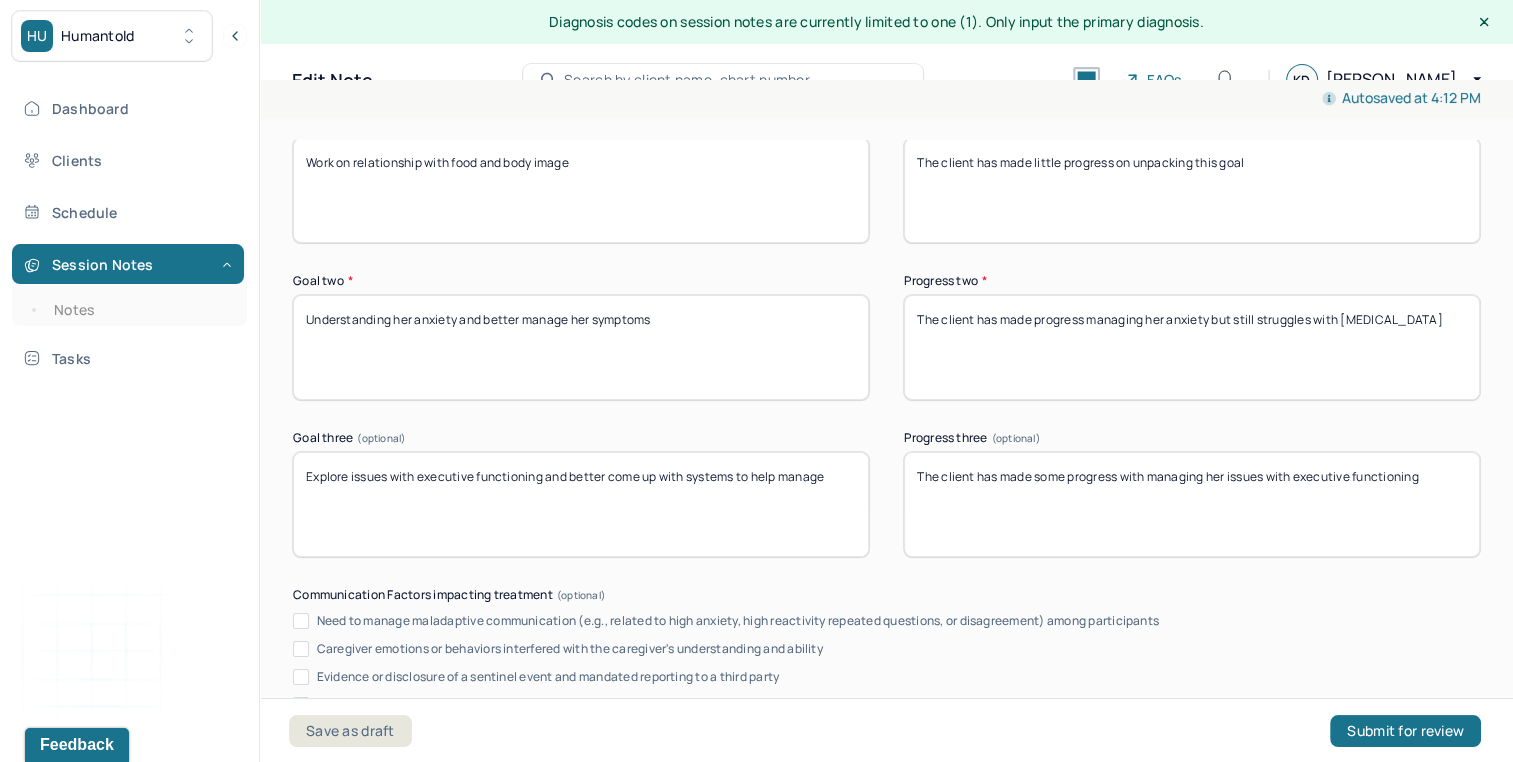 click on "The client has made some progress with managing her issues with executive functioning" at bounding box center [1192, 504] 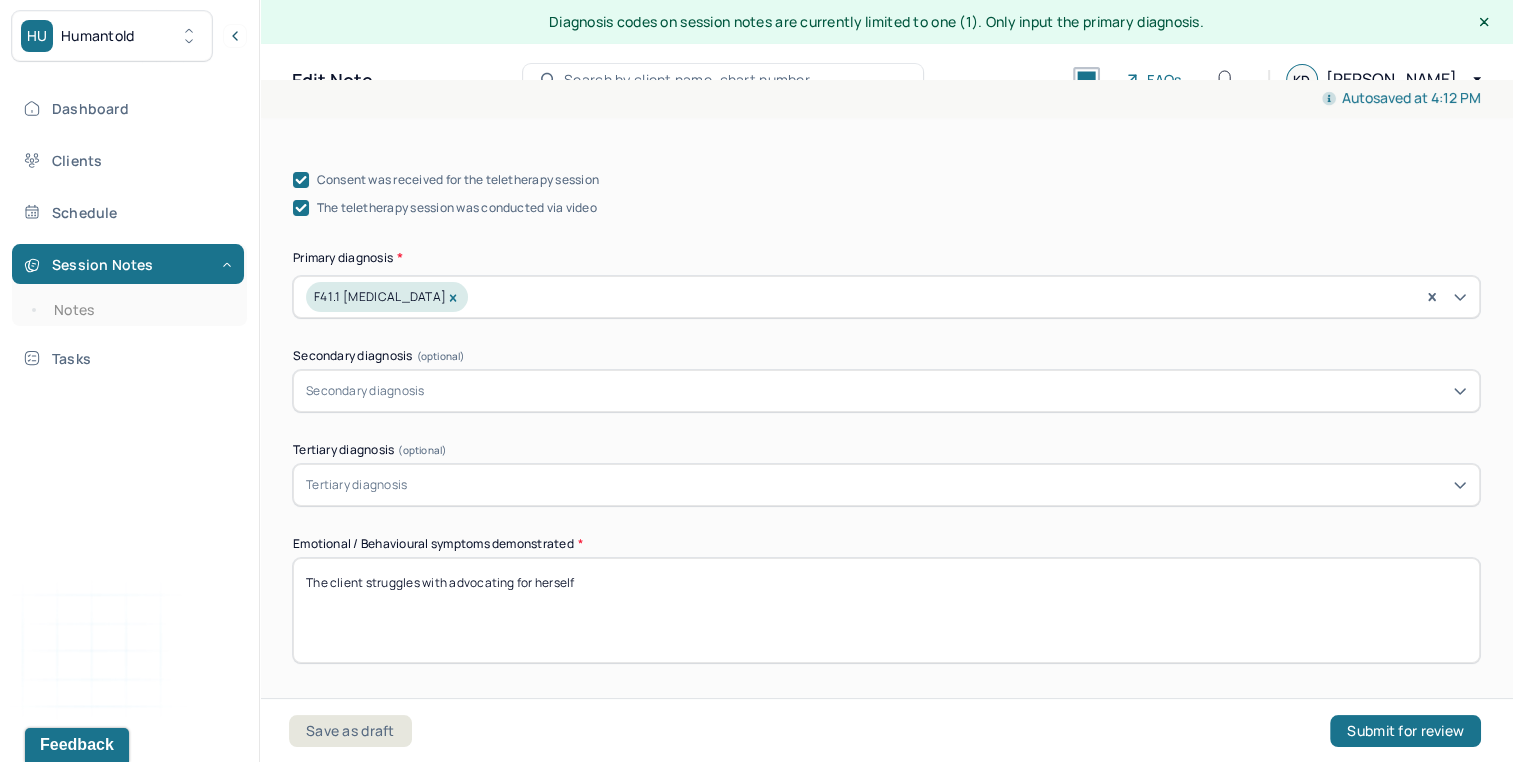 scroll, scrollTop: 0, scrollLeft: 0, axis: both 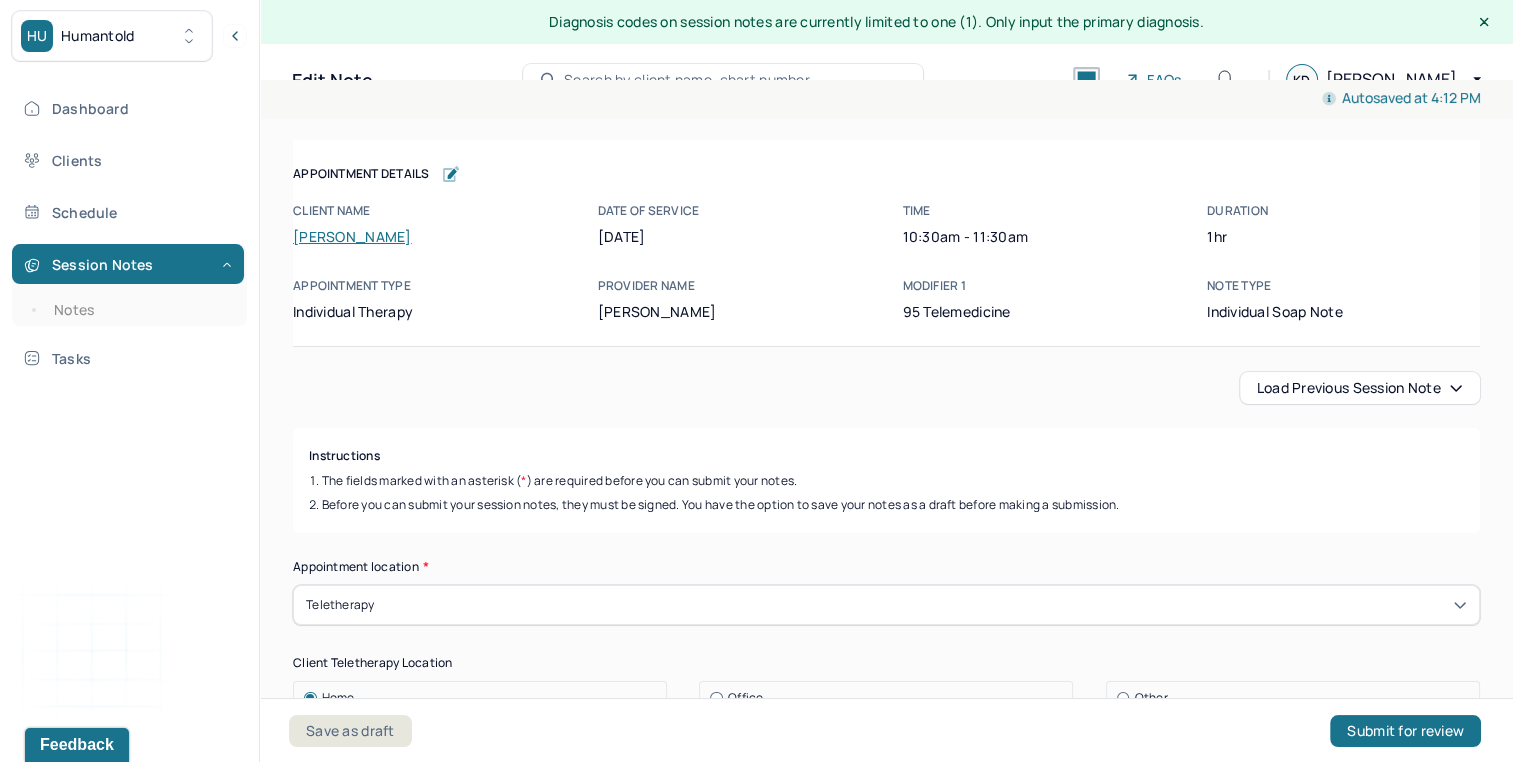 type on "The client has made some progress with managing her issues with executive functioning but struggles more when there is a lack or routine" 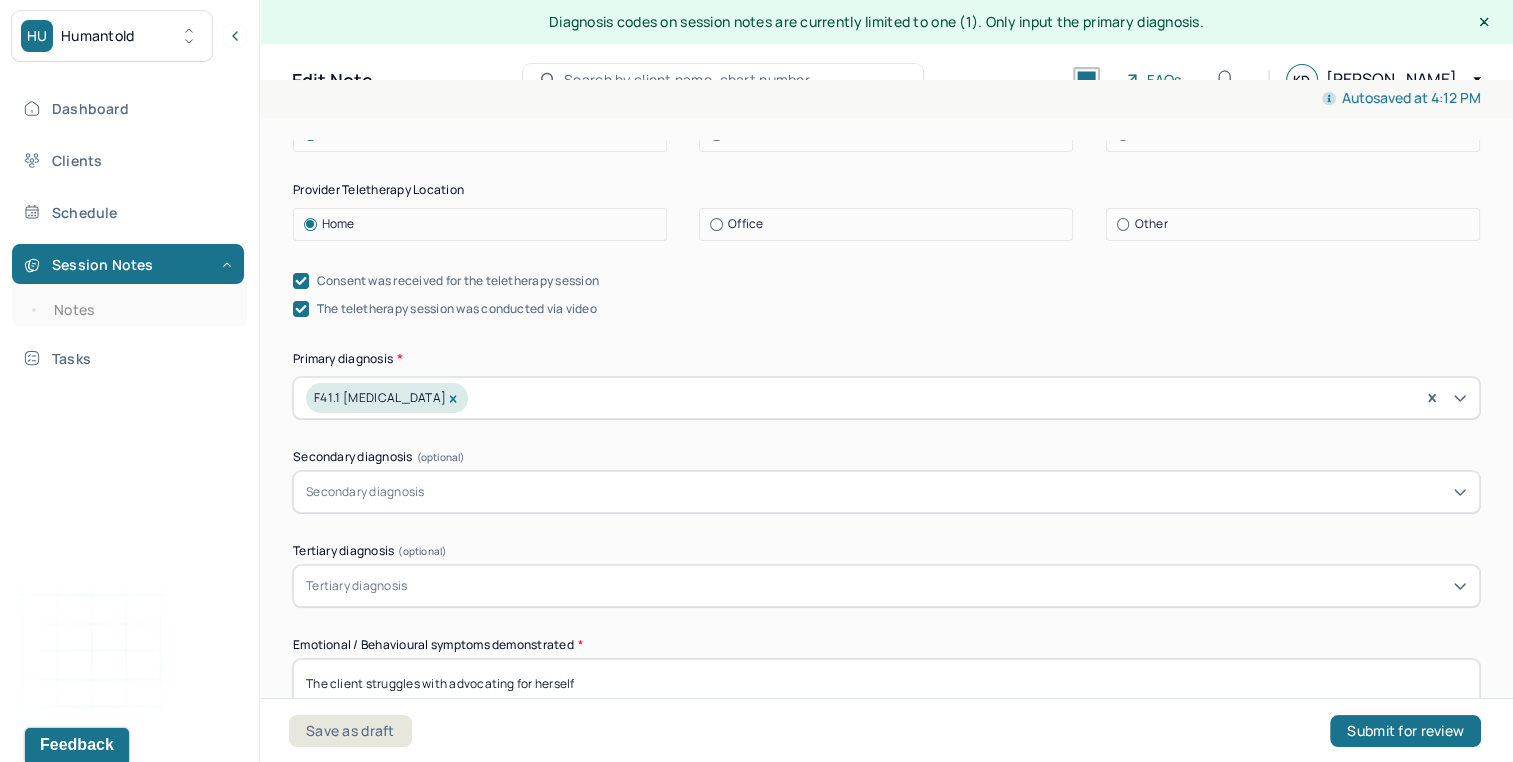 scroll, scrollTop: 568, scrollLeft: 0, axis: vertical 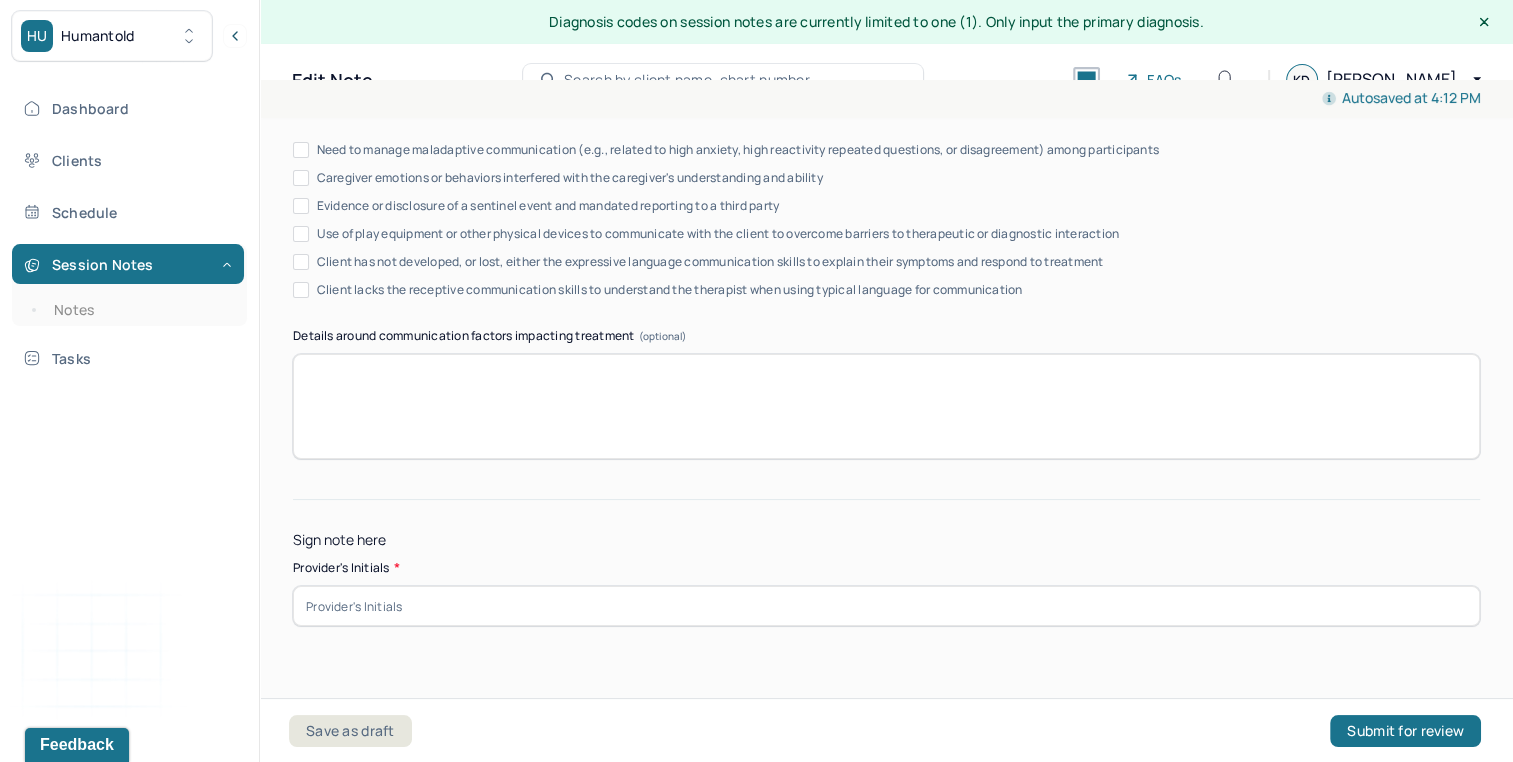 click at bounding box center [886, 606] 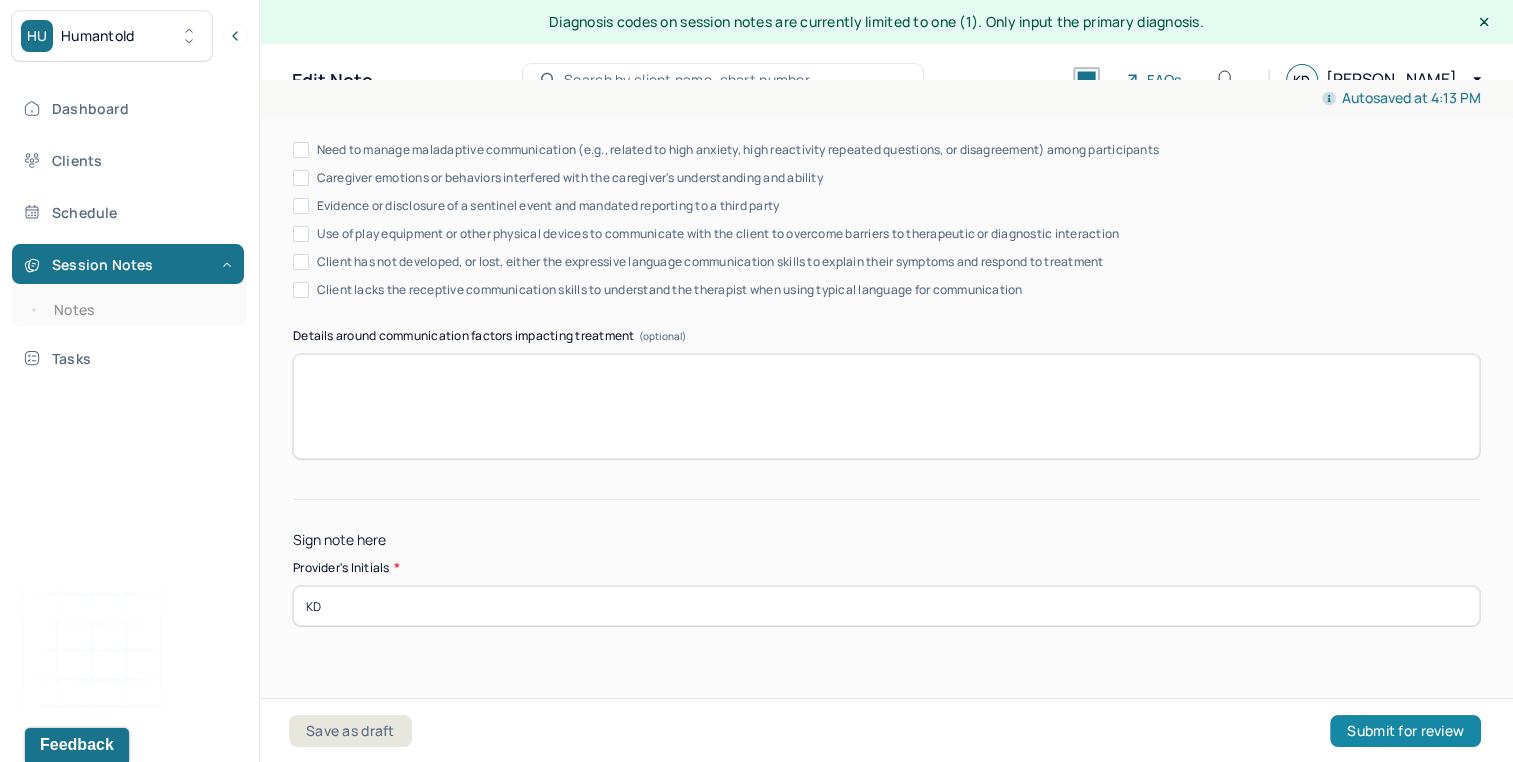 type on "KD" 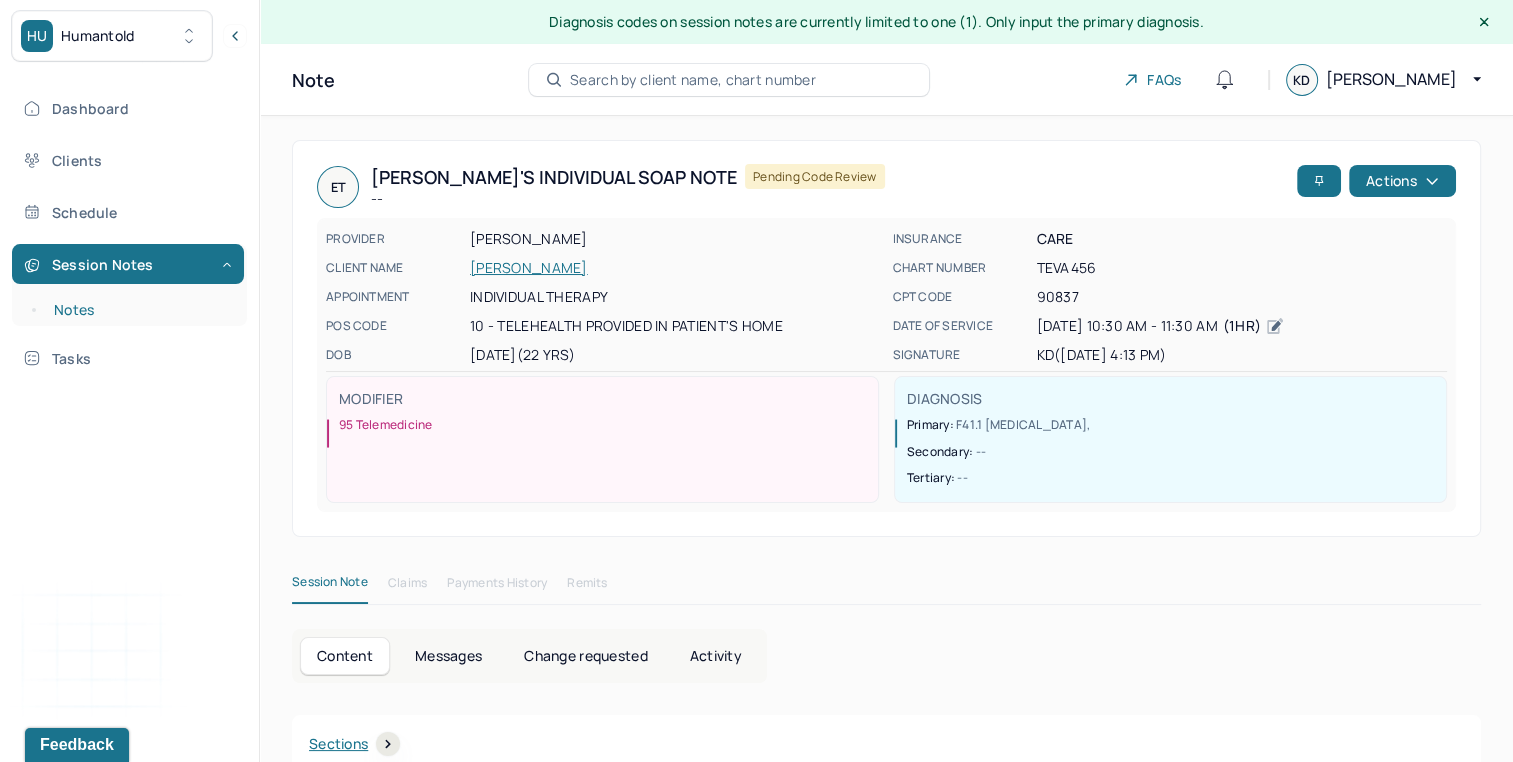 click on "Notes" at bounding box center [139, 310] 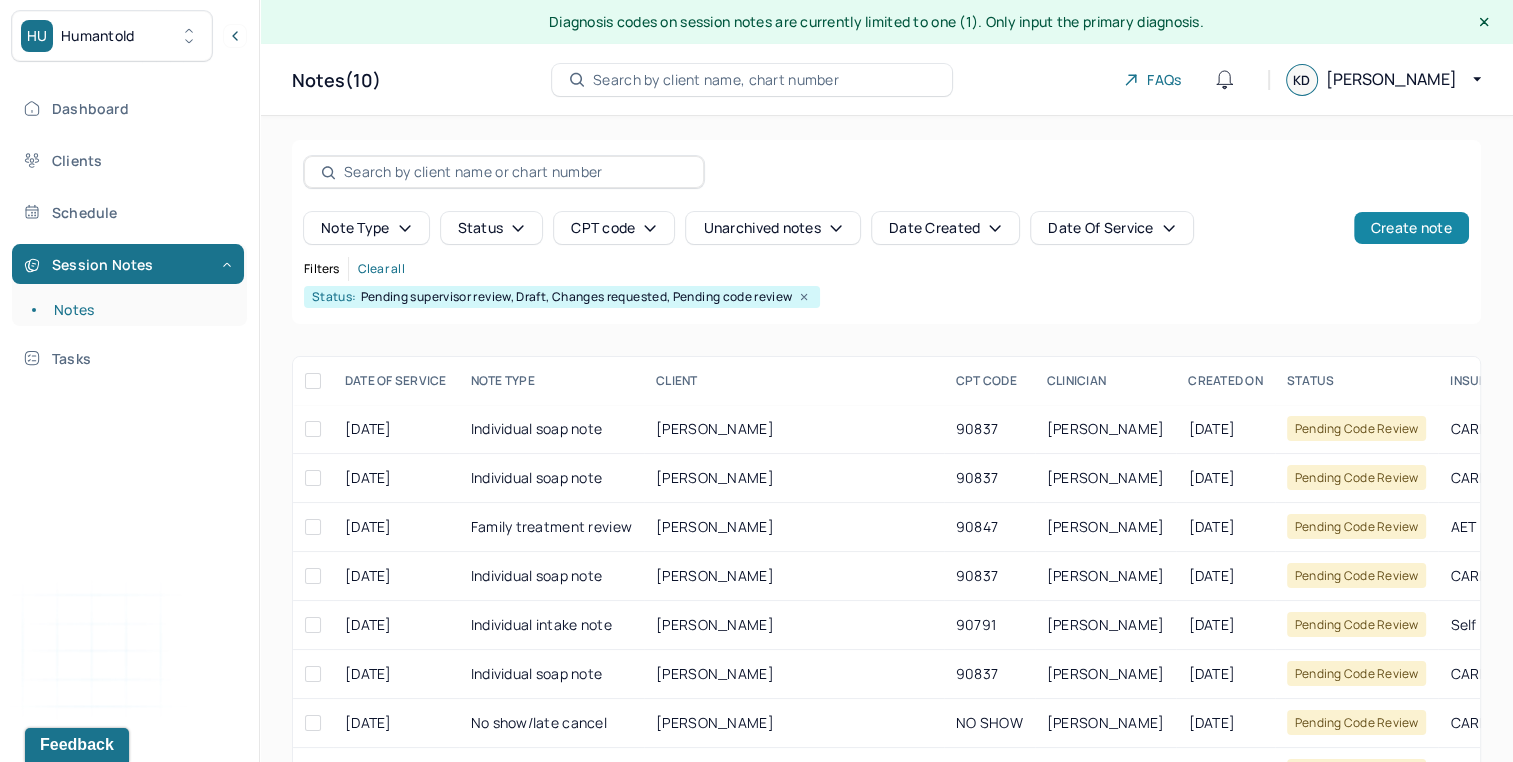 click on "Create note" at bounding box center [1411, 228] 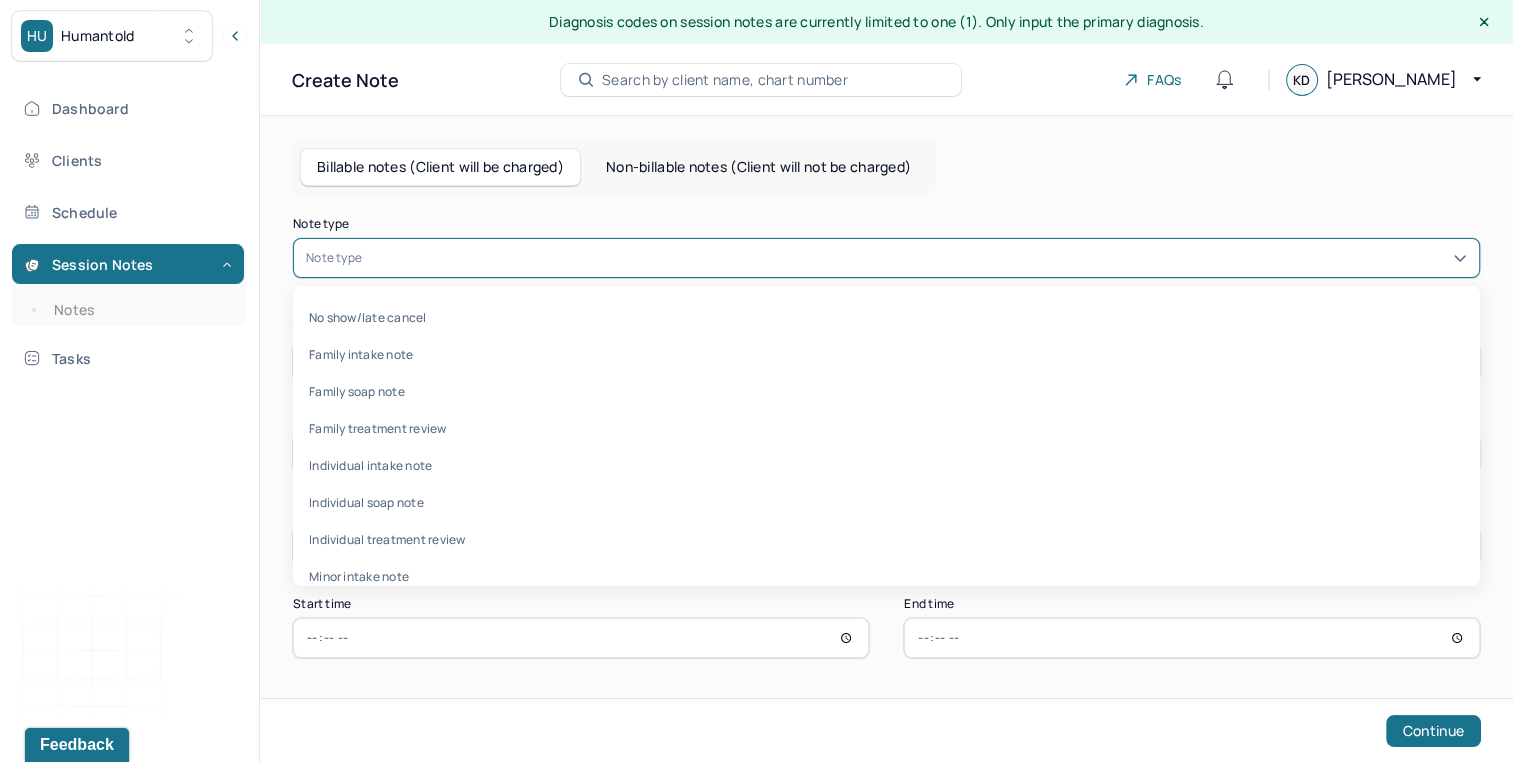 click at bounding box center (916, 258) 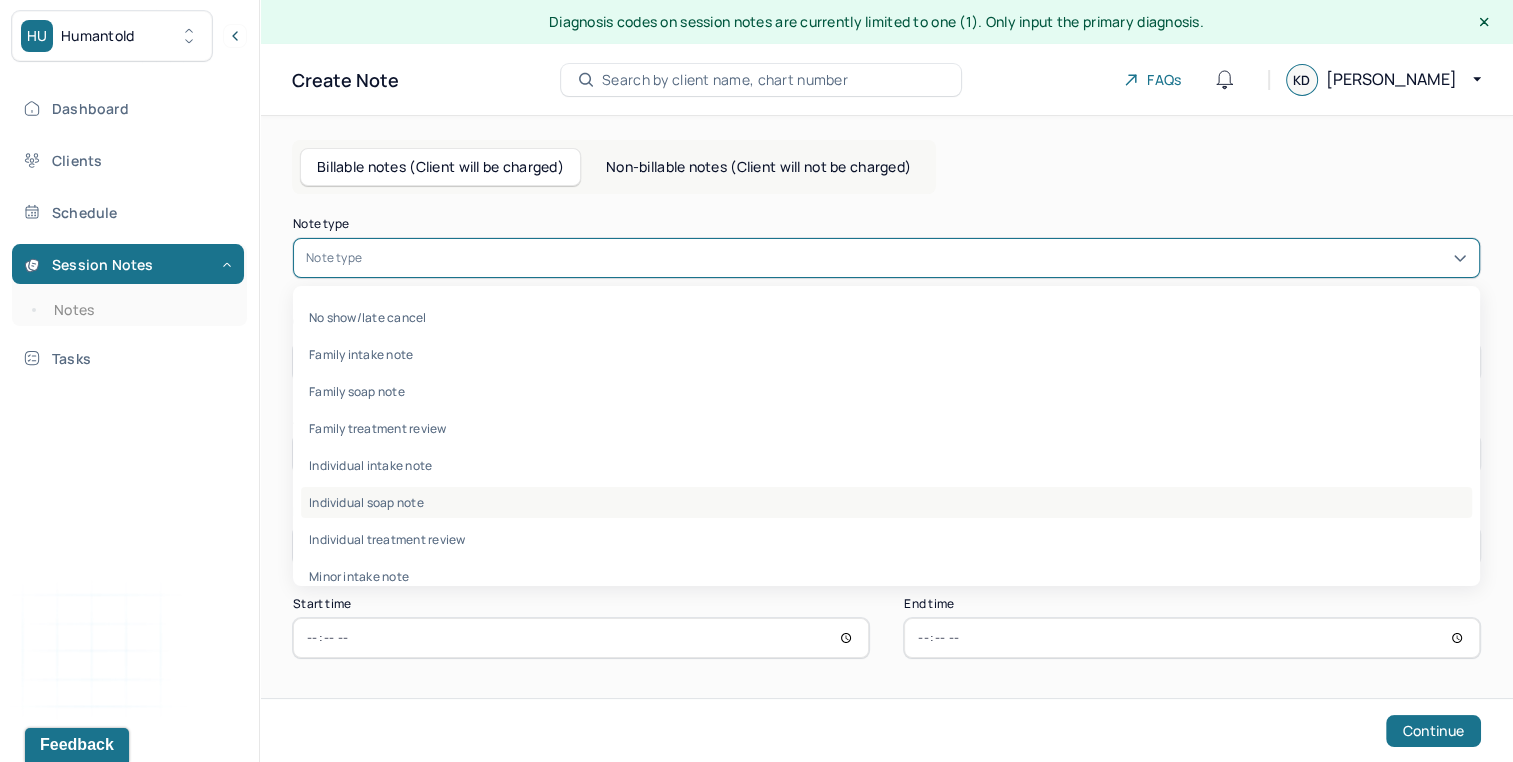 click on "Individual soap note" at bounding box center [886, 502] 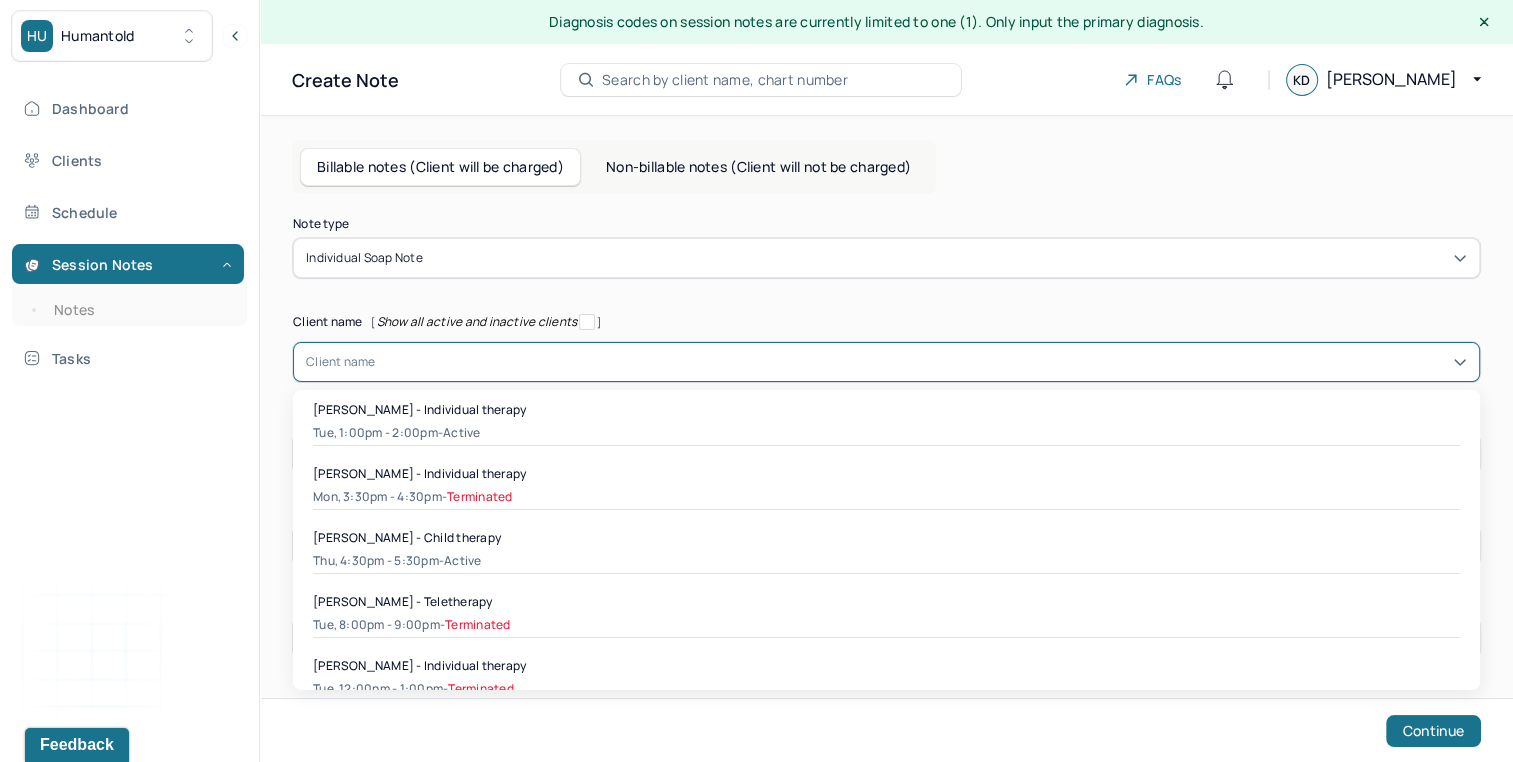 click at bounding box center [921, 362] 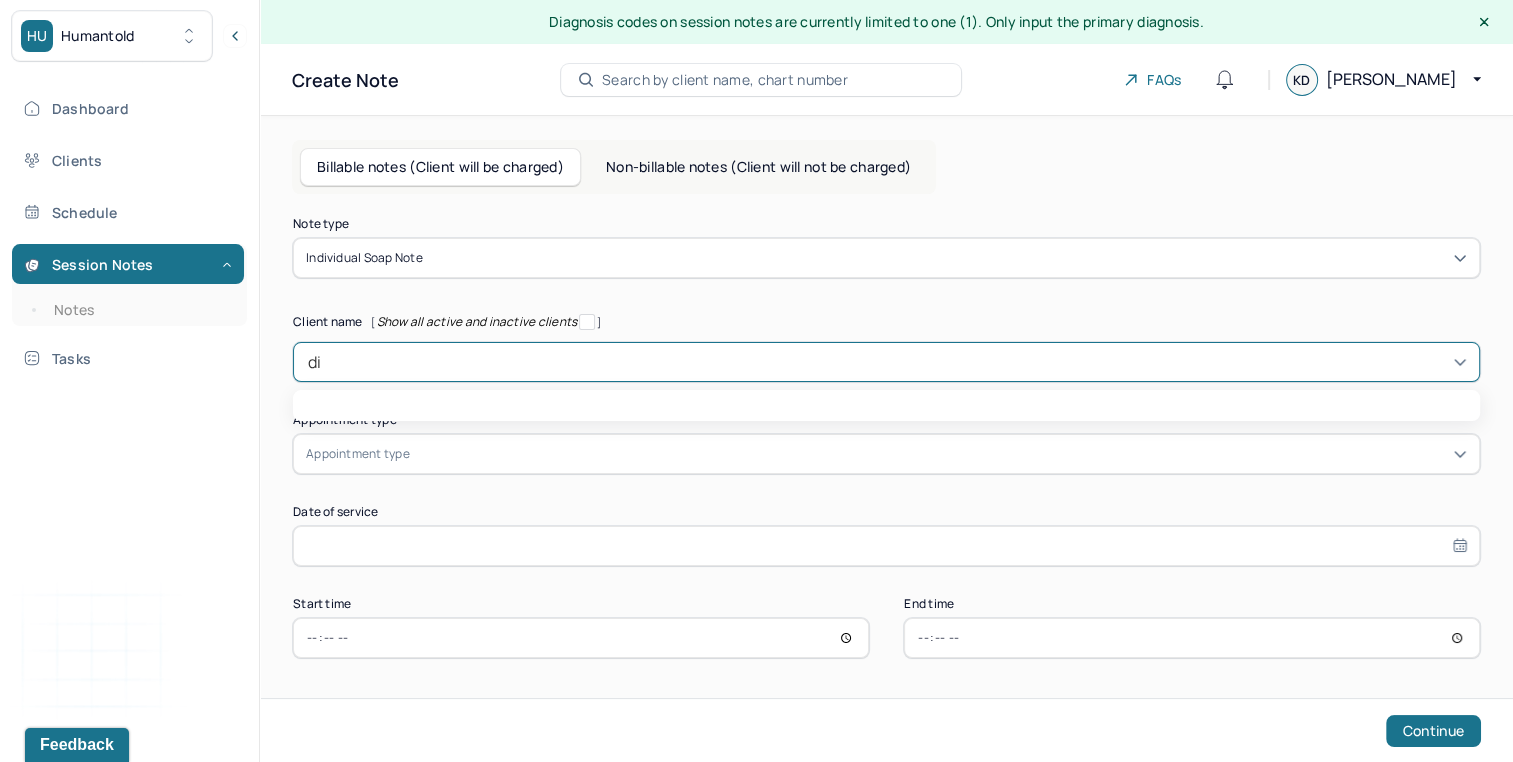 type on "din" 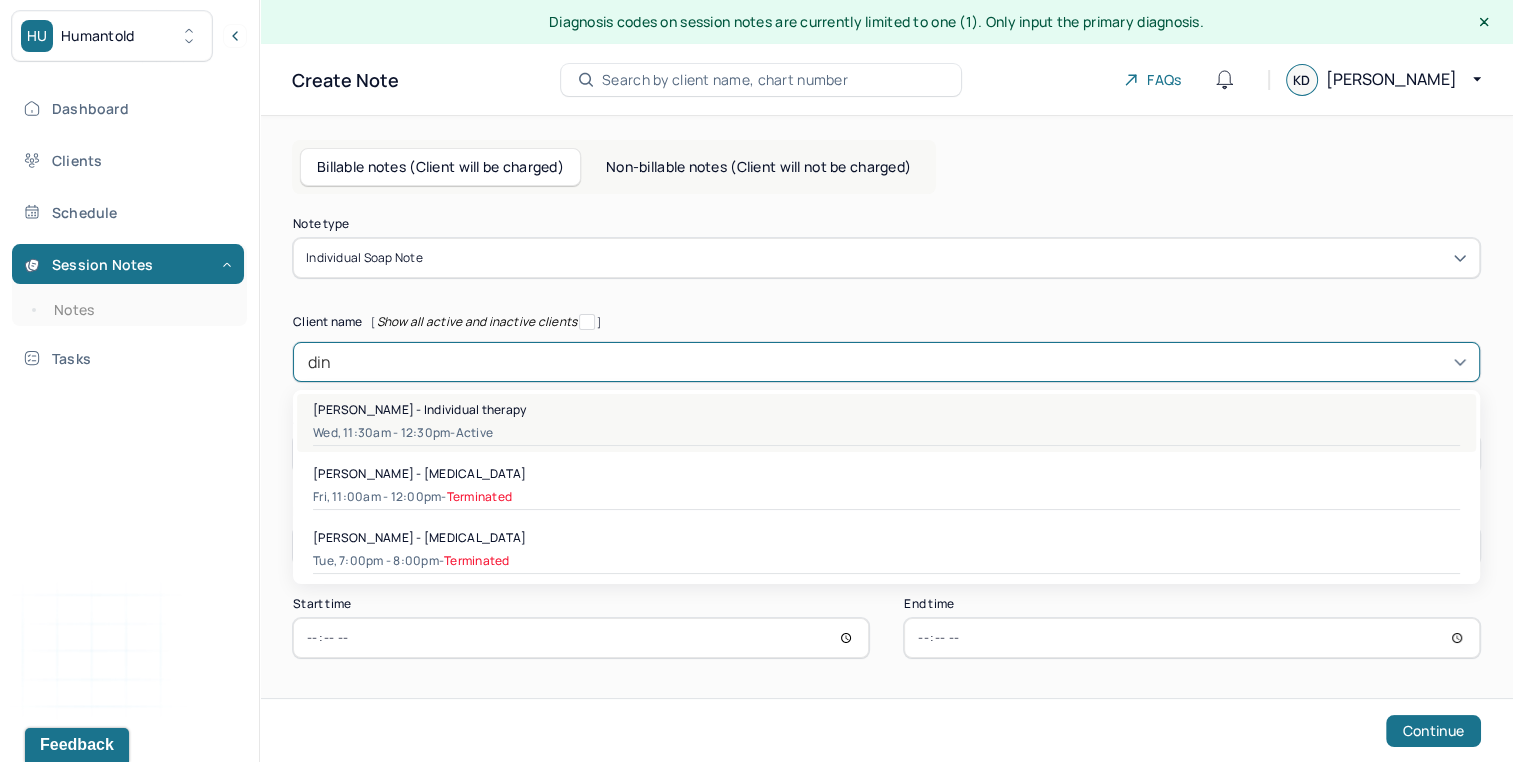 click on "active" at bounding box center [474, 433] 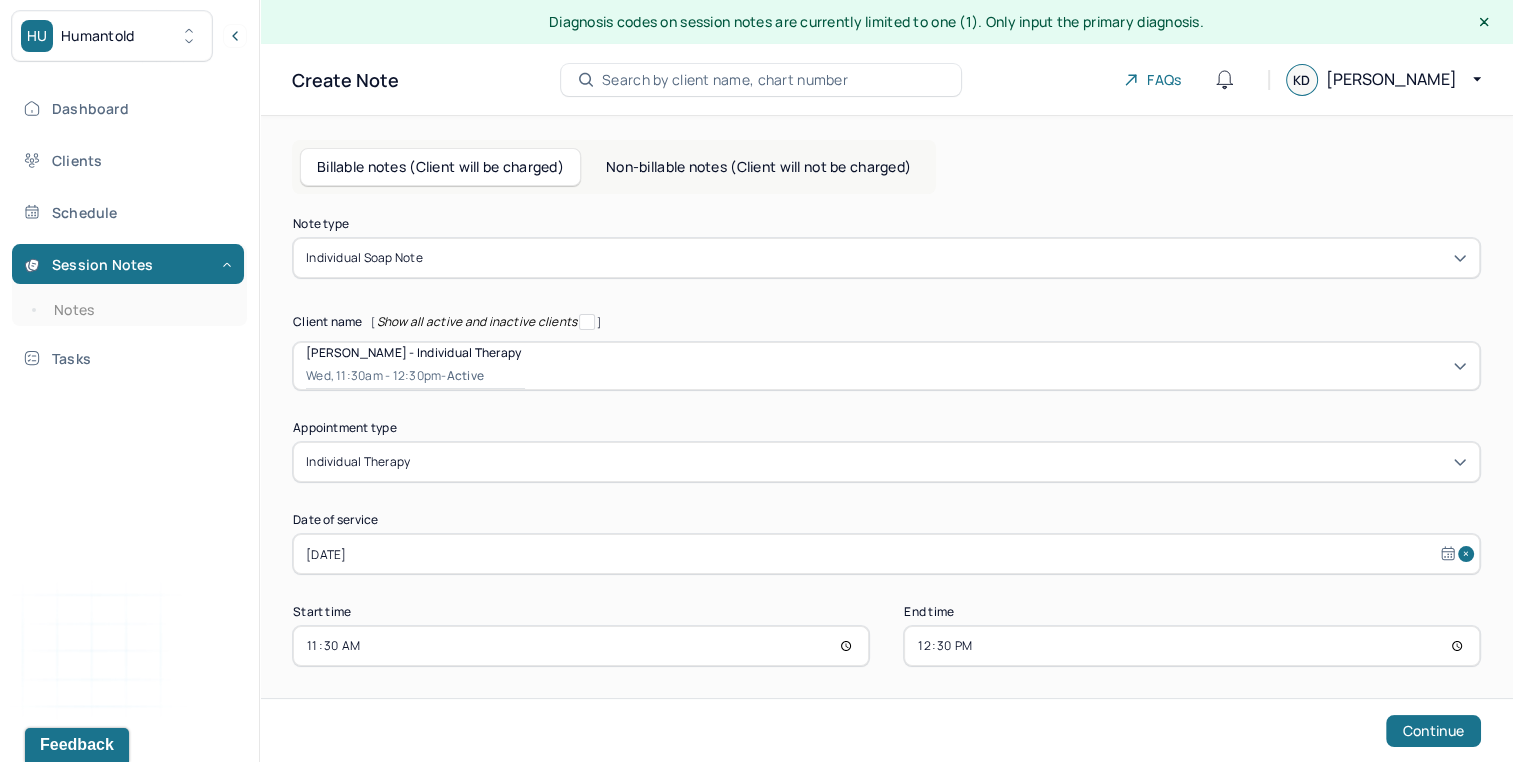 click on "Note type Individual soap note Client name [ Show all active and inactive clients ] Dina Alster - Individual therapy Wed, 11:30am - 12:30pm  -  active Supervisee name Kristina Damiano Appointment type individual therapy Date of service Jul 9, 2025 Start time 11:30 End time 12:30   Continue" at bounding box center [886, 442] 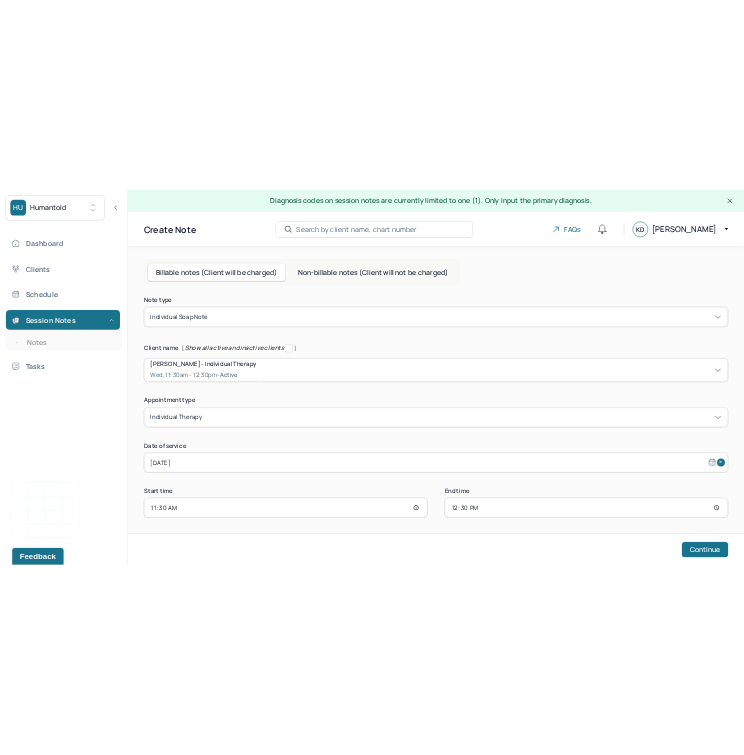 scroll, scrollTop: 8, scrollLeft: 0, axis: vertical 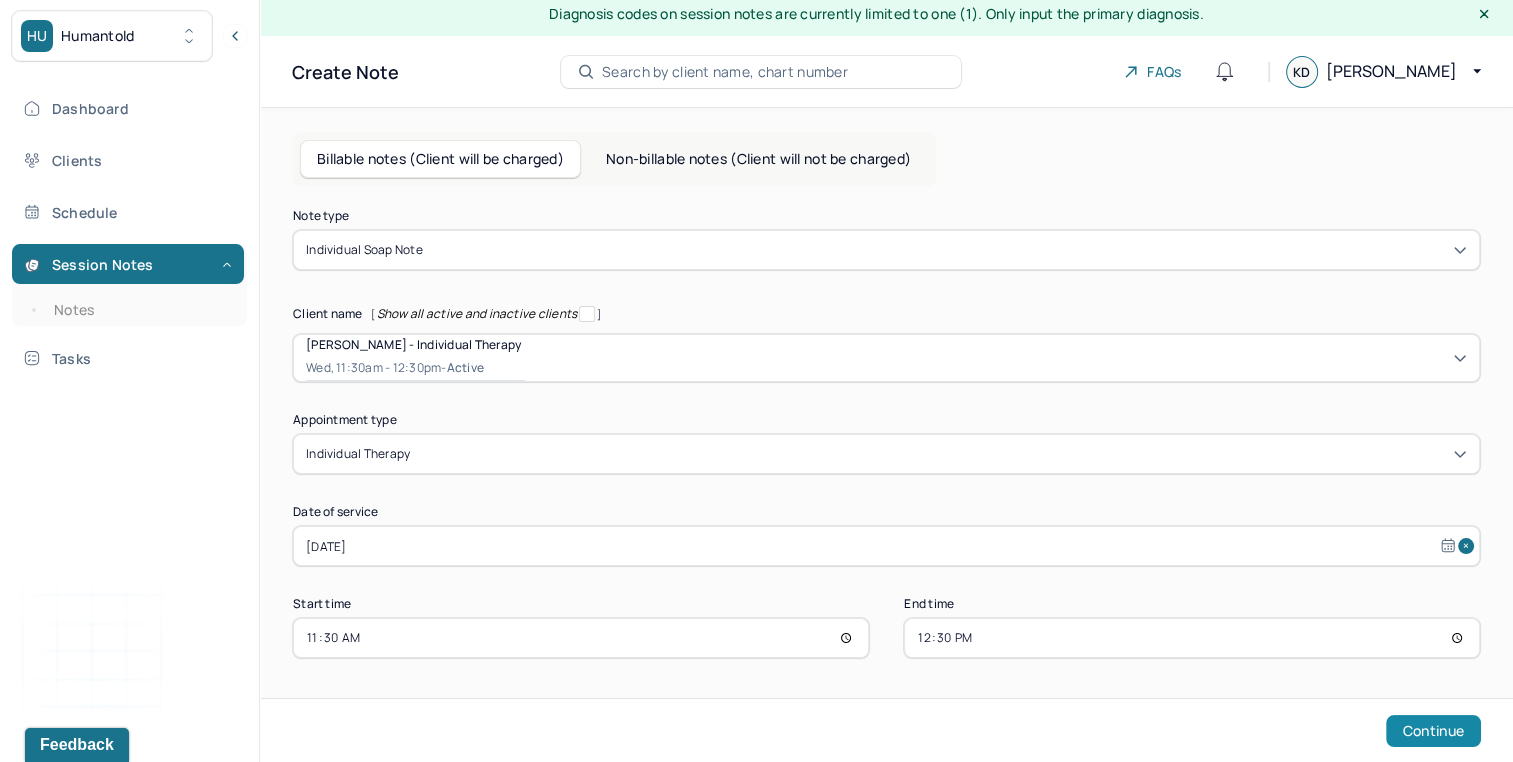 click on "Continue" at bounding box center [1433, 731] 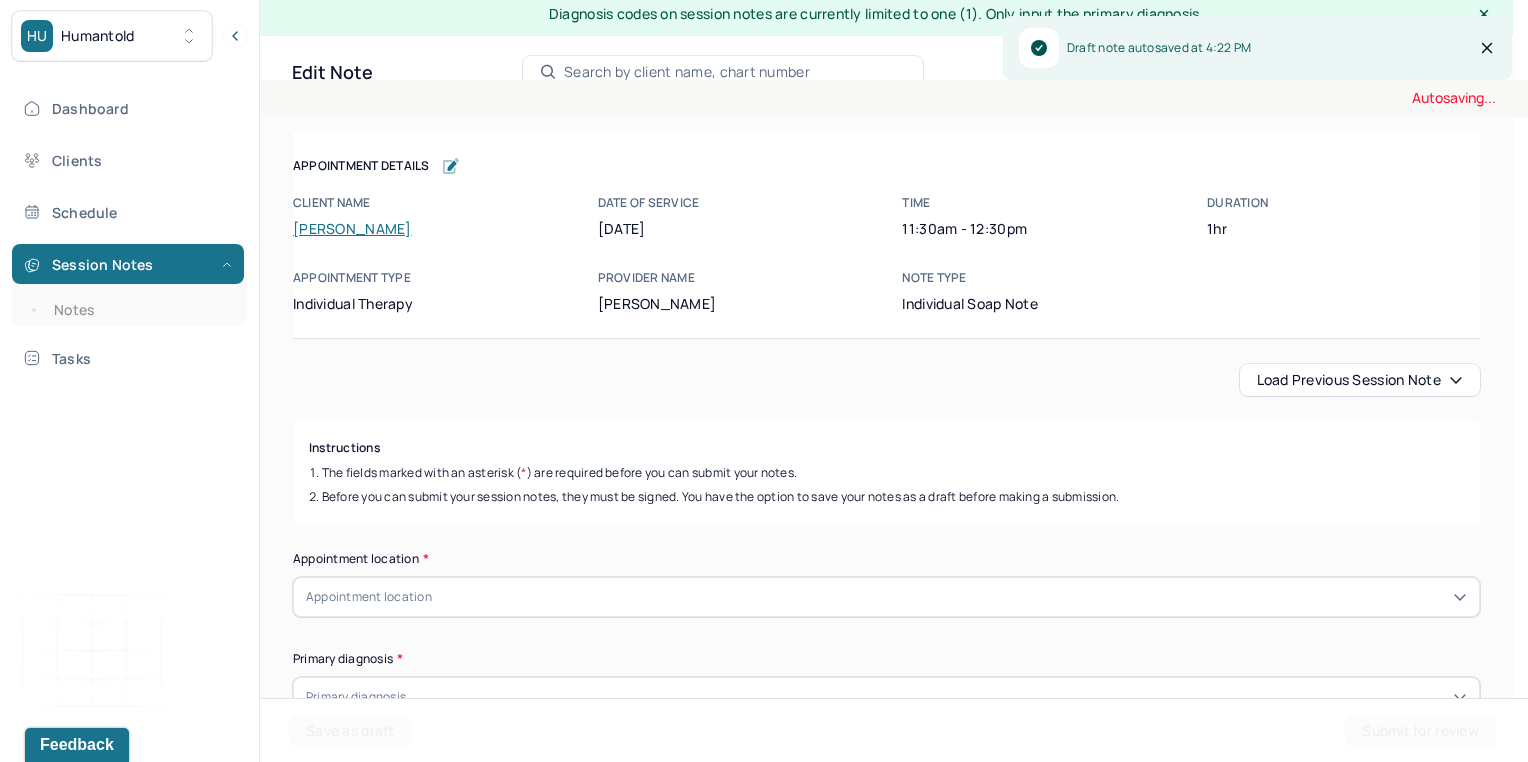 click on "Load previous session note" at bounding box center (1360, 380) 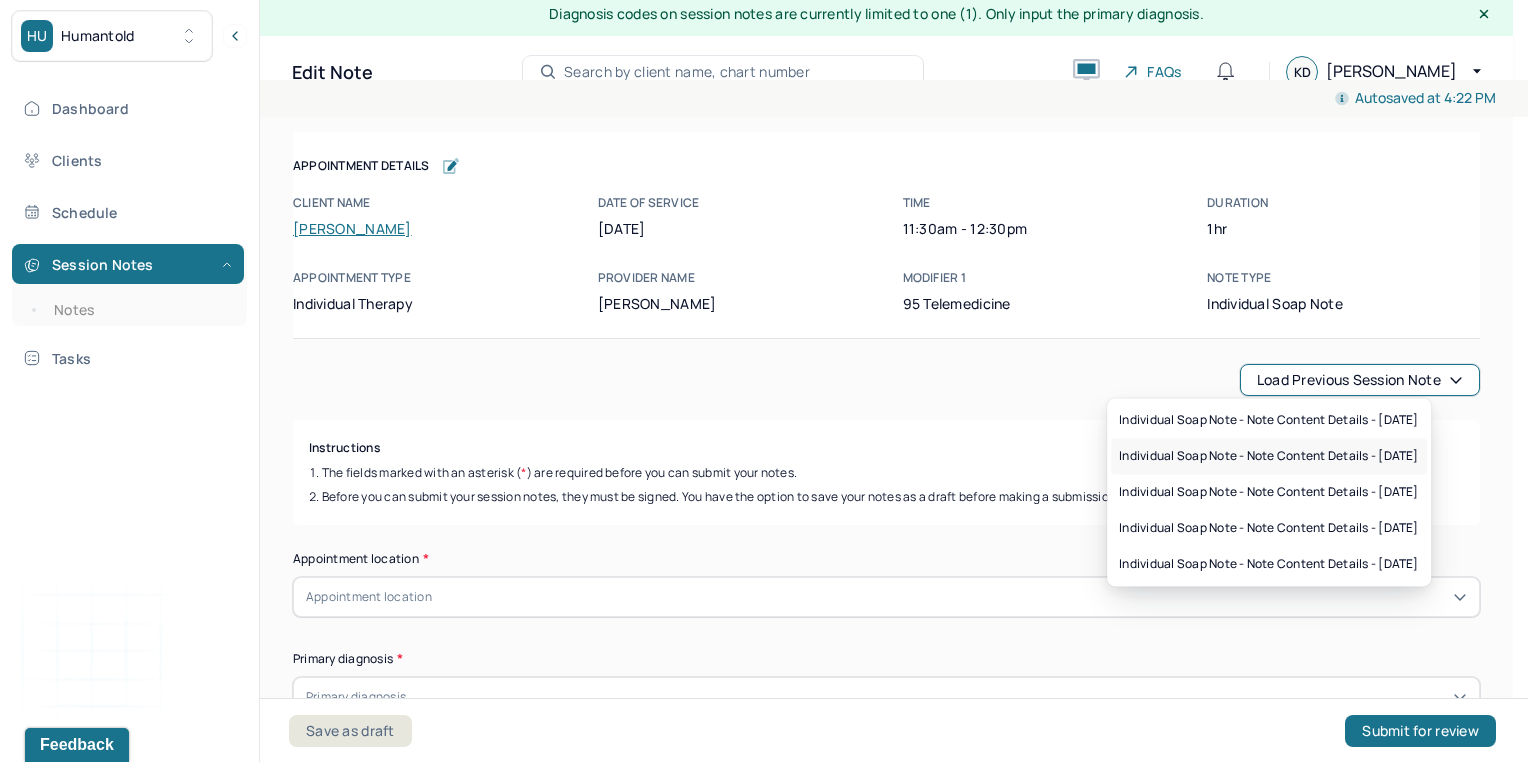 click on "Individual soap note   - Note content Details -   06/19/2025" at bounding box center (1269, 456) 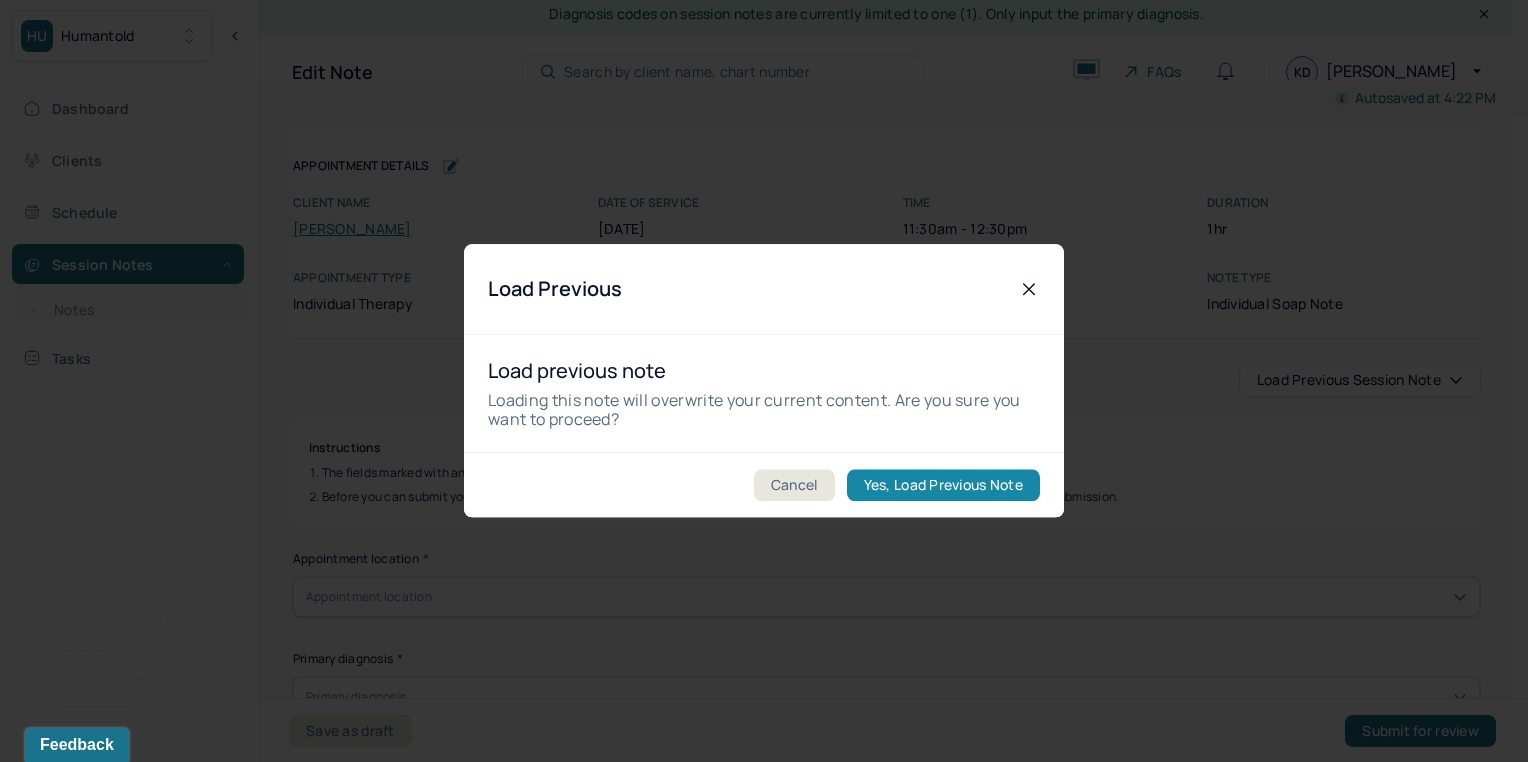 click on "Yes, Load Previous Note" at bounding box center (943, 486) 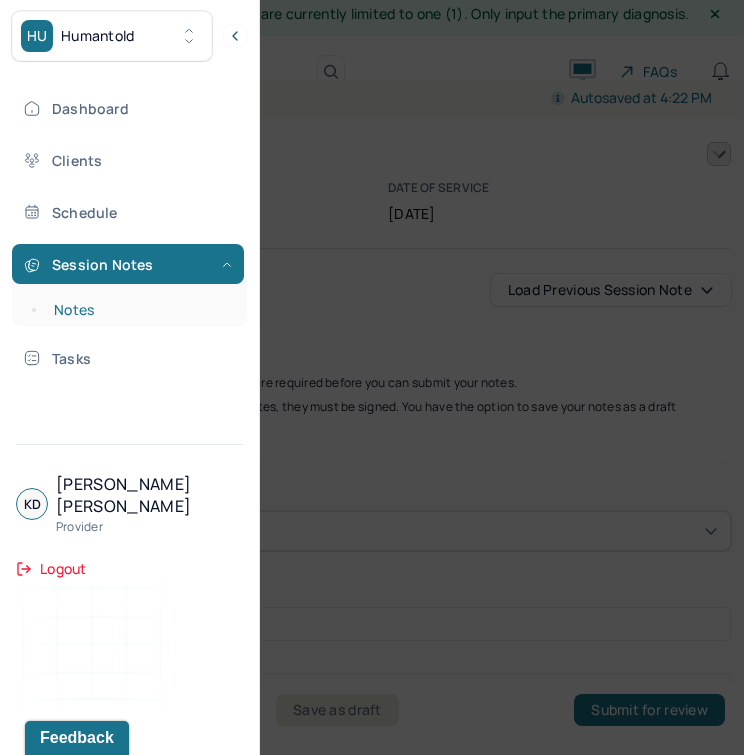 click on "Notes" at bounding box center [139, 310] 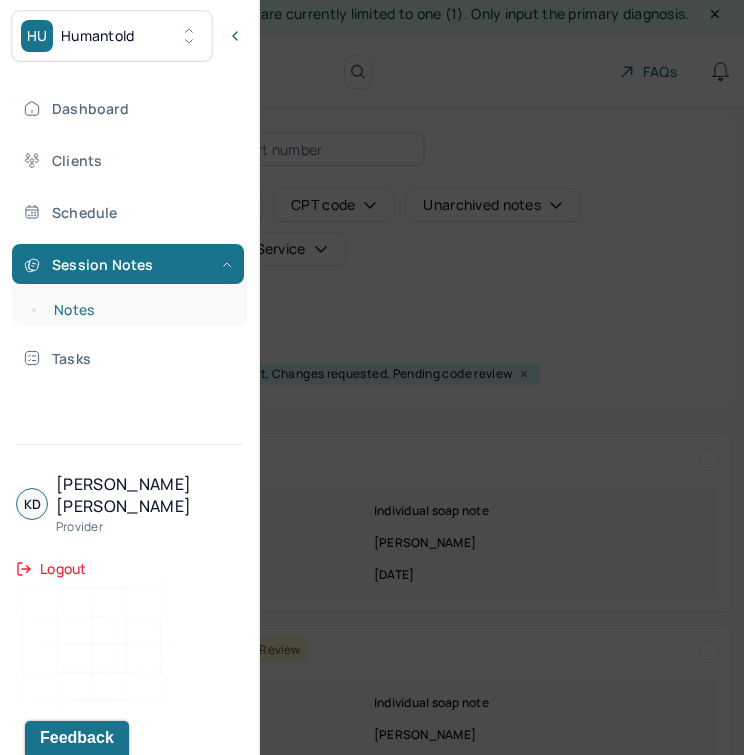 click on "Notes" at bounding box center (139, 310) 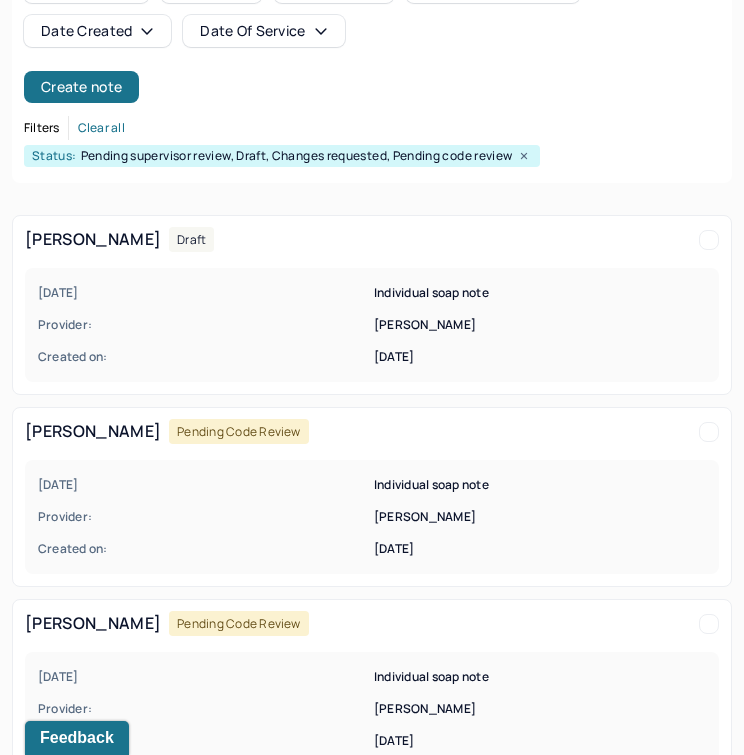 scroll, scrollTop: 257, scrollLeft: 0, axis: vertical 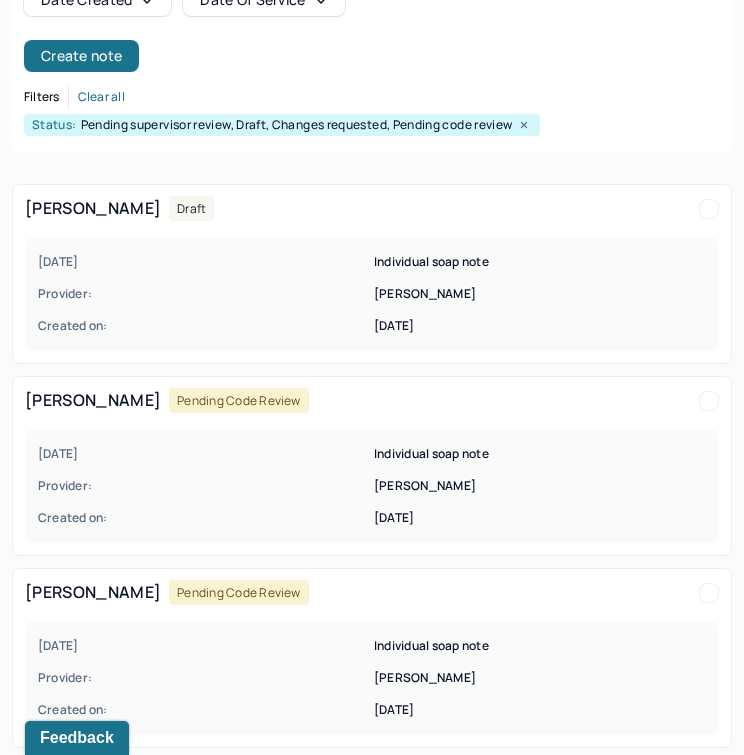 click on "Provider:" at bounding box center (204, 294) 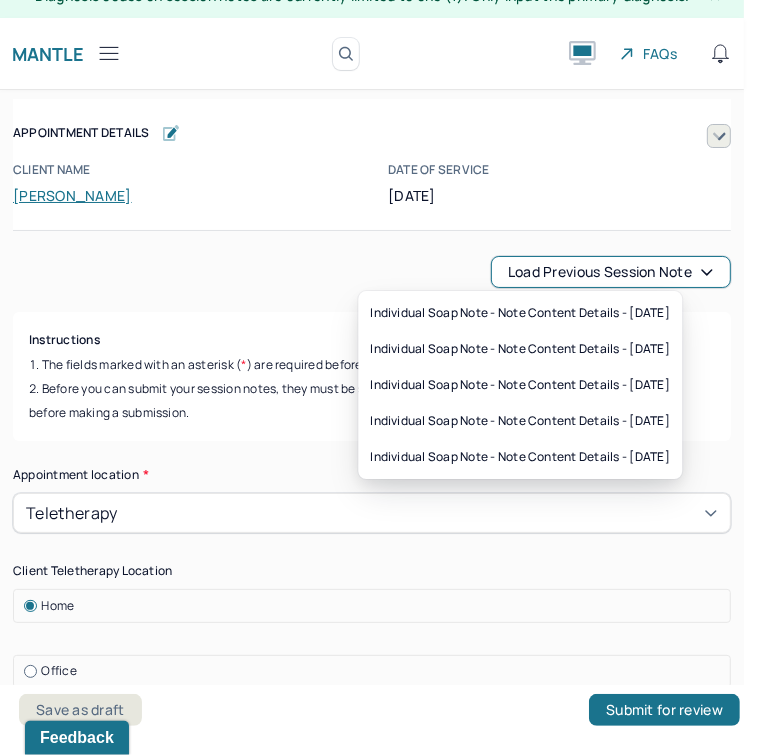 click on "Load previous session note" at bounding box center (611, 272) 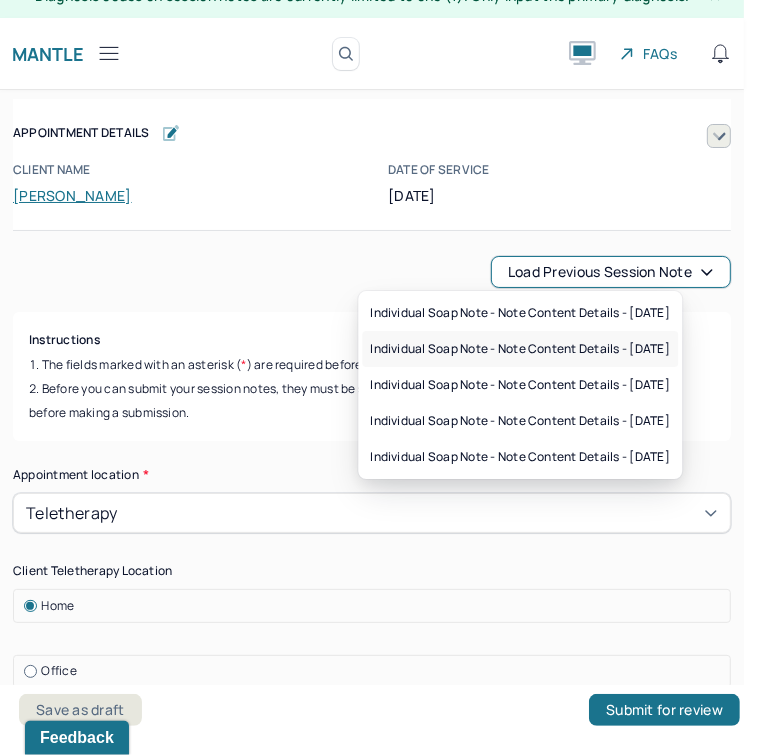click on "Individual soap note   - Note content Details -   06/19/2025" at bounding box center [520, 349] 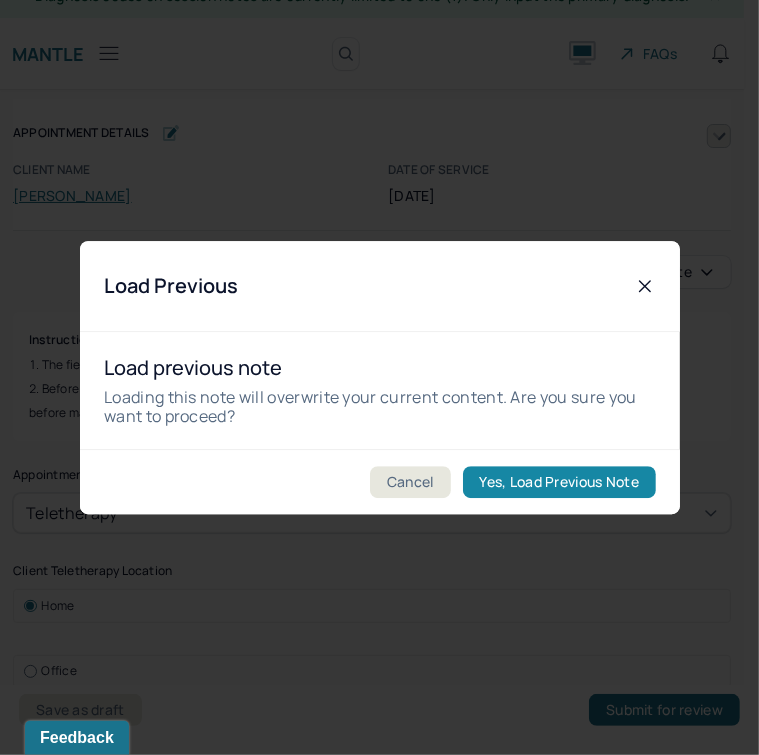 click on "Yes, Load Previous Note" at bounding box center [558, 482] 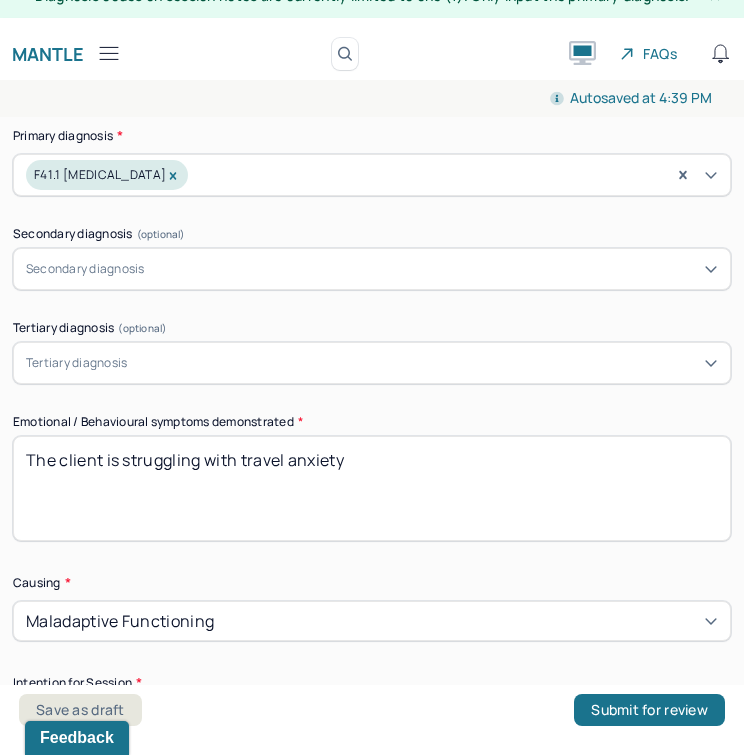 scroll, scrollTop: 1015, scrollLeft: 0, axis: vertical 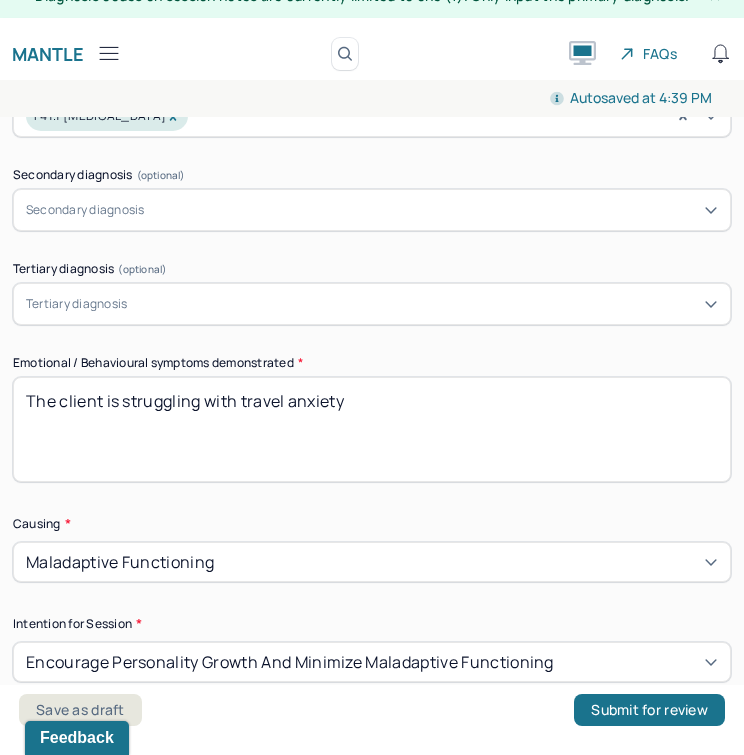 click on "The client is struggling with travel anxiety" at bounding box center (372, 429) 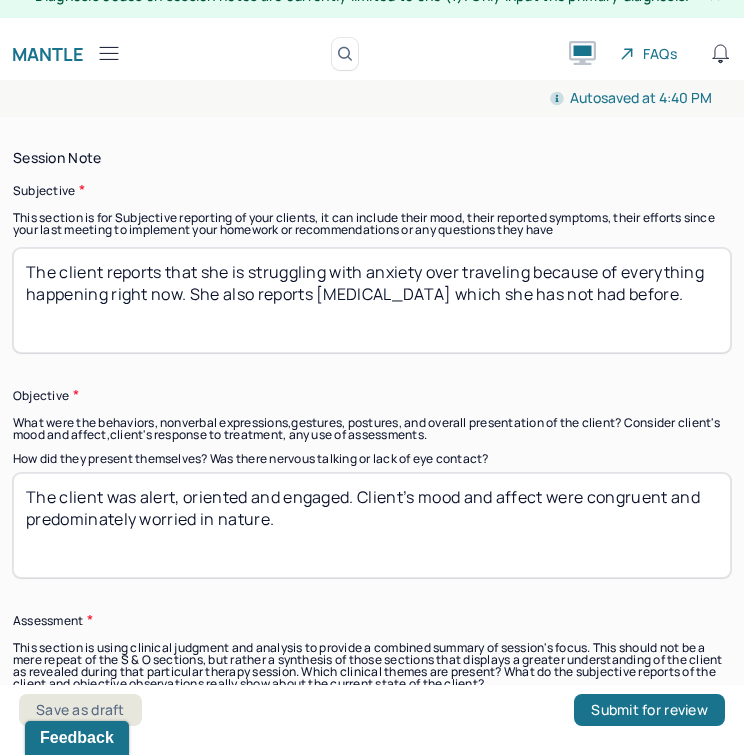 scroll, scrollTop: 1596, scrollLeft: 0, axis: vertical 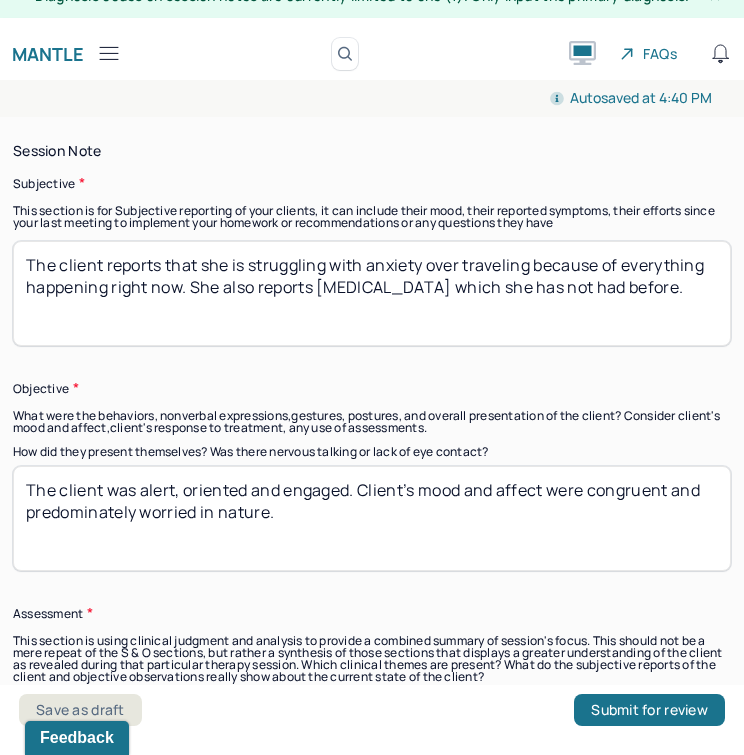 type on "The client is struggling with anxiety" 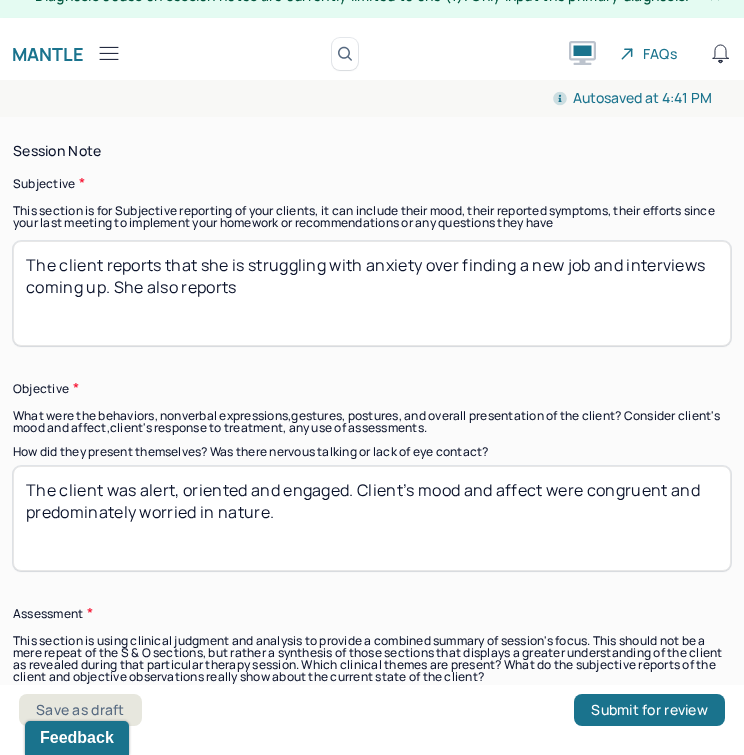 click on "Instructions The fields marked with an asterisk ( * ) are required before you can submit your notes. Before you can submit your session notes, they must be signed. You have the option to save your notes as a draft before making a submission. Appointment location * Teletherapy Client Teletherapy Location Home Office Other Provider Teletherapy Location Home Office Other Consent was received for the teletherapy session The teletherapy session was conducted via video Primary diagnosis * F41.1 GENERALIZED ANXIETY DISORDER Secondary diagnosis (optional) Secondary diagnosis Tertiary diagnosis (optional) Tertiary diagnosis Emotional / Behavioural symptoms demonstrated * The client is struggling with anxiety Causing * Maladaptive Functioning Intention for Session * Encourage personality growth and minimize maladaptive functioning Session Note Subjective The client reports that she is struggling with anxiety over finding a new job and interviews coming up. She also reports  Objective Assessment Trauma-focused CBT EDMR" at bounding box center (372, 1273) 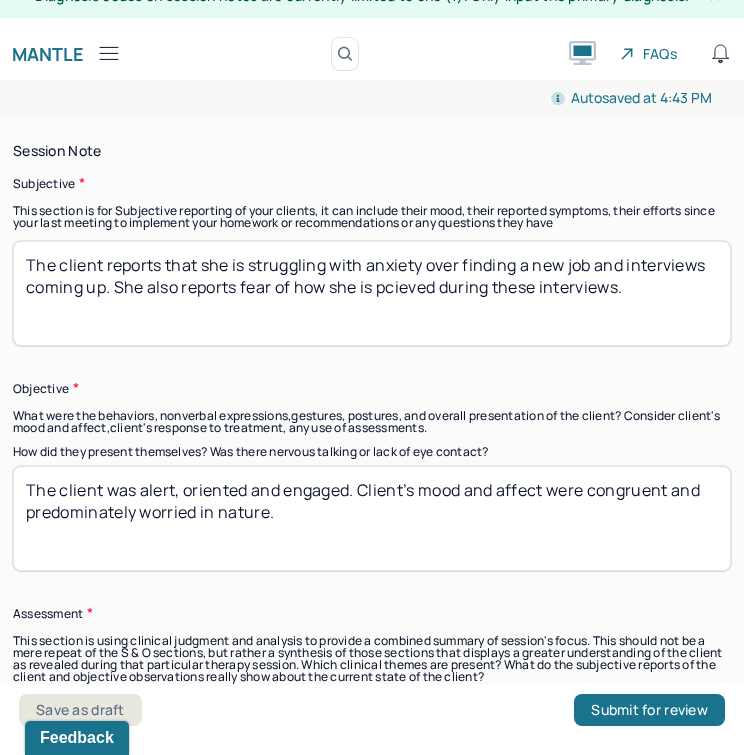 drag, startPoint x: 485, startPoint y: 278, endPoint x: 469, endPoint y: 274, distance: 16.492422 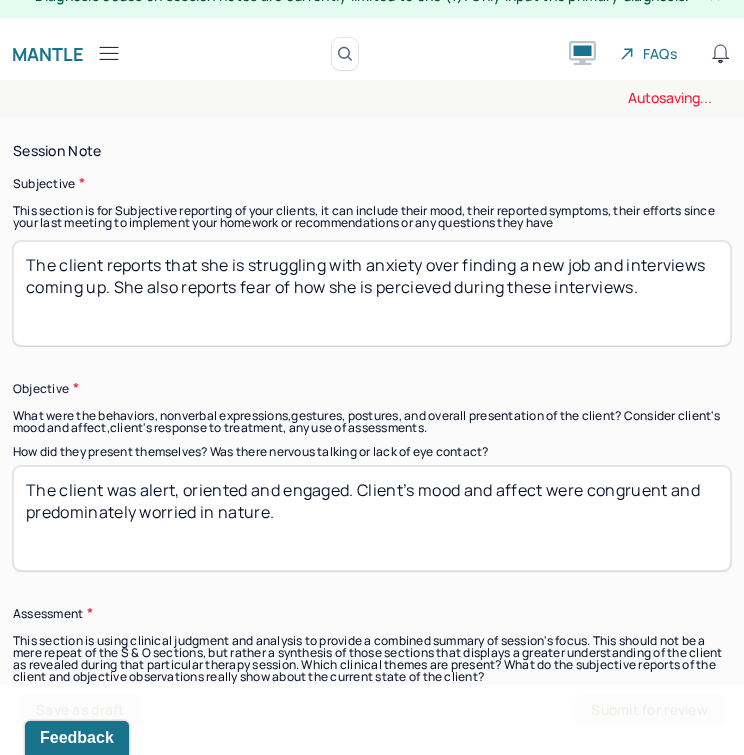 click on "The client reports that she is struggling with anxiety over finding a new job and interviews coming up. She also reports fear of how she is pcieved during these interviews." at bounding box center [372, 293] 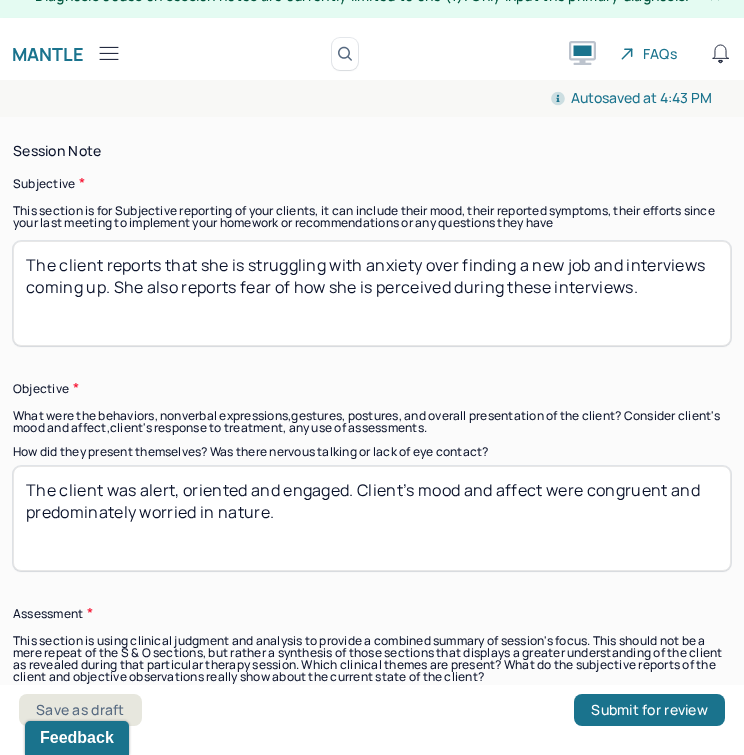 type on "The client reports that she is struggling with anxiety over finding a new job and interviews coming up. She also reports fear of how she is perceived during these interviews." 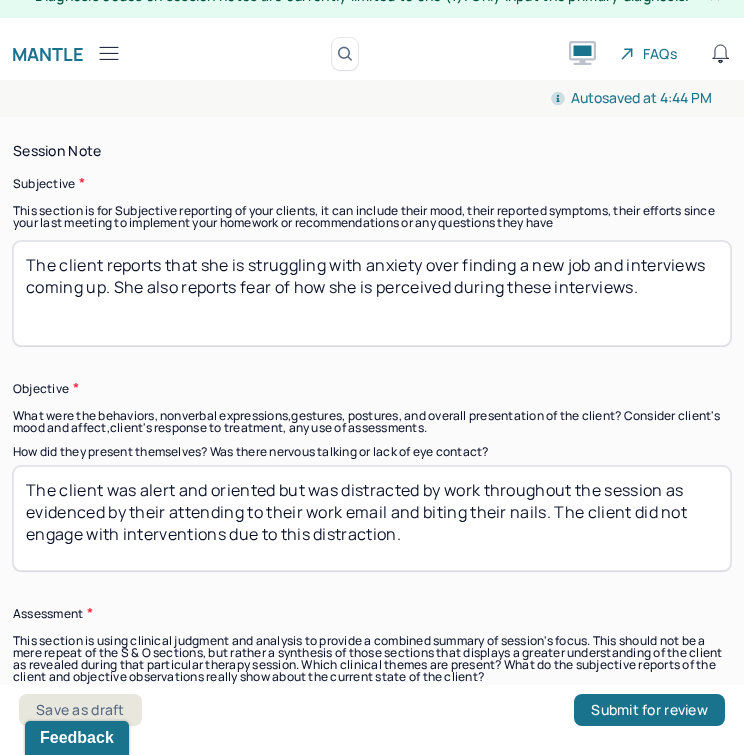 click on "The client was alert and oriented but was distracted by work throughout the session as evidenced by their attending to their work email and biting their nails. The client did not engage with interventions due to this distraction." at bounding box center (372, 518) 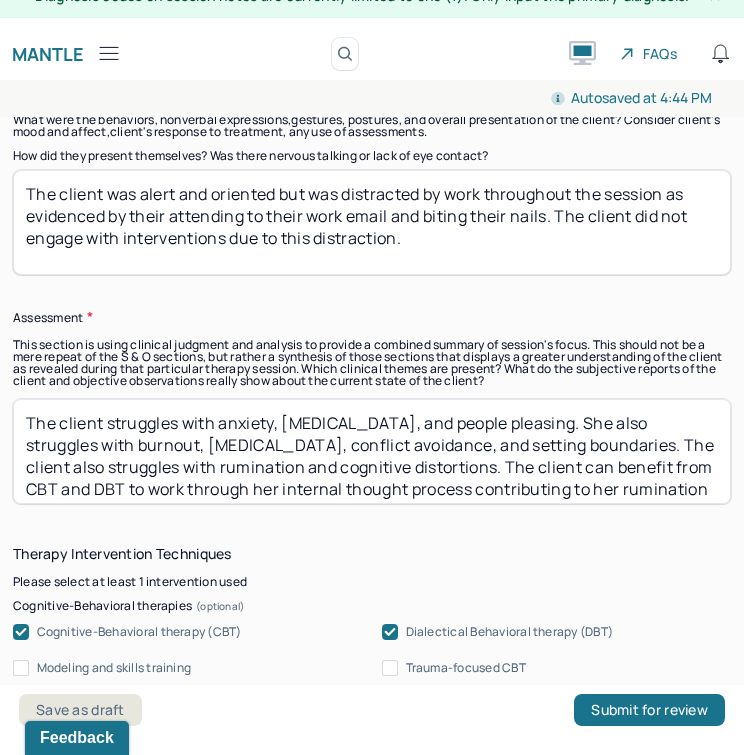 scroll, scrollTop: 1892, scrollLeft: 0, axis: vertical 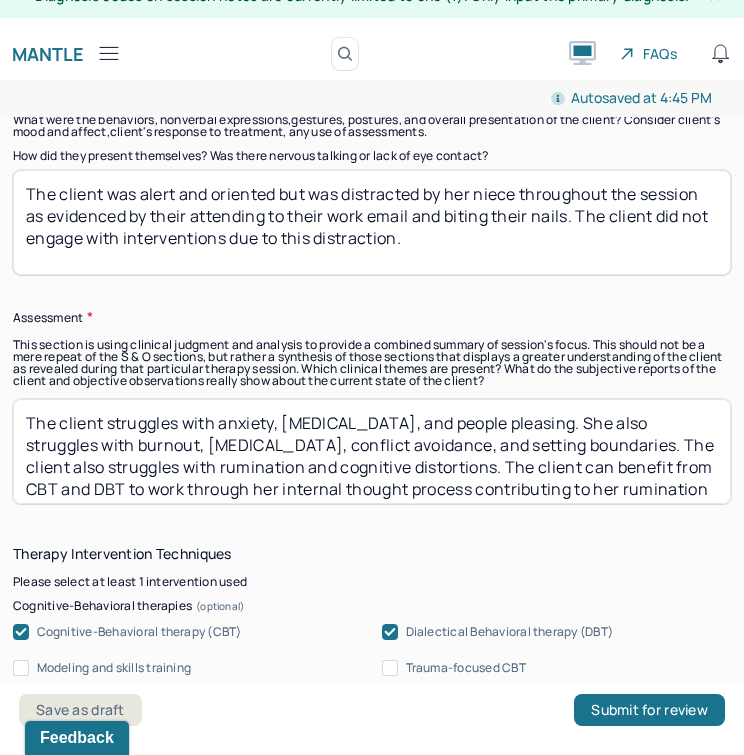 click on "The client was alert and oriented but was distracted by her niece throughout the session as evidenced by their attending to their work email and biting their nails. The client did not engage with interventions due to this distraction." at bounding box center [372, 222] 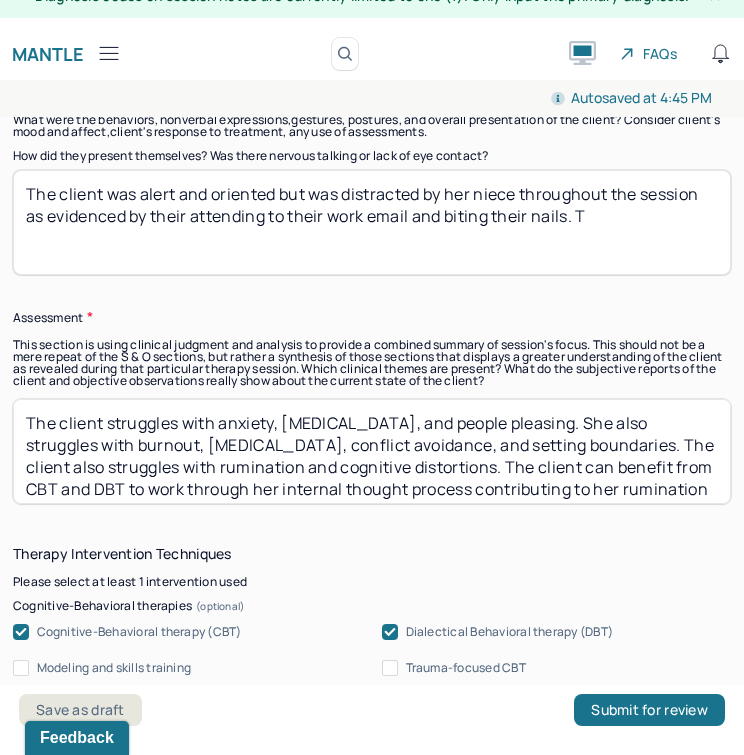 scroll, scrollTop: 0, scrollLeft: 0, axis: both 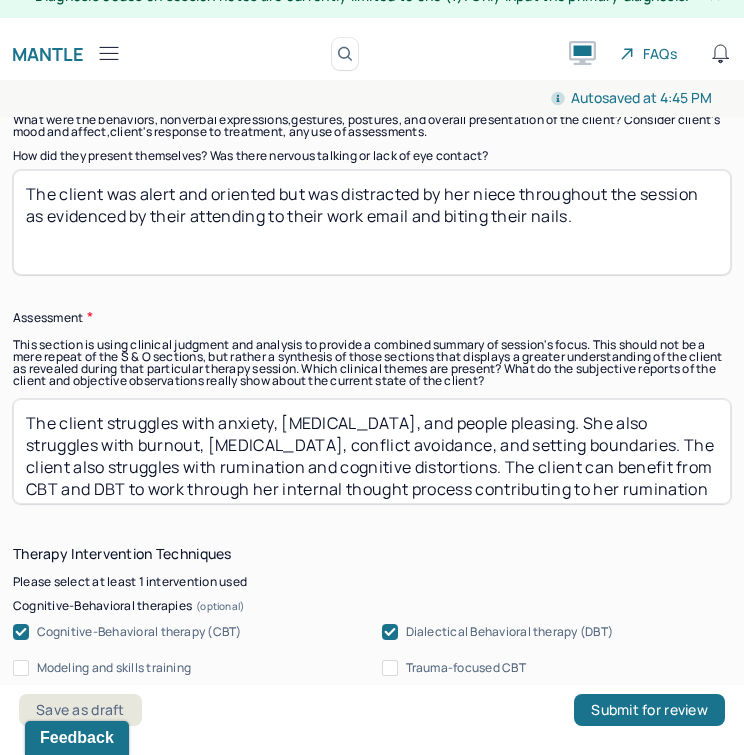 drag, startPoint x: 30, startPoint y: 212, endPoint x: 520, endPoint y: 256, distance: 491.97156 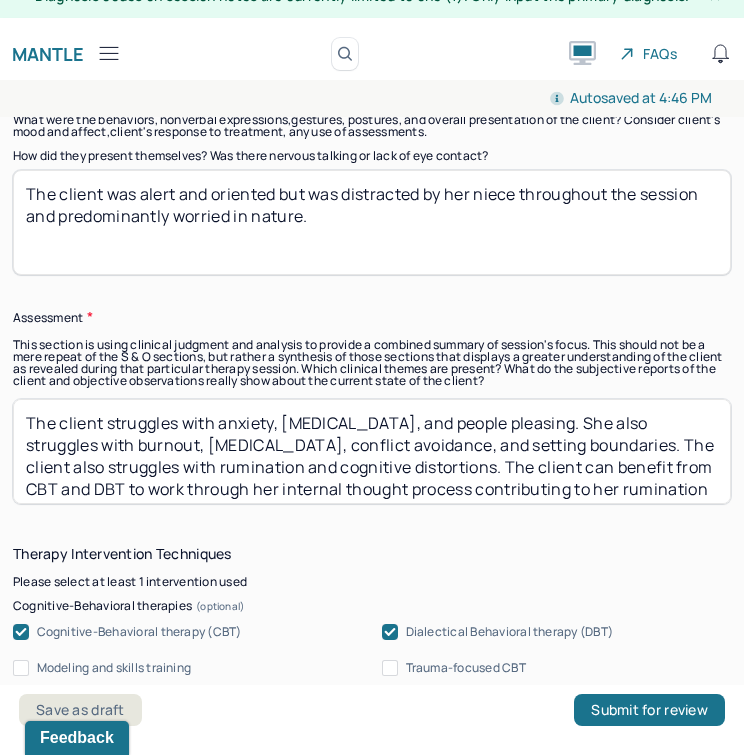 type on "The client was alert and oriented but was distracted by her niece throughout the session and predominantly worried in nature." 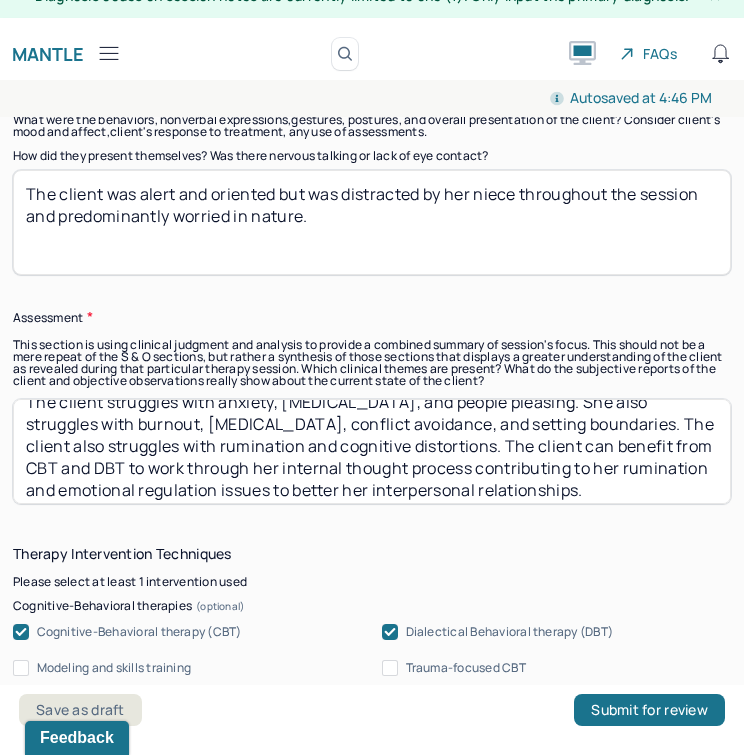 scroll, scrollTop: 0, scrollLeft: 0, axis: both 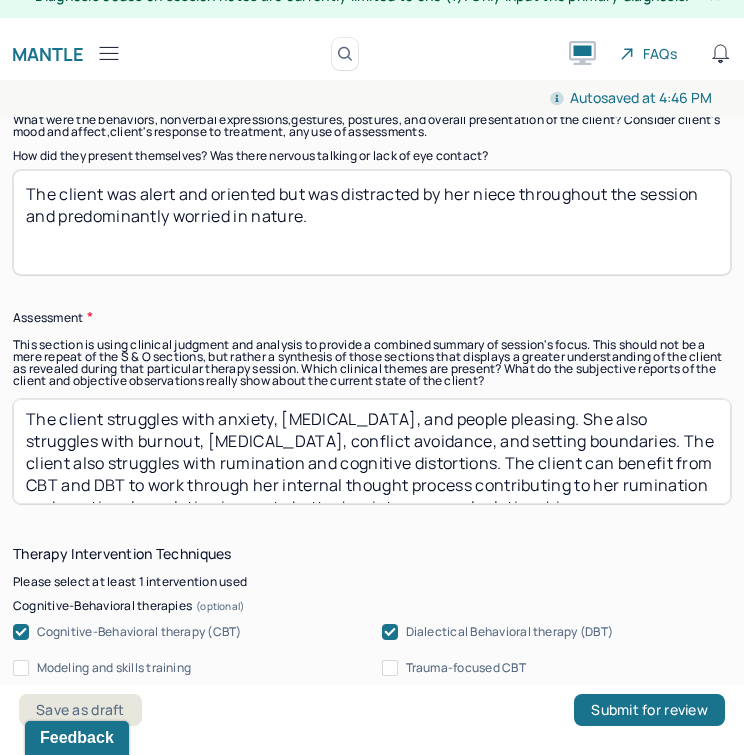 click on "The client struggles with anxiety, depression, and people pleasing. She also struggles with burnout, stress management, conflict avoidance, and setting boundaries. The client also struggles with rumination and cognitive distortions. The client can benefit from CBT and DBT to work through her internal thought process contributing to her rumination and emotional regulation issues to better her interpersonal relationships." at bounding box center (372, 451) 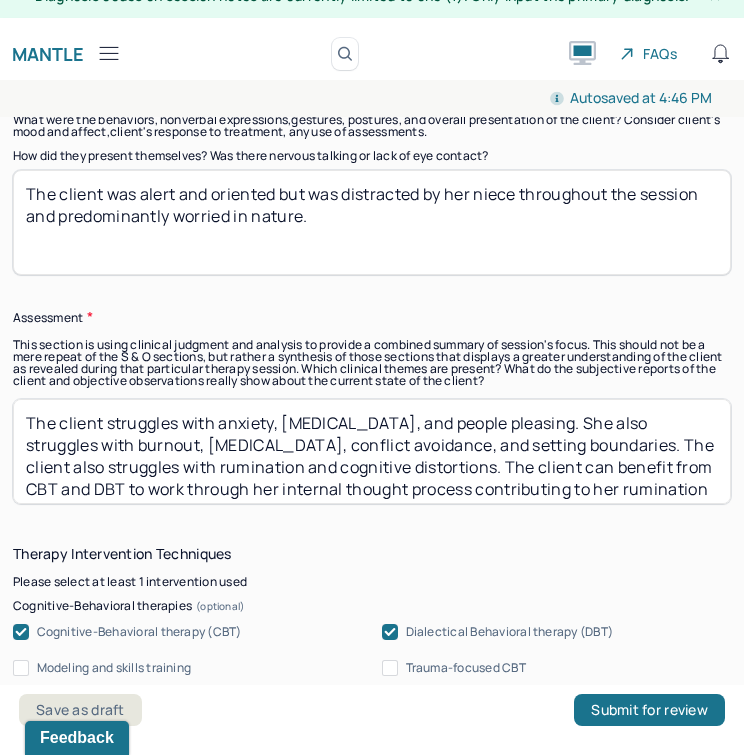 scroll, scrollTop: 28, scrollLeft: 0, axis: vertical 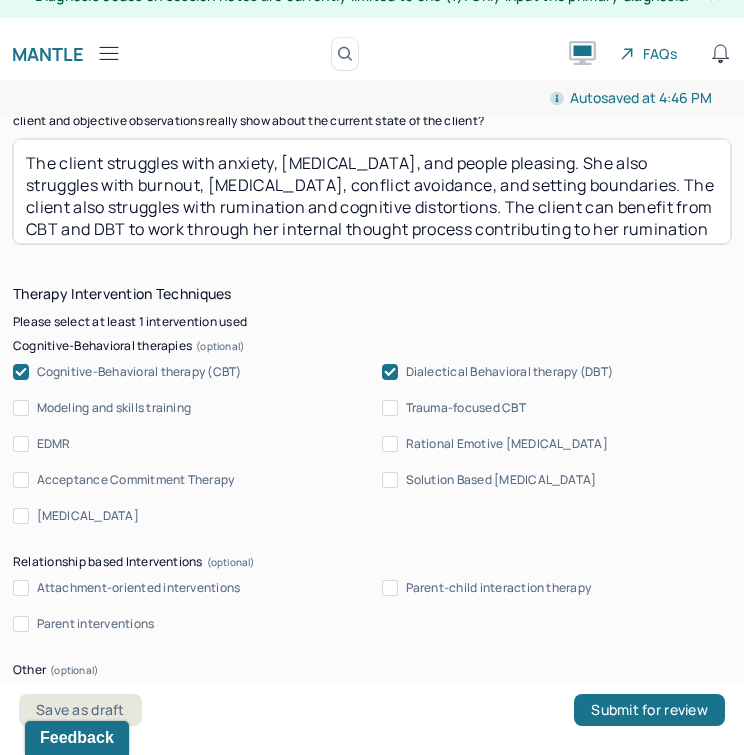 click on "The client struggles with anxiety, depression, and people pleasing. She also struggles with burnout, stress management, conflict avoidance, and setting boundaries. The client also struggles with rumination and cognitive distortions. The client can benefit from CBT and DBT to work through her internal thought process contributing to her rumination and emotional regulation issues to better her interpersonal relationships." at bounding box center [372, 191] 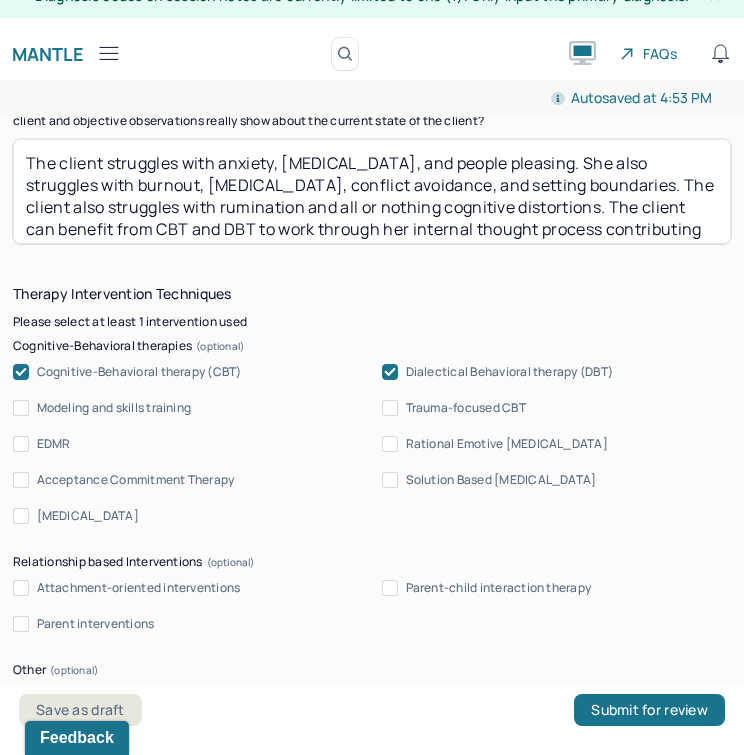 click on "The client struggles with anxiety, depression, and people pleasing. She also struggles with burnout, stress management, conflict avoidance, and setting boundaries. The client also struggles with rumination and all or nothing cognitive distortions. The client can benefit from CBT and DBT to work through her internal thought process contributing to her rumination and emotional regulation issues to better her interpersonal relationships." at bounding box center (372, 191) 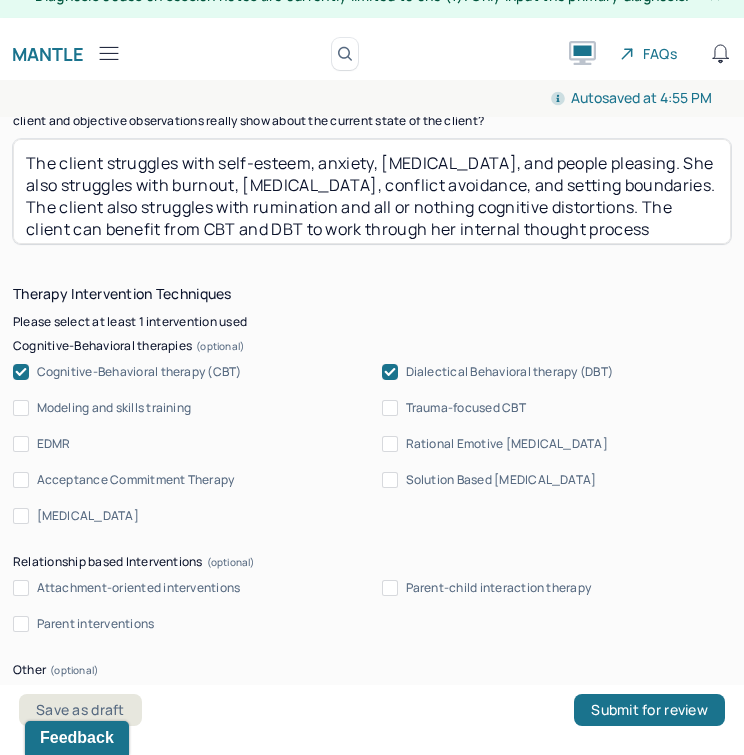 drag, startPoint x: 639, startPoint y: 151, endPoint x: 117, endPoint y: 195, distance: 523.85114 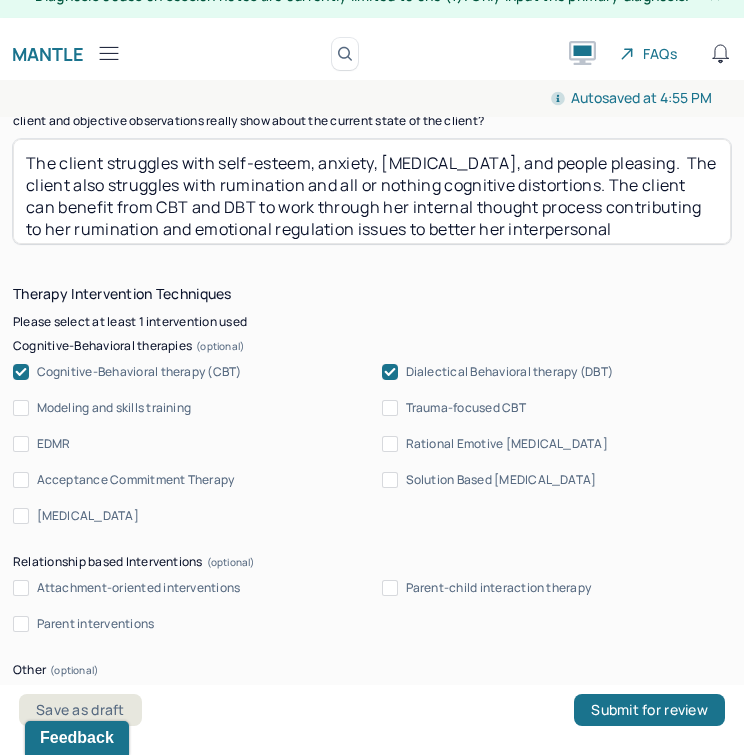 click on "The client struggles with self-esteem, anxiety, depression, and people pleasing.  The client also struggles with rumination and all or nothing cognitive distortions. The client can benefit from CBT and DBT to work through her internal thought process contributing to her rumination and emotional regulation issues to better her interpersonal relationships." at bounding box center (372, 191) 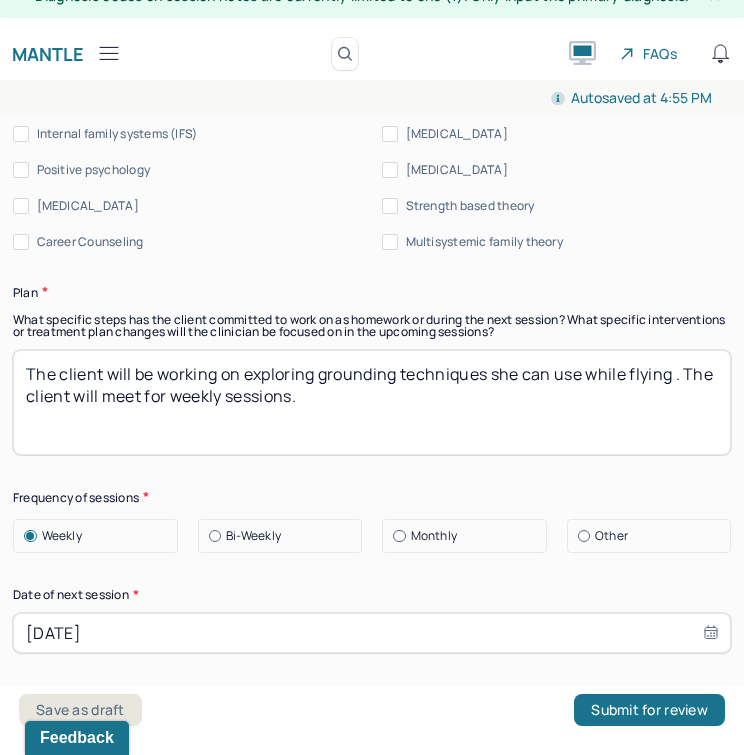 scroll, scrollTop: 2903, scrollLeft: 0, axis: vertical 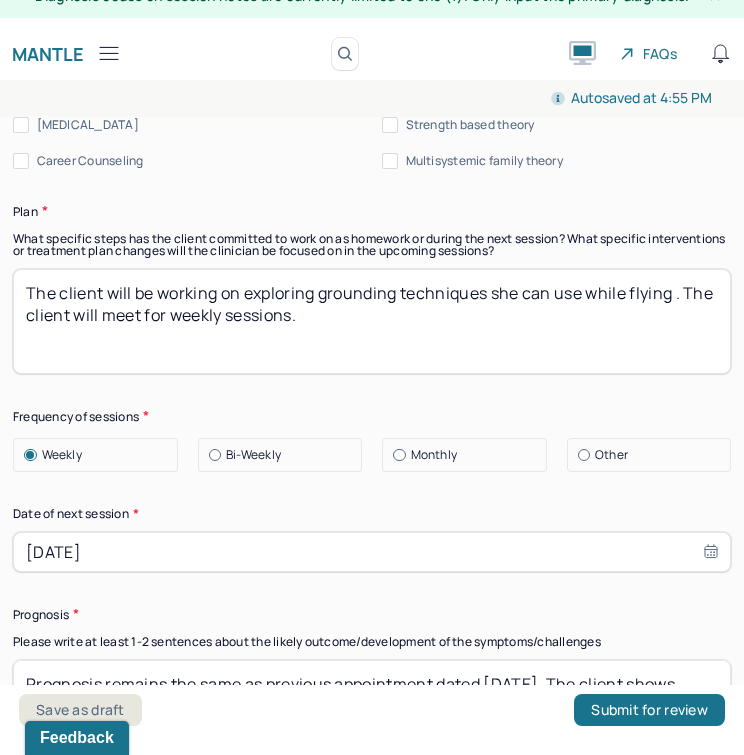 type on "The client struggles with self-esteem, anxiety, depression, and people pleasing.  The client also struggles with rumination and all or nothing cognitive distortions. She also struggles with burnout, stress management, conflict avoidance, and setting boundaries. The client can benefit from CBT and DBT to work through her internal thought process contributing to her rumination and emotional regulation issues to better her interpersonal relationships." 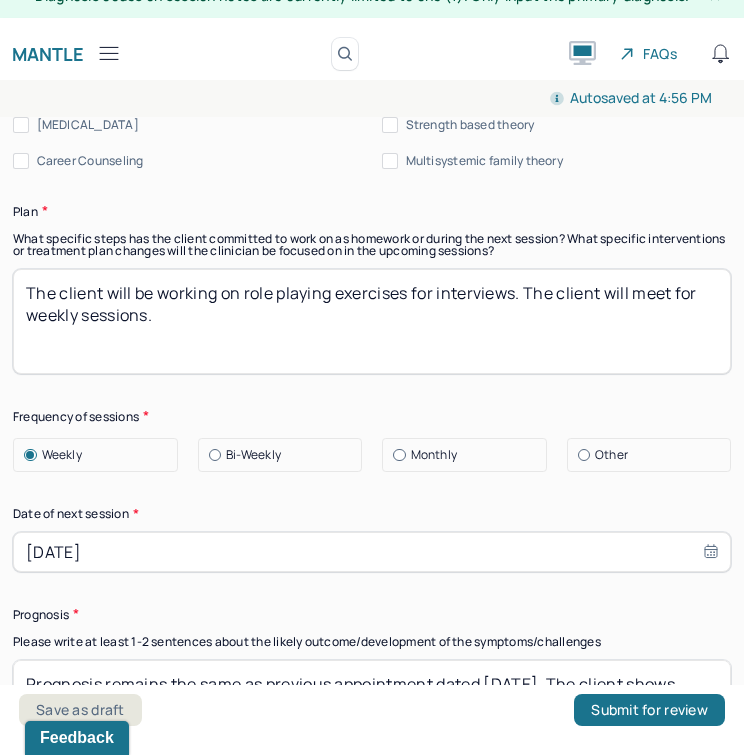 type on "The client will be working on role playing exercises for interviews. The client will meet for weekly sessions." 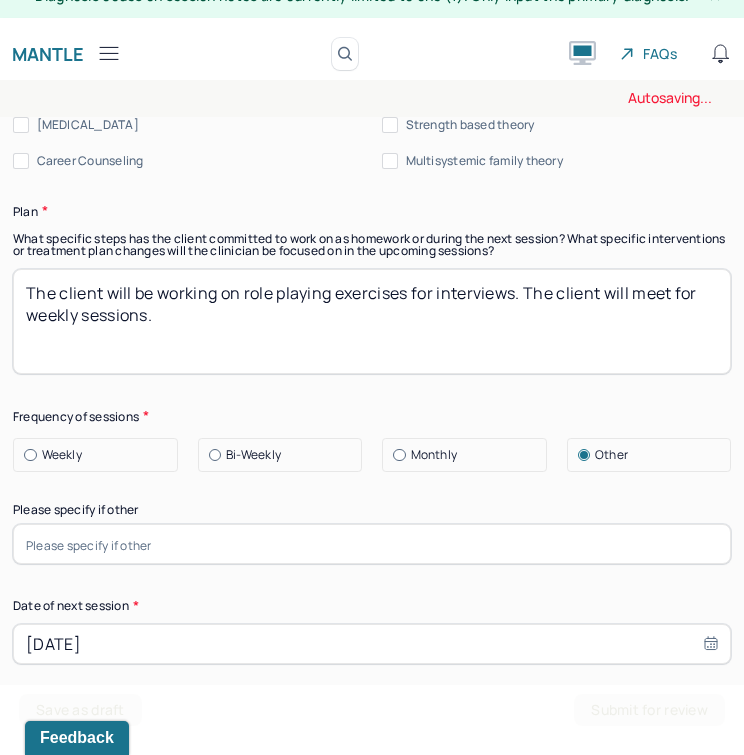 click at bounding box center (372, 544) 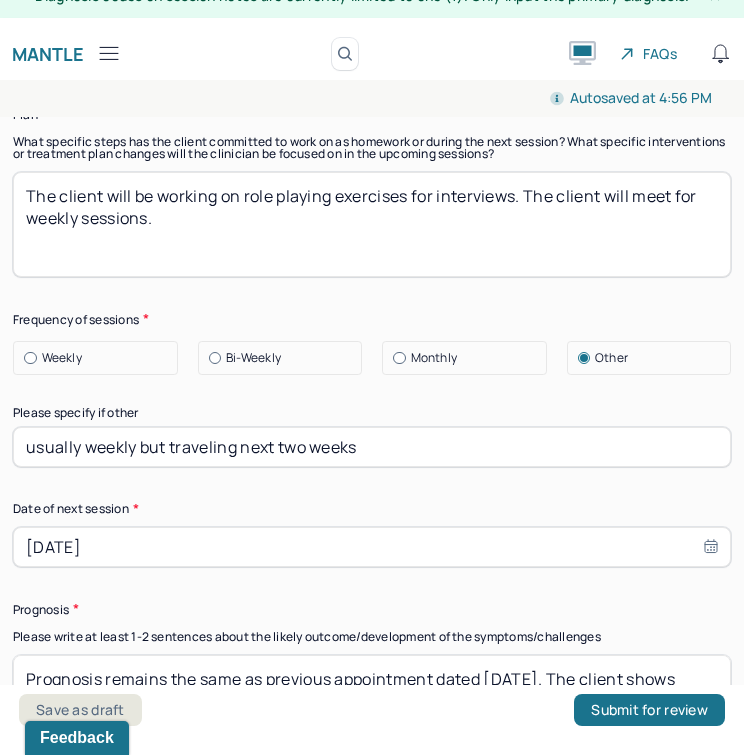 scroll, scrollTop: 3015, scrollLeft: 0, axis: vertical 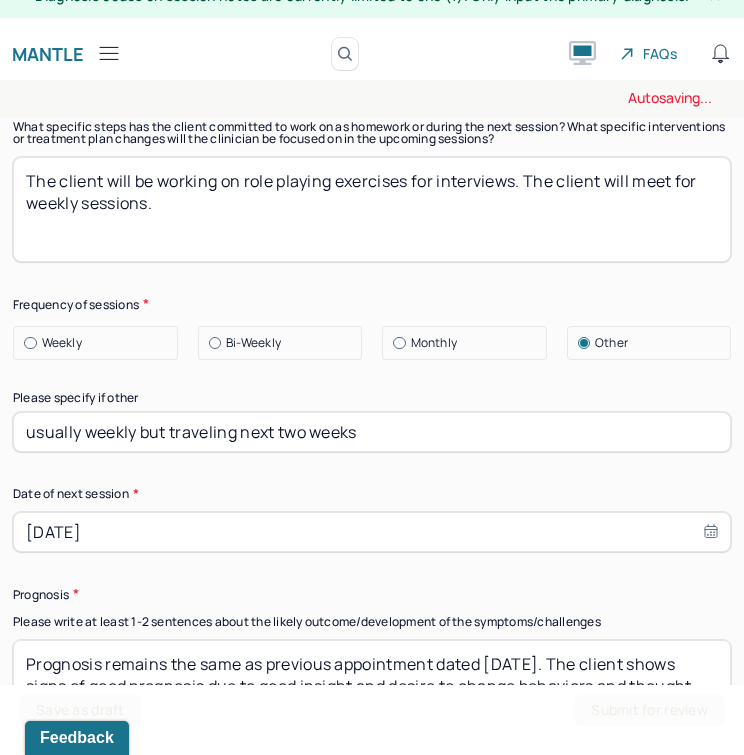 type on "usually weekly but traveling next two weeks" 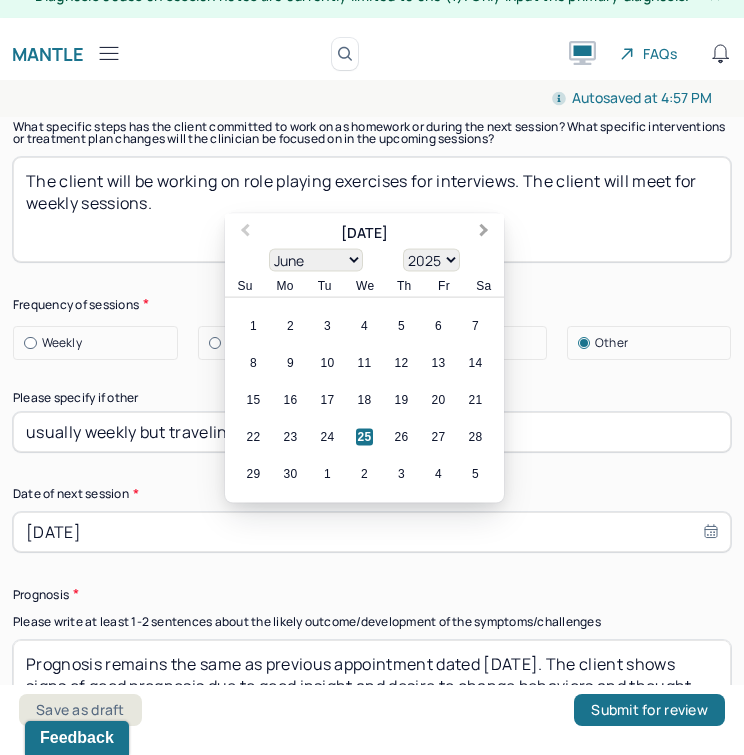 click on "Next Month" at bounding box center [486, 234] 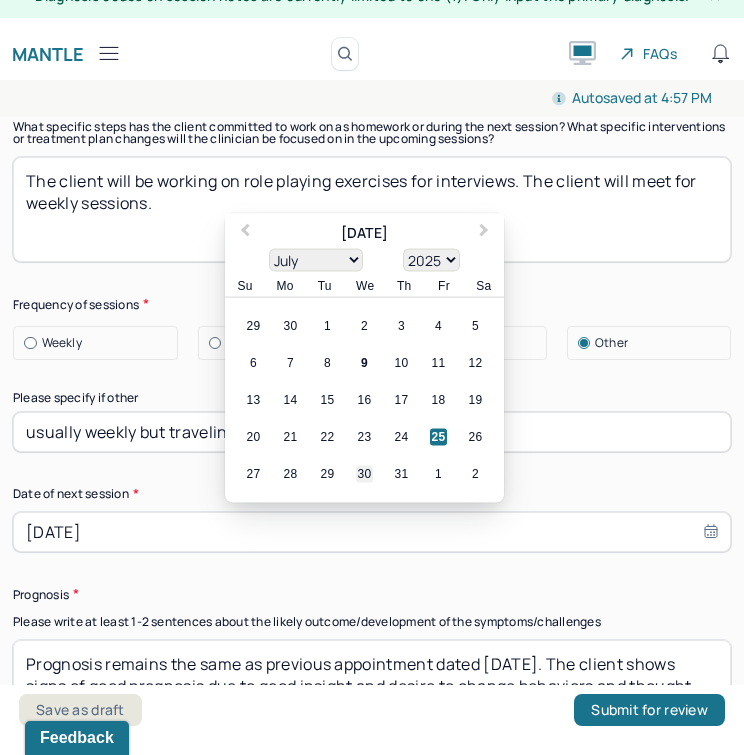click on "30" at bounding box center (364, 473) 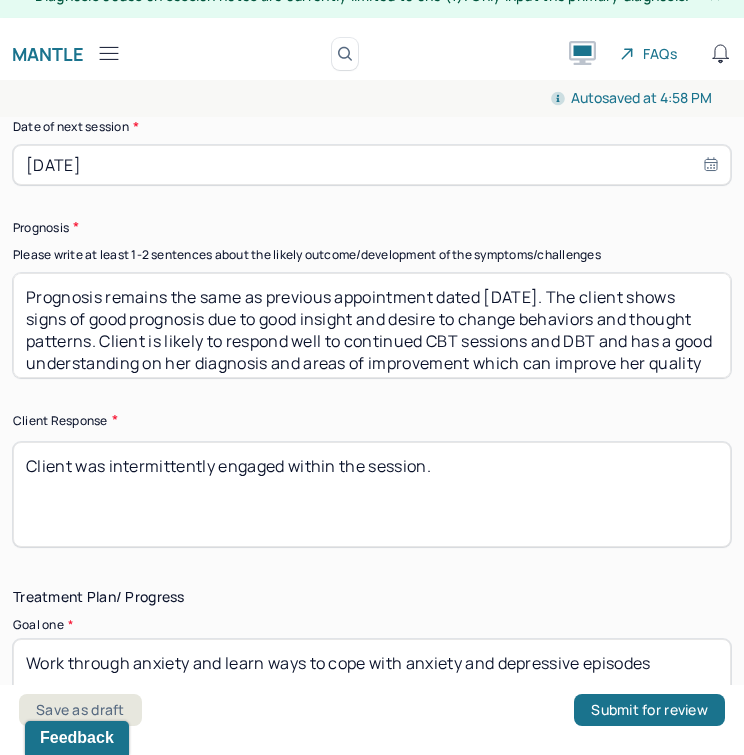 scroll, scrollTop: 3427, scrollLeft: 0, axis: vertical 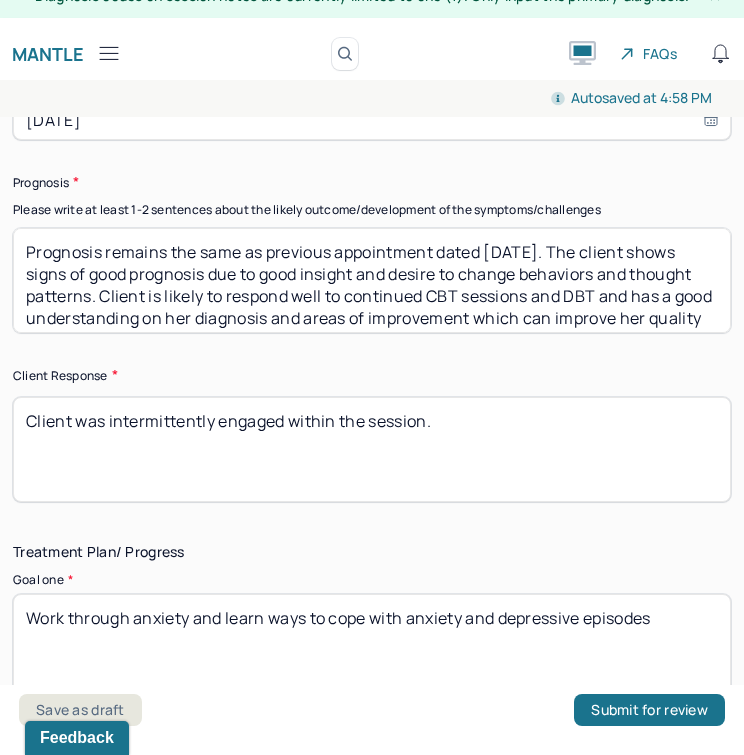 select on "6" 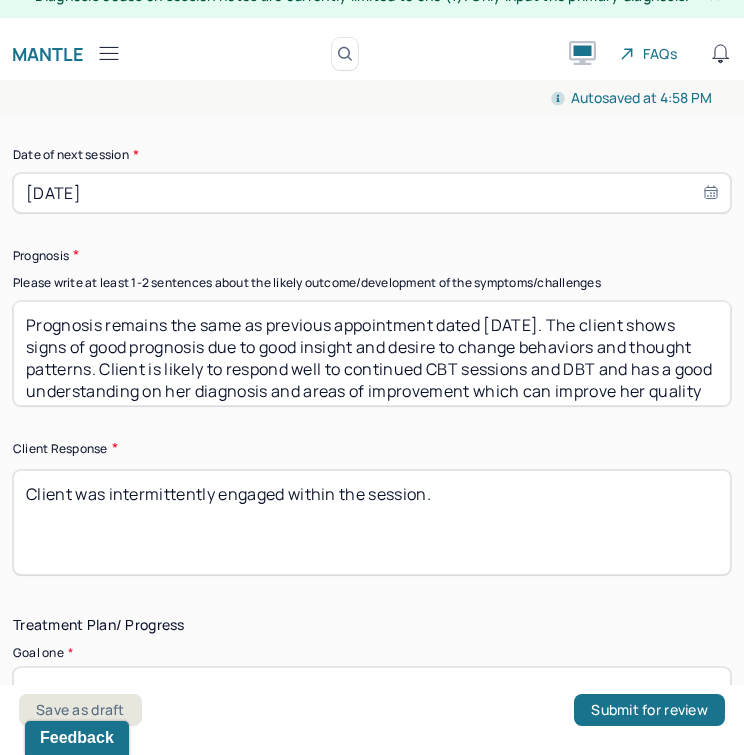 scroll, scrollTop: 3399, scrollLeft: 0, axis: vertical 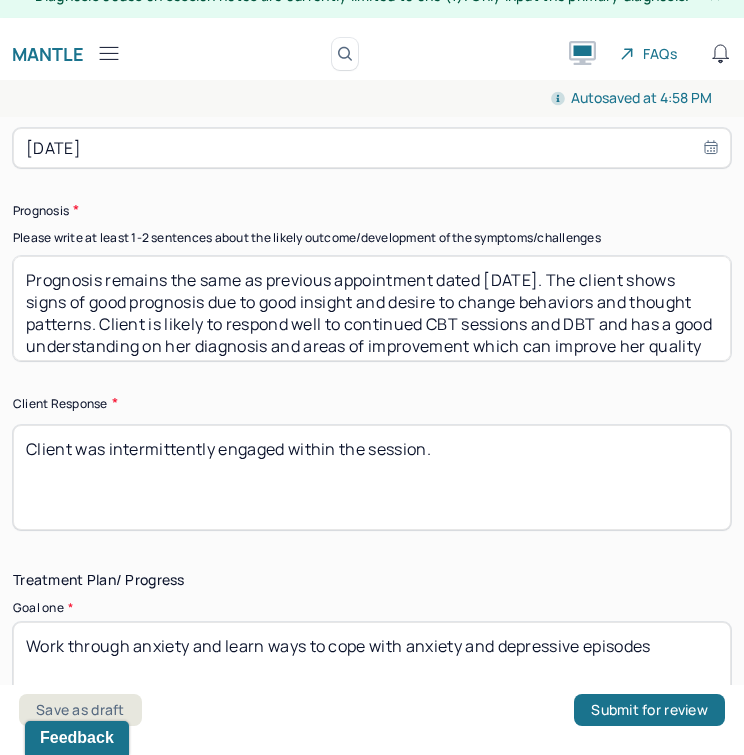 type on "Prognosis remains the same as previous appointment dated 7/2/25. The client shows signs of good prognosis due to good insight and desire to change behaviors and thought patterns. Client is likely to respond well to continued CBT sessions and DBT and has a good understanding on her diagnosis and areas of improvement which can improve her quality of life." 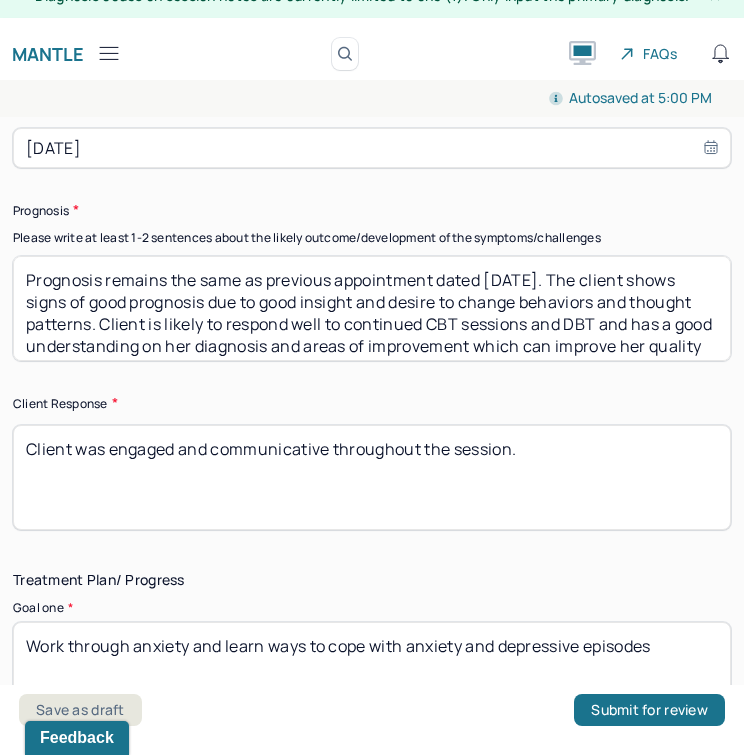 type on "Client was engaged and communicative throughout the session." 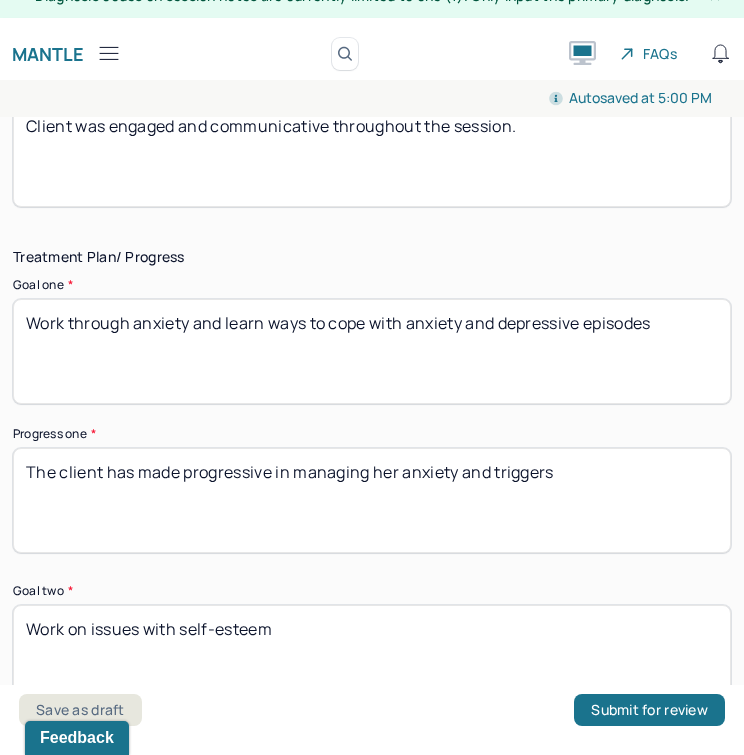 scroll, scrollTop: 3789, scrollLeft: 0, axis: vertical 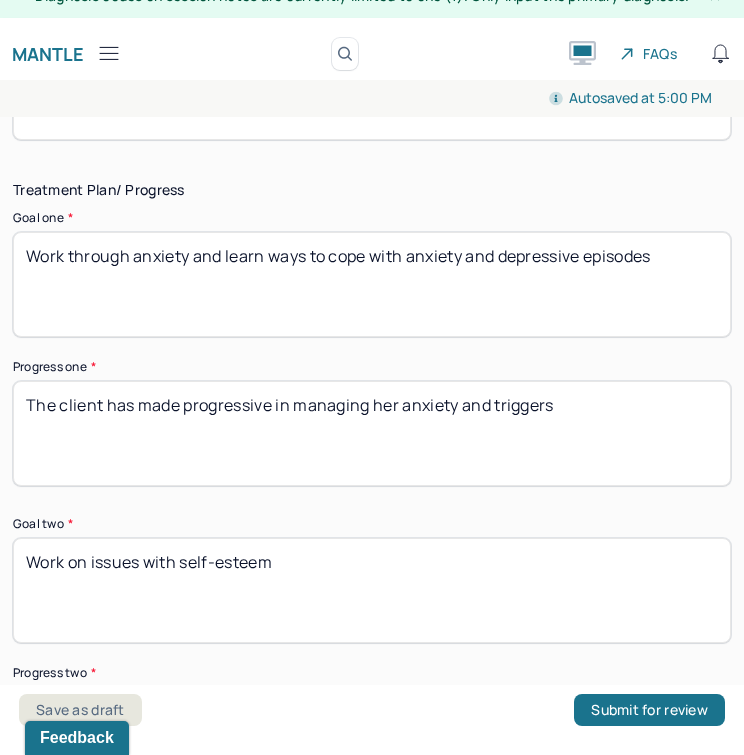 click on "The client has made progressive in managing her anxiety and triggers" at bounding box center (372, 433) 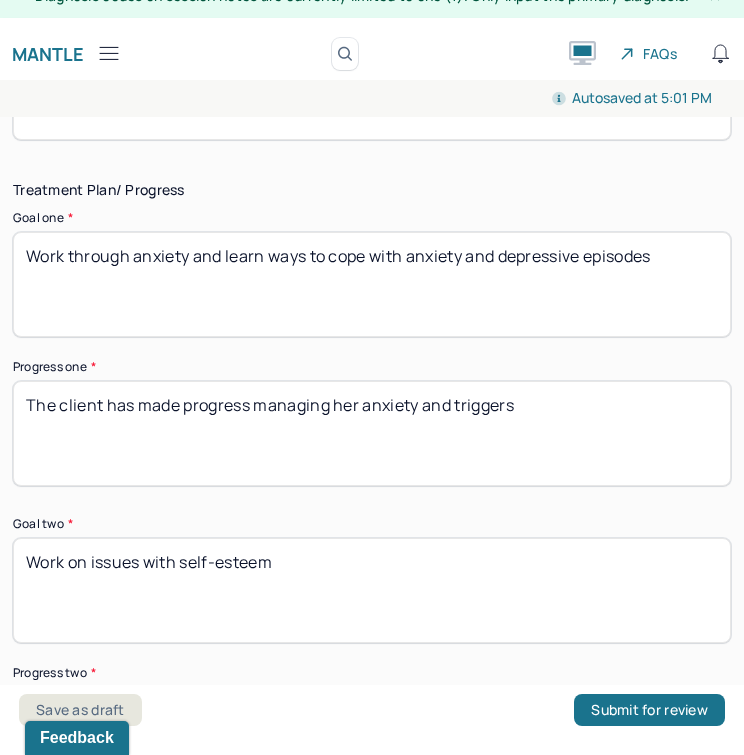 drag, startPoint x: 461, startPoint y: 387, endPoint x: 660, endPoint y: 357, distance: 201.2486 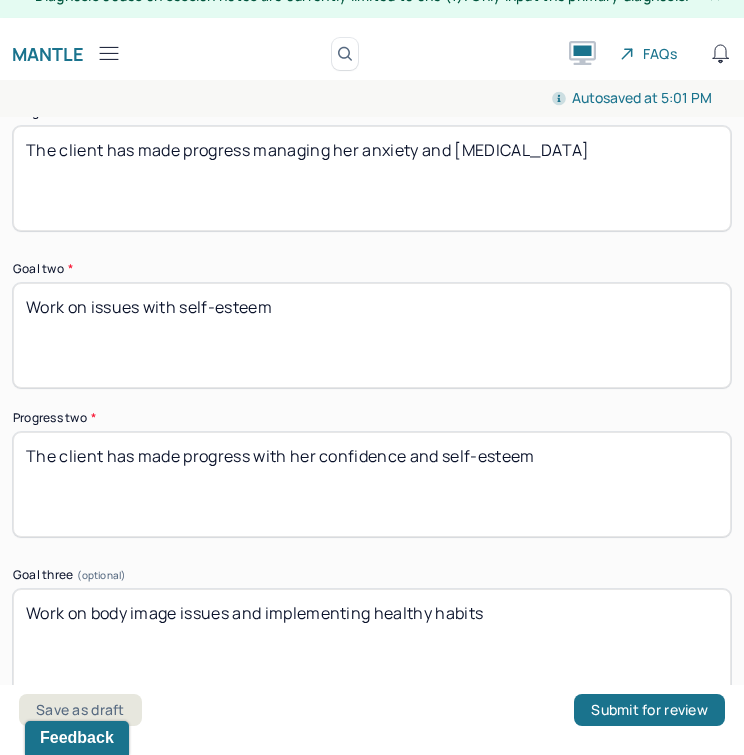 scroll, scrollTop: 4104, scrollLeft: 0, axis: vertical 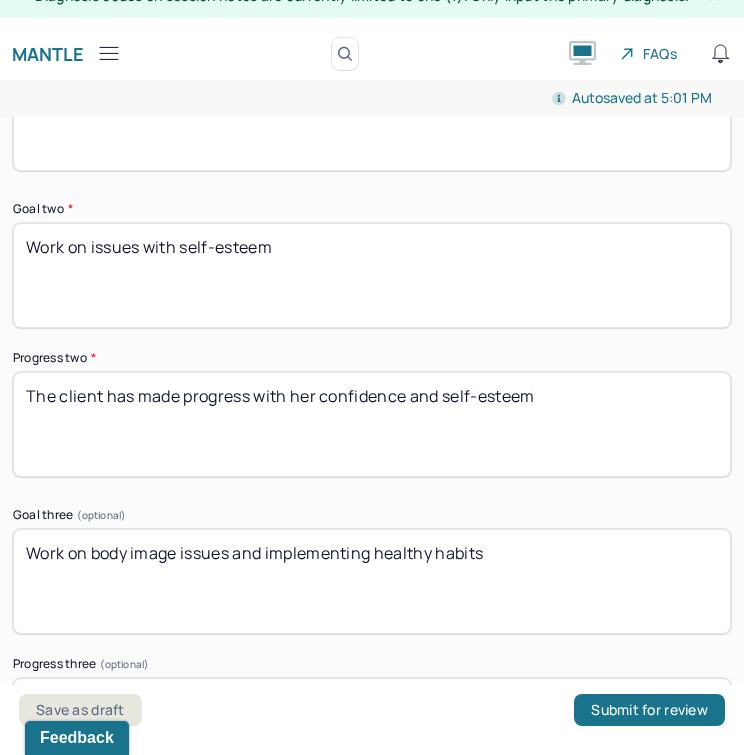 type on "The client has made progress managing her anxiety and depression" 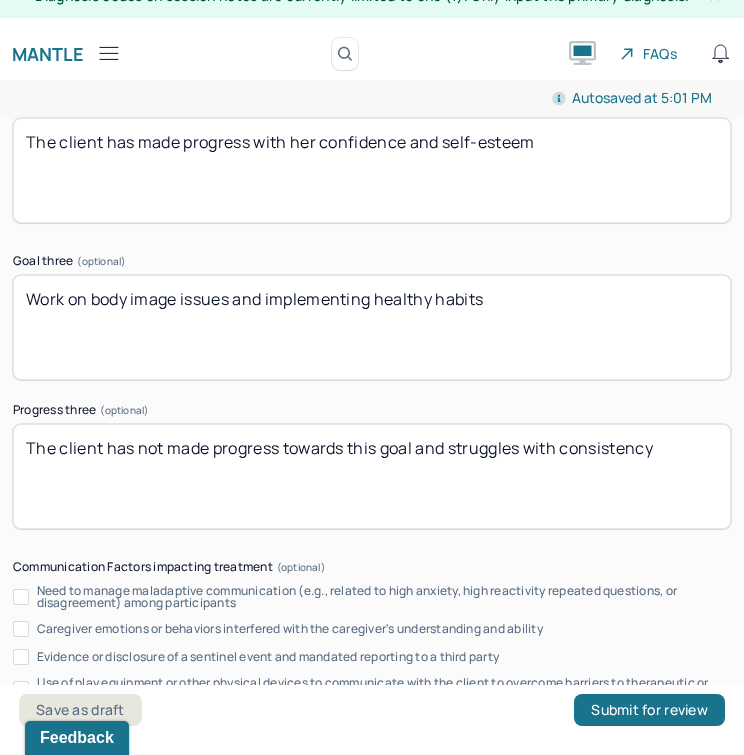 scroll, scrollTop: 4362, scrollLeft: 0, axis: vertical 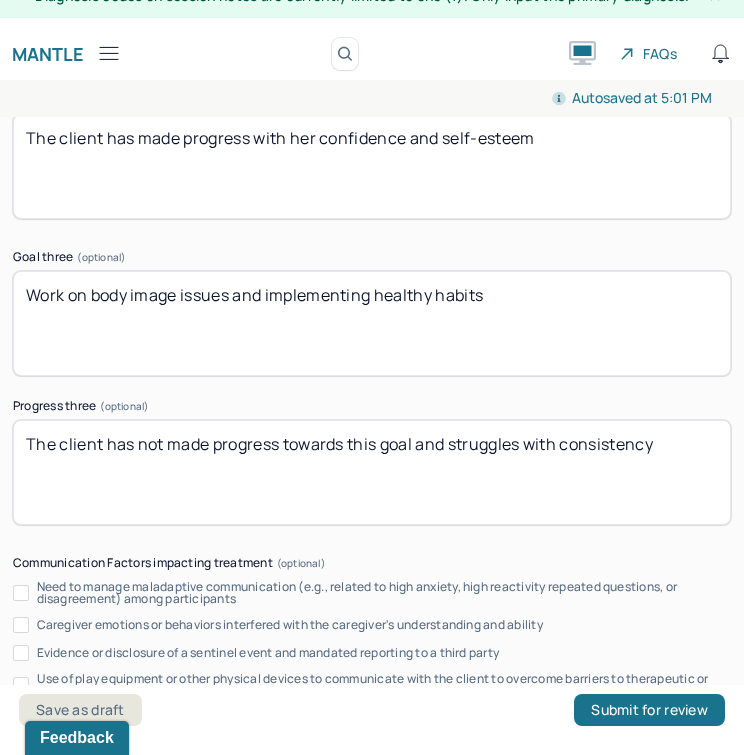 drag, startPoint x: 137, startPoint y: 441, endPoint x: 165, endPoint y: 438, distance: 28.160255 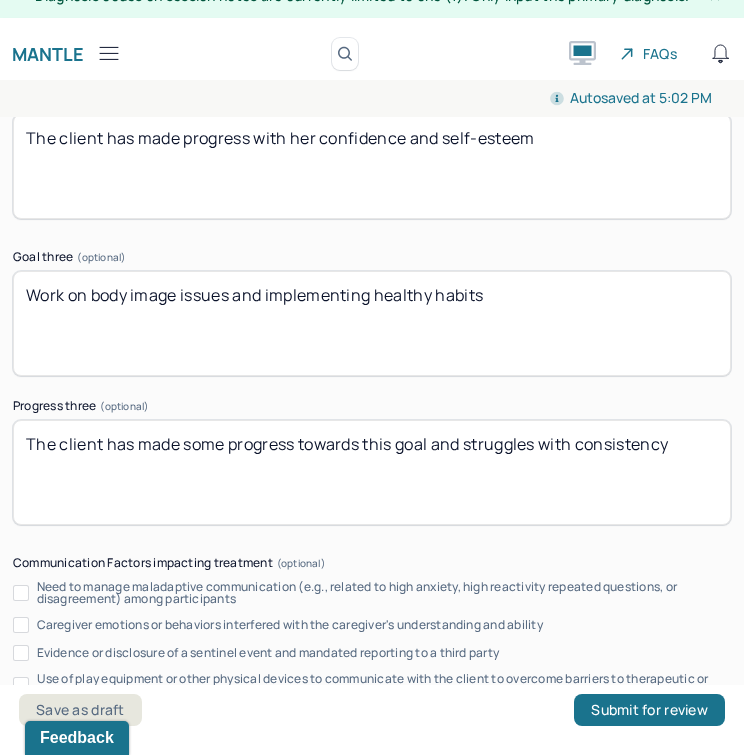 drag, startPoint x: 439, startPoint y: 446, endPoint x: 735, endPoint y: 491, distance: 299.40106 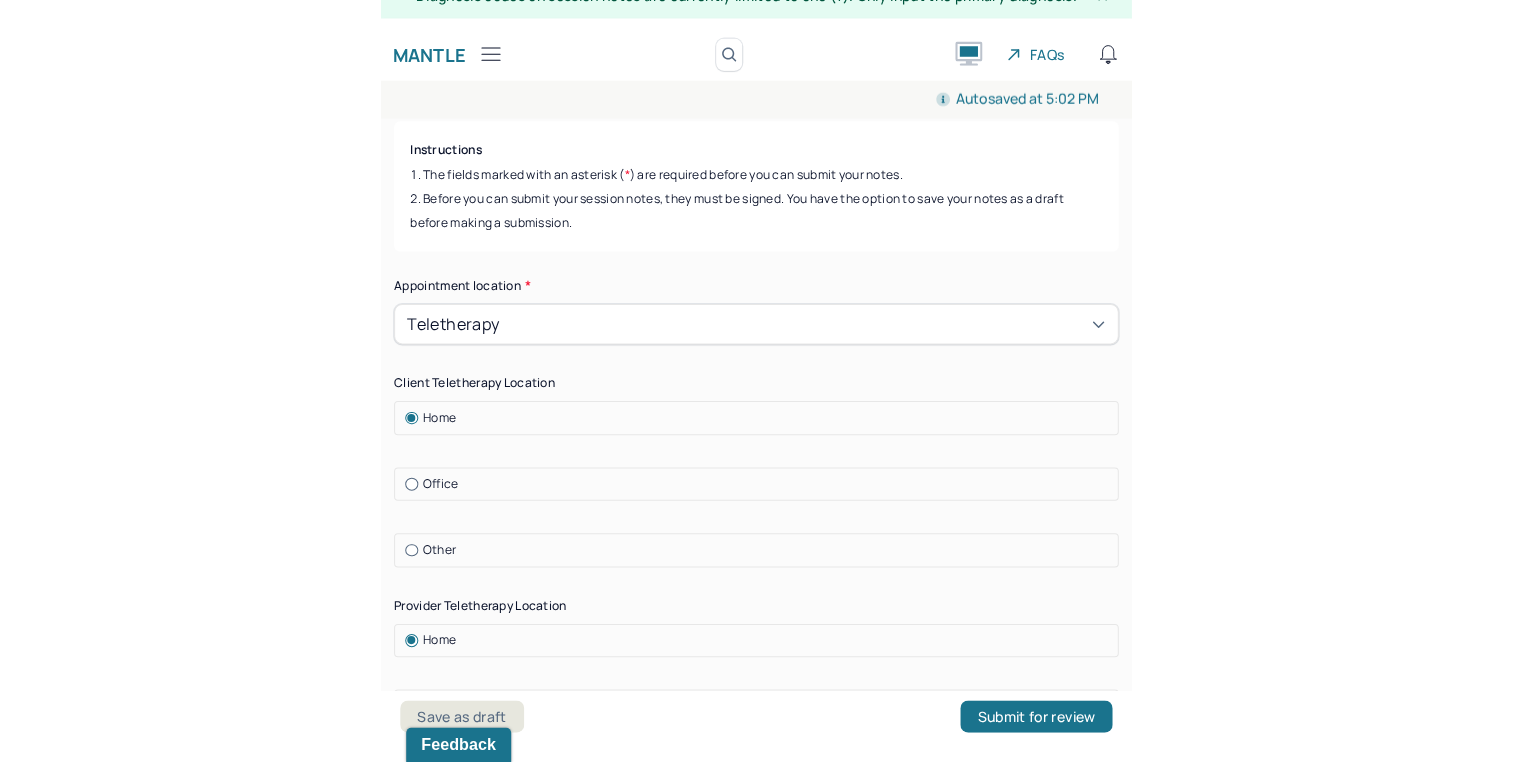 scroll, scrollTop: 0, scrollLeft: 0, axis: both 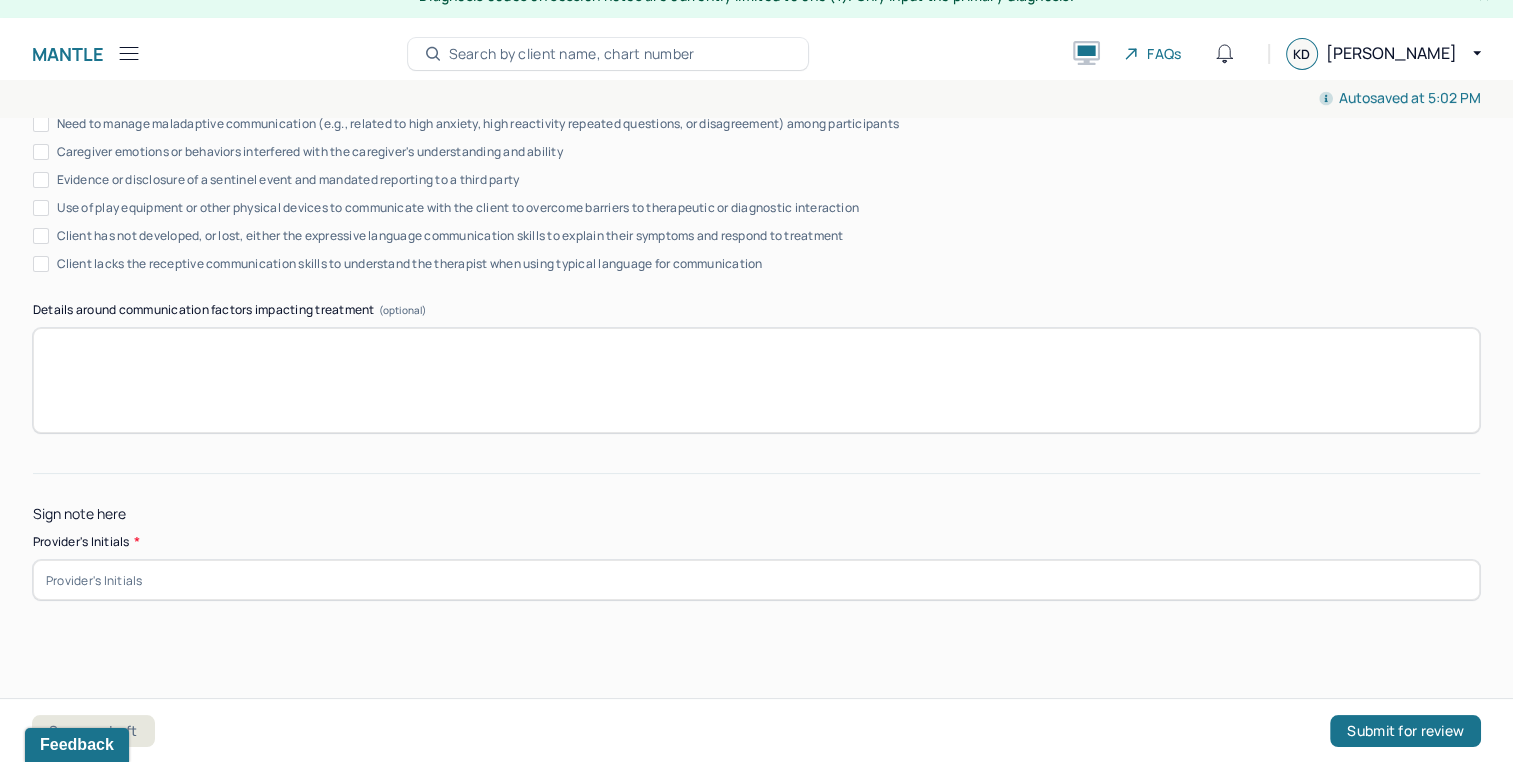 type on "The client has made some progress towards this goal" 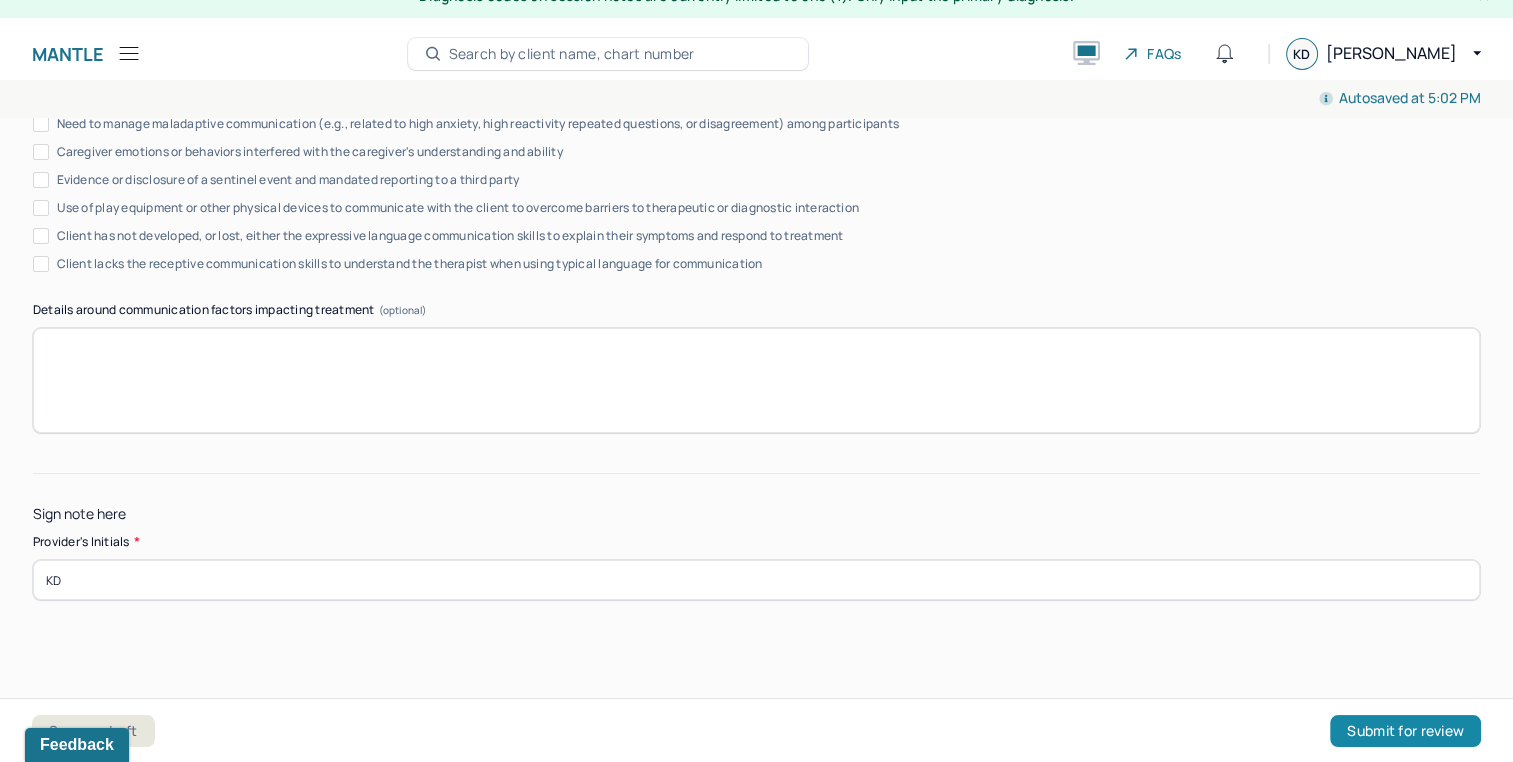 type on "KD" 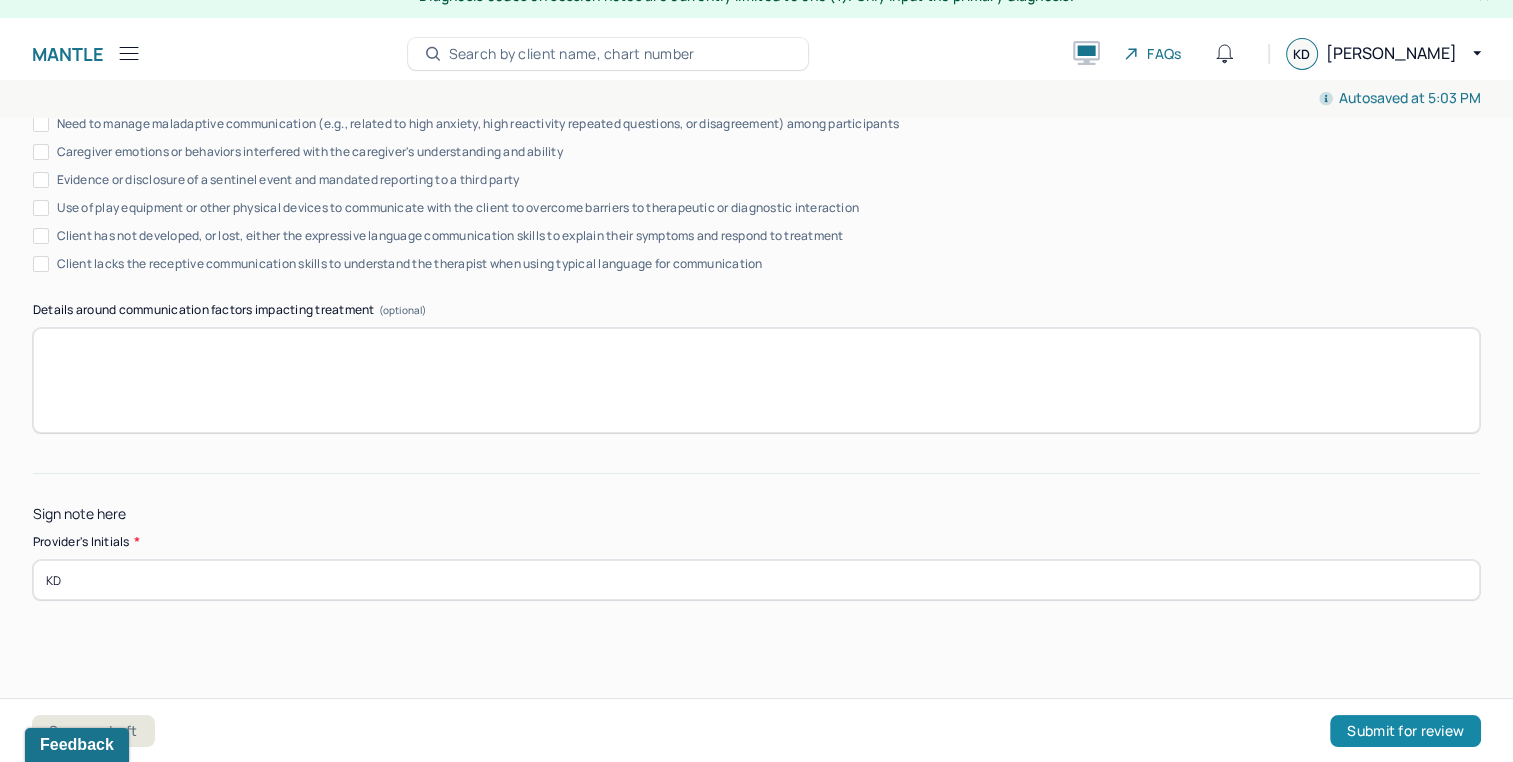 click on "Submit for review" at bounding box center [1405, 731] 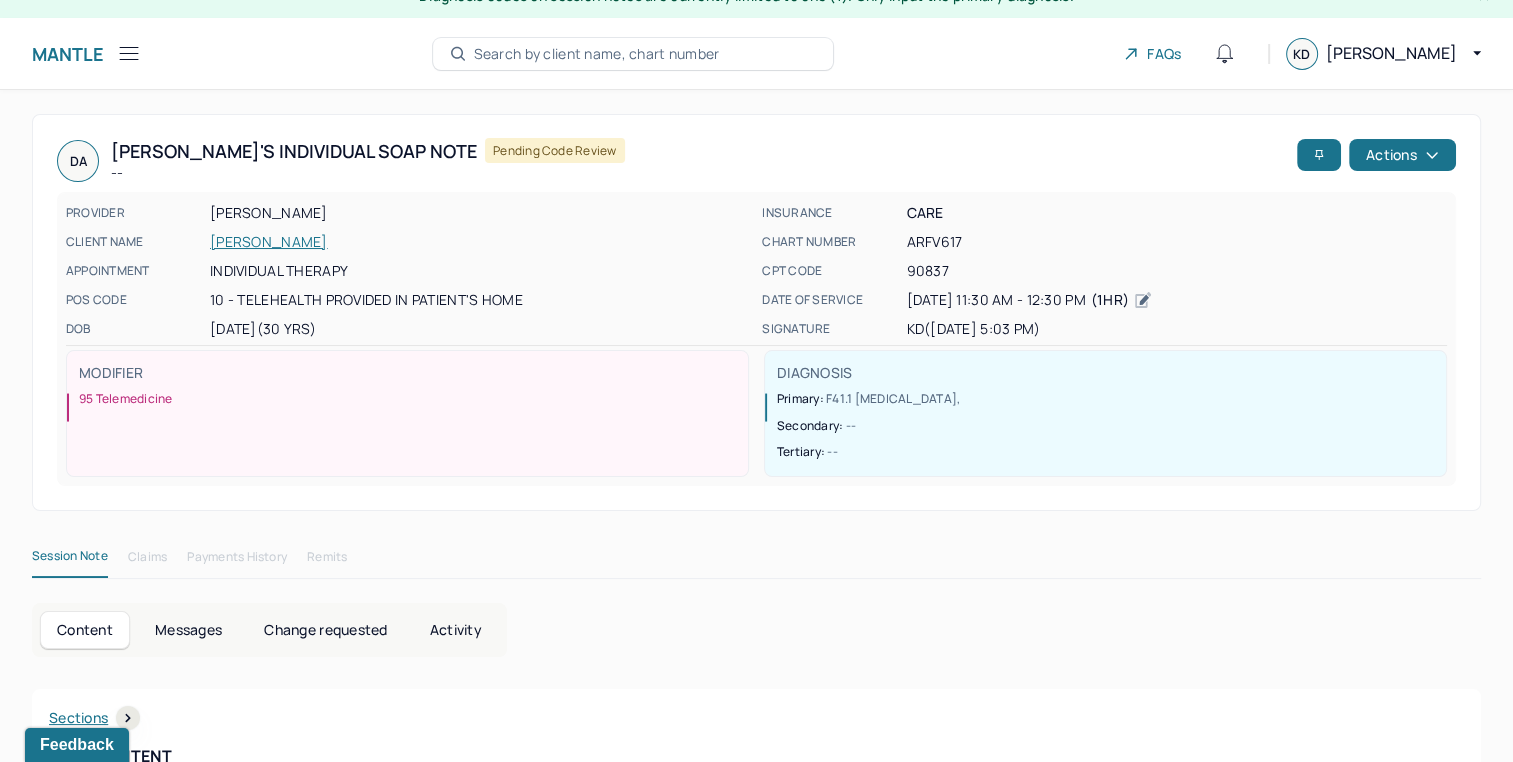 click 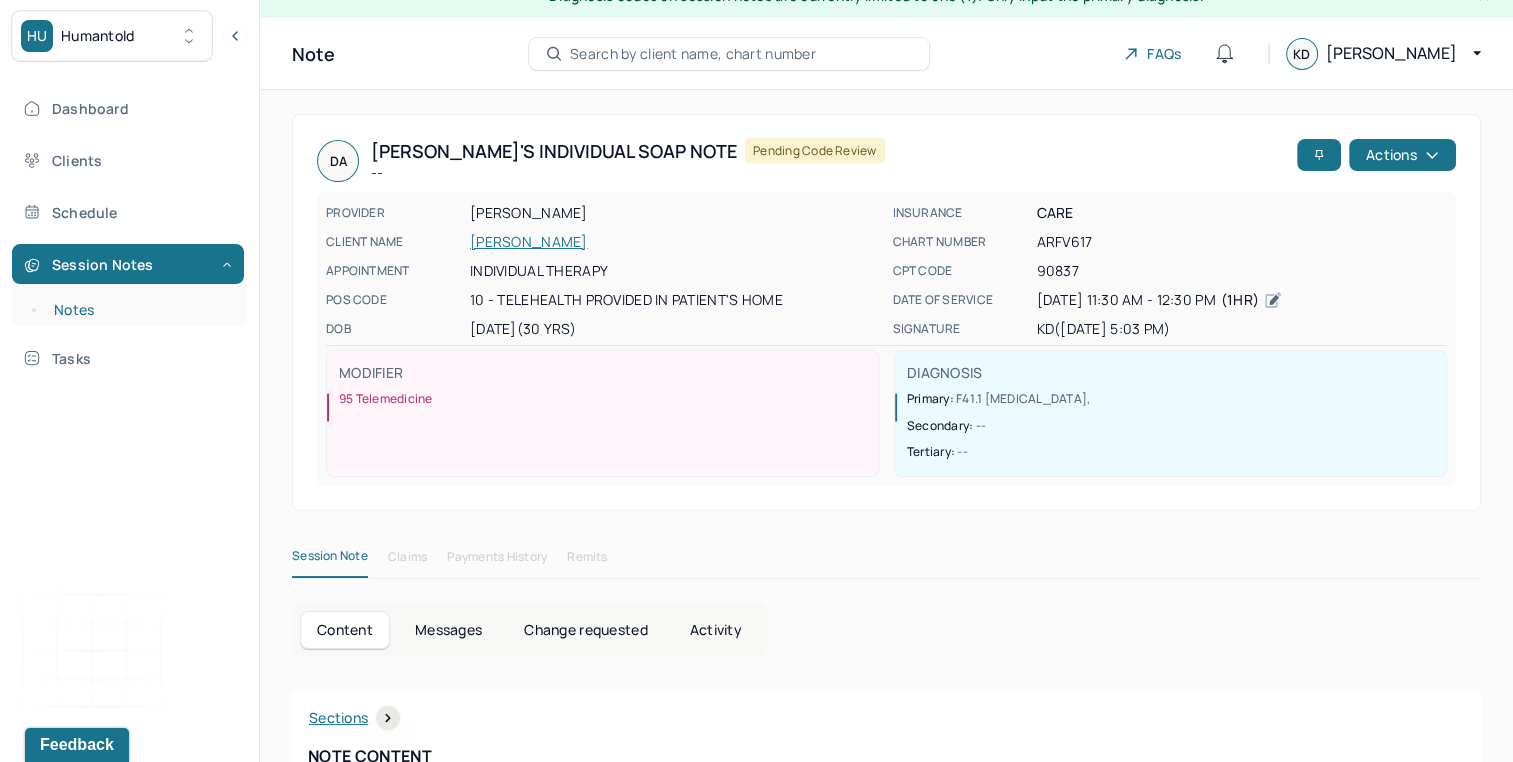 click on "Notes" at bounding box center [139, 310] 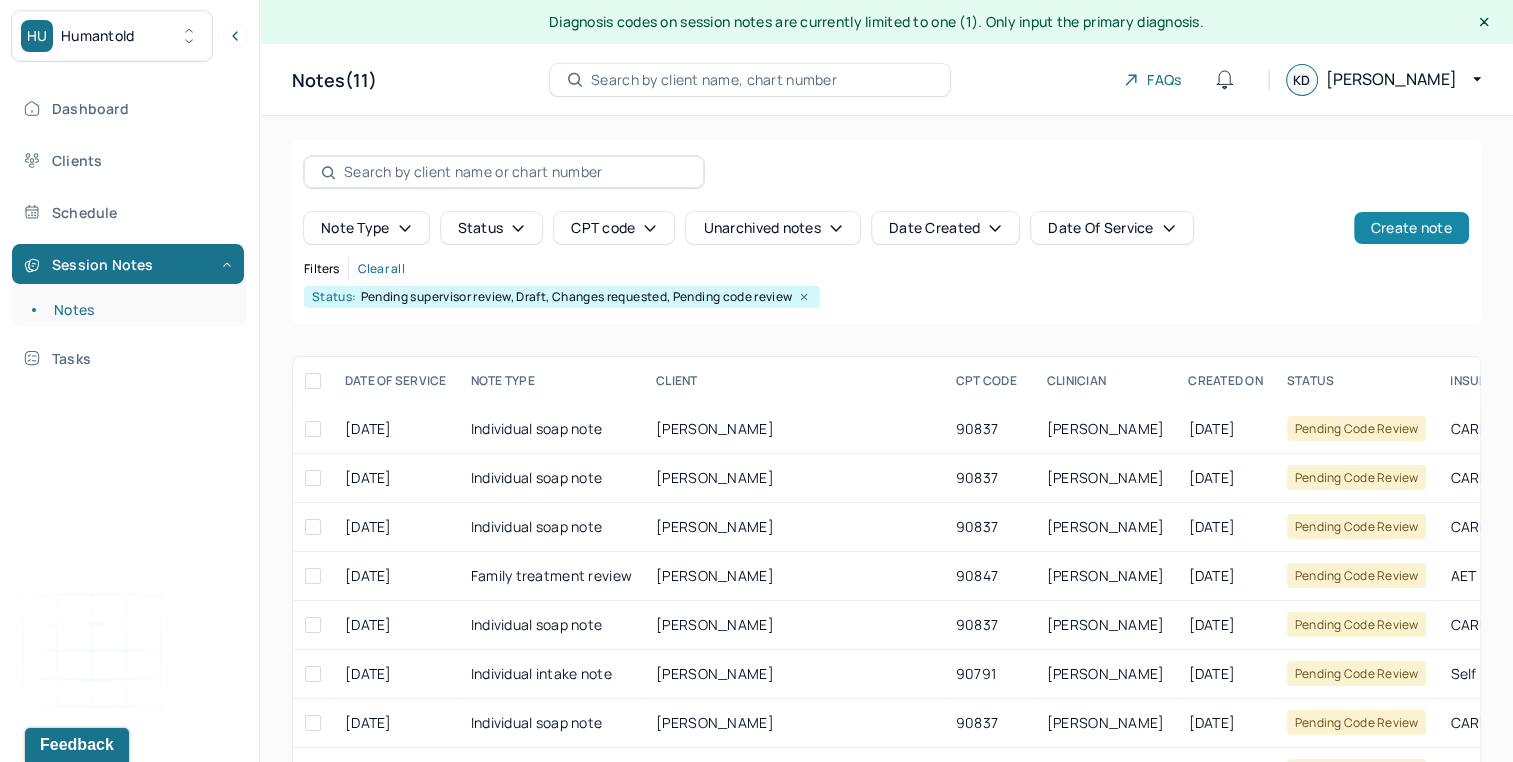 click on "Create note" at bounding box center (1411, 228) 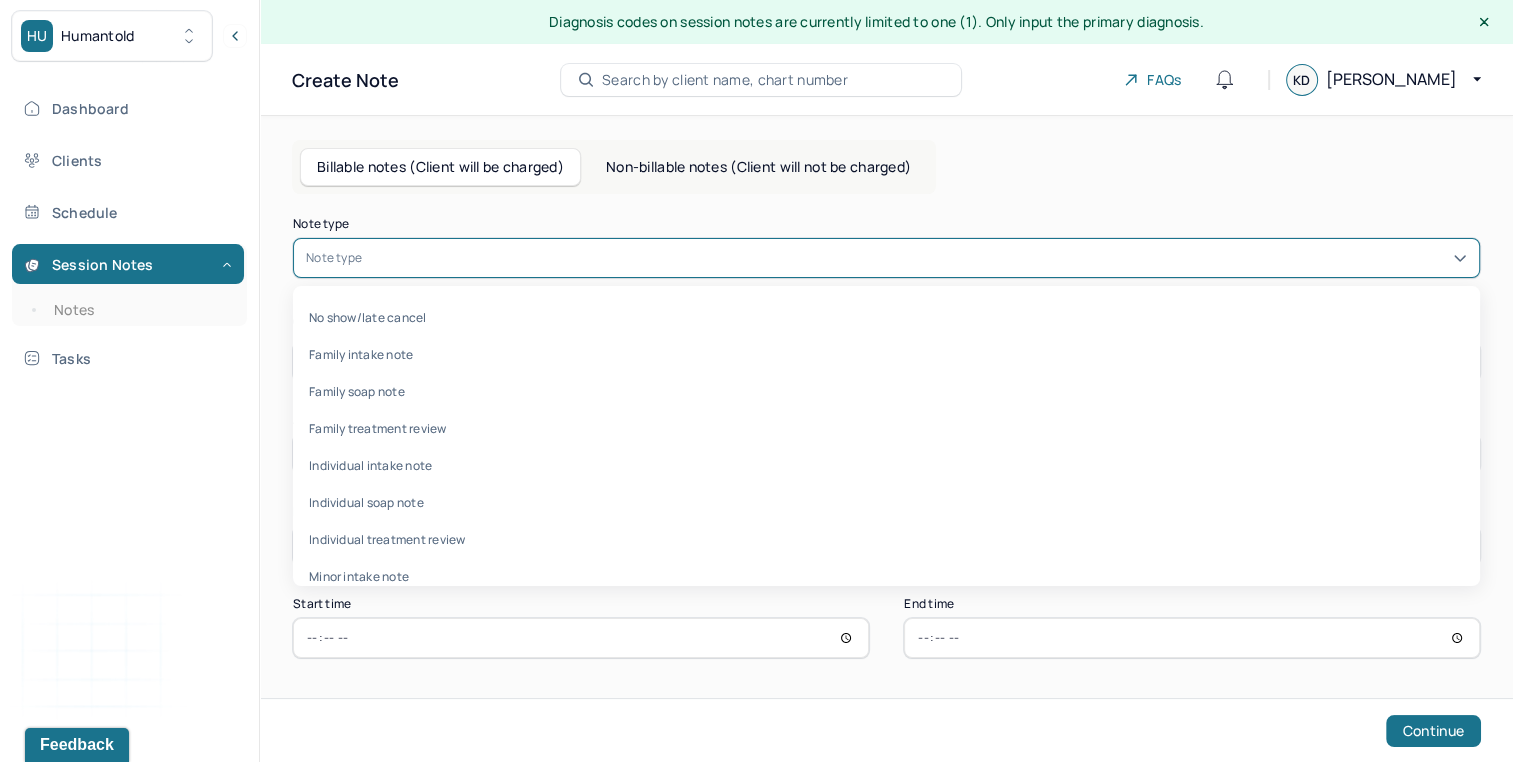 click at bounding box center [916, 258] 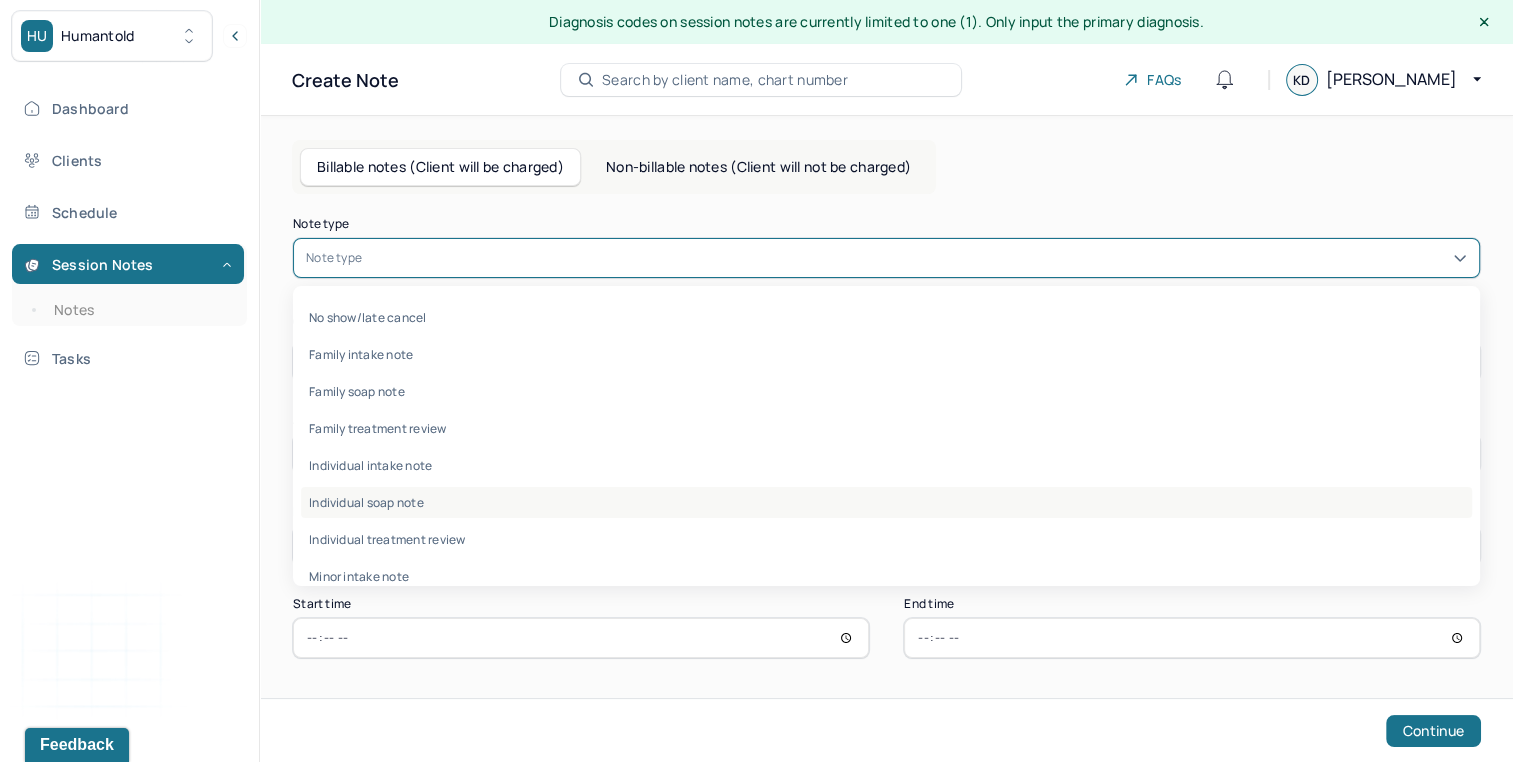 click on "Individual soap note" at bounding box center (886, 502) 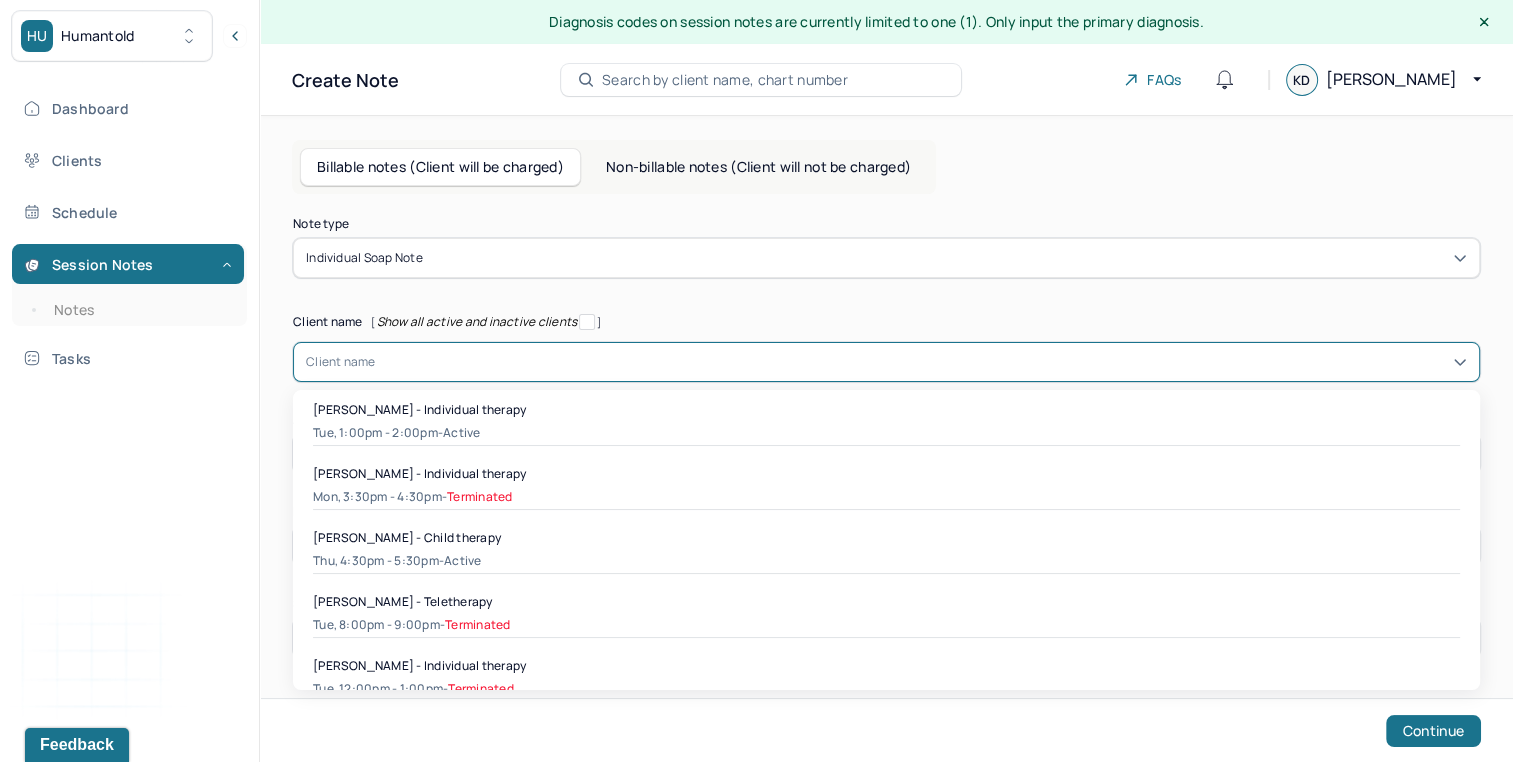 click at bounding box center [921, 362] 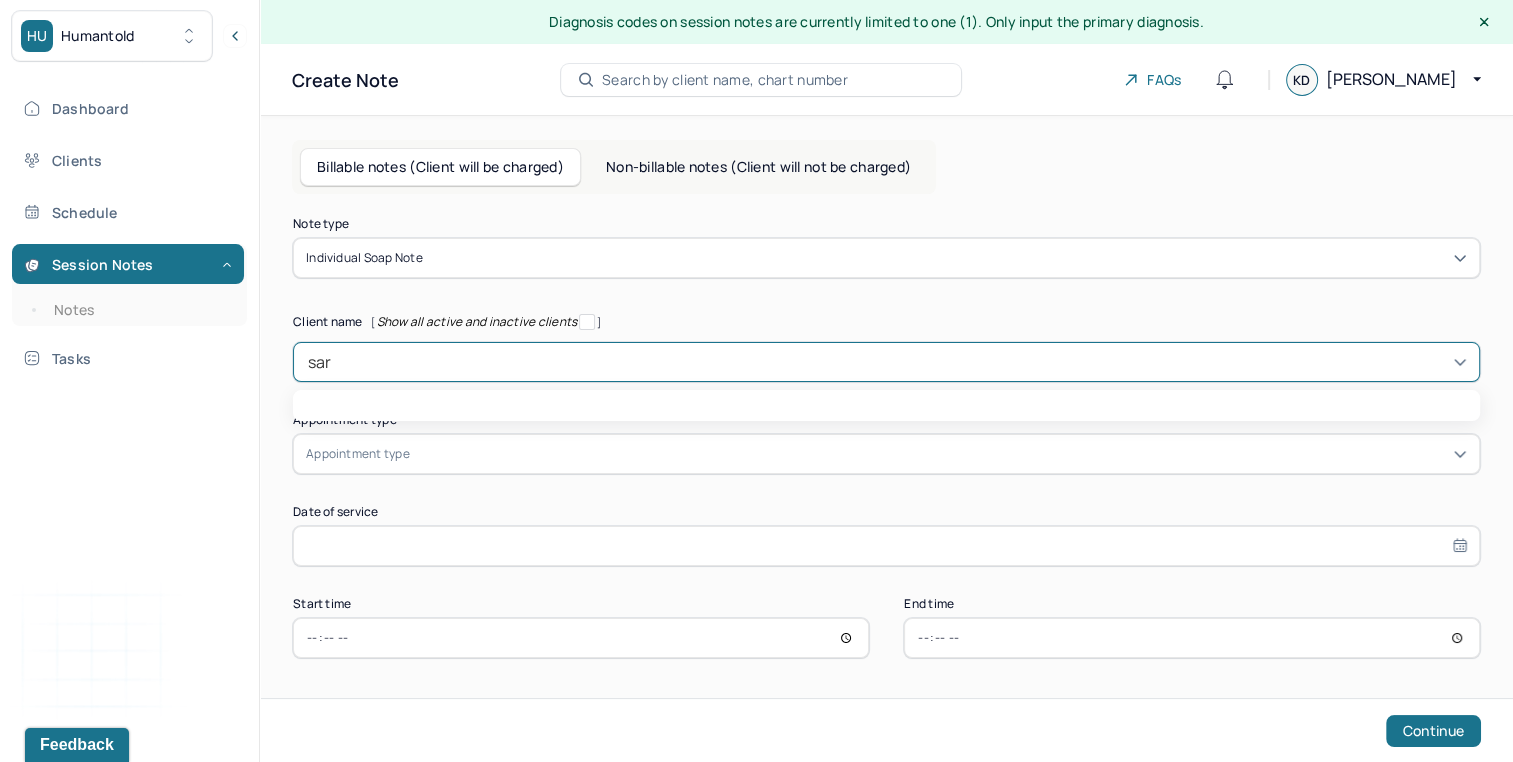 type on "sara" 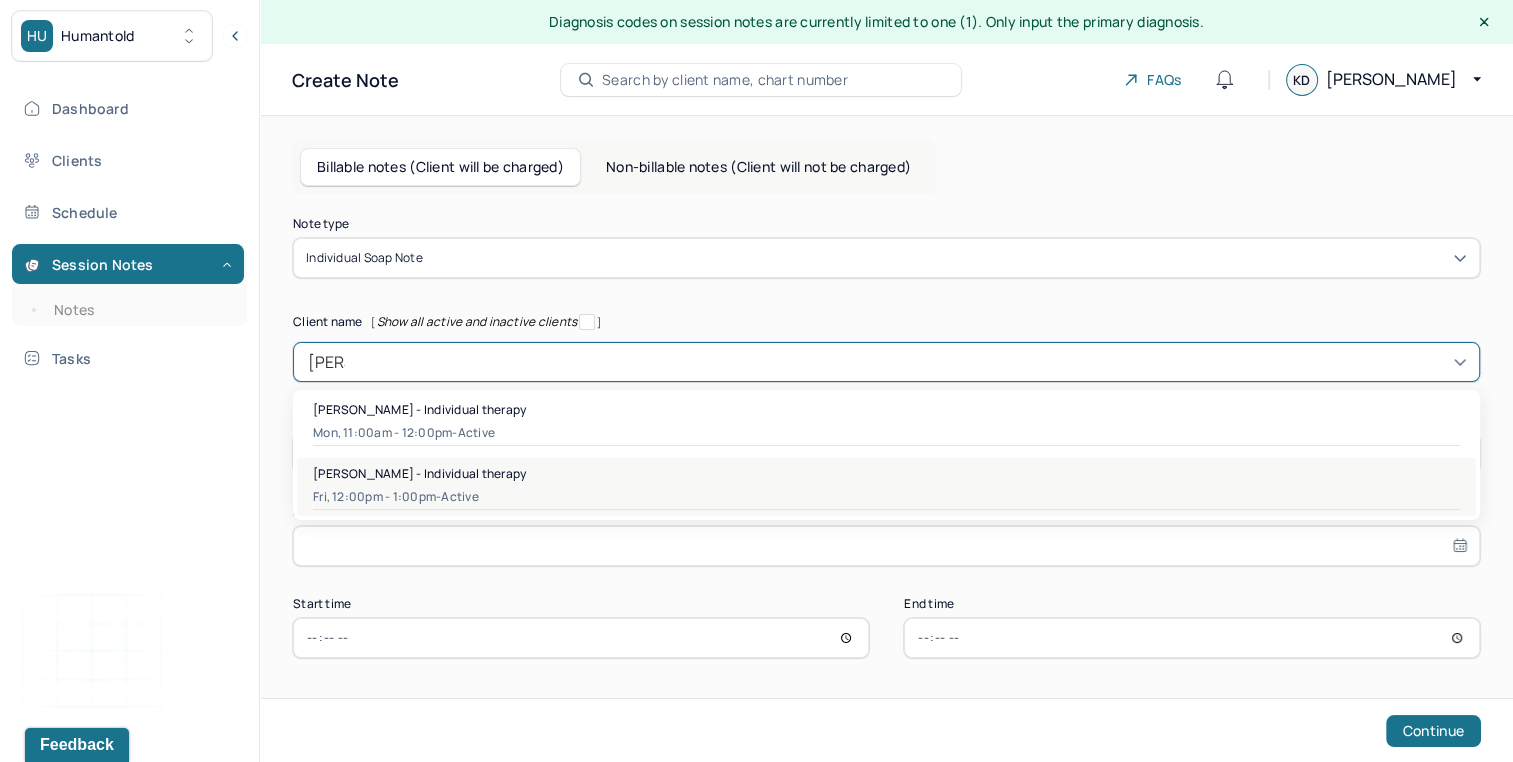 click on "Sarah Ceballos - Individual therapy" at bounding box center (886, 473) 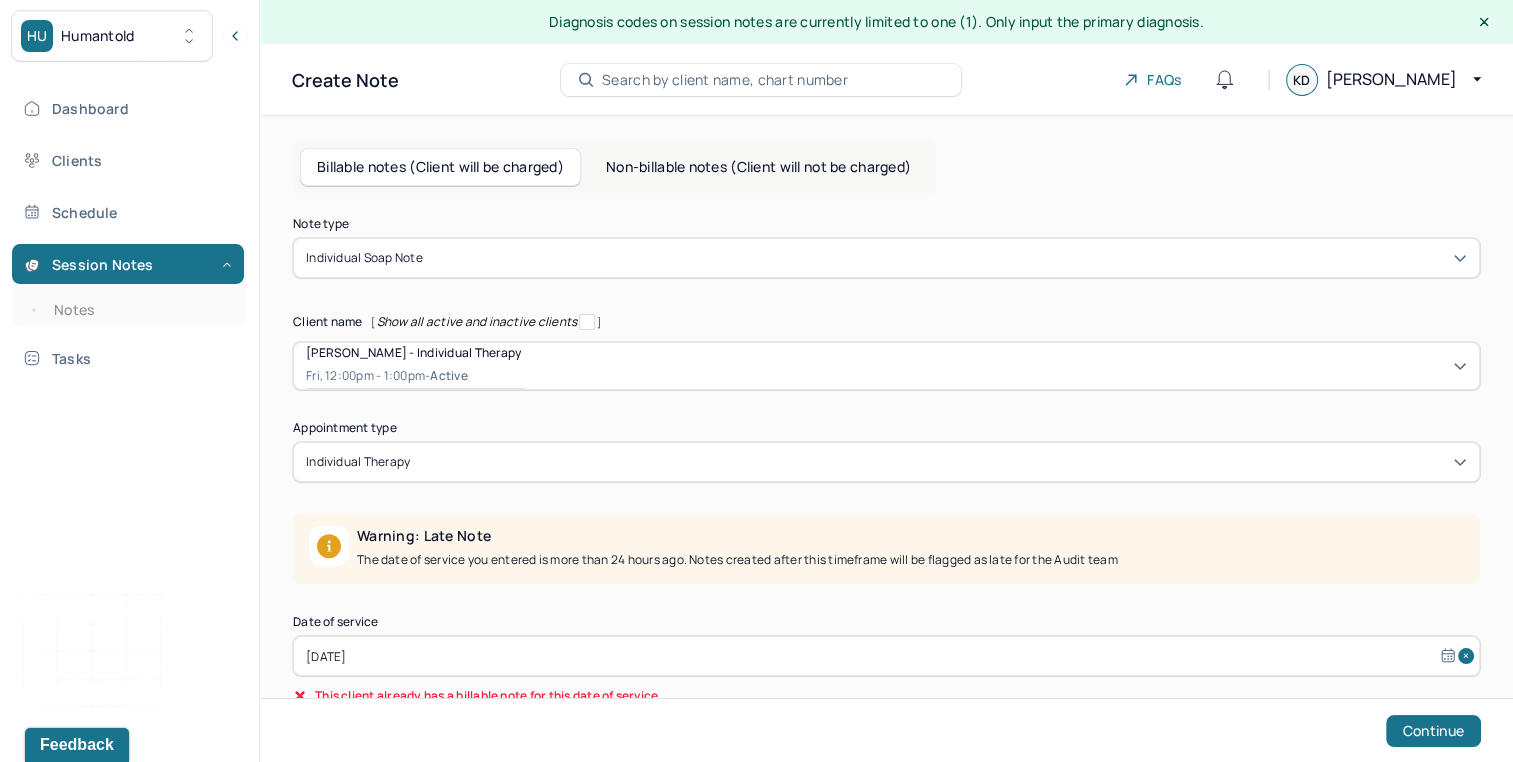 drag, startPoint x: 1480, startPoint y: 396, endPoint x: 1504, endPoint y: 409, distance: 27.294687 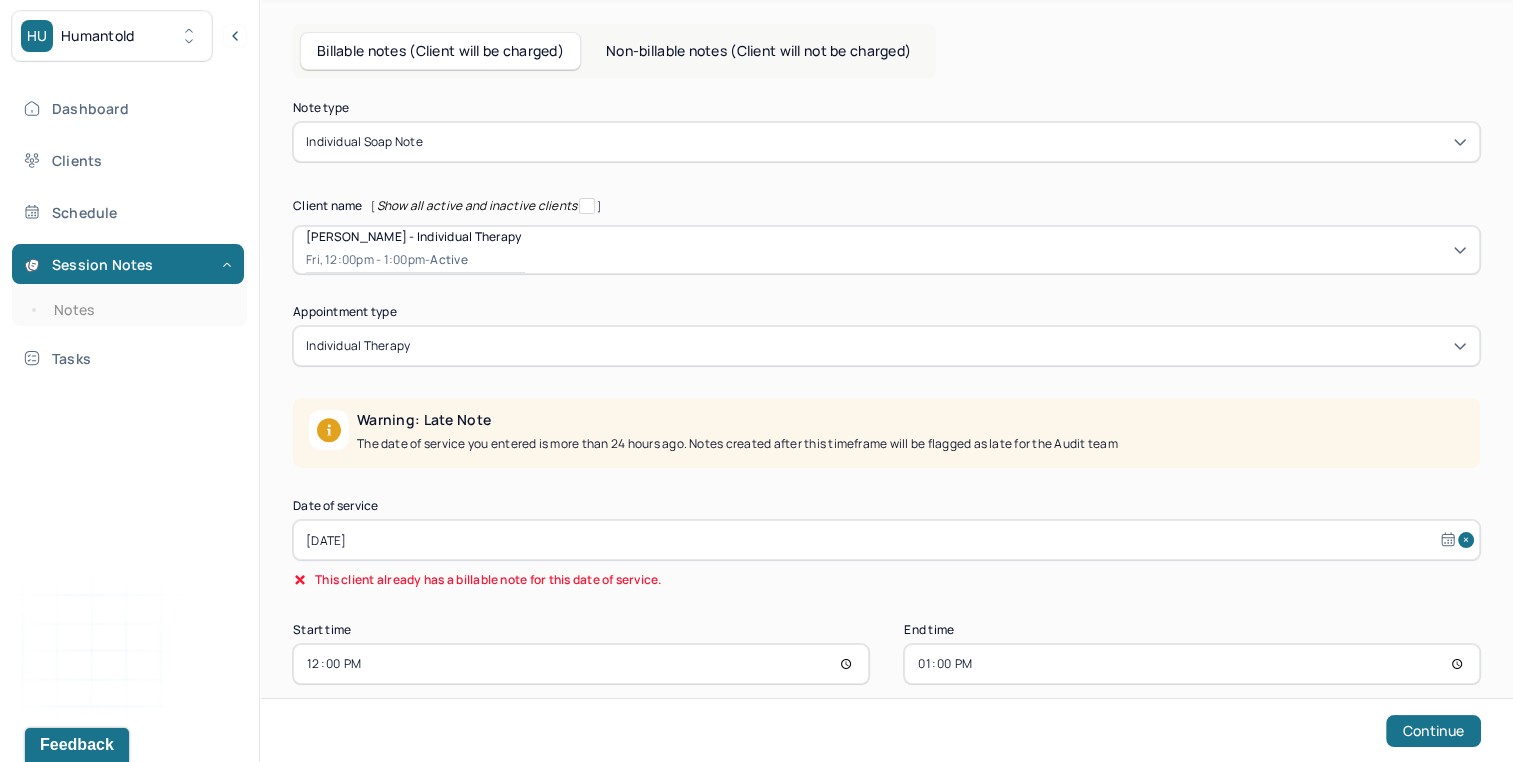 scroll, scrollTop: 142, scrollLeft: 0, axis: vertical 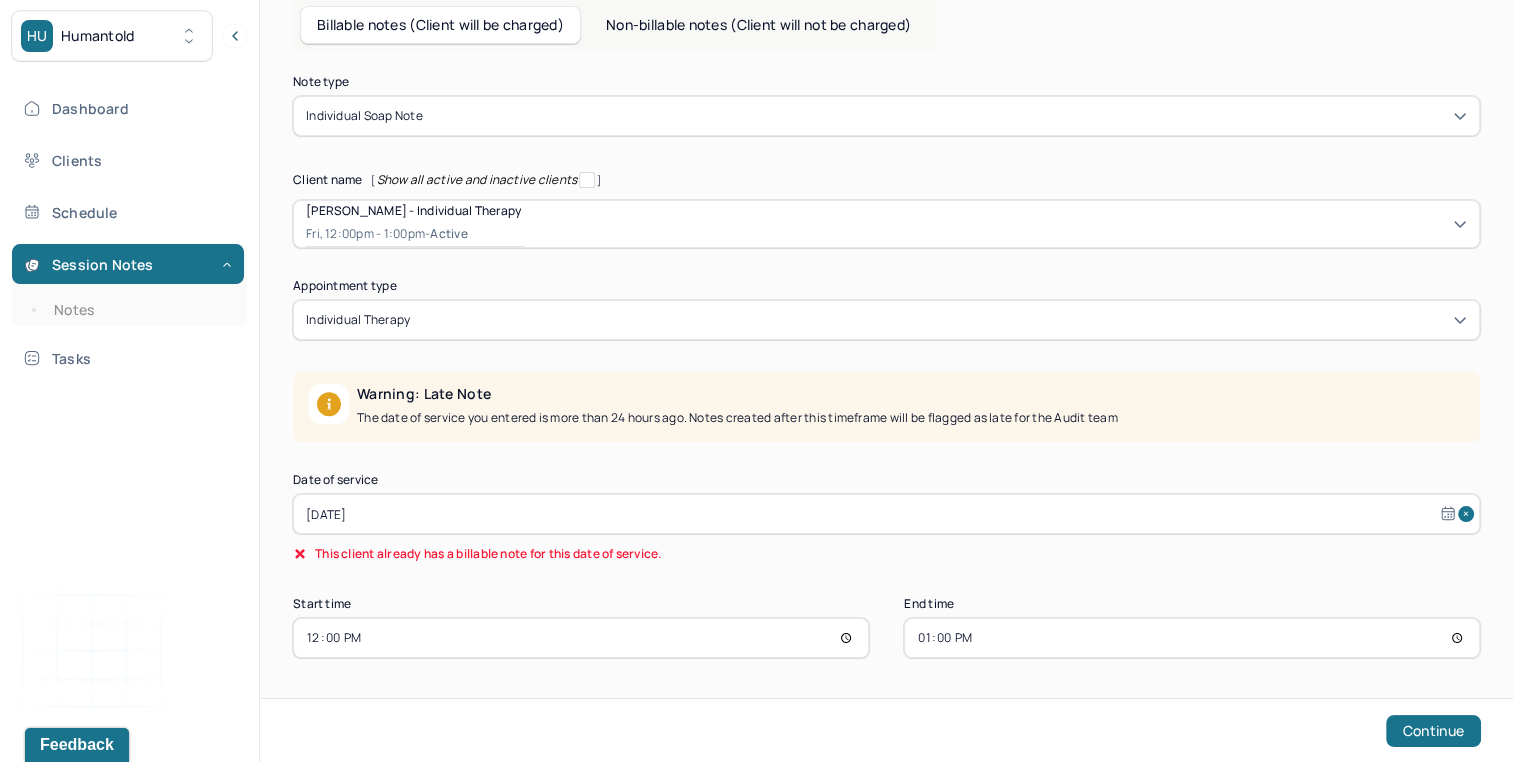 select on "5" 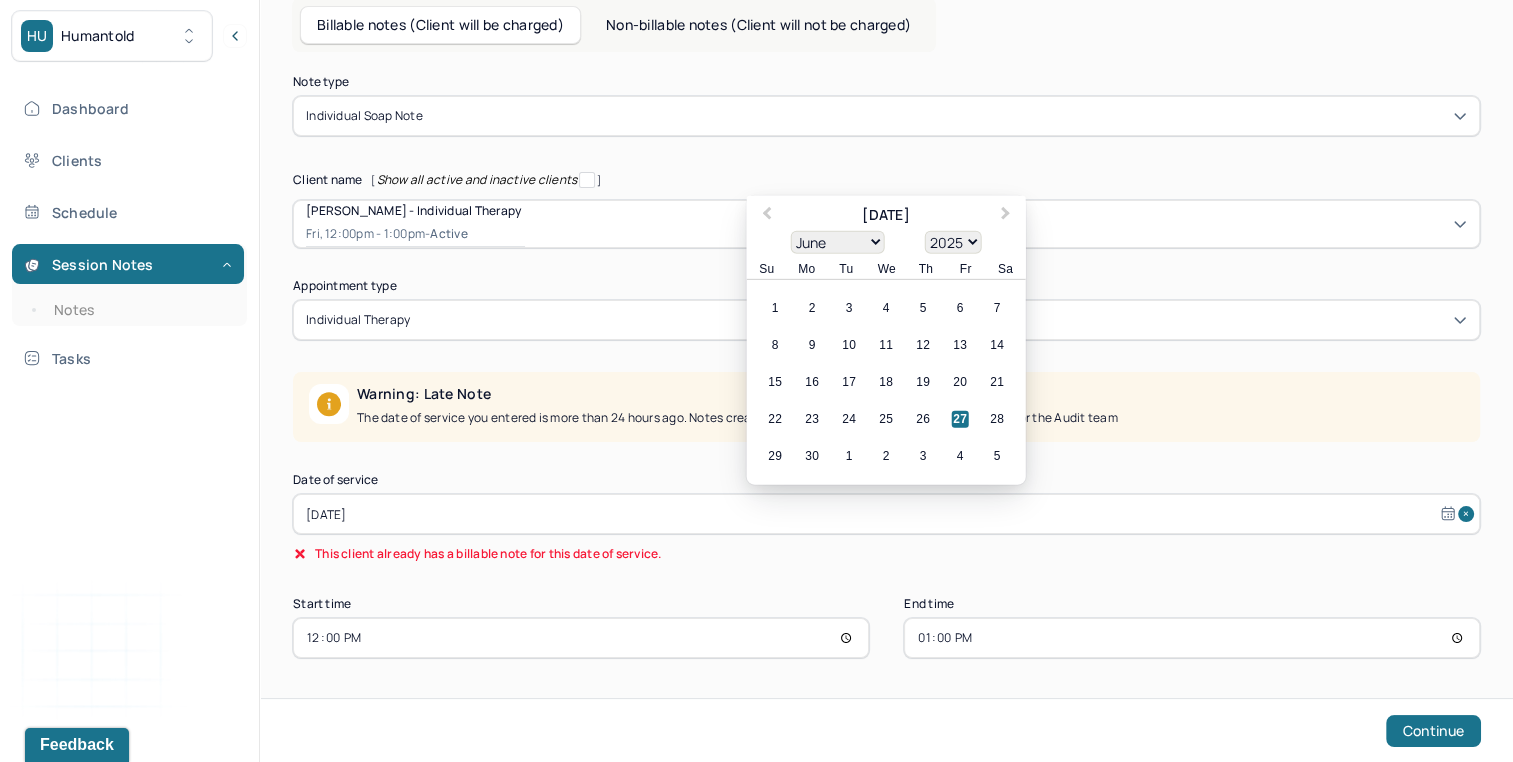 click on "Jun 27, 2025" at bounding box center (886, 514) 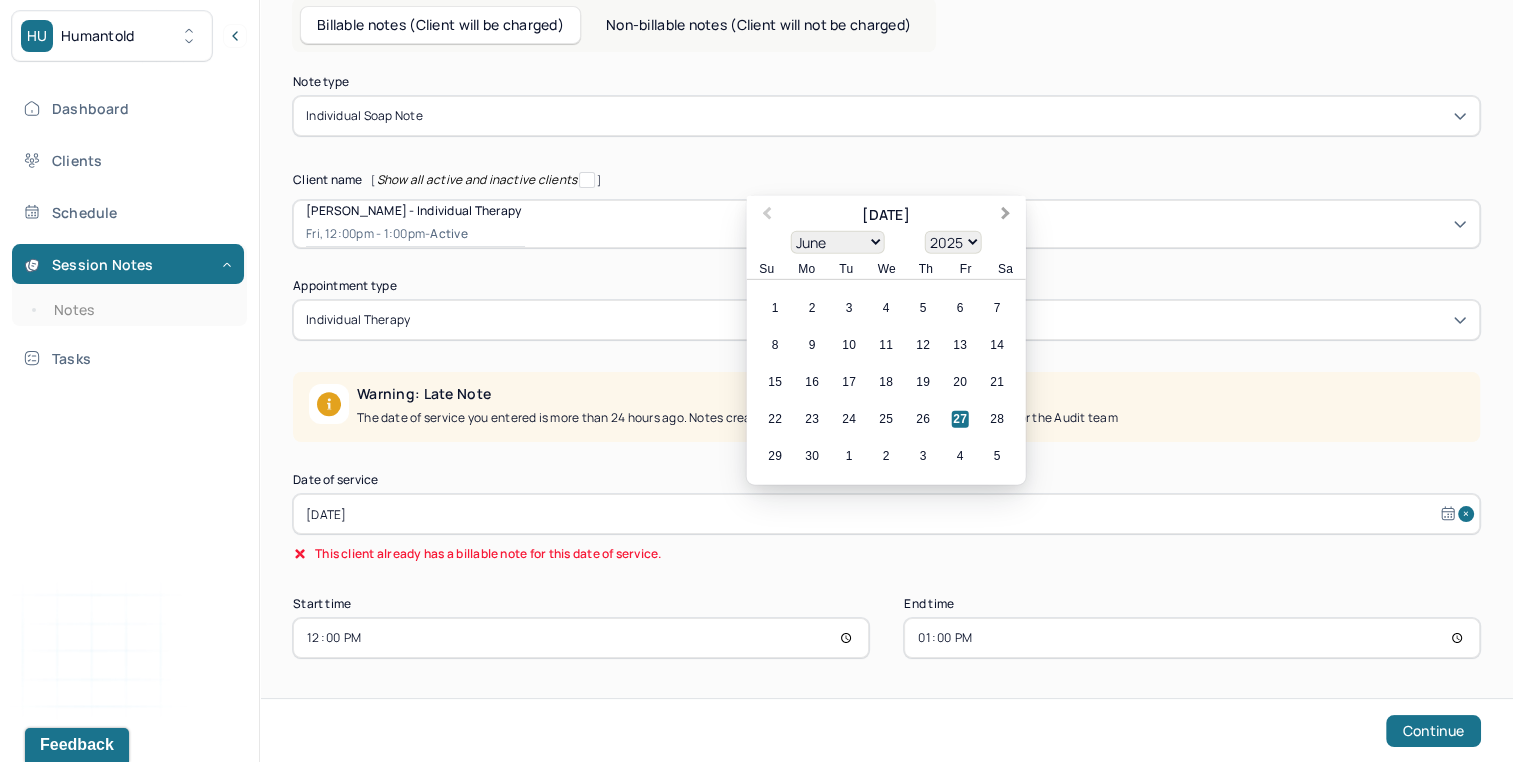 click on "Next Month" at bounding box center (1006, 215) 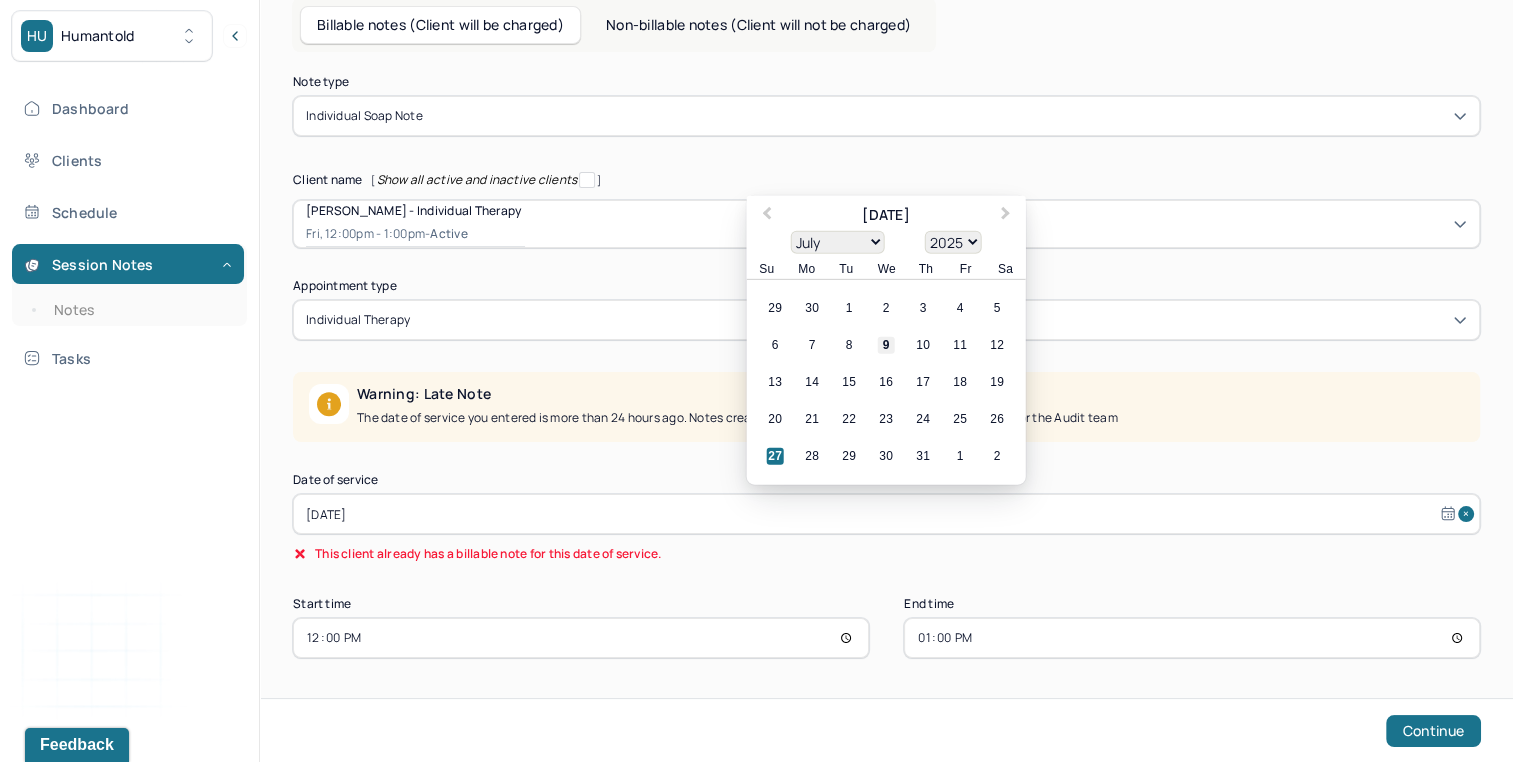 click on "9" at bounding box center (886, 345) 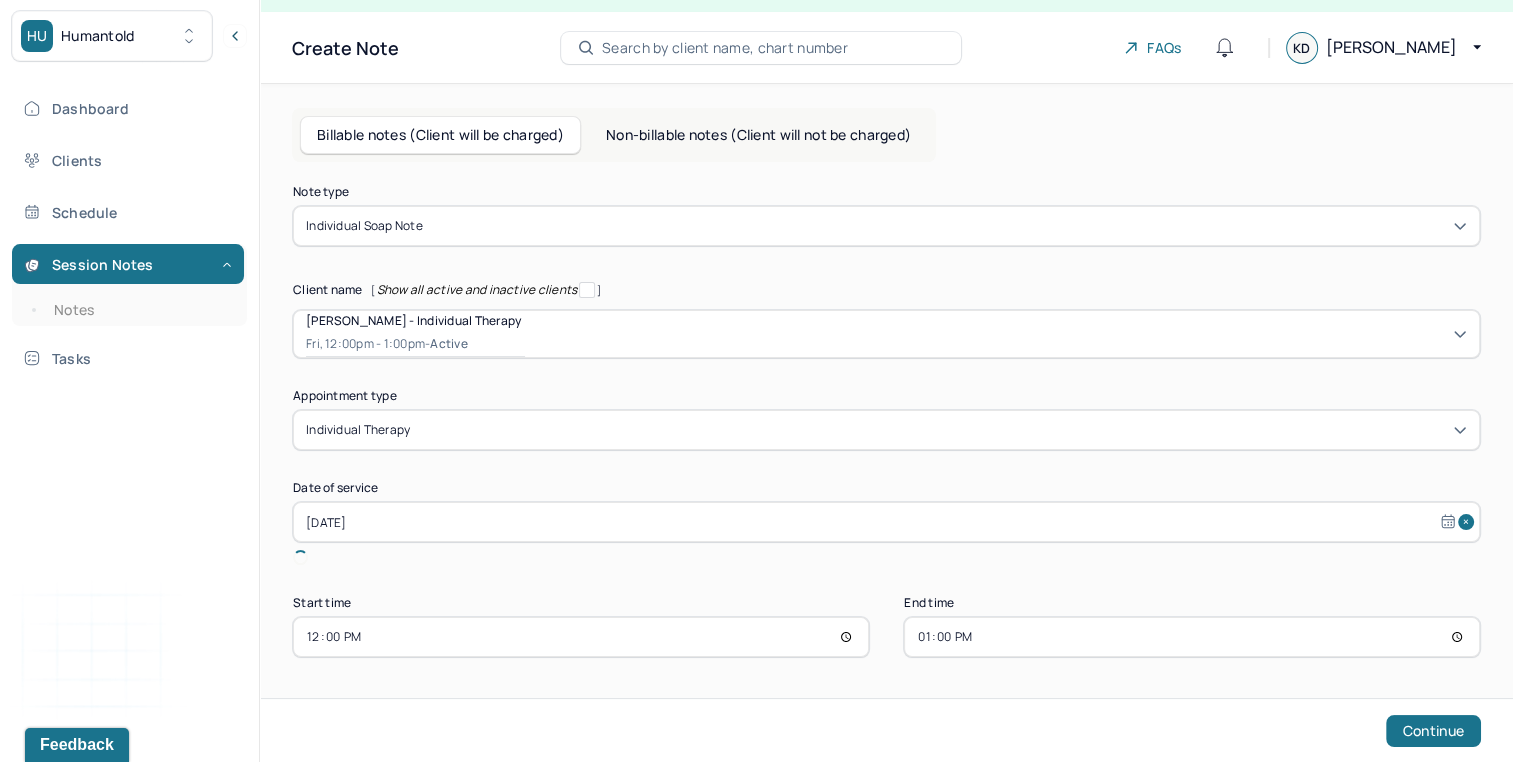 scroll, scrollTop: 8, scrollLeft: 0, axis: vertical 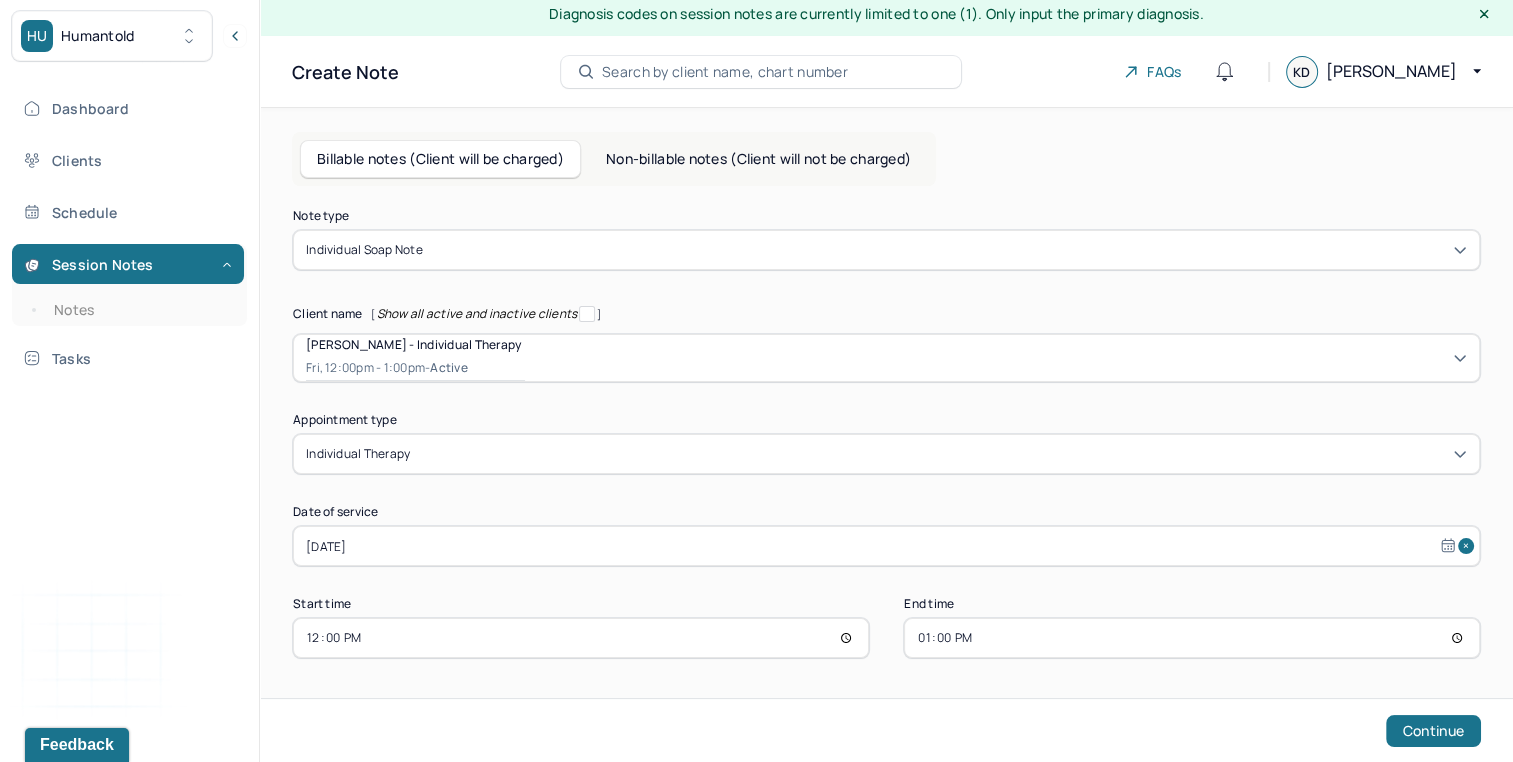 click on "12:00" at bounding box center (581, 638) 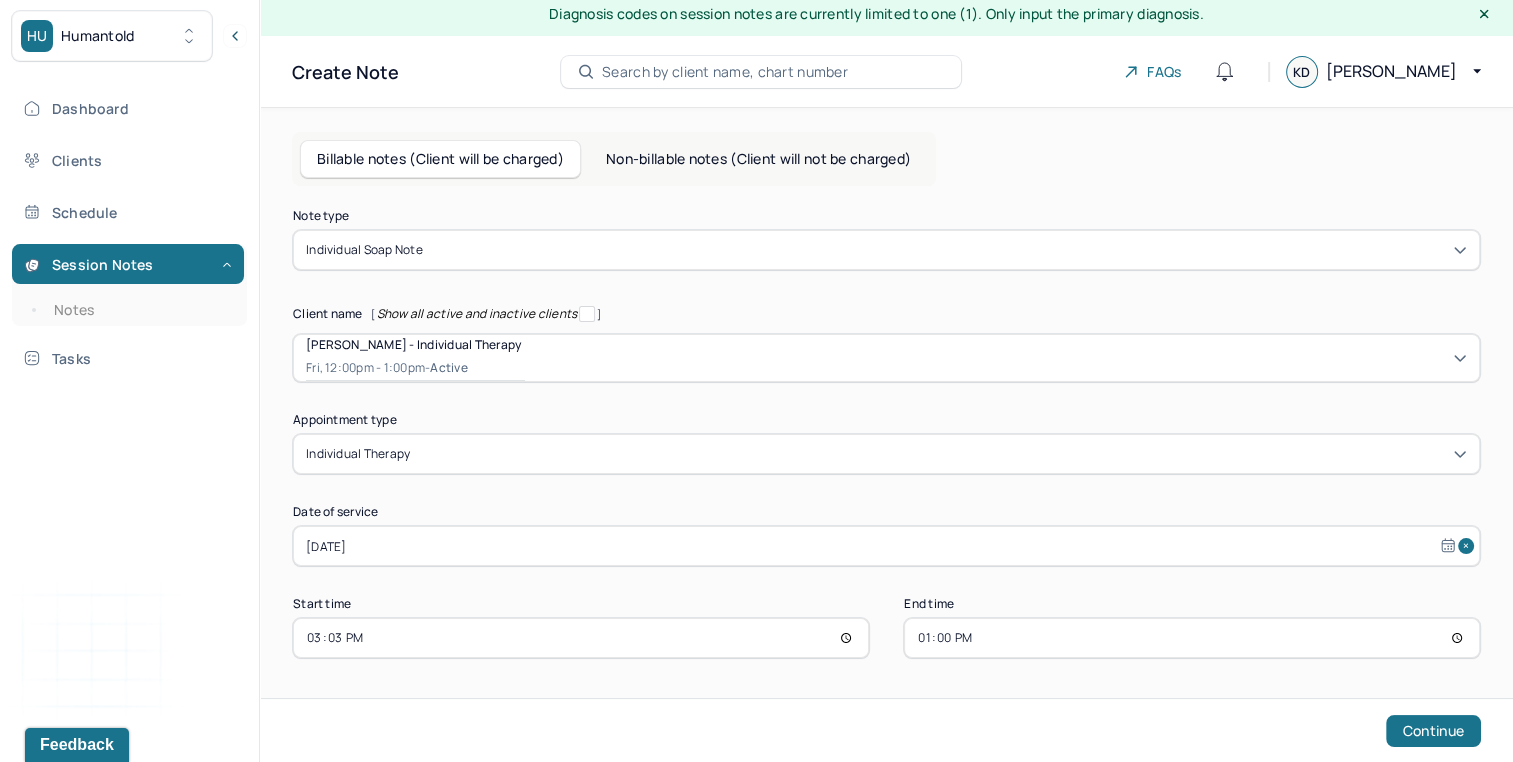 type on "15:30" 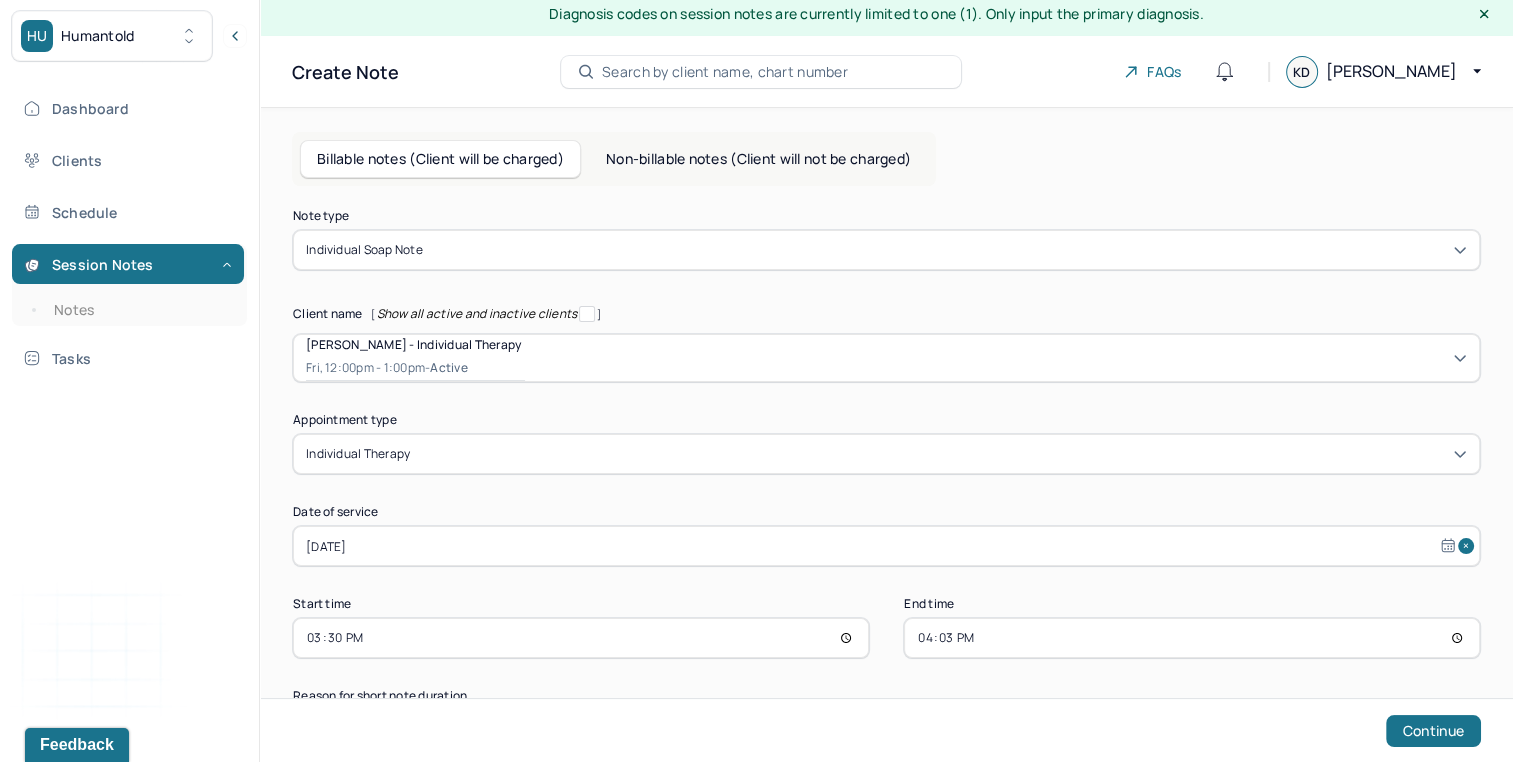 type on "16:30" 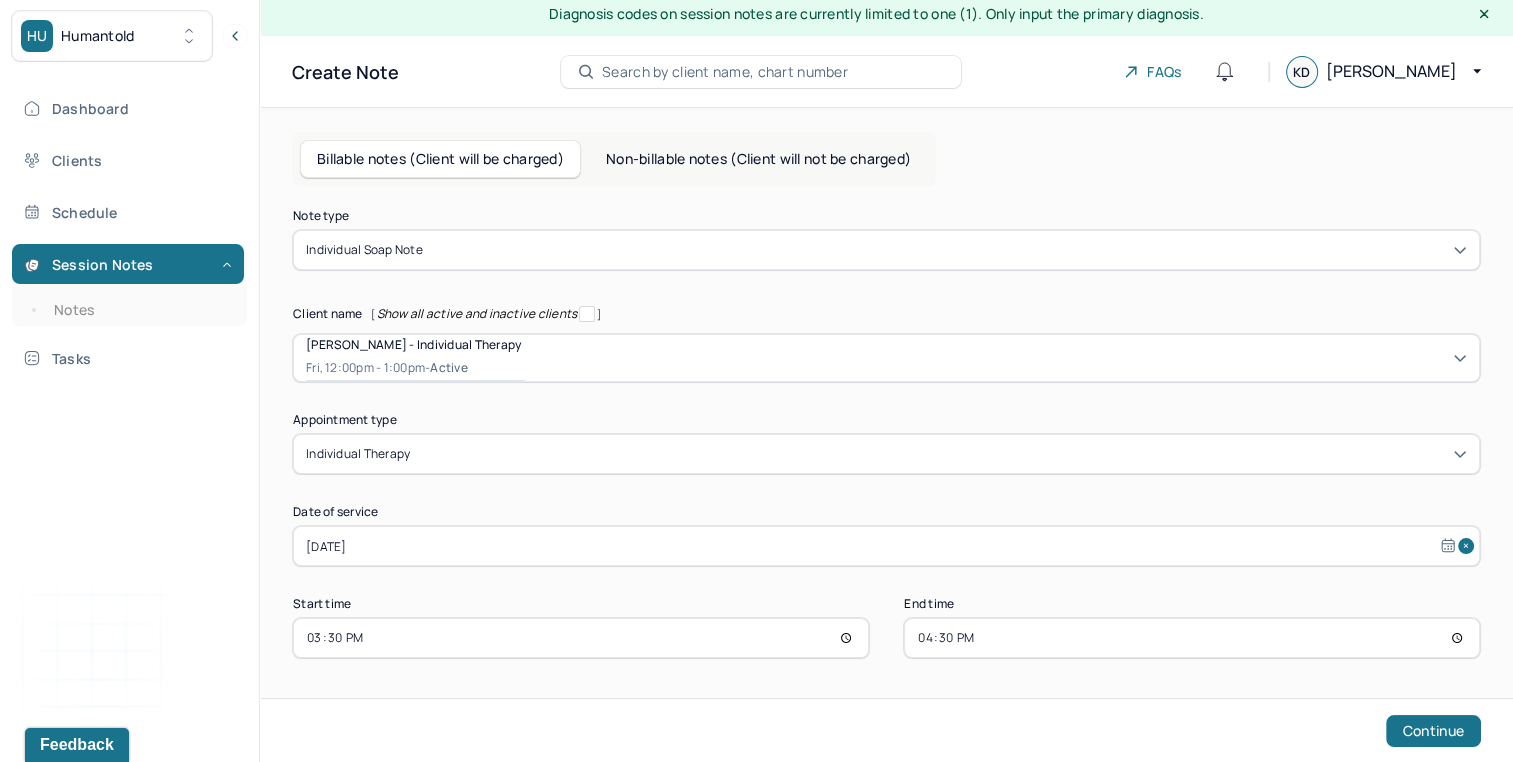 click on "End time" at bounding box center [1192, 604] 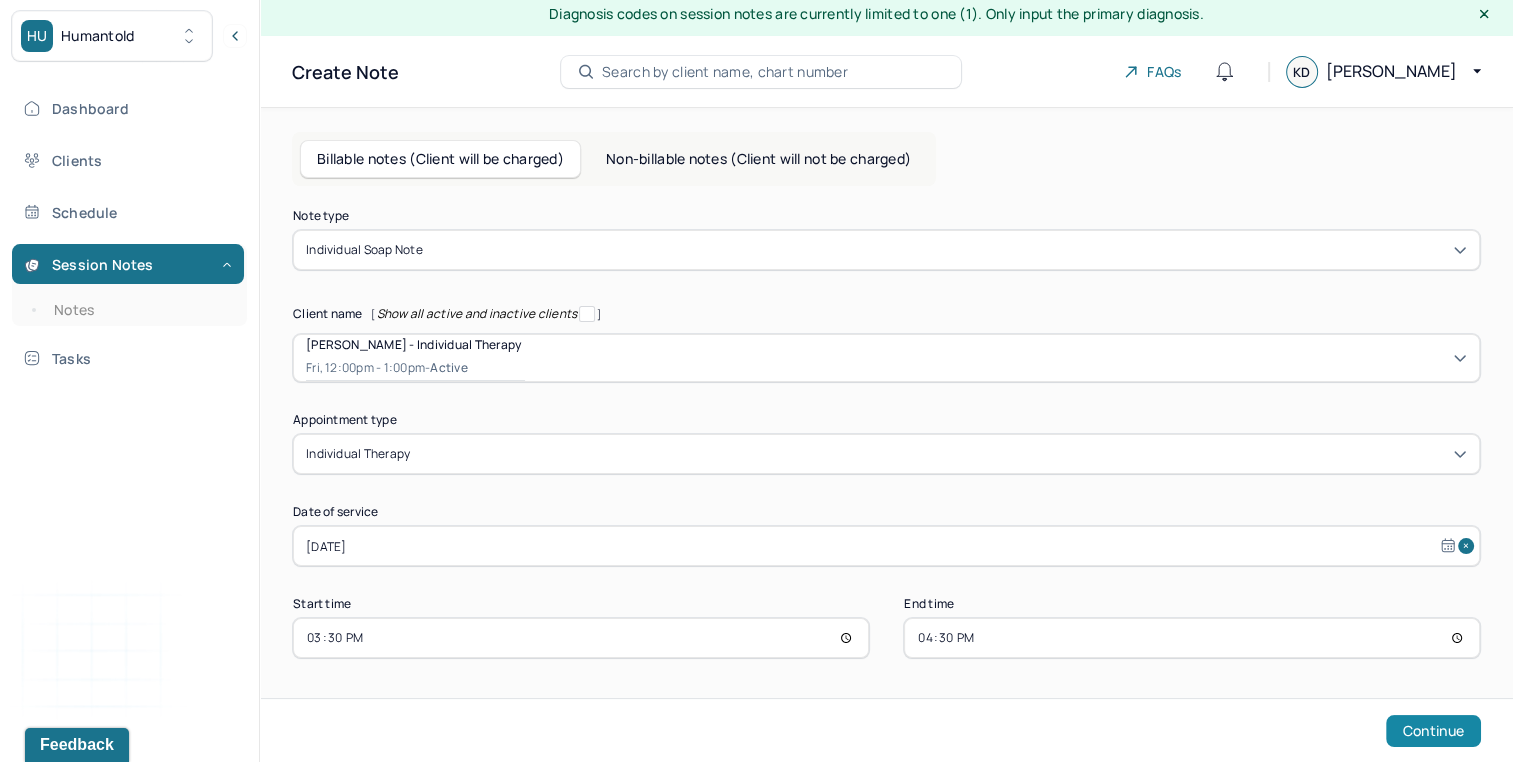 click on "Continue" at bounding box center [1433, 731] 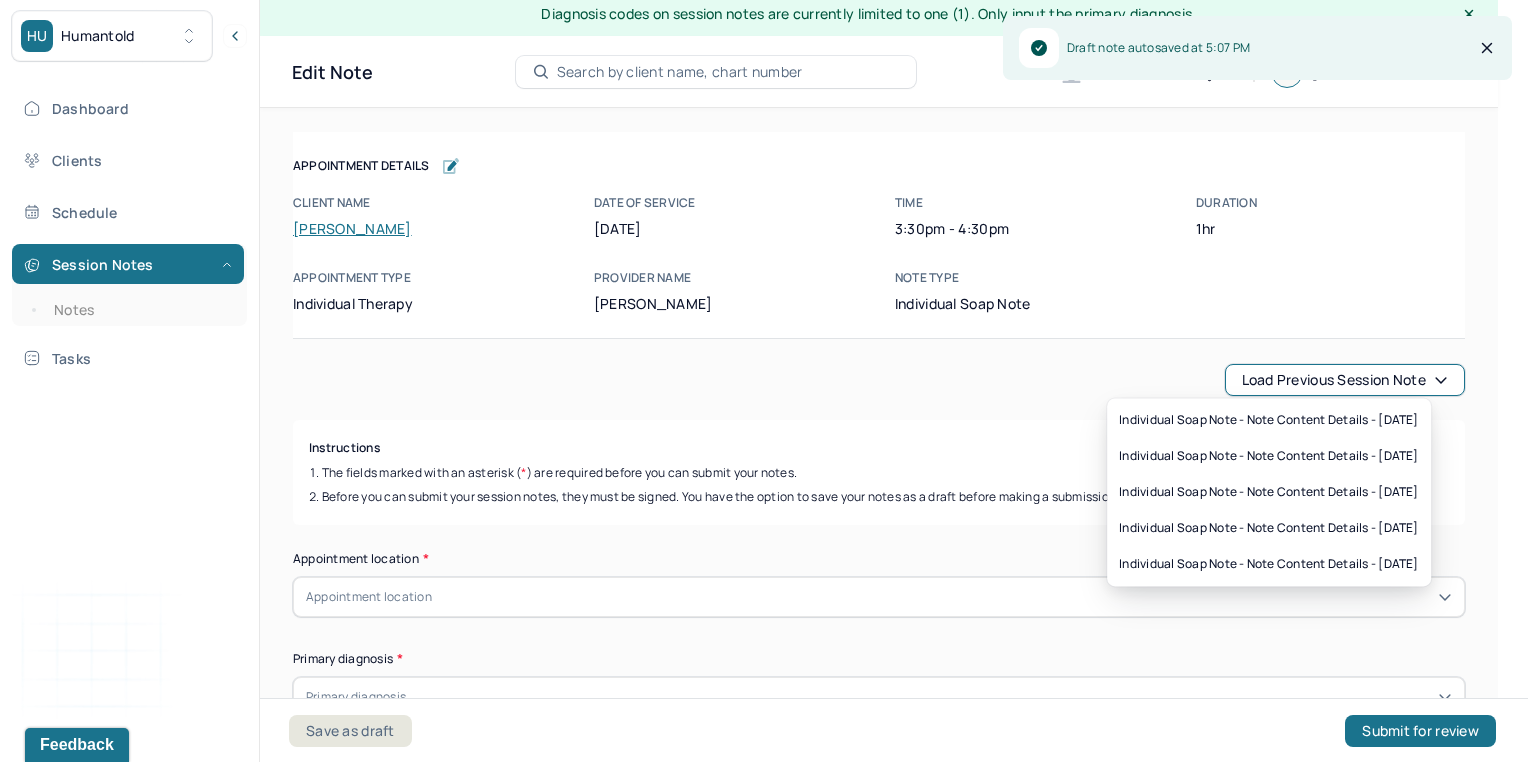 click on "Load previous session note" at bounding box center (1345, 380) 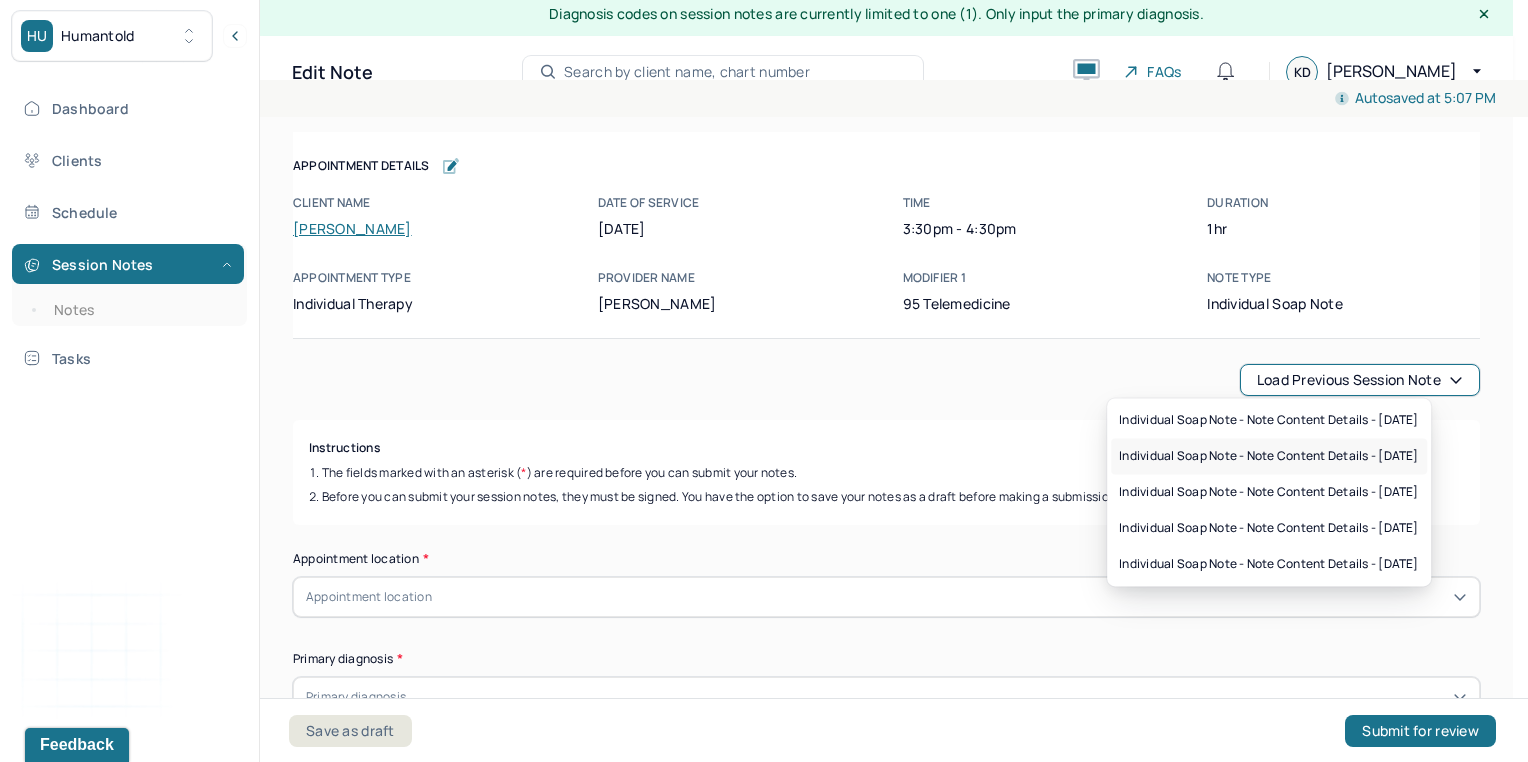 click on "Individual soap note   - Note content Details -   06/02/2025" at bounding box center [1269, 456] 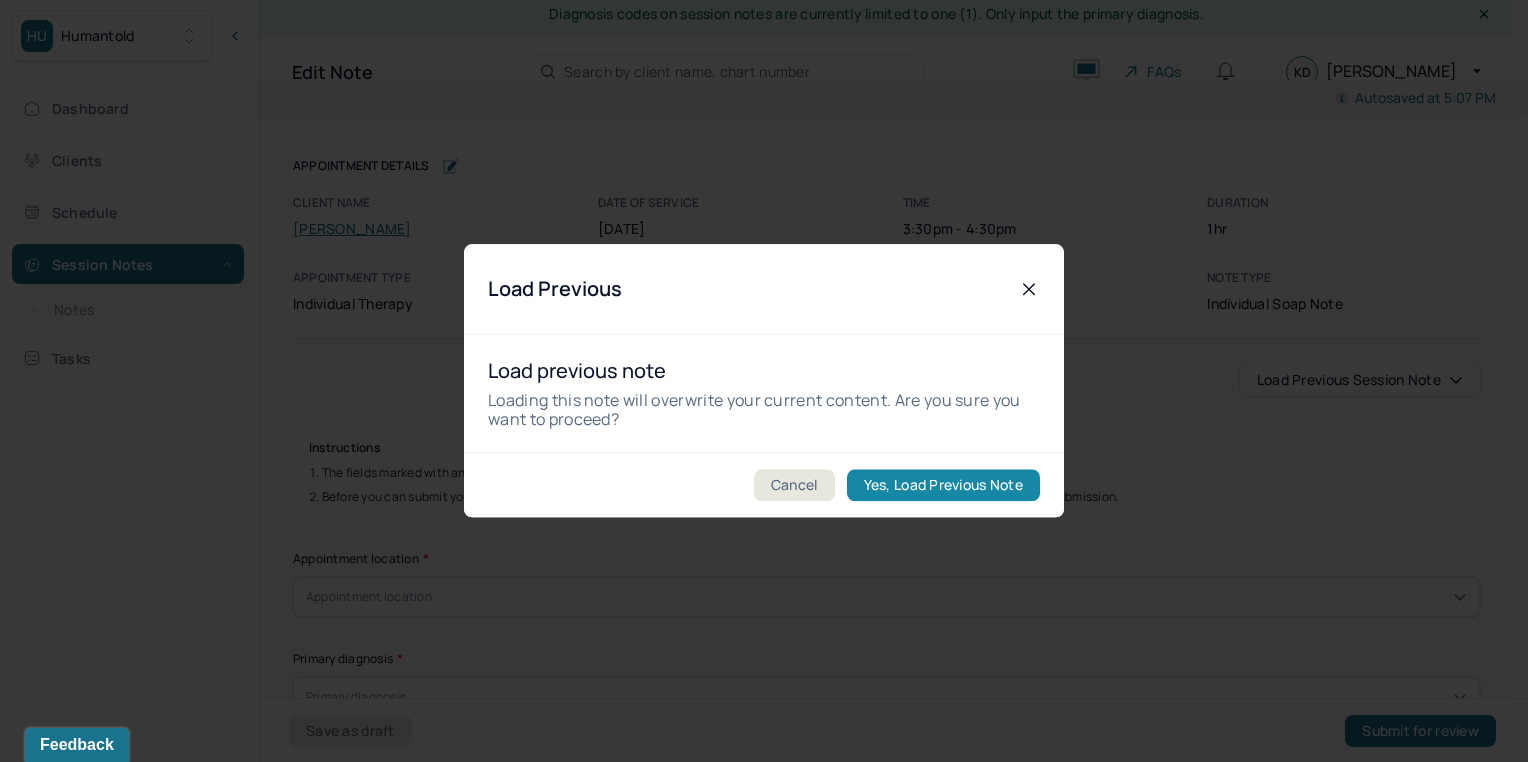 click on "Yes, Load Previous Note" at bounding box center [943, 486] 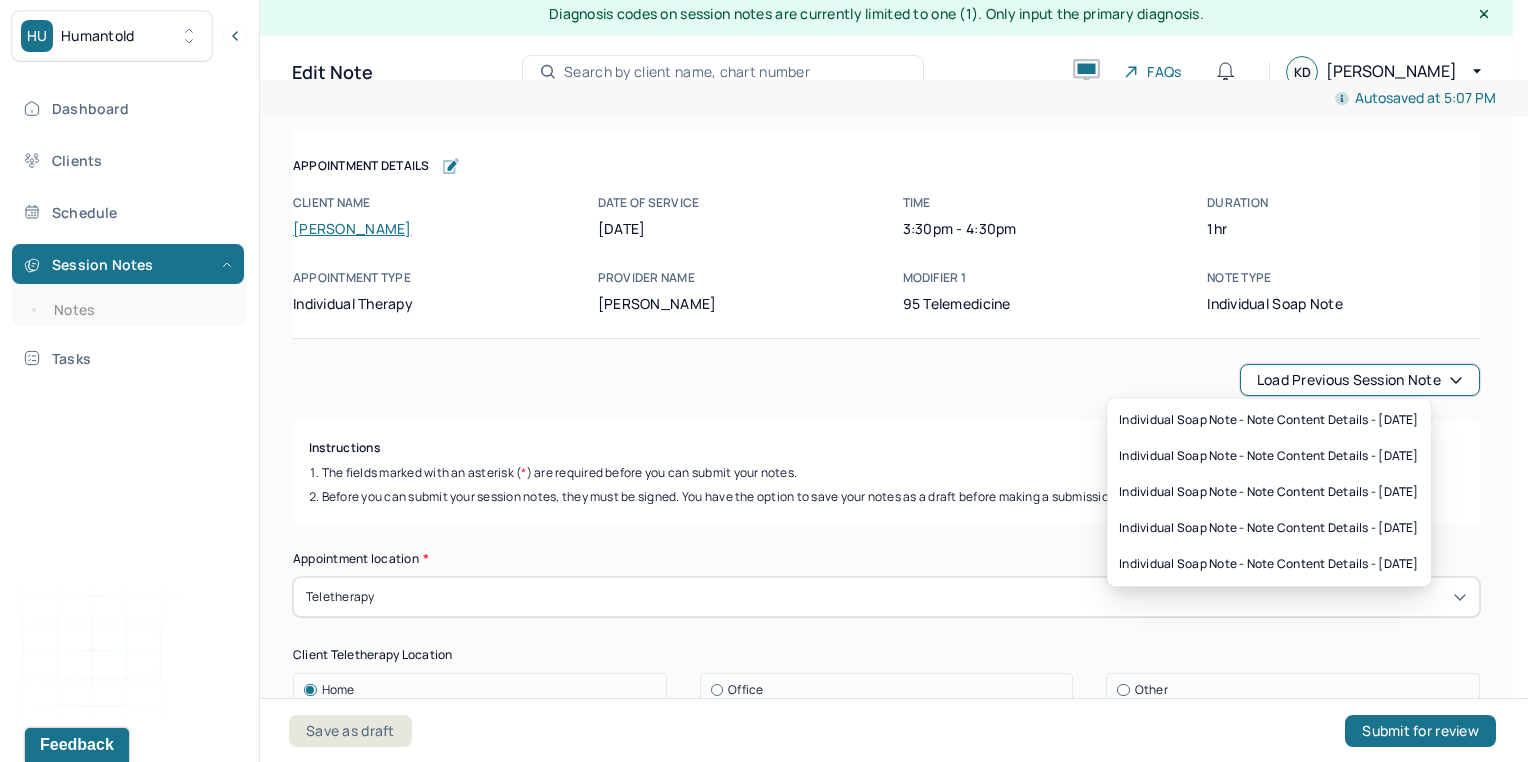 click on "Load previous session note" at bounding box center (1360, 380) 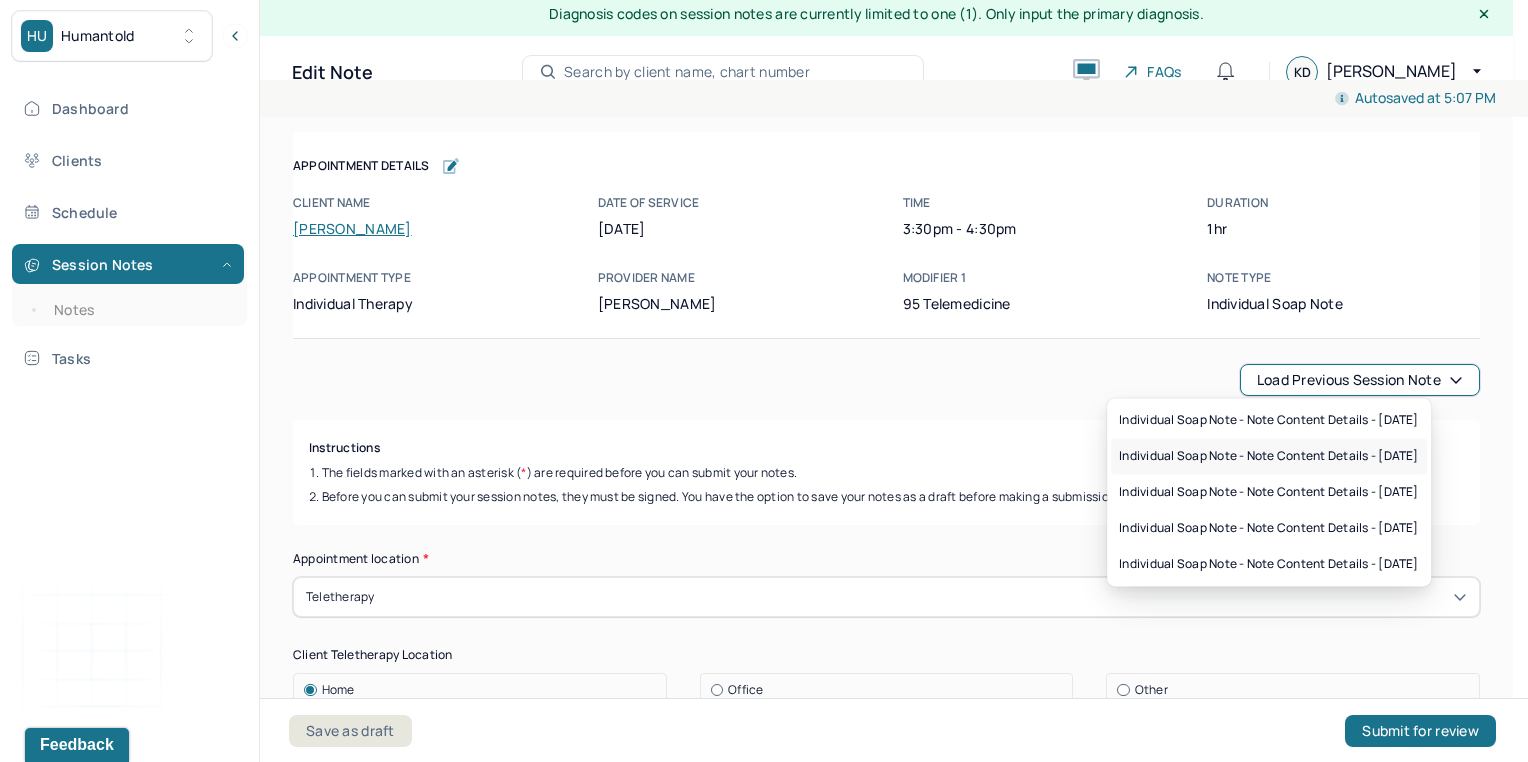click on "Individual soap note   - Note content Details -   06/02/2025" at bounding box center (1269, 456) 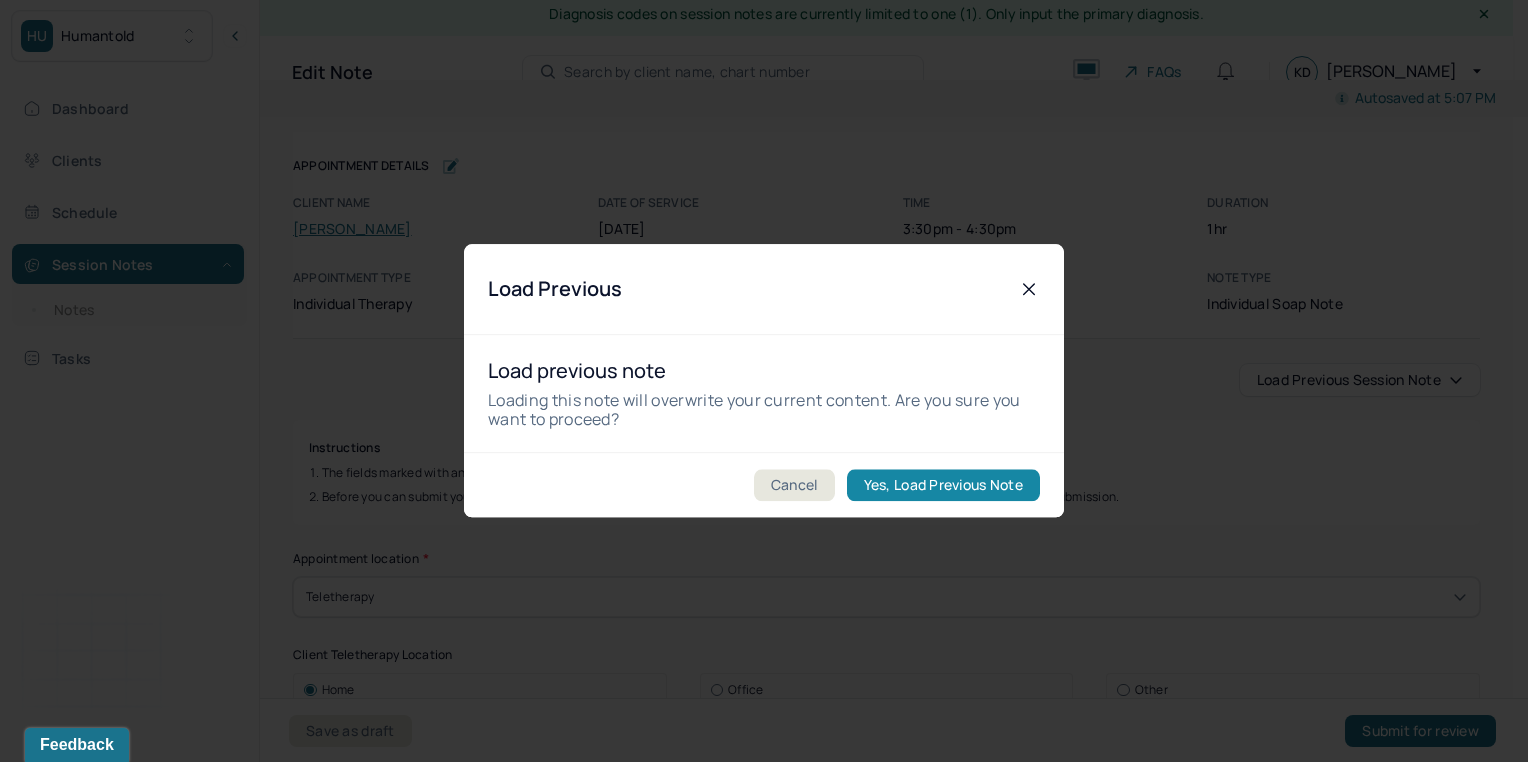 click on "Yes, Load Previous Note" at bounding box center [943, 486] 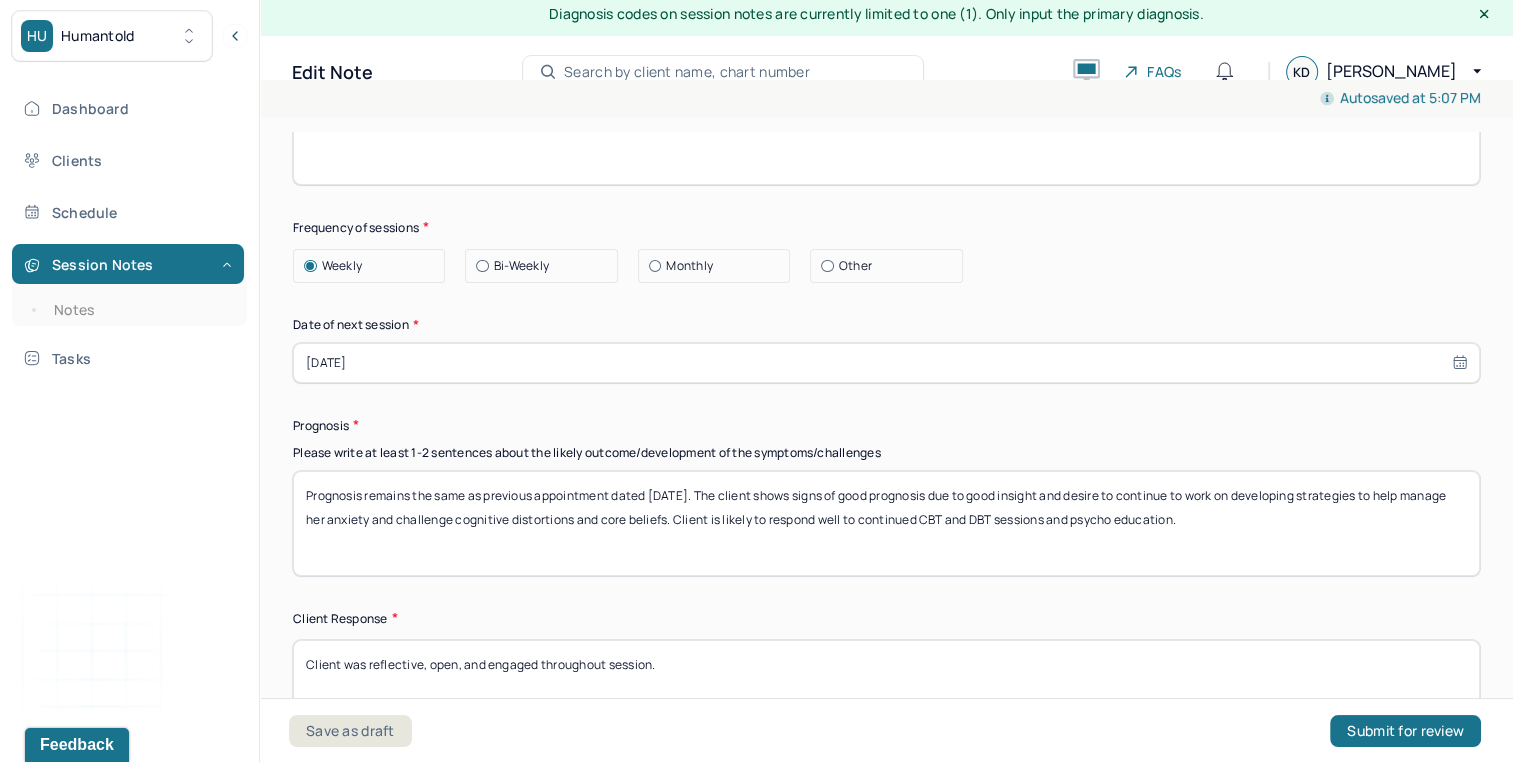 scroll, scrollTop: 2722, scrollLeft: 0, axis: vertical 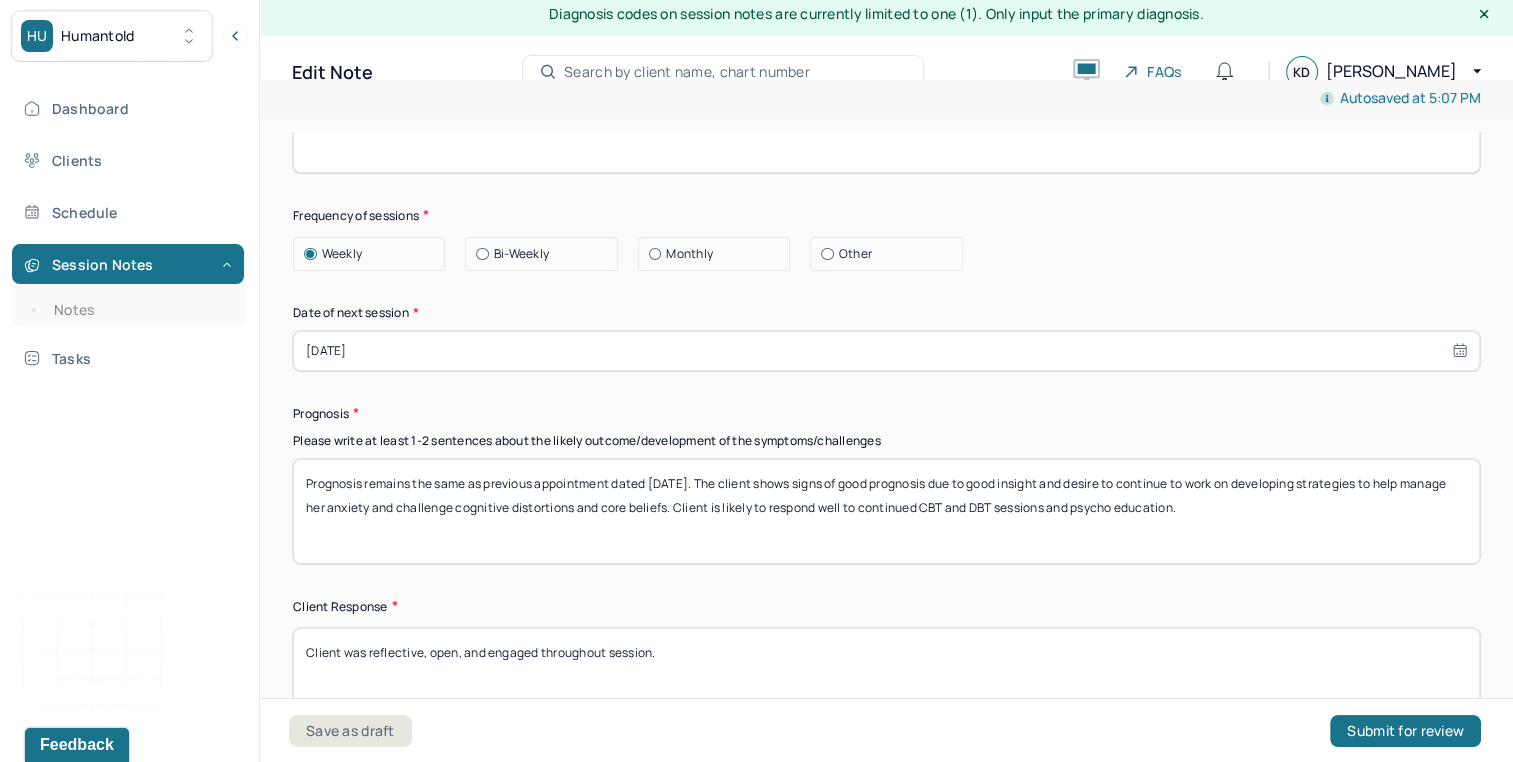 click on "Prognosis remains the same as previous appointment dated 5/27/25. The client shows signs of good prognosis due to good insight and desire to continue to work on developing strategies to help manage her anxiety and challenge cognitive distortions and core beliefs. Client is likely to respond well to continued CBT and DBT sessions and psycho education." at bounding box center [886, 511] 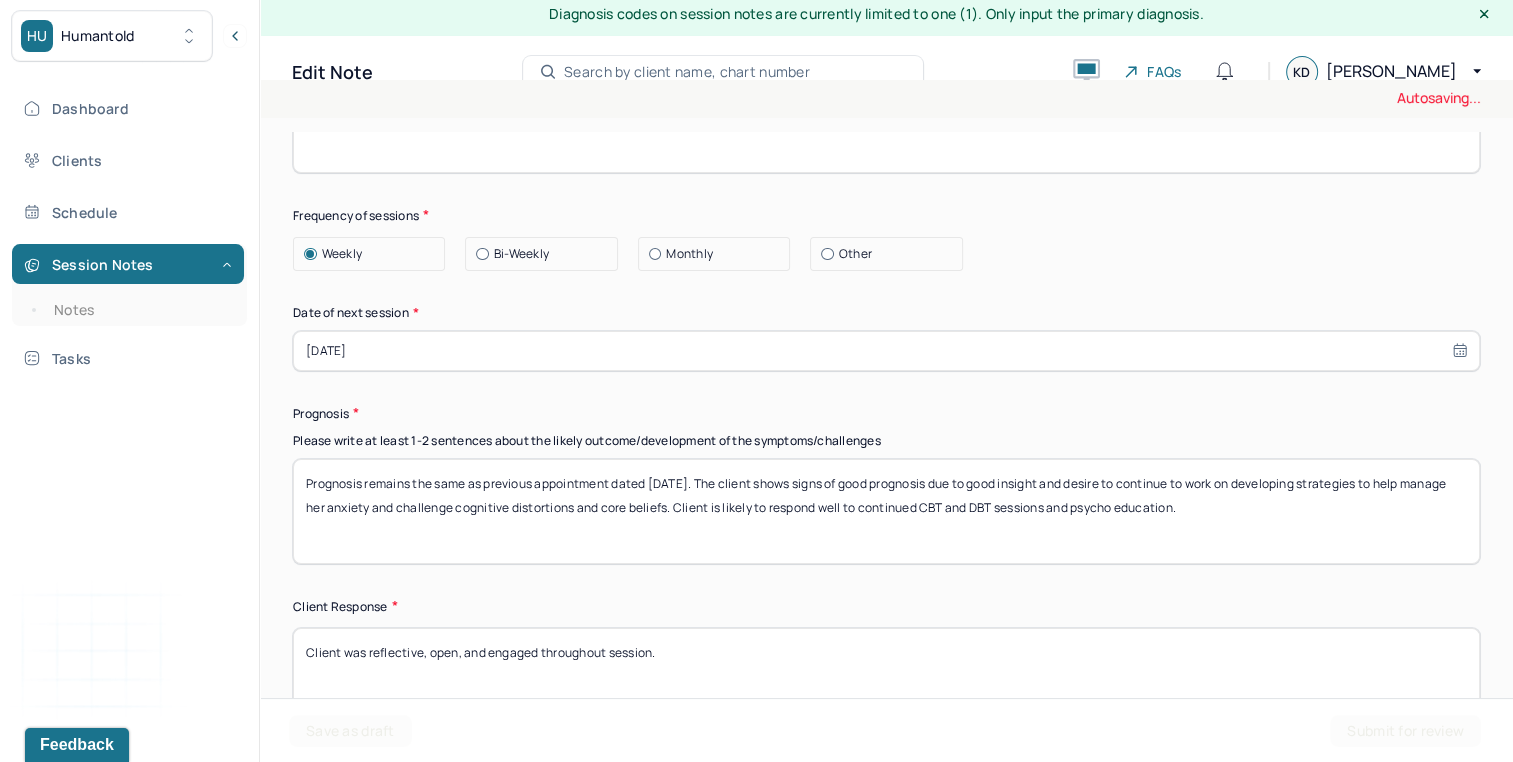 type on "Prognosis remains the same as previous appointment dated 6/27/25. The client shows signs of good prognosis due to good insight and desire to continue to work on developing strategies to help manage her anxiety and challenge cognitive distortions and core beliefs. Client is likely to respond well to continued CBT and DBT sessions and psycho education." 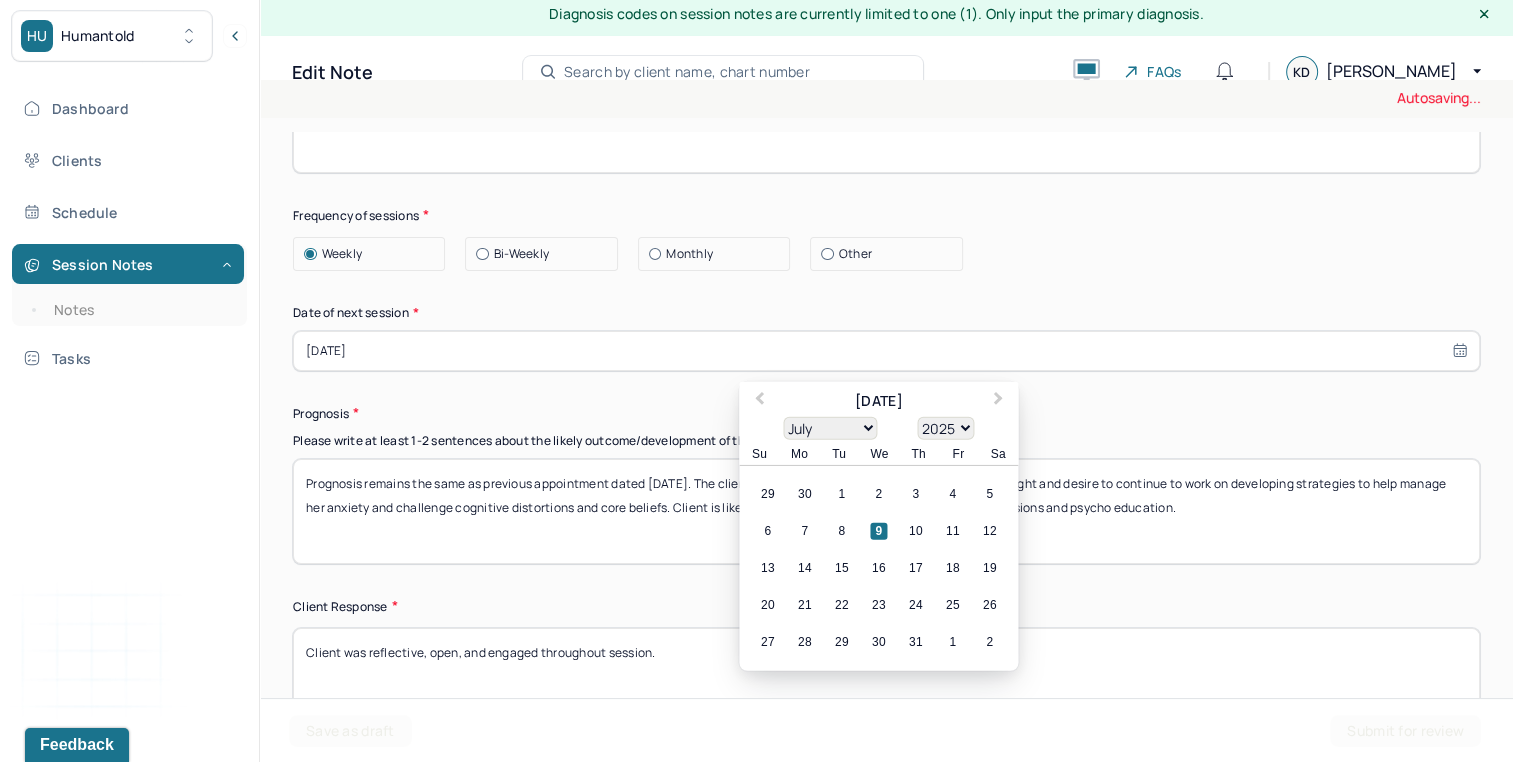 click on "[DATE]" at bounding box center (886, 351) 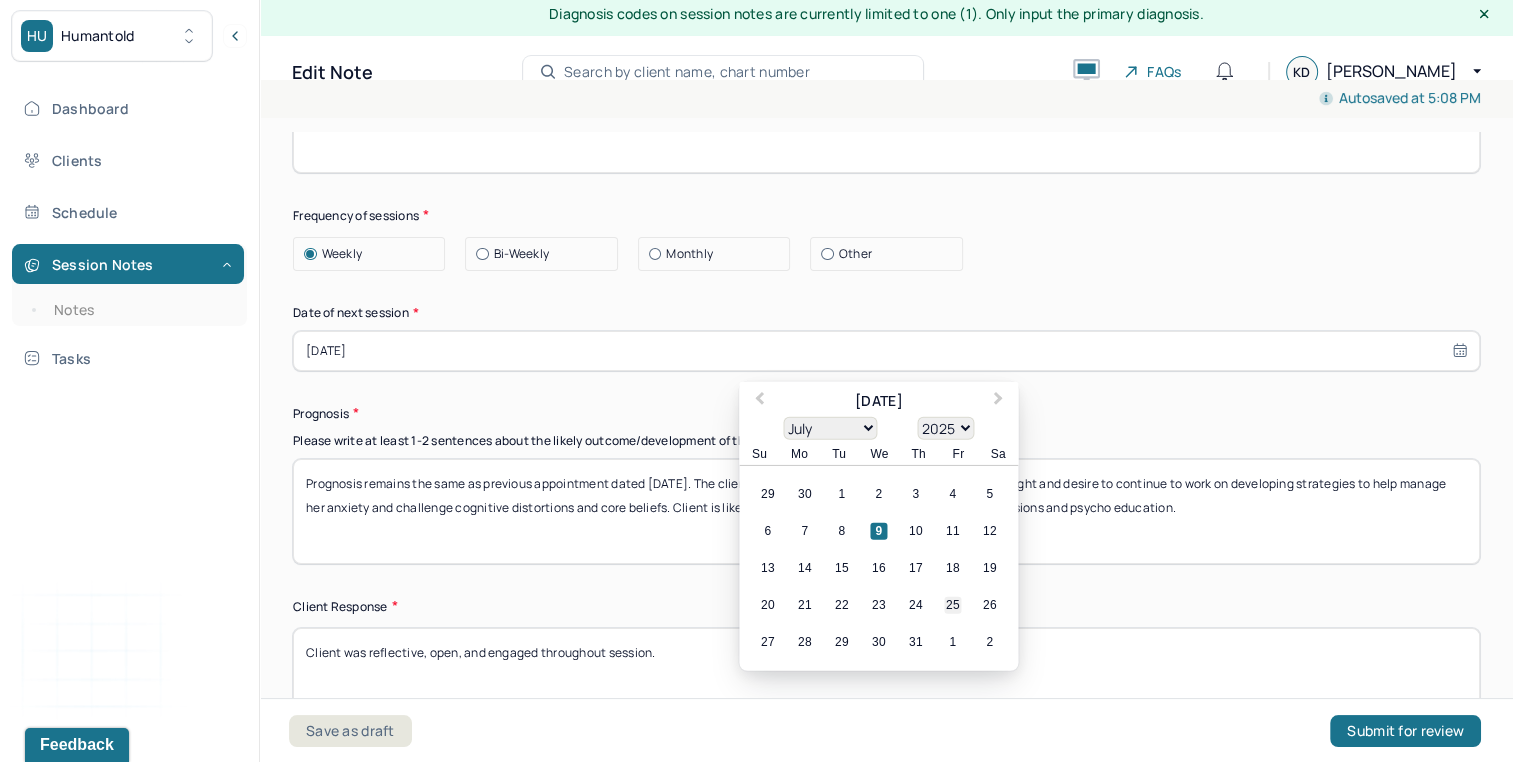 click on "25" at bounding box center (952, 604) 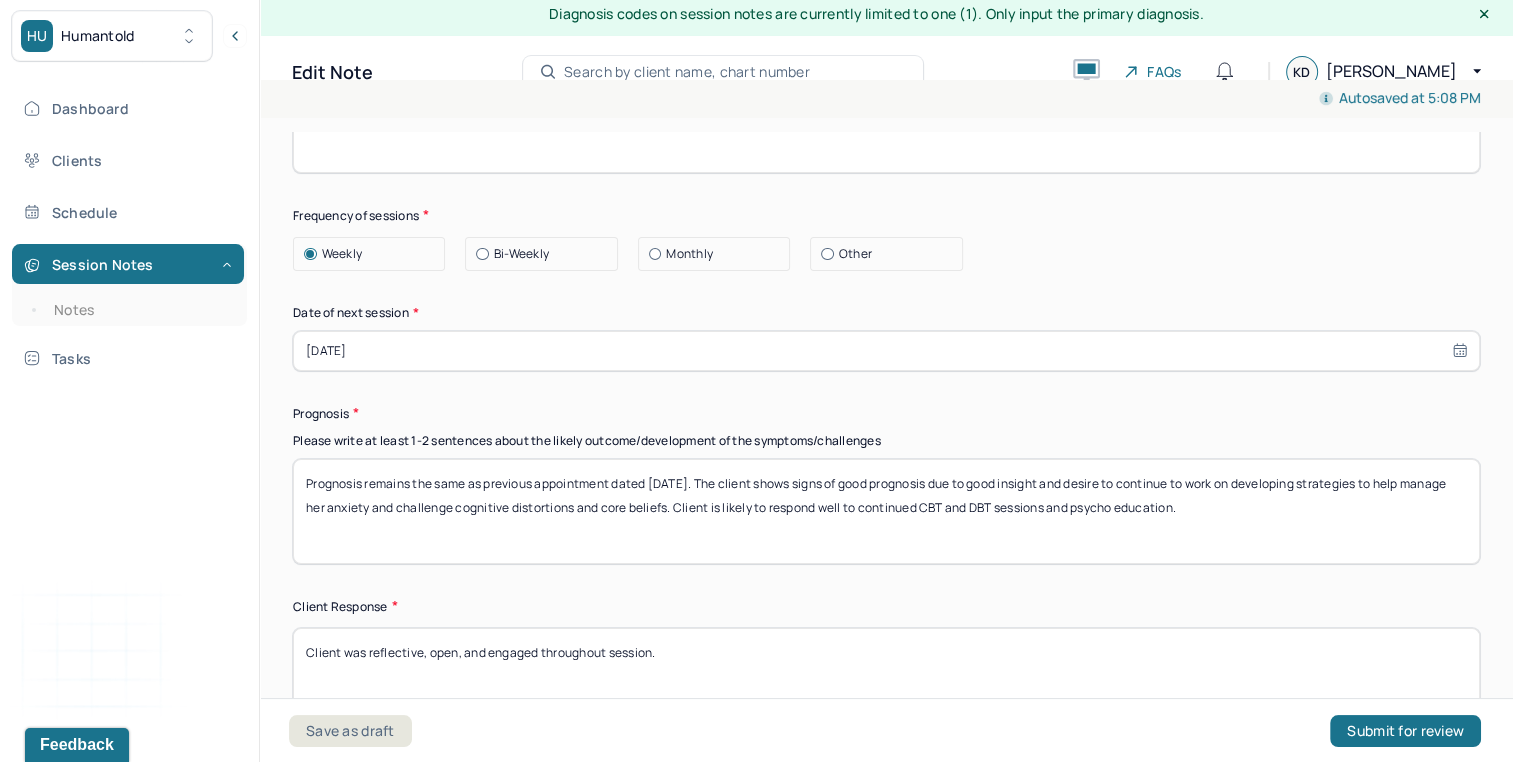 click on "Bi-Weekly" at bounding box center (521, 254) 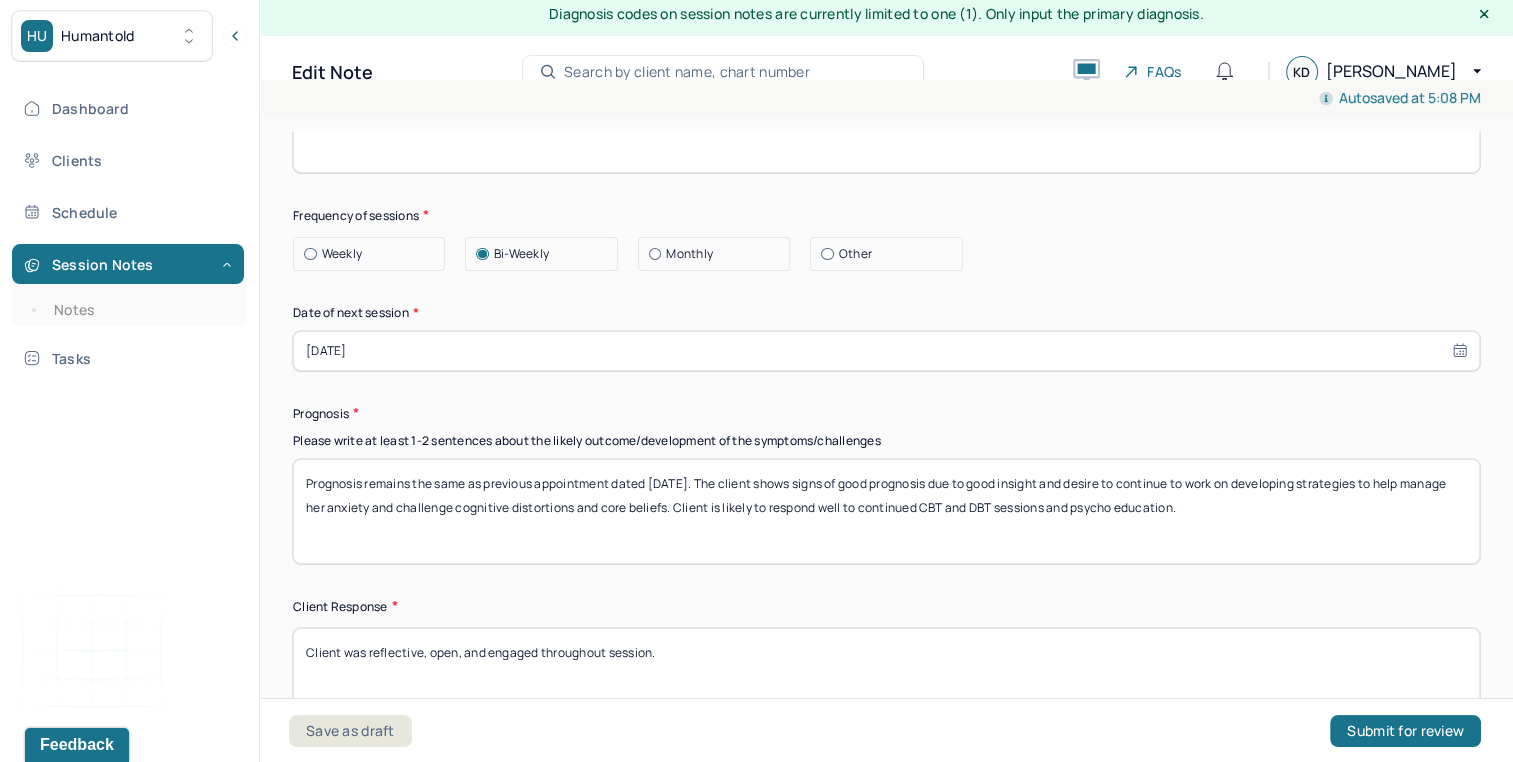 scroll, scrollTop: 0, scrollLeft: 0, axis: both 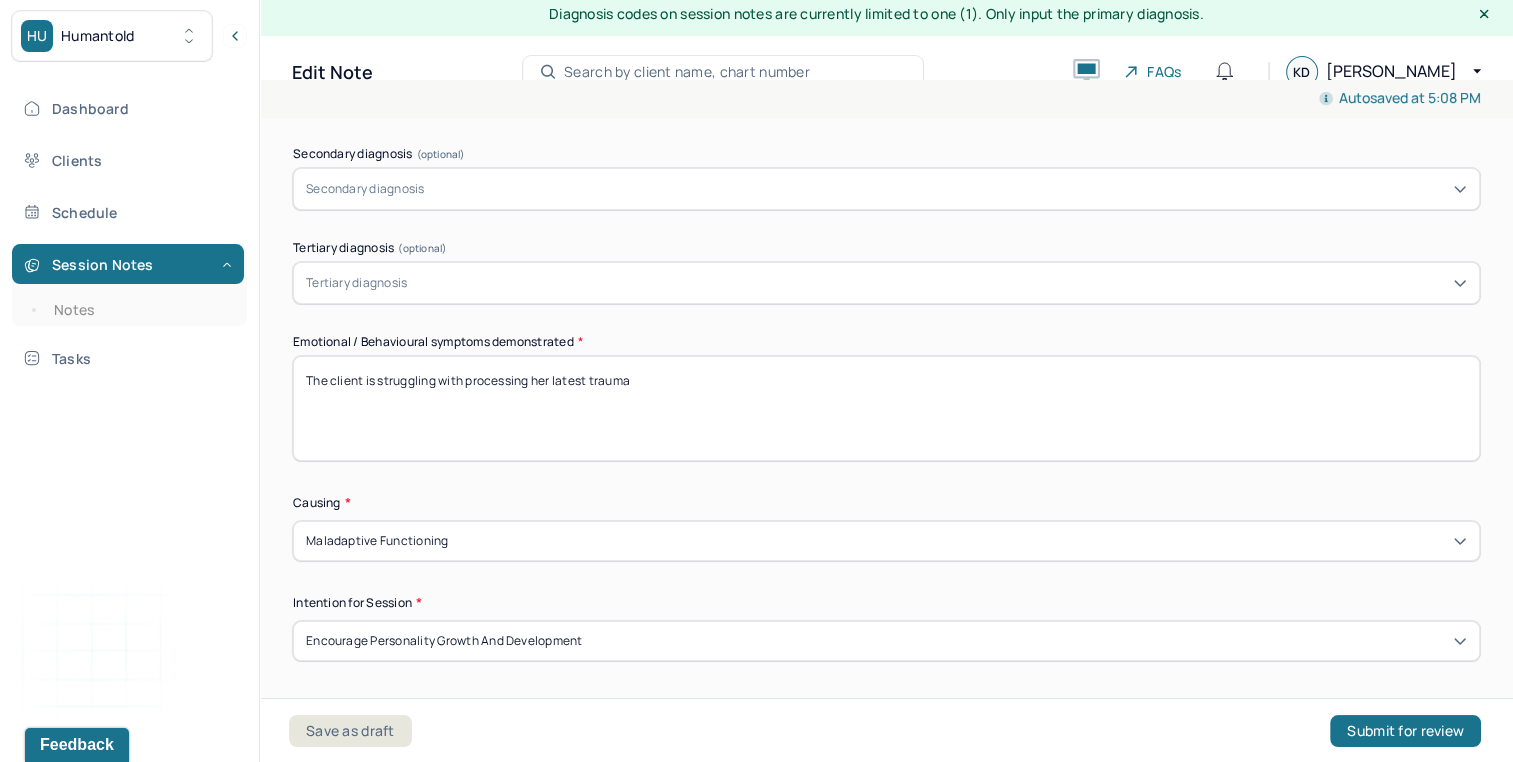 drag, startPoint x: 539, startPoint y: 377, endPoint x: 715, endPoint y: 358, distance: 177.0226 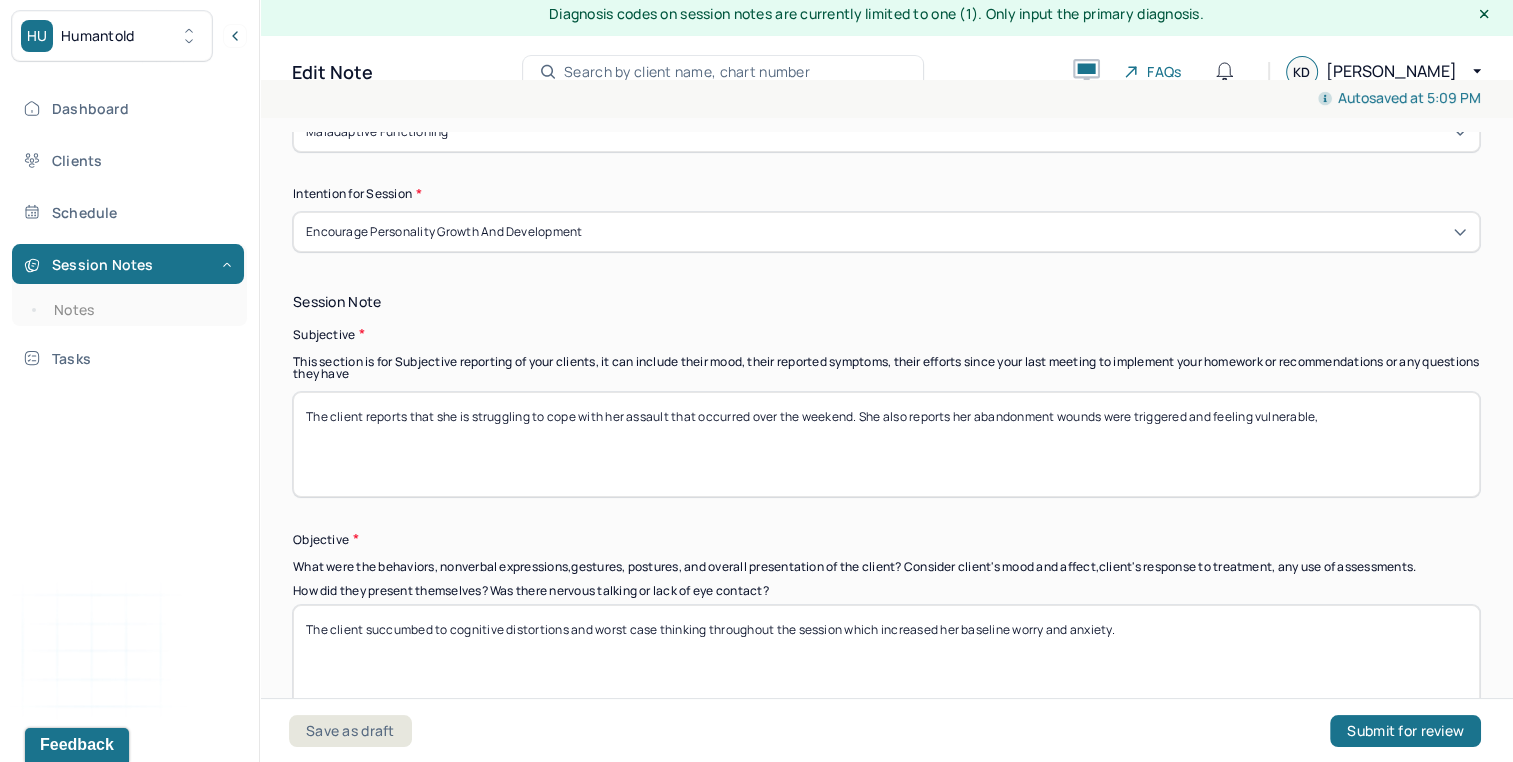scroll, scrollTop: 1304, scrollLeft: 0, axis: vertical 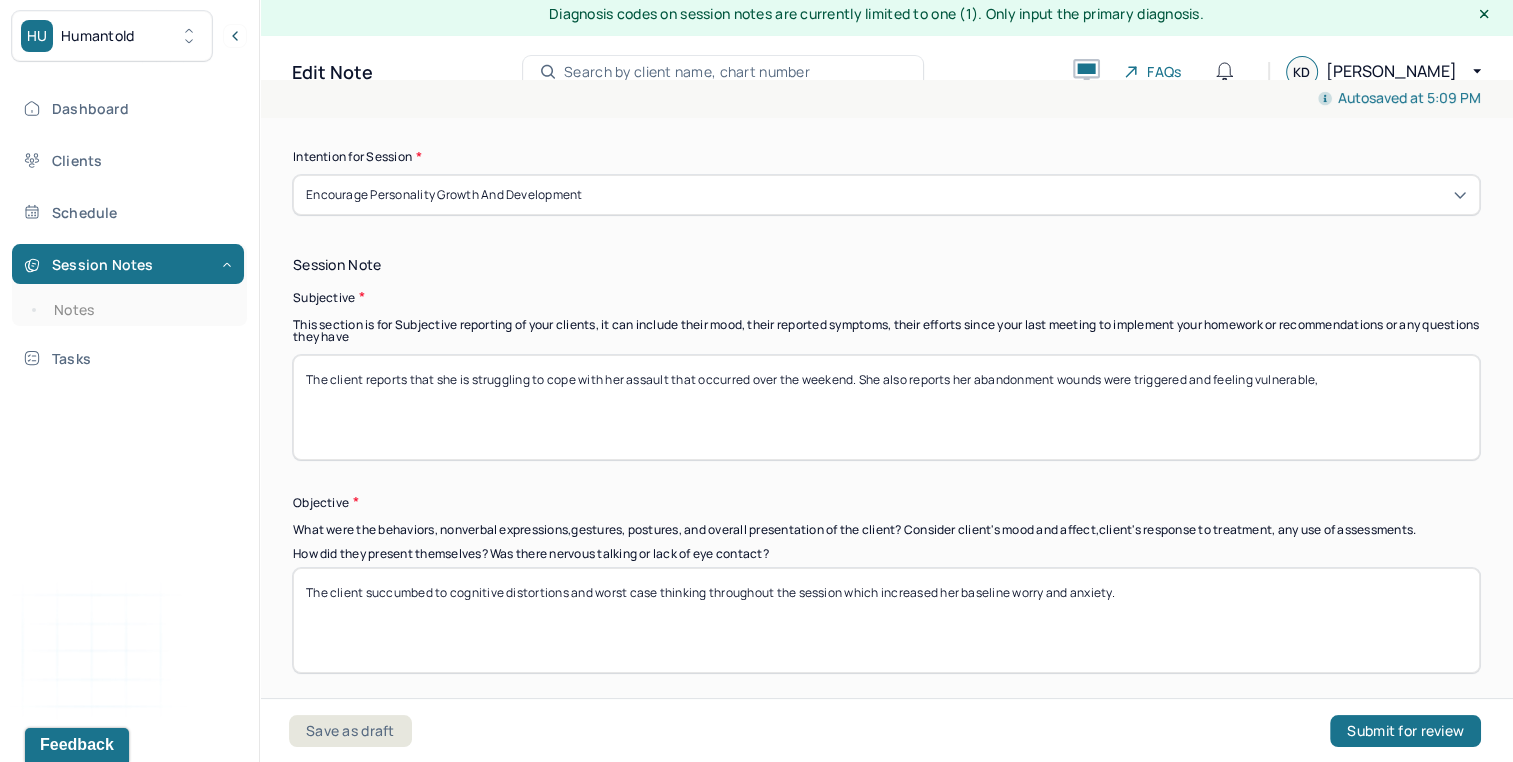 type on "The client is struggling with processing her anxiety and fear over political climate" 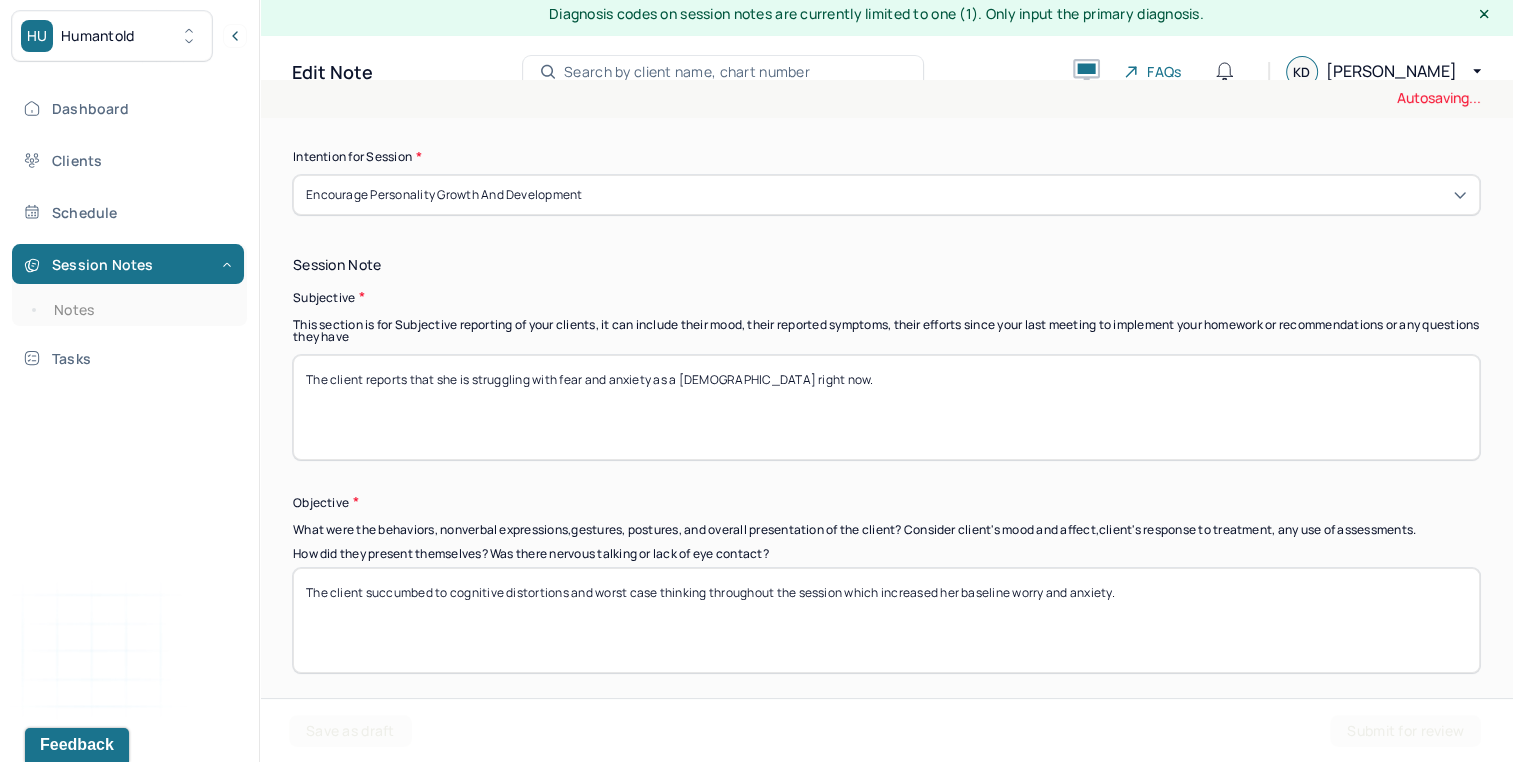 click on "The client reports that she is struggling with fear and anxiety as a latina right now." at bounding box center (886, 407) 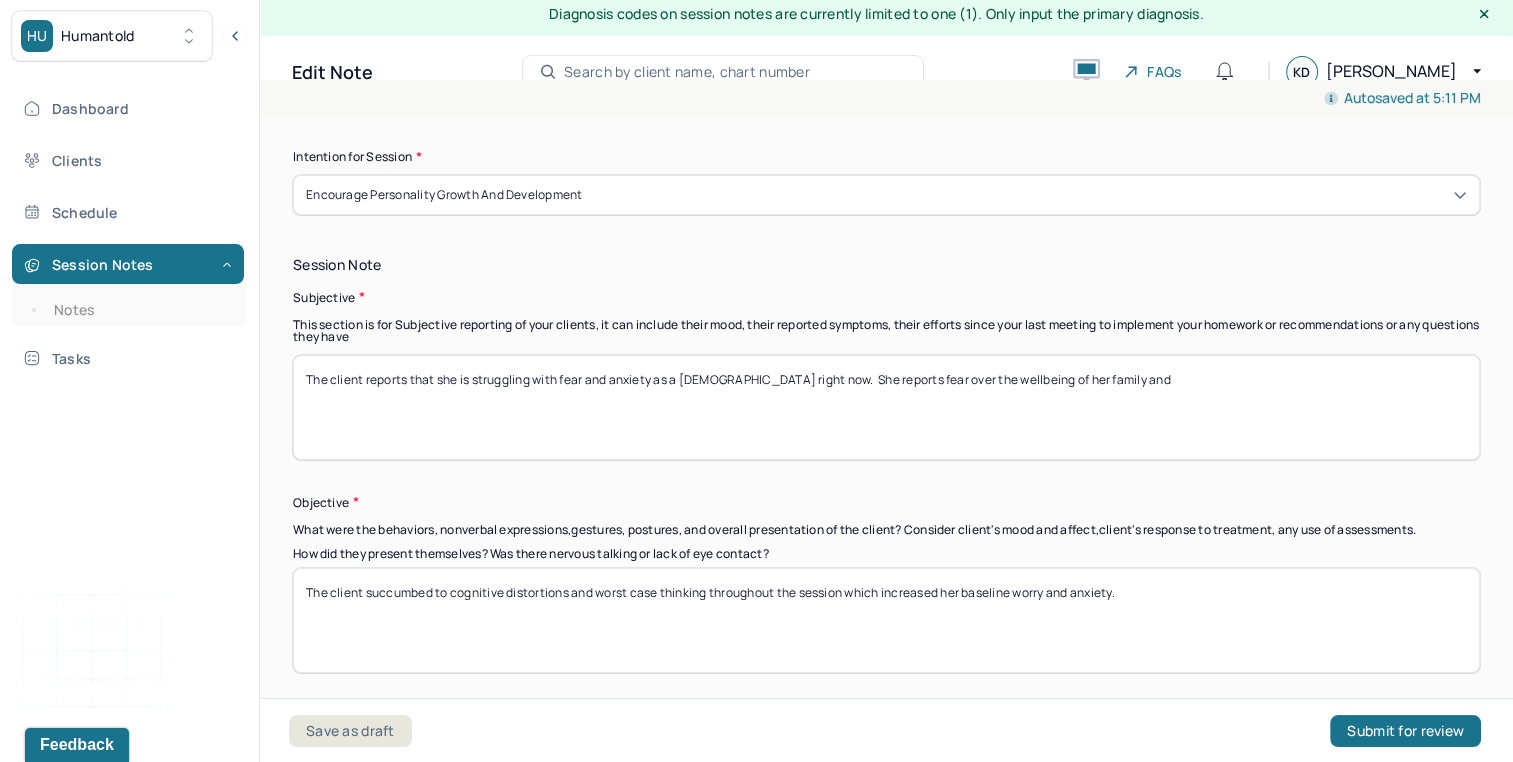 click on "The client reports that she is struggling with fear and anxiety as a Latina right now.  She reports fear over the wellbeing of her family and" at bounding box center [886, 407] 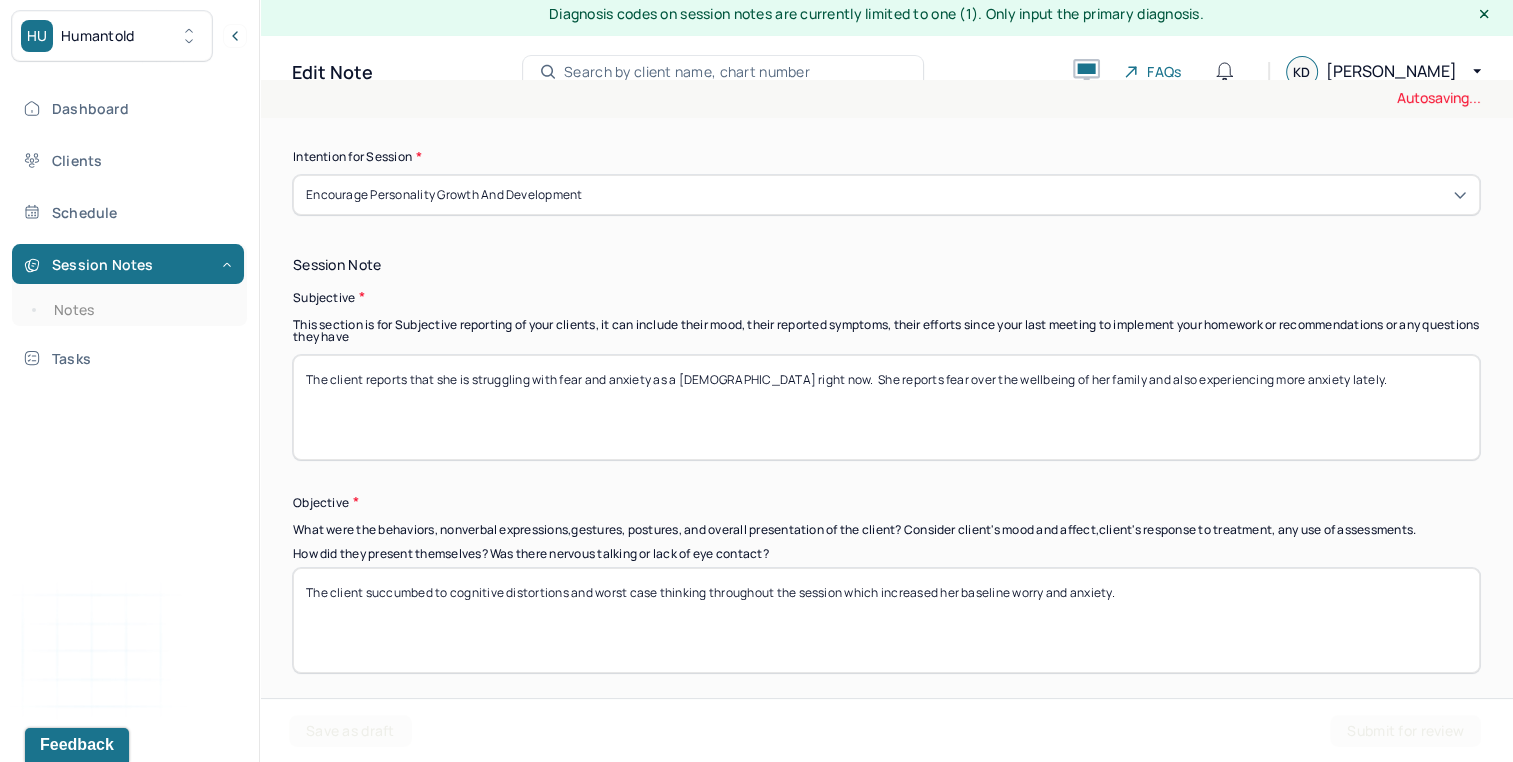 type on "The client reports that she is struggling with fear and anxiety as a Latina right now.  She reports fear over the wellbeing of her family and also experiencing more anxiety lately." 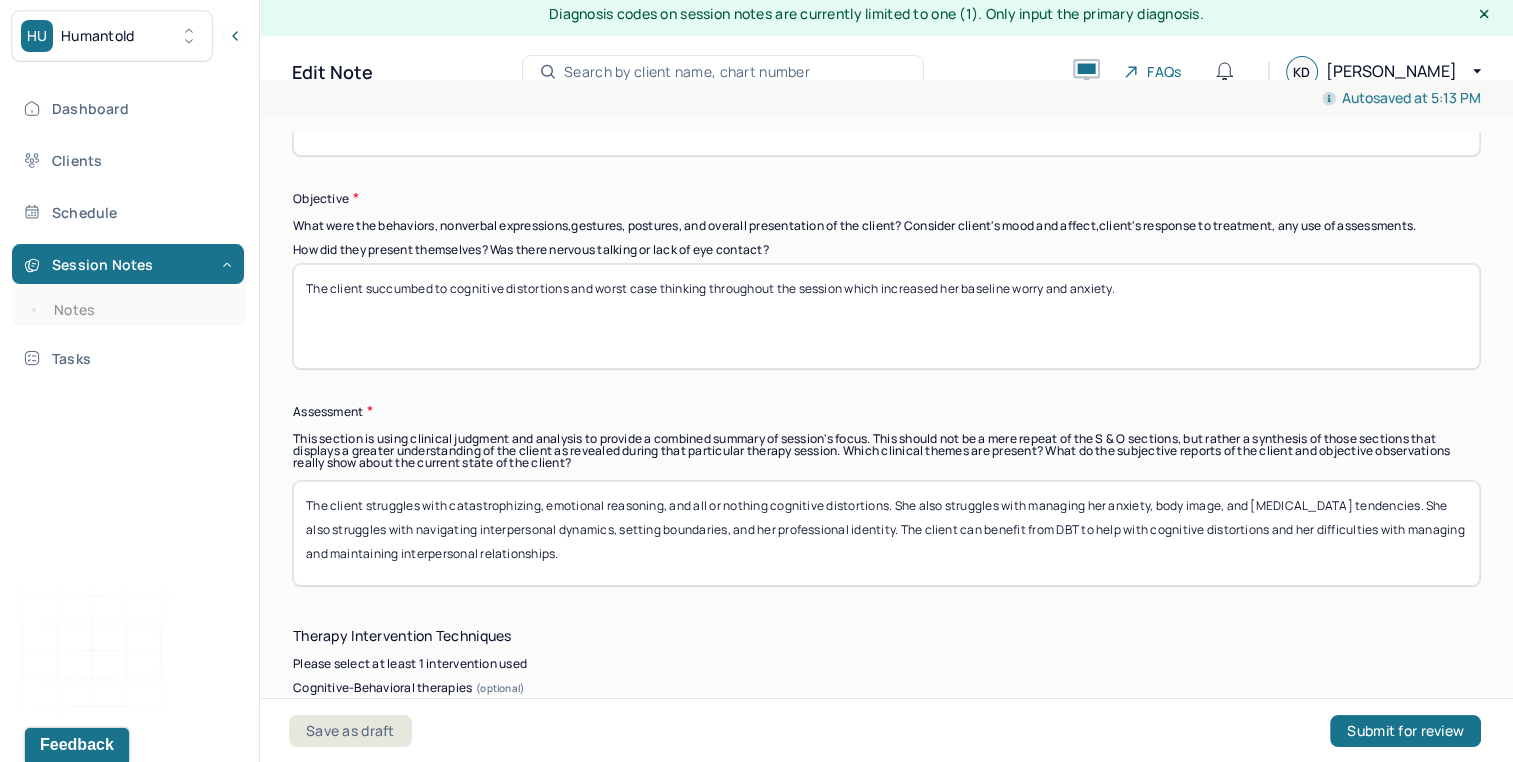 scroll, scrollTop: 1627, scrollLeft: 0, axis: vertical 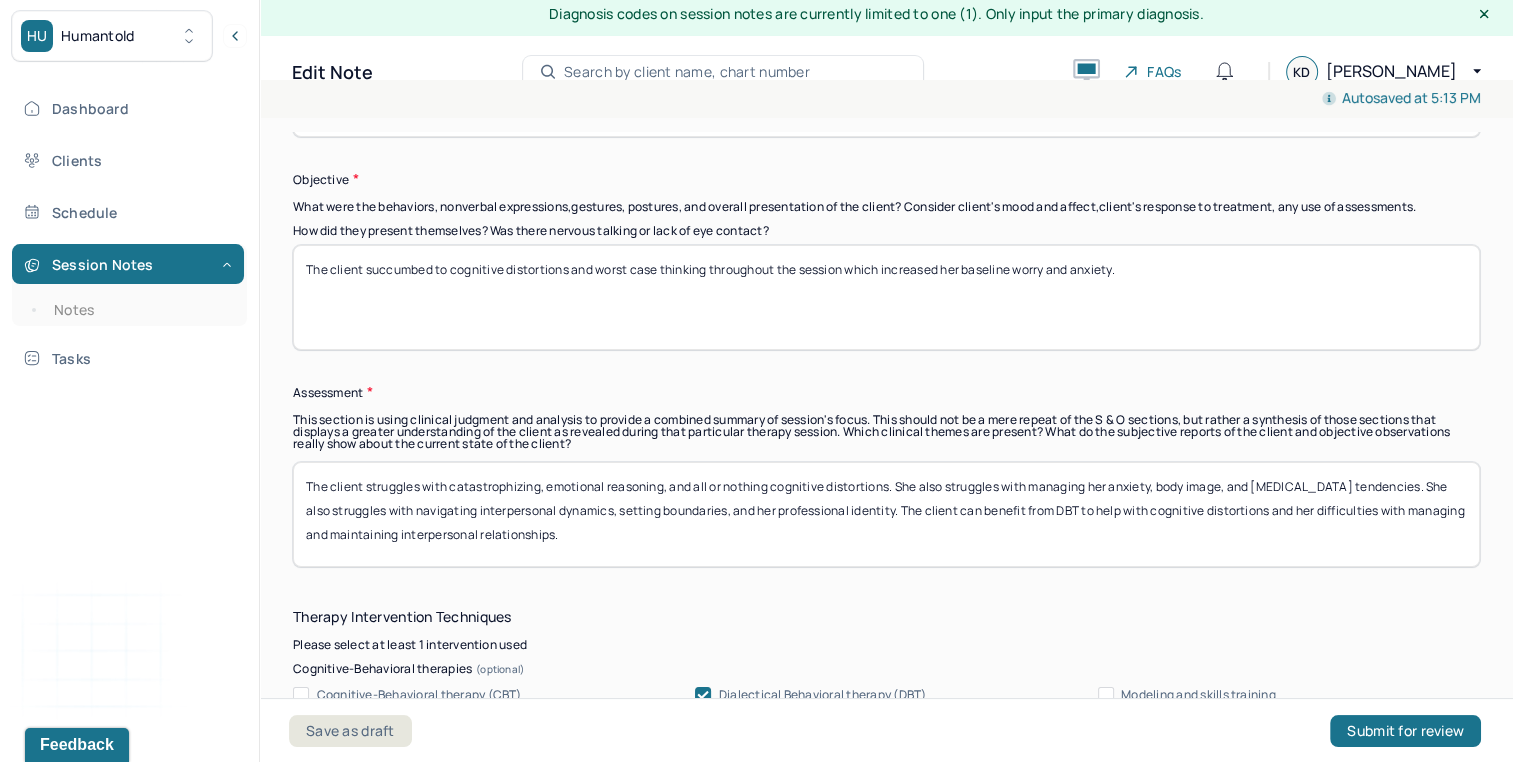 click on "The client succumbed to cognitive distortions and worst case thinking throughout the session which increased her baseline worry and anxiety." at bounding box center (886, 297) 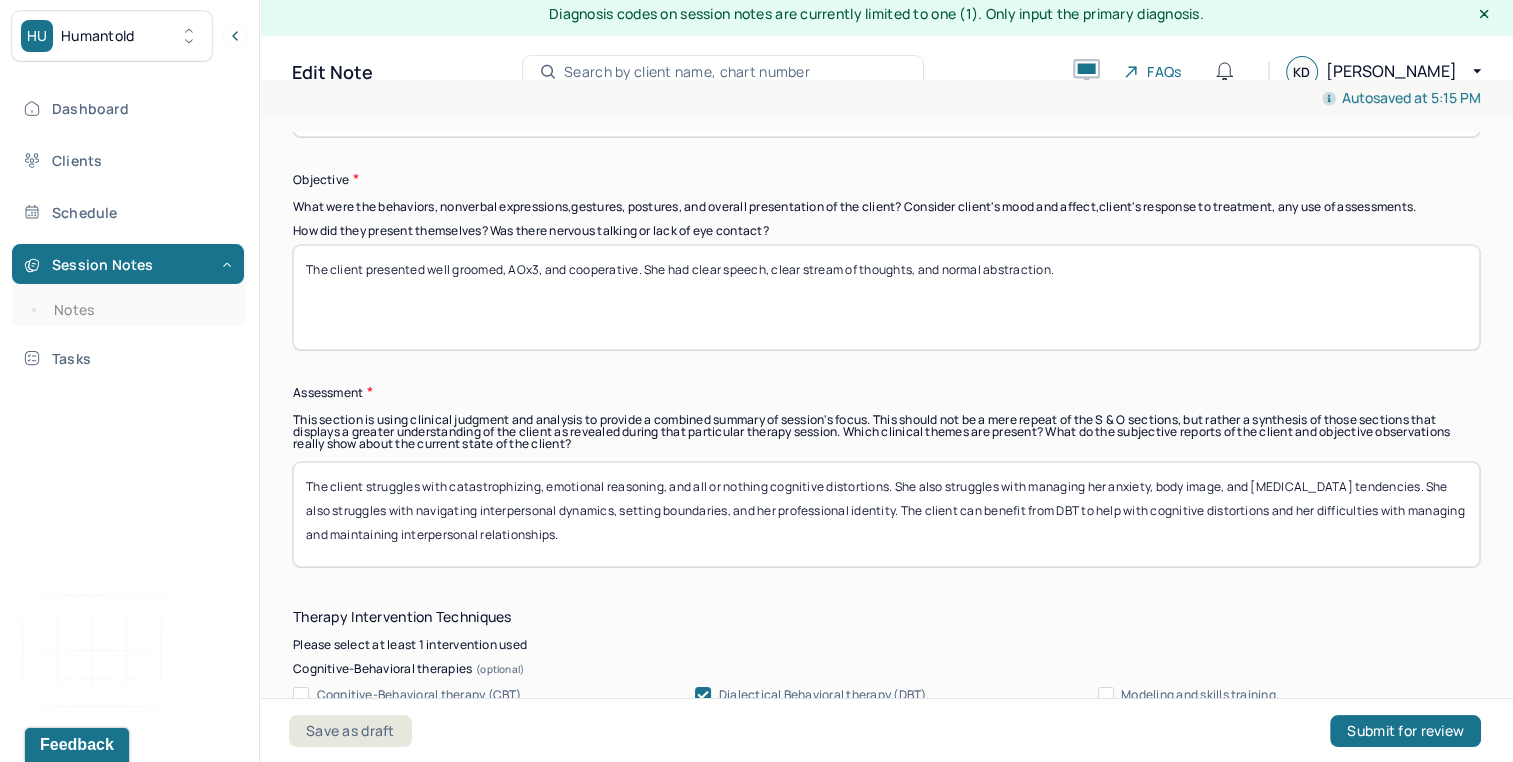 type on "The client presented well groomed, AOx3, and cooperative. She had clear speech, clear stream of thoughts, and normal abstraction." 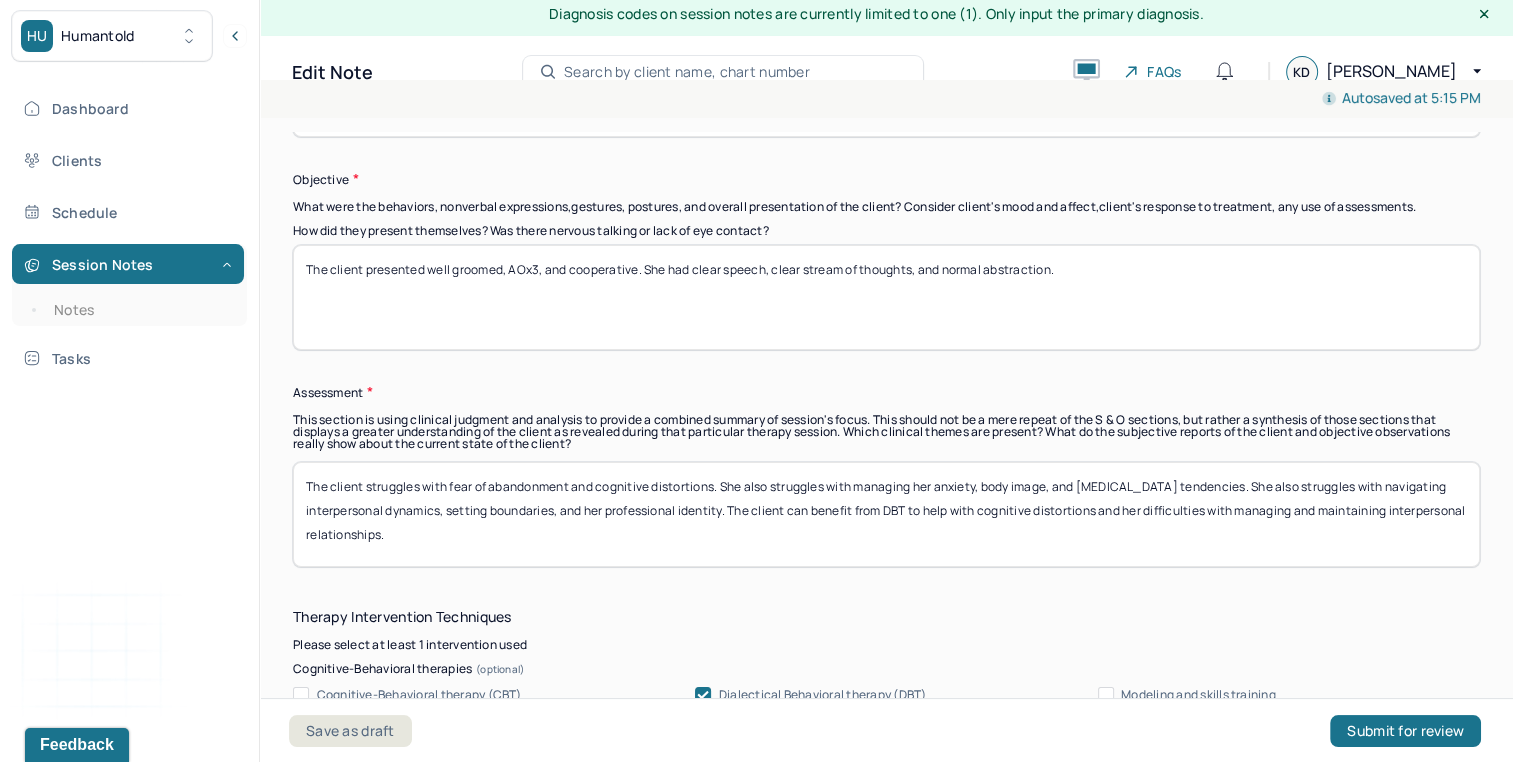drag, startPoint x: 857, startPoint y: 482, endPoint x: 936, endPoint y: 475, distance: 79.30952 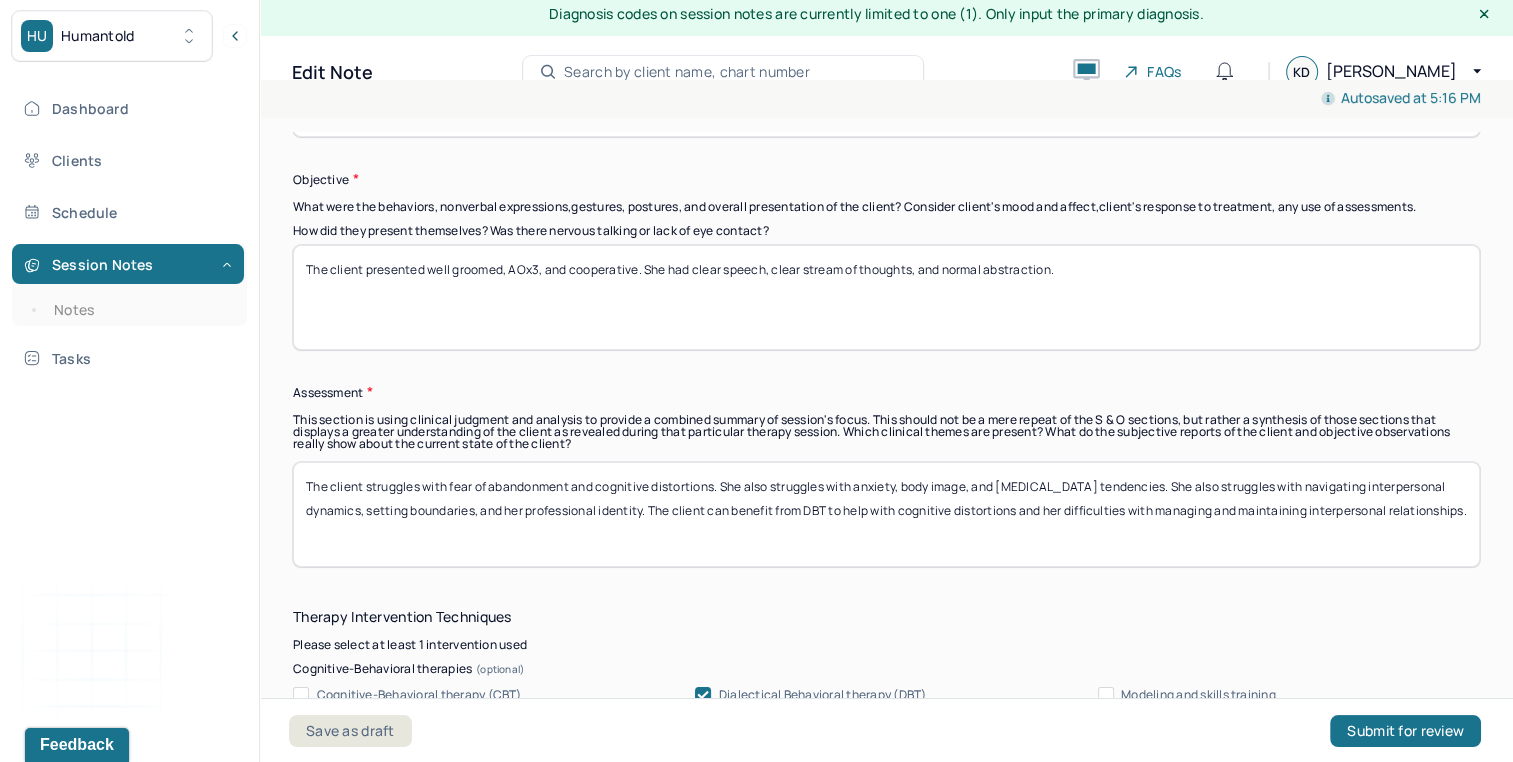 click on "Session Note Subjective This section is for Subjective reporting of your clients, it can include their mood, their reported symptoms, their efforts since your last meeting to implement your homework or recommendations or any questions they have The client reports that she is struggling with fear and anxiety as a Latina right now.  She reports fear over the wellbeing of her family and also experiencing more anxiety lately.  Objective What were the behaviors, nonverbal expressions,gestures, postures, and overall presentation of the client? Consider client's mood and affect,client's response to treatment, any use of assessments. How did they present themselves? Was there nervous talking or lack of eye contact? The client presented well groomed, AOx3, and cooperative. She had clear speech, clear stream of thoughts, and normal abstraction.
Assessment" at bounding box center (886, 249) 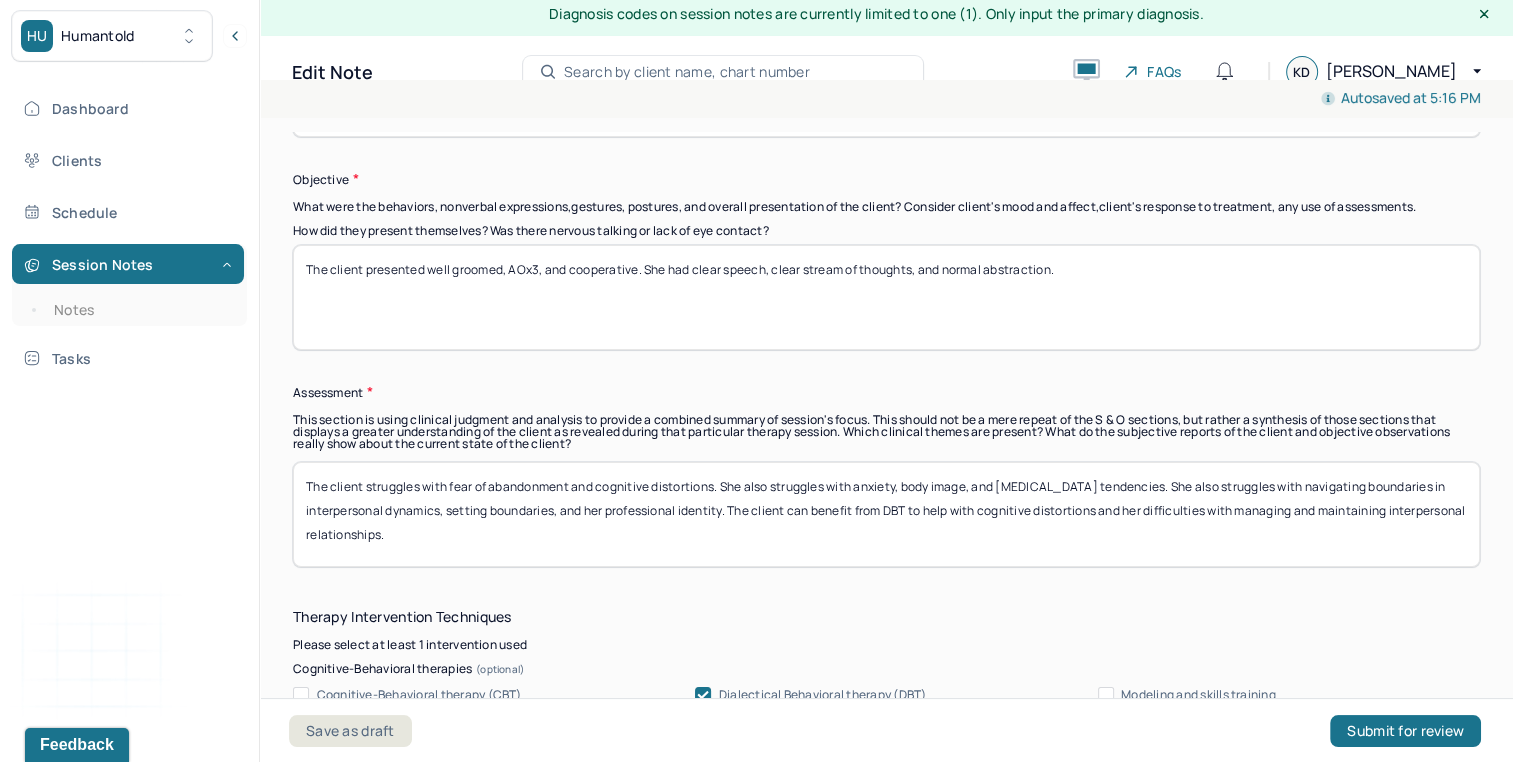 type on "The client struggles with fear of abandonment and cognitive distortions. She also struggles with anxiety, body image, and perfectionism tendencies. She also struggles with navigating boundaries in interpersonal dynamics, setting boundaries, and her professional identity. The client can benefit from DBT to help with cognitive distortions and her difficulties with managing and maintaining interpersonal relationships." 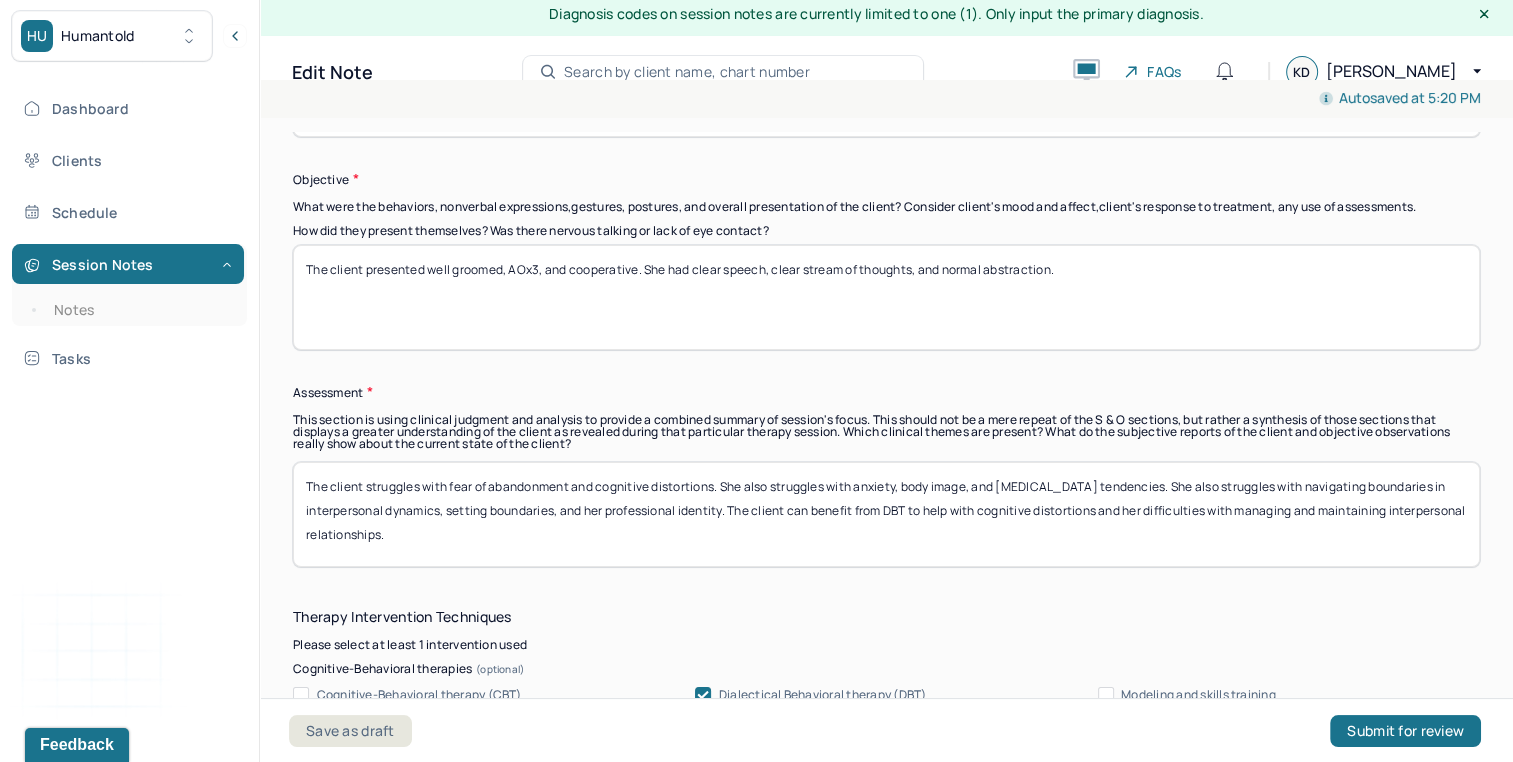 click on "Cognitive-Behavioral therapies" at bounding box center [886, 669] 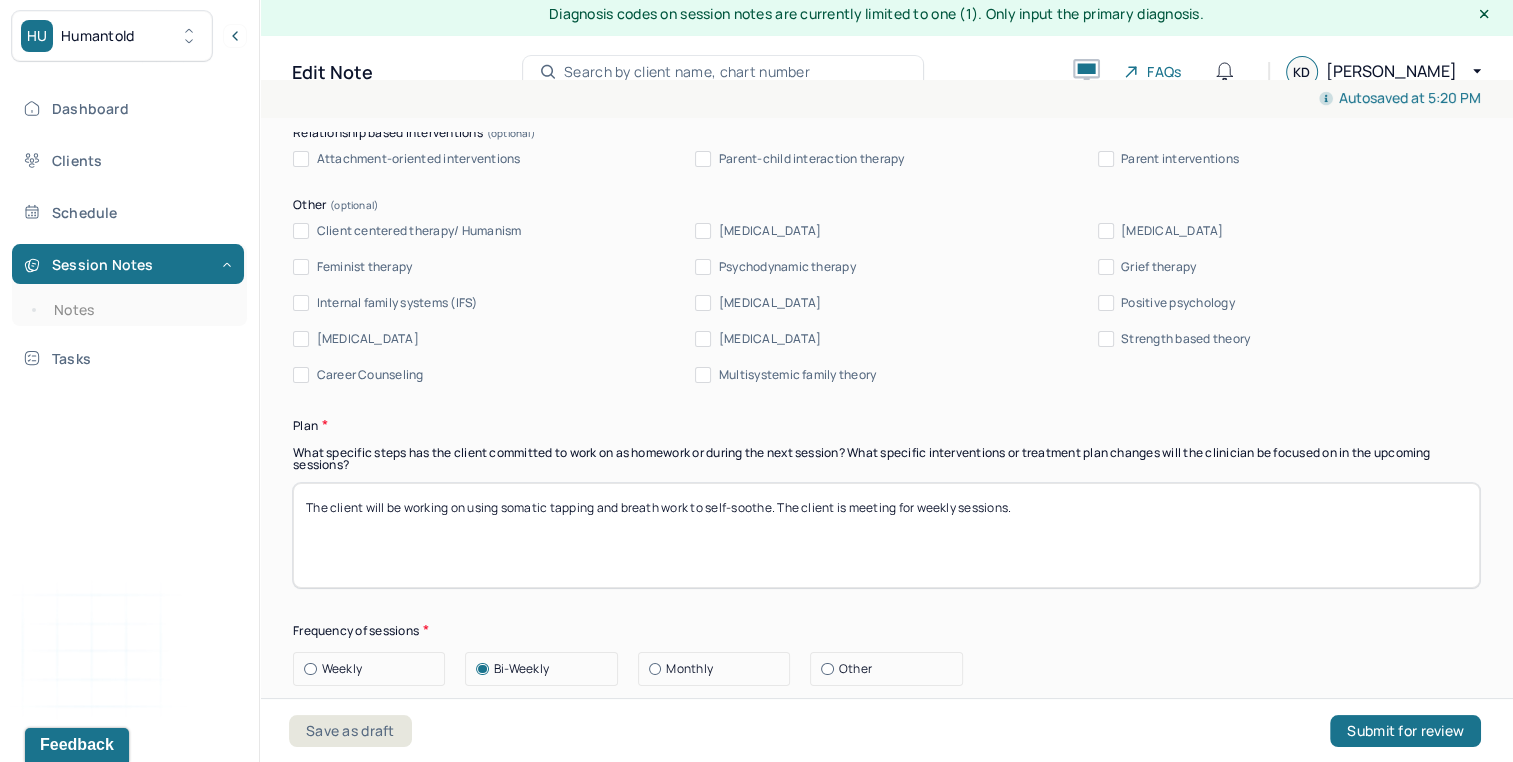 scroll, scrollTop: 2381, scrollLeft: 0, axis: vertical 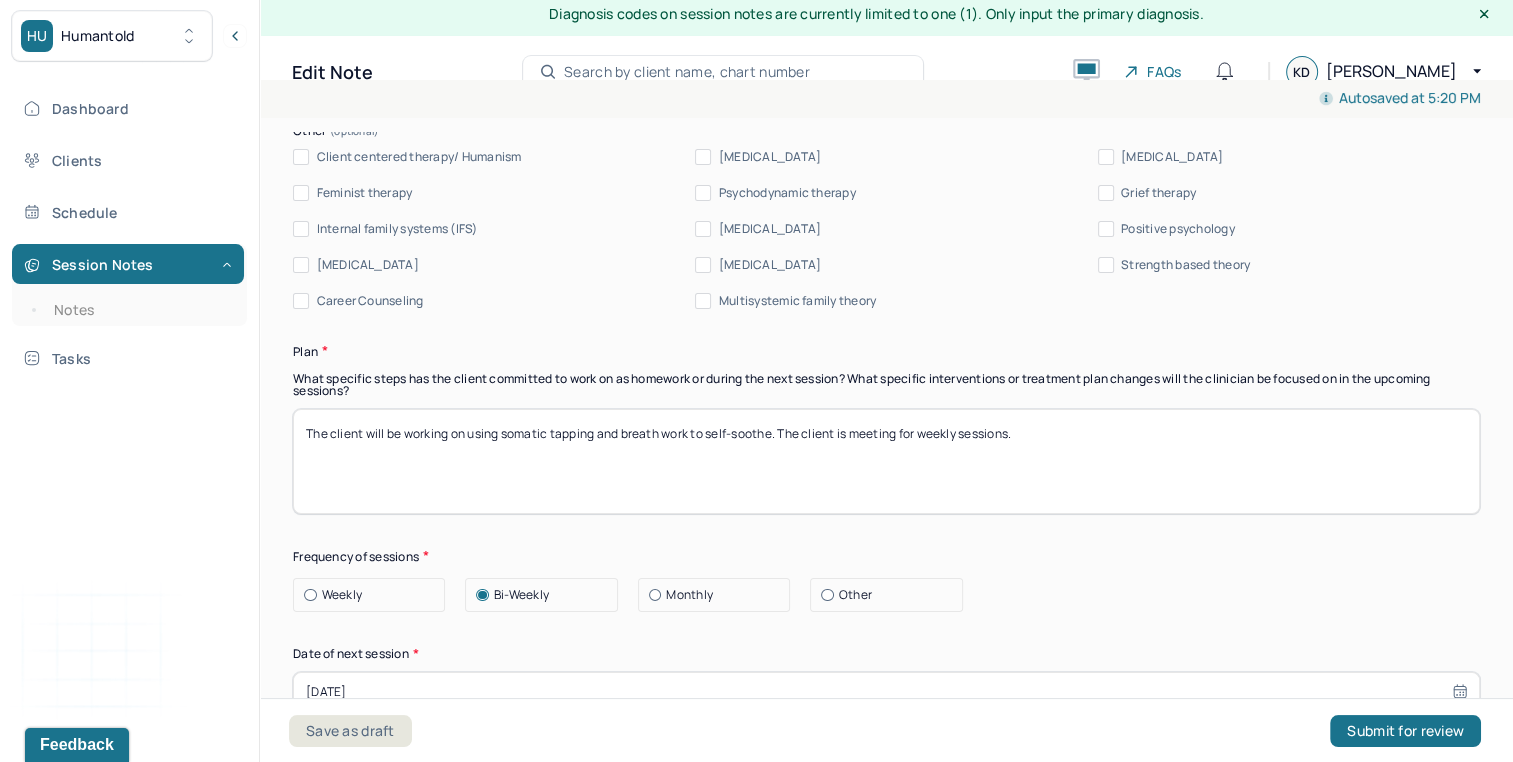 click on "The client will be working on using somatic tapping and breath work to self-soothe. The client is meeting for weekly sessions." at bounding box center [886, 461] 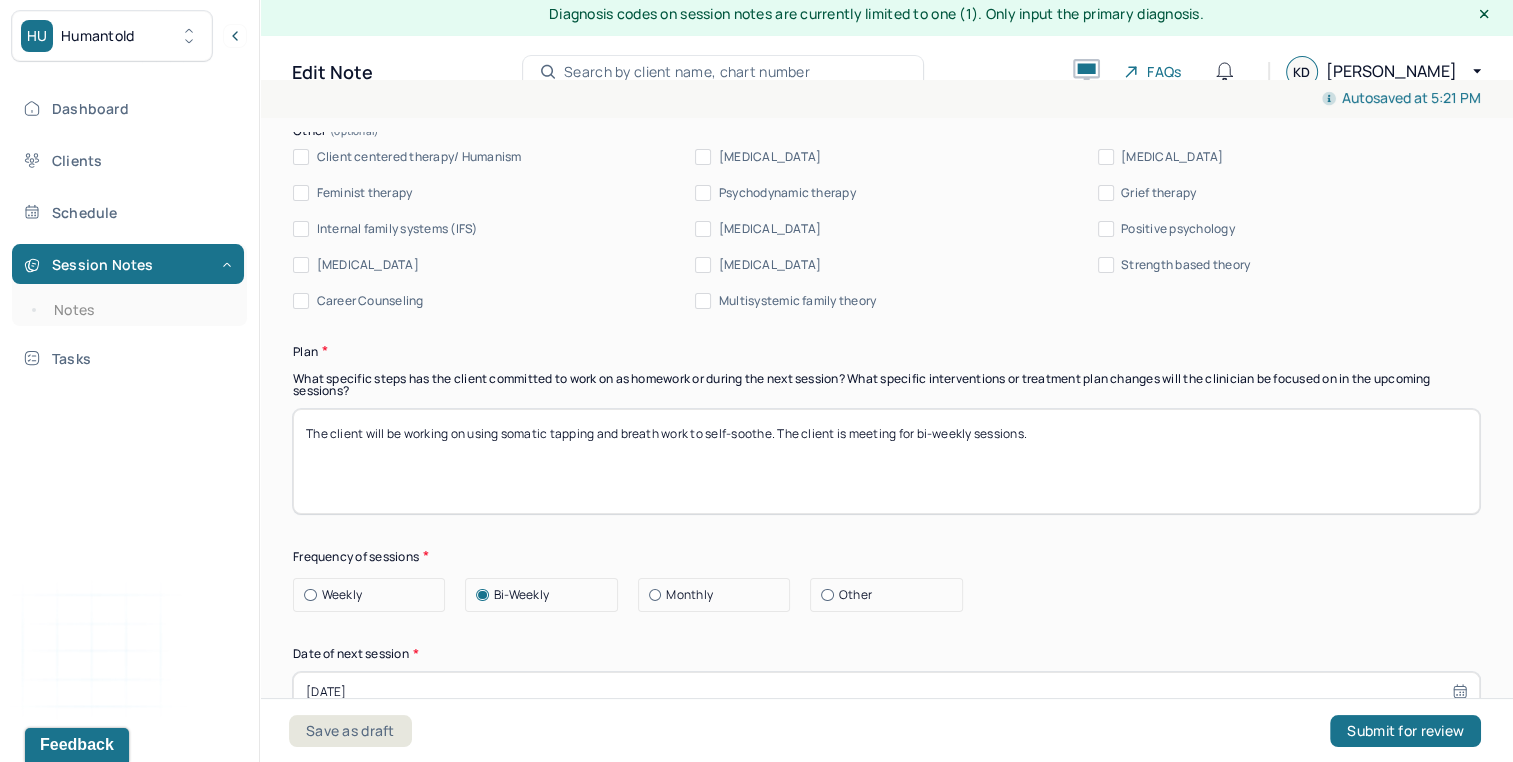 drag, startPoint x: 469, startPoint y: 440, endPoint x: 776, endPoint y: 427, distance: 307.27512 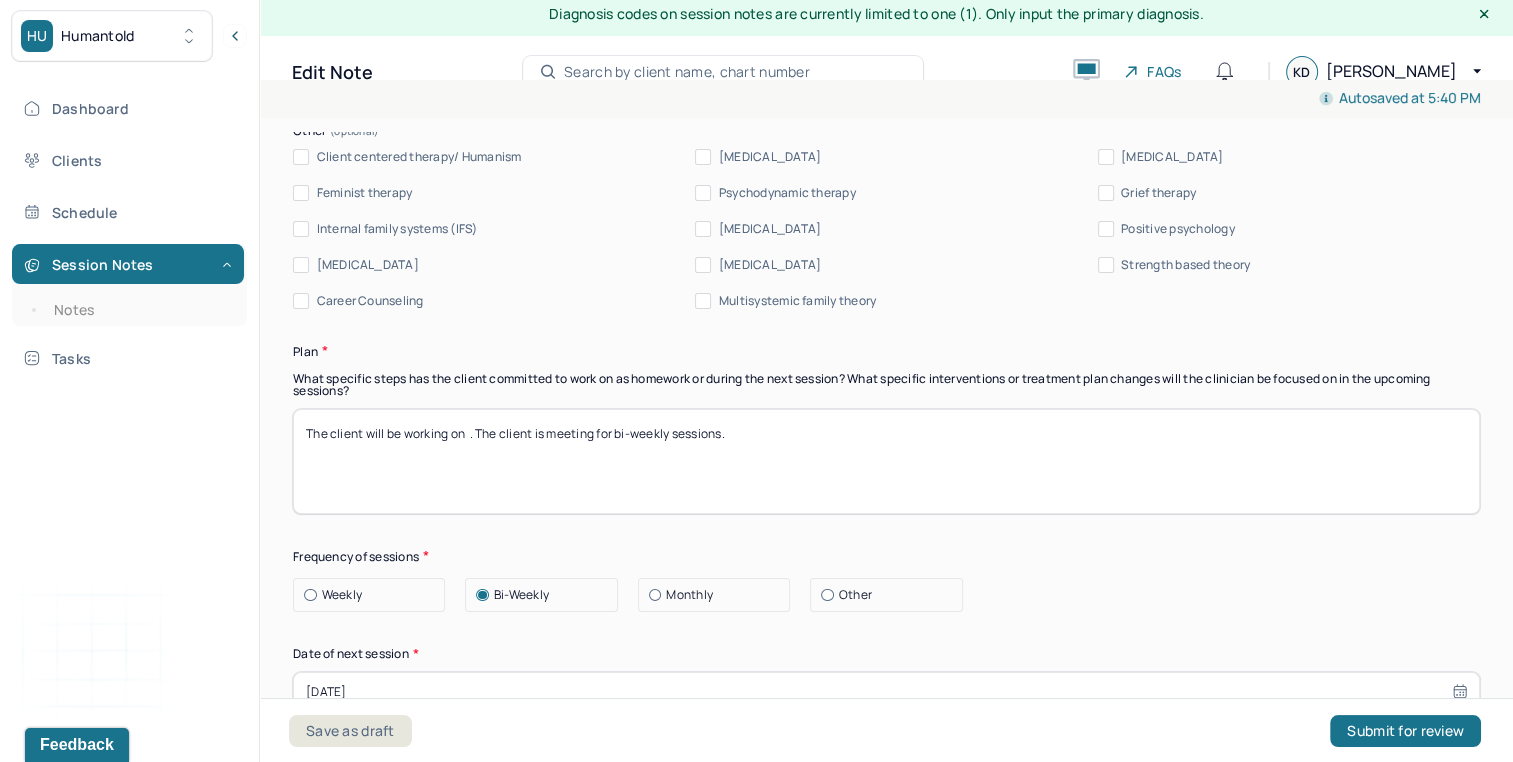 scroll, scrollTop: 0, scrollLeft: 0, axis: both 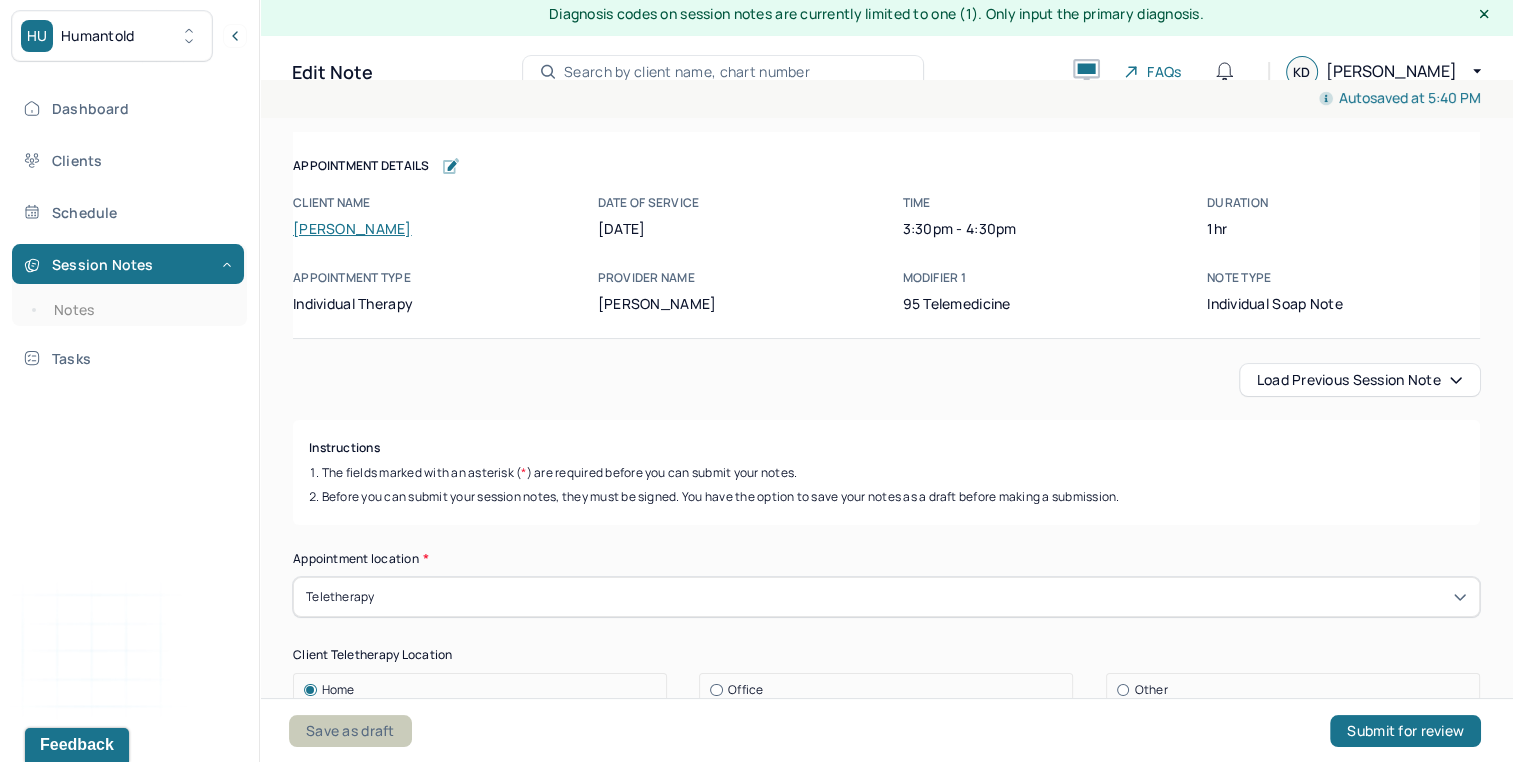 type on "The client will be working on  . The client is meeting for bi-weekly sessions." 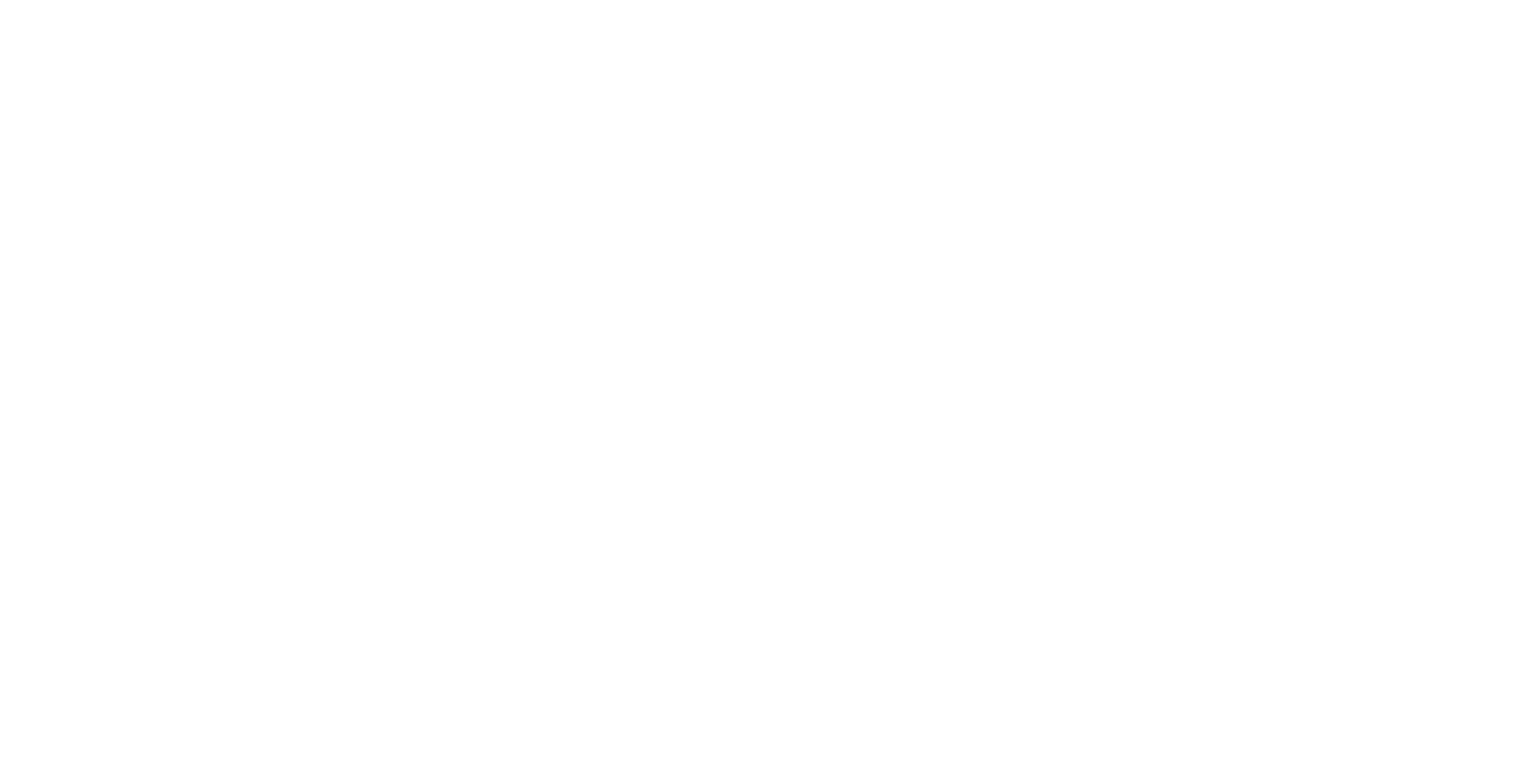 scroll, scrollTop: 0, scrollLeft: 0, axis: both 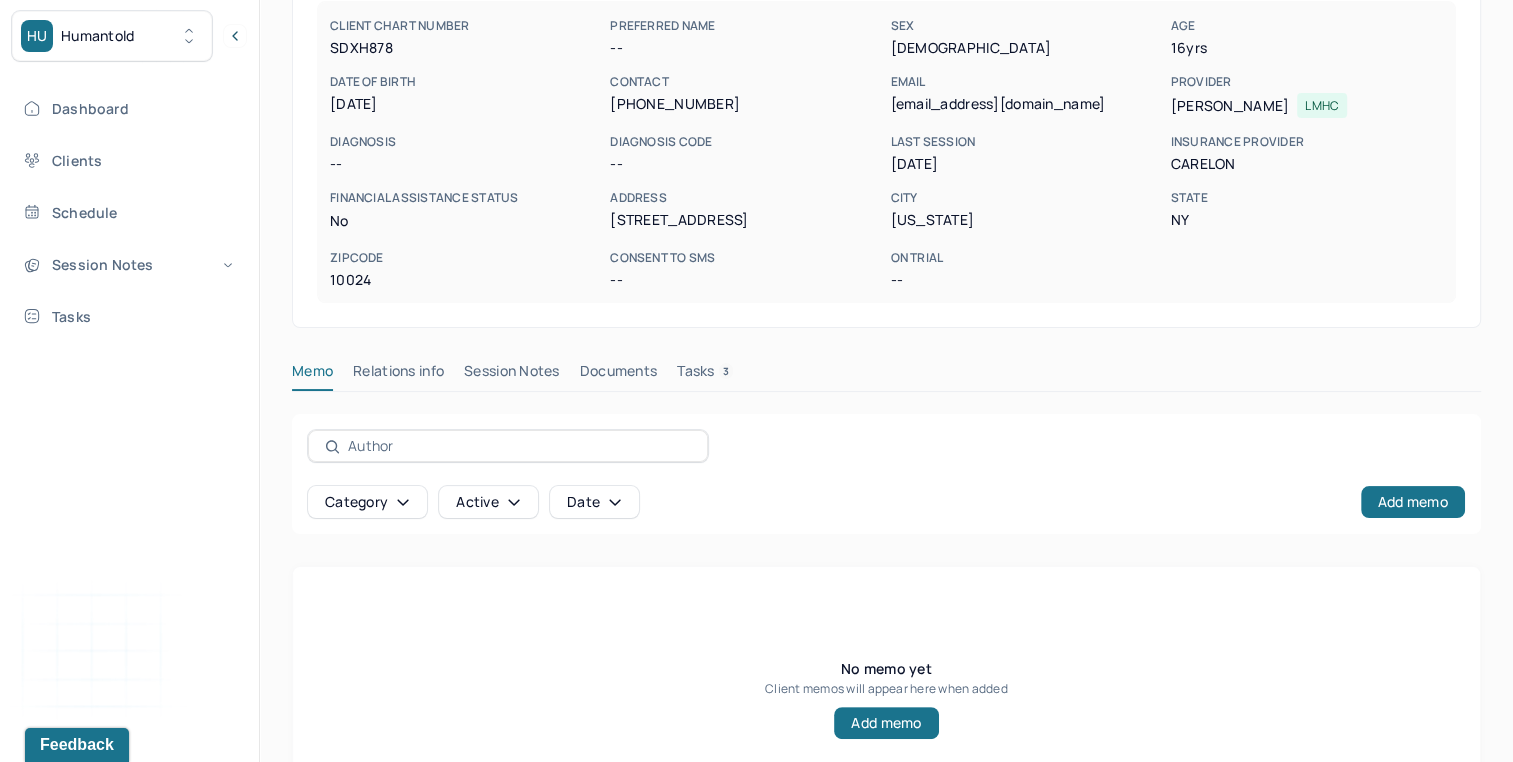 click on "Session Notes" at bounding box center (512, 375) 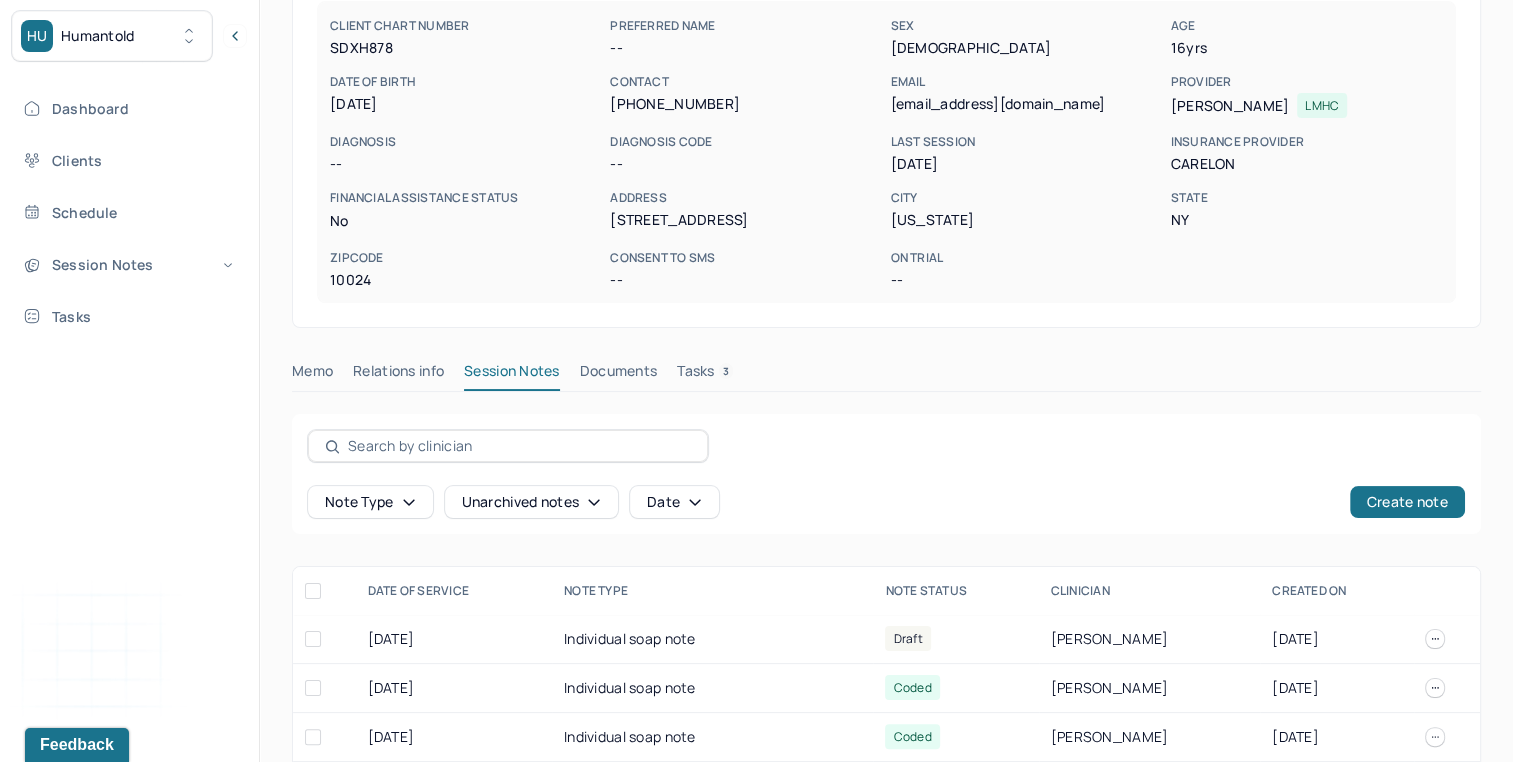 click on "Memo     Relations info     Session Notes     Documents     Tasks 3" at bounding box center (886, 387) 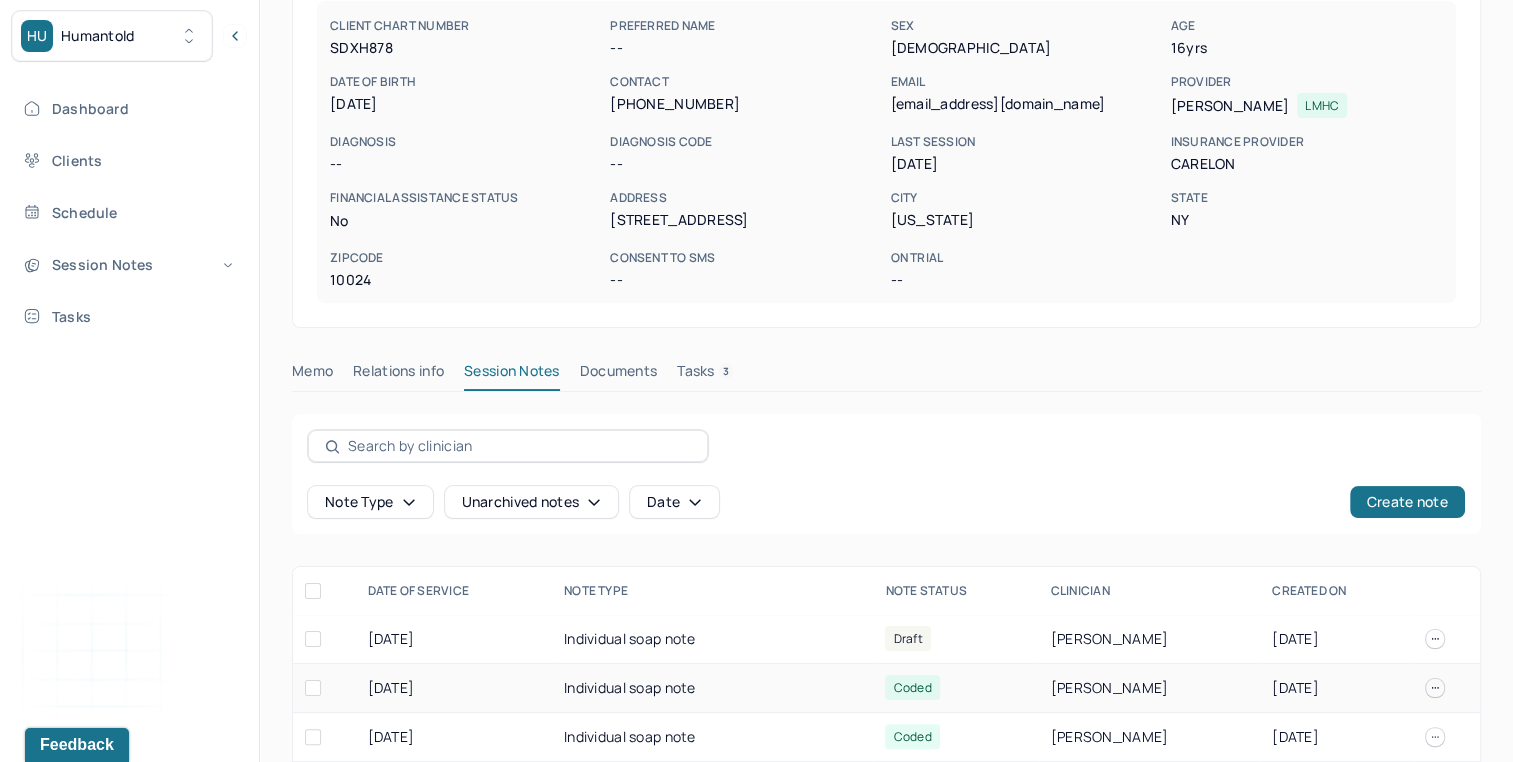 click on "Individual soap note" at bounding box center (712, 688) 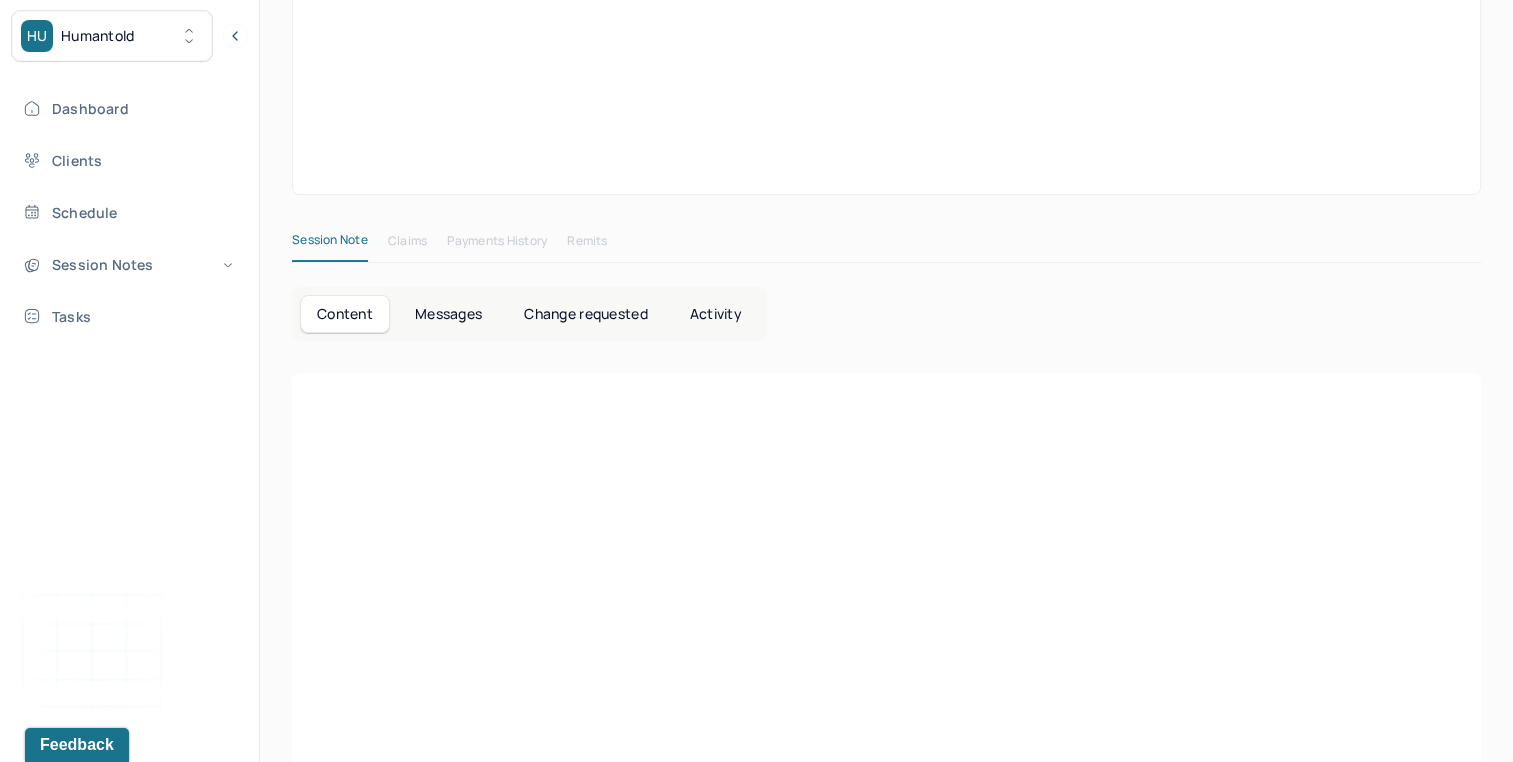 scroll, scrollTop: 0, scrollLeft: 0, axis: both 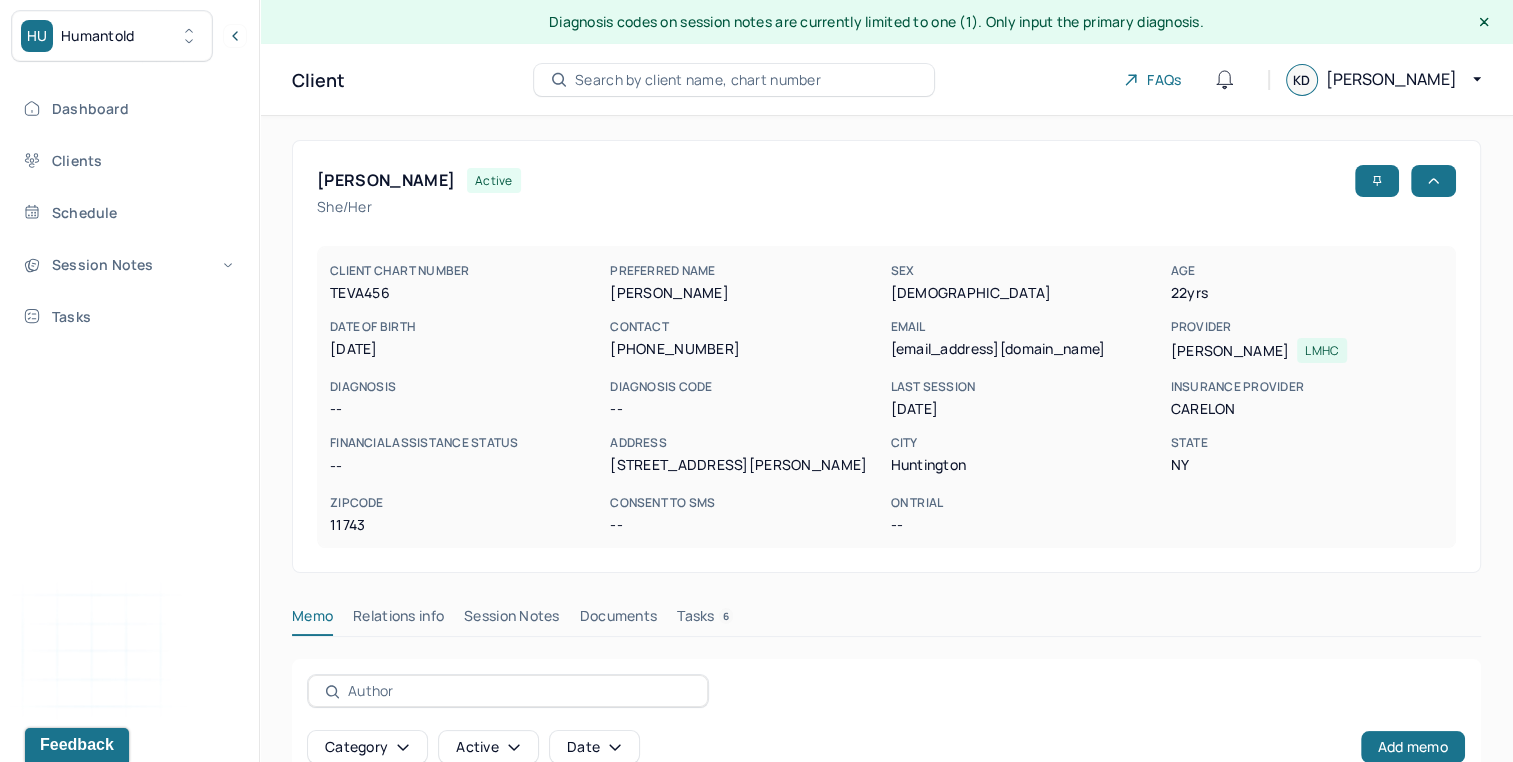 click on "Session Notes" at bounding box center (512, 620) 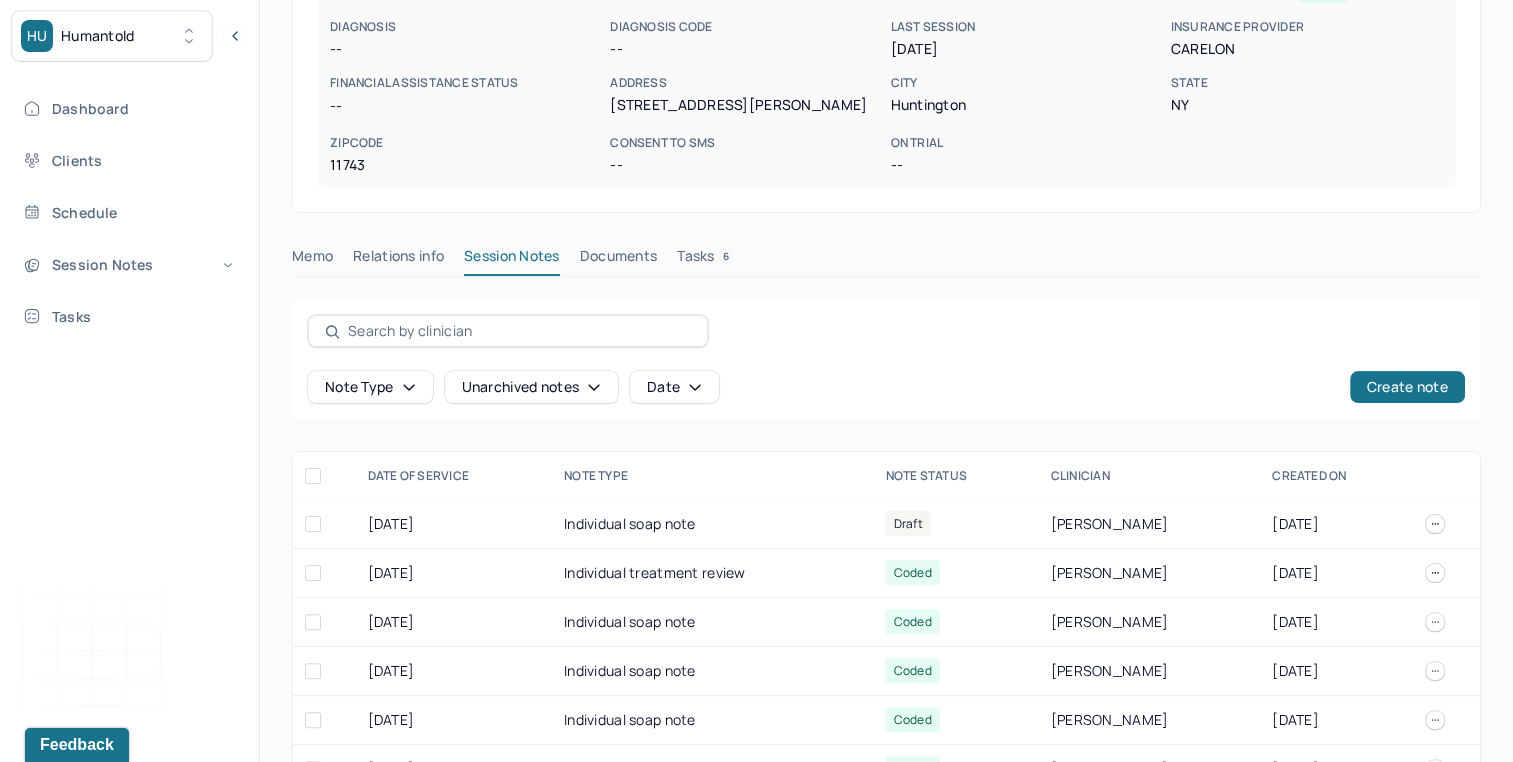 scroll, scrollTop: 371, scrollLeft: 0, axis: vertical 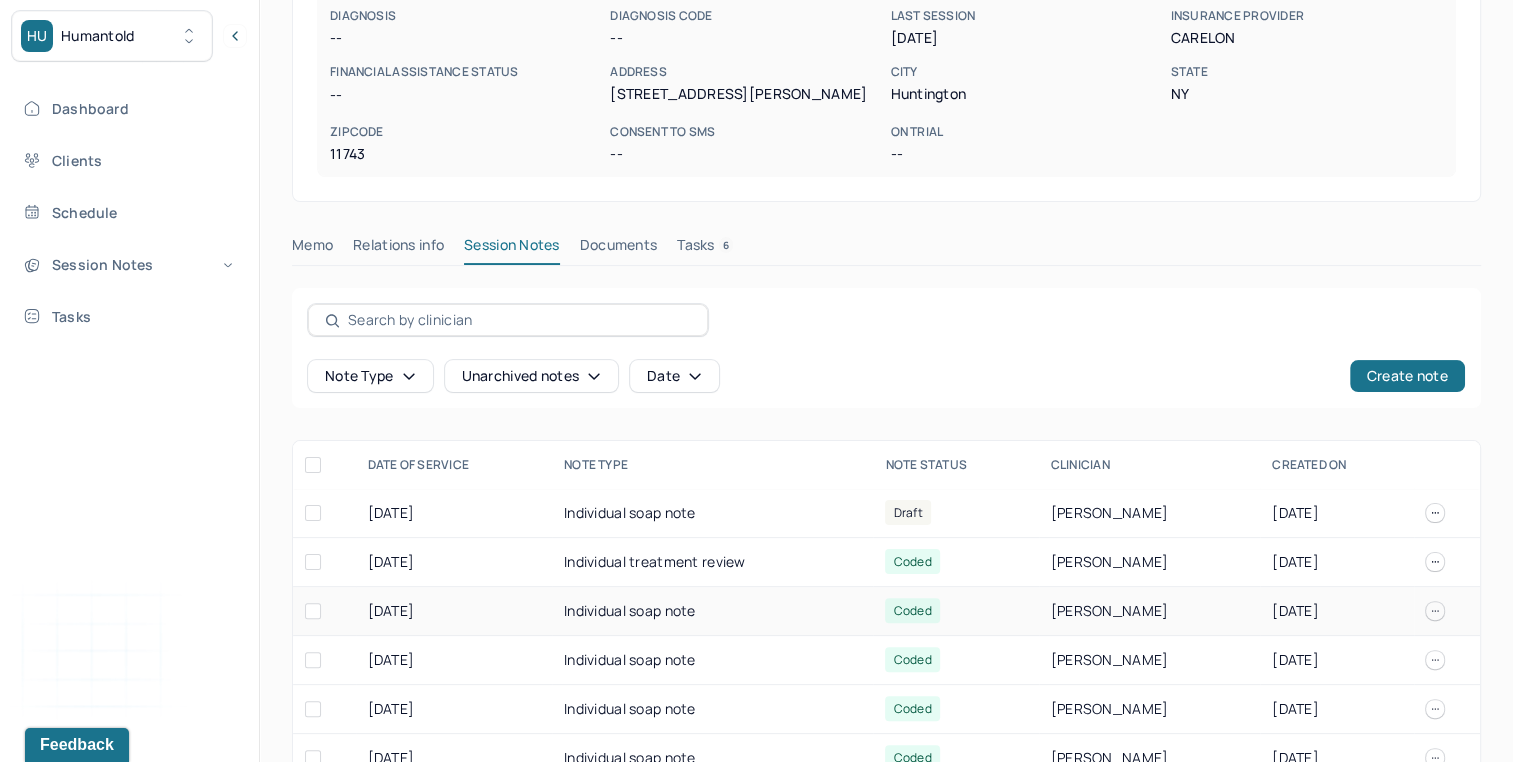 click on "Individual soap note" at bounding box center [712, 611] 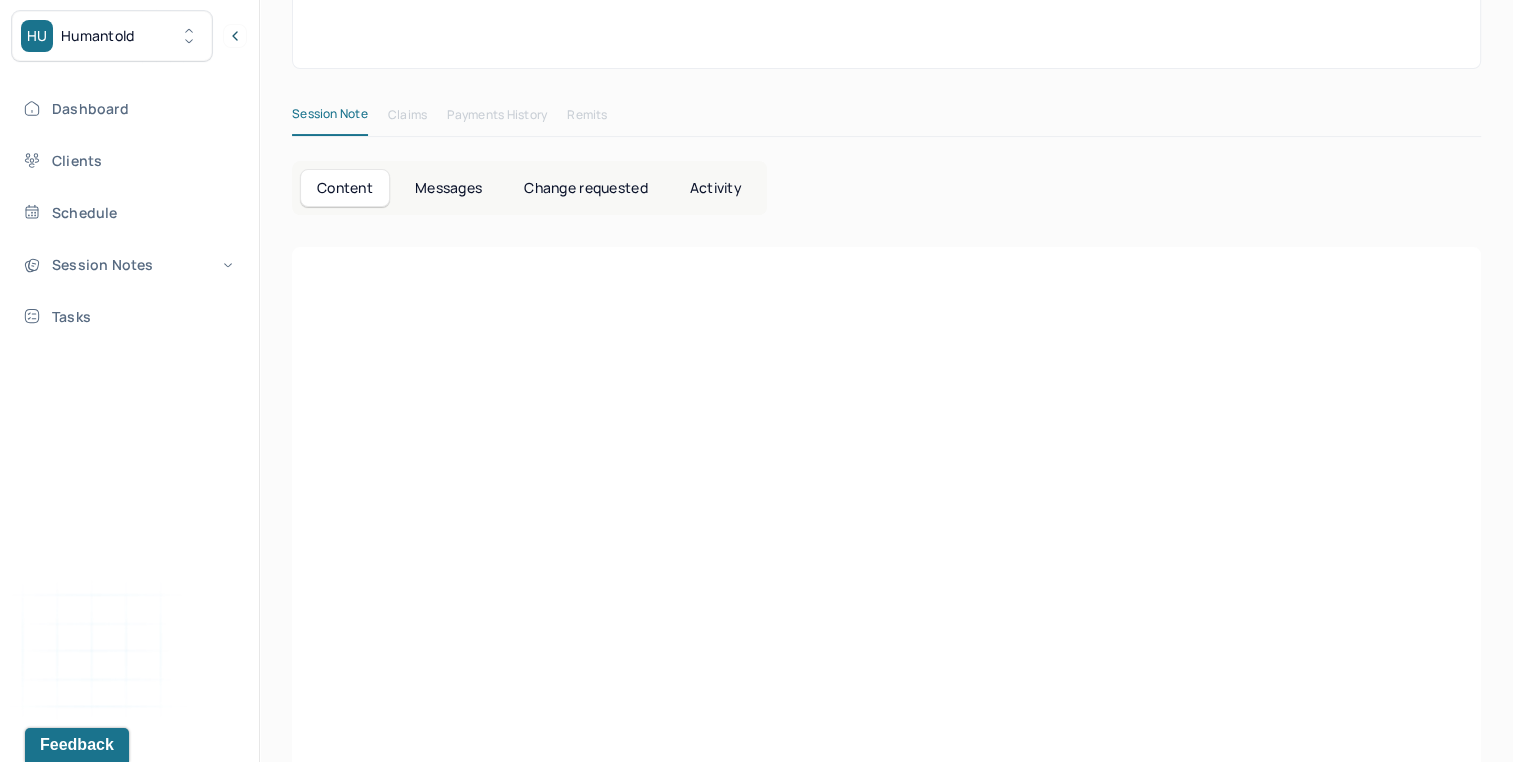 scroll, scrollTop: 0, scrollLeft: 0, axis: both 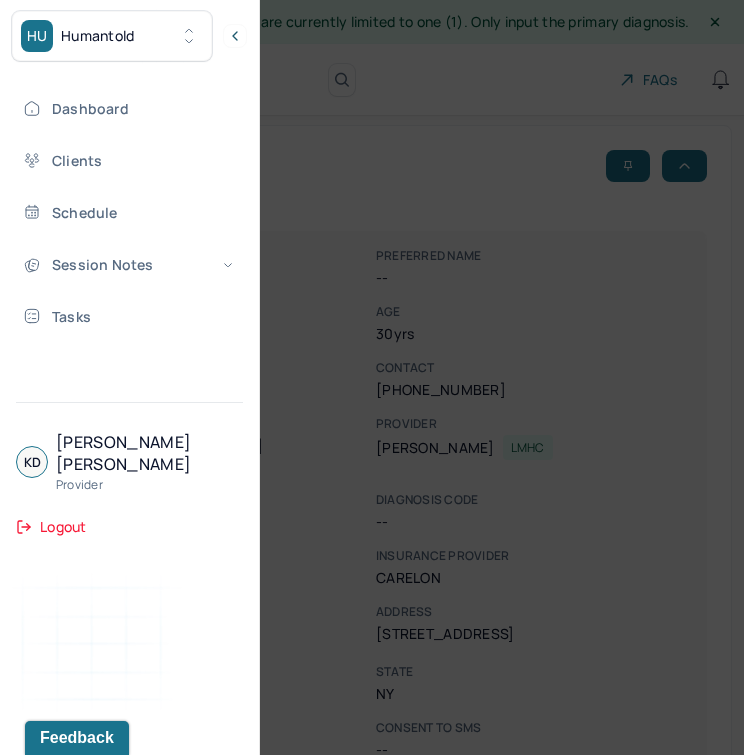 click at bounding box center (372, 377) 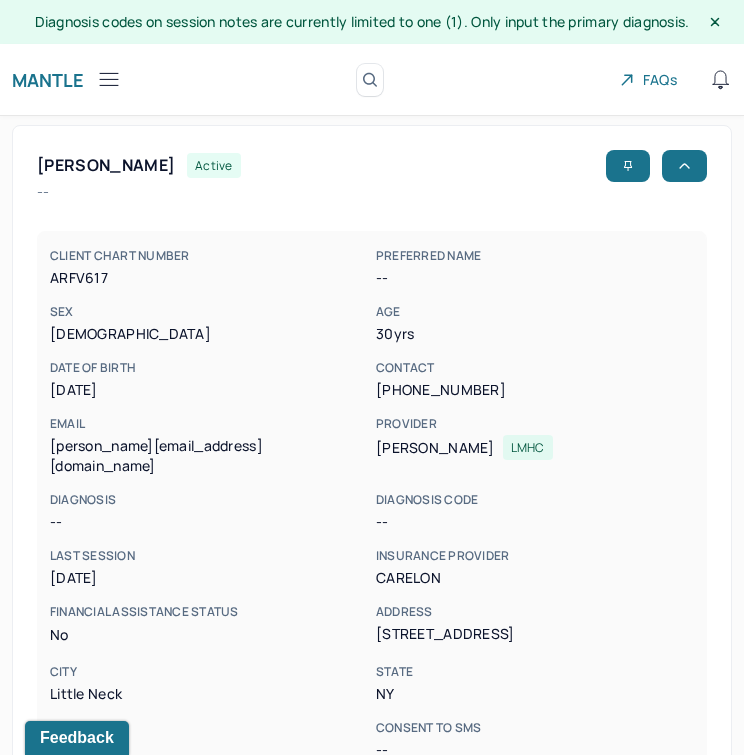 click 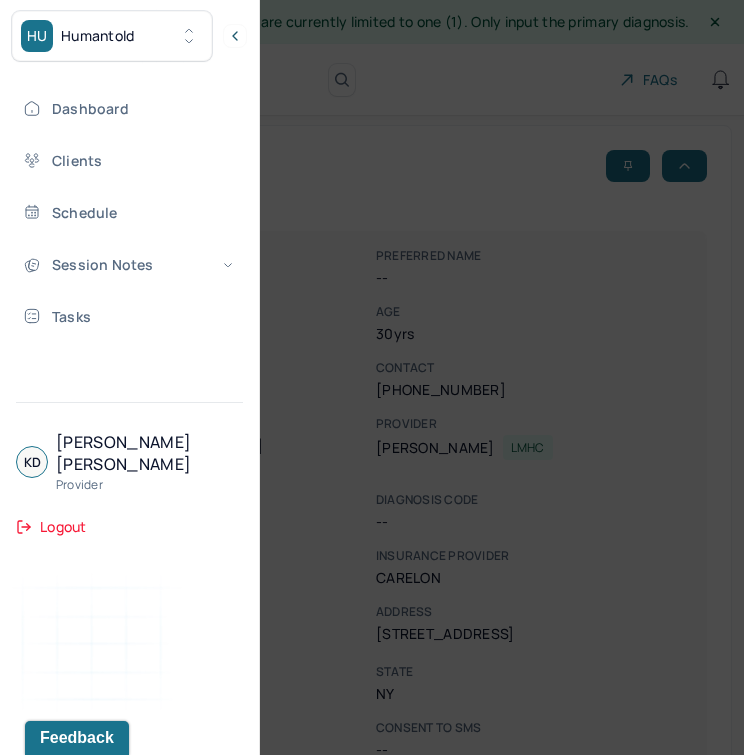click at bounding box center (372, 377) 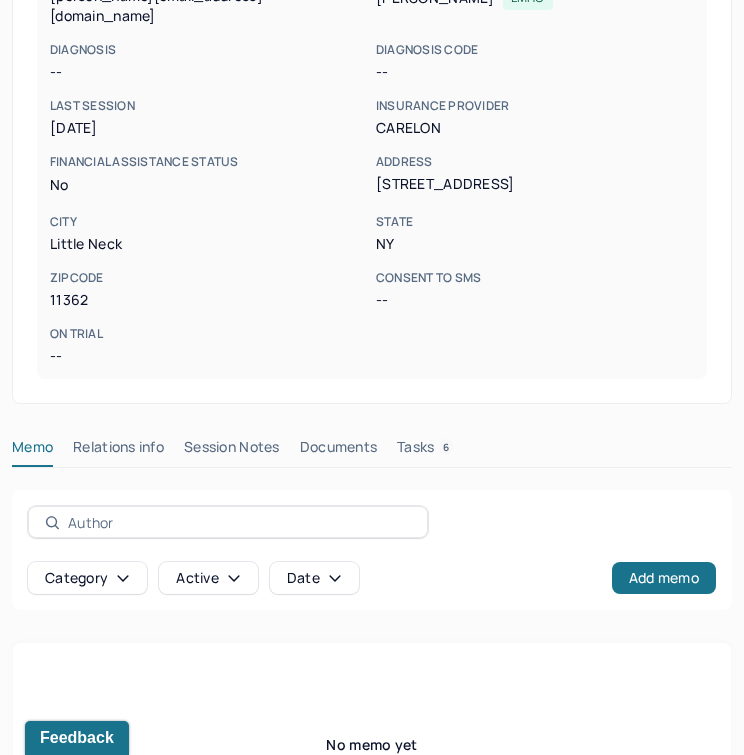 scroll, scrollTop: 505, scrollLeft: 0, axis: vertical 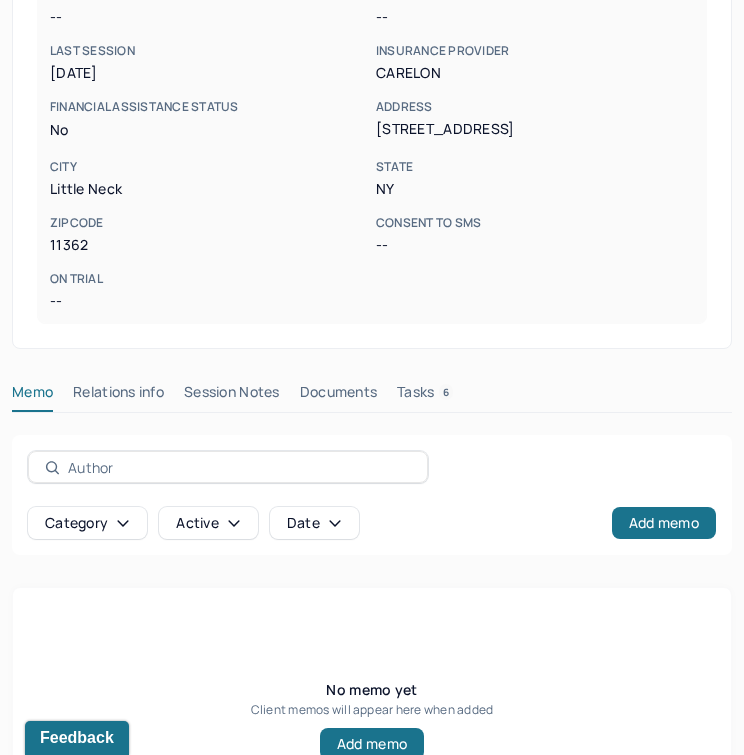 click on "Session Notes" at bounding box center [232, 396] 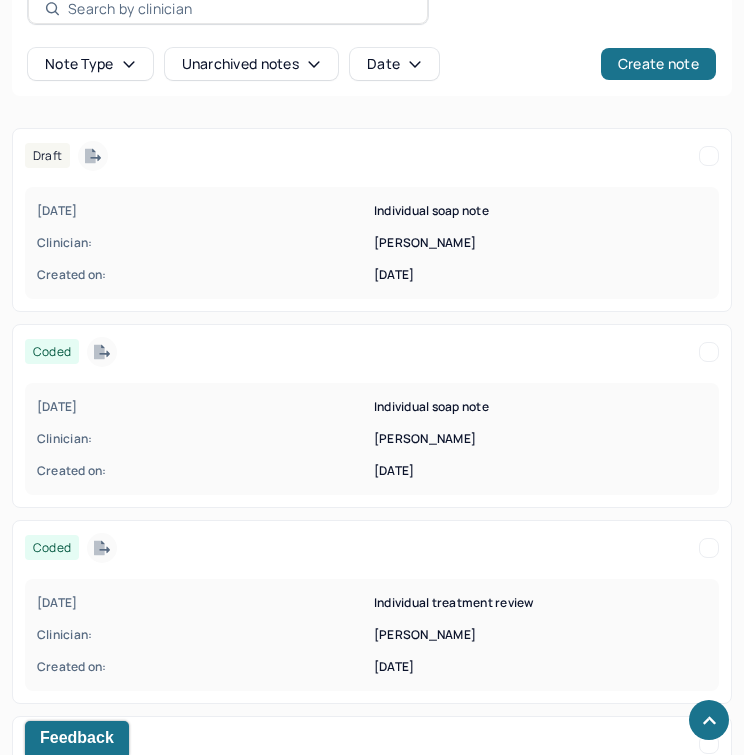 scroll, scrollTop: 956, scrollLeft: 0, axis: vertical 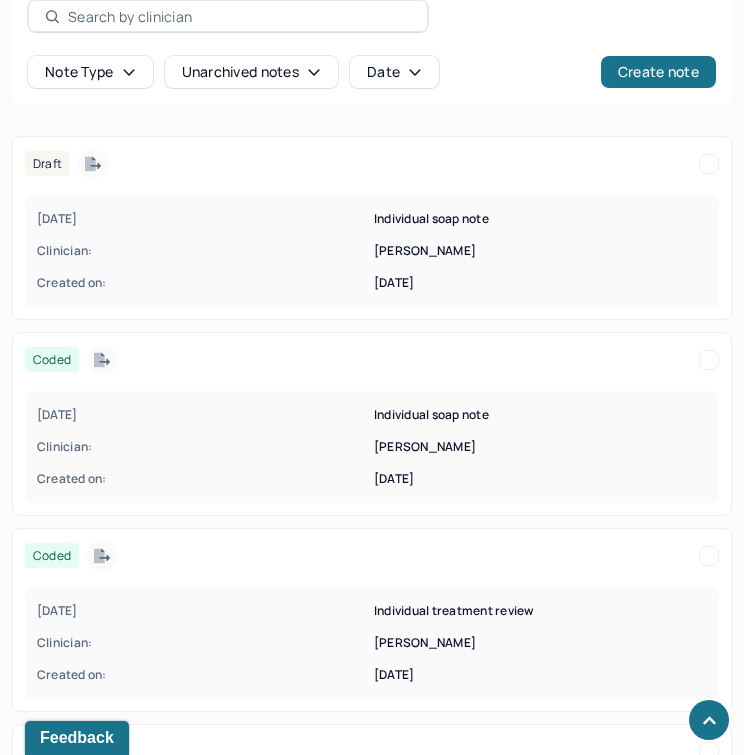 click on "Clinician:" at bounding box center (203, 447) 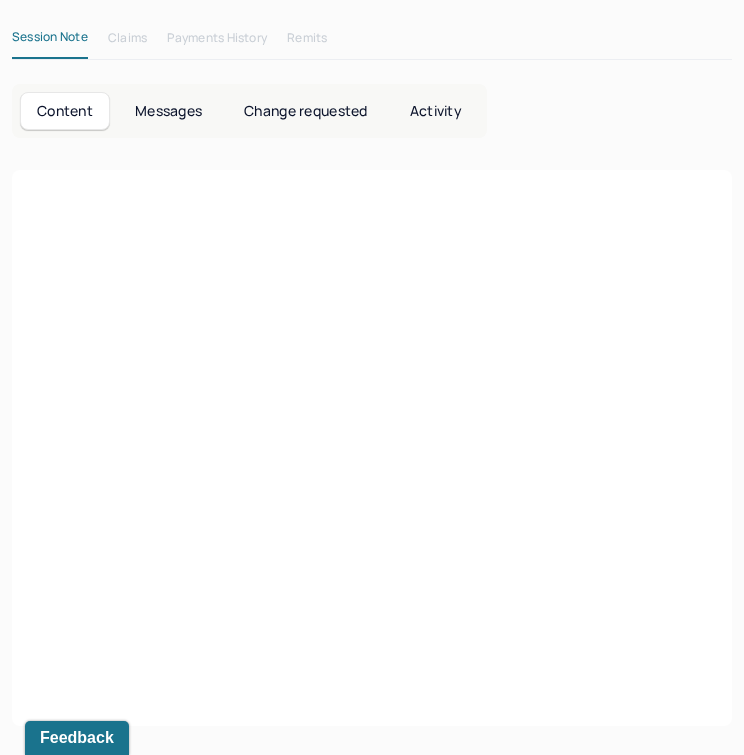 scroll, scrollTop: 0, scrollLeft: 0, axis: both 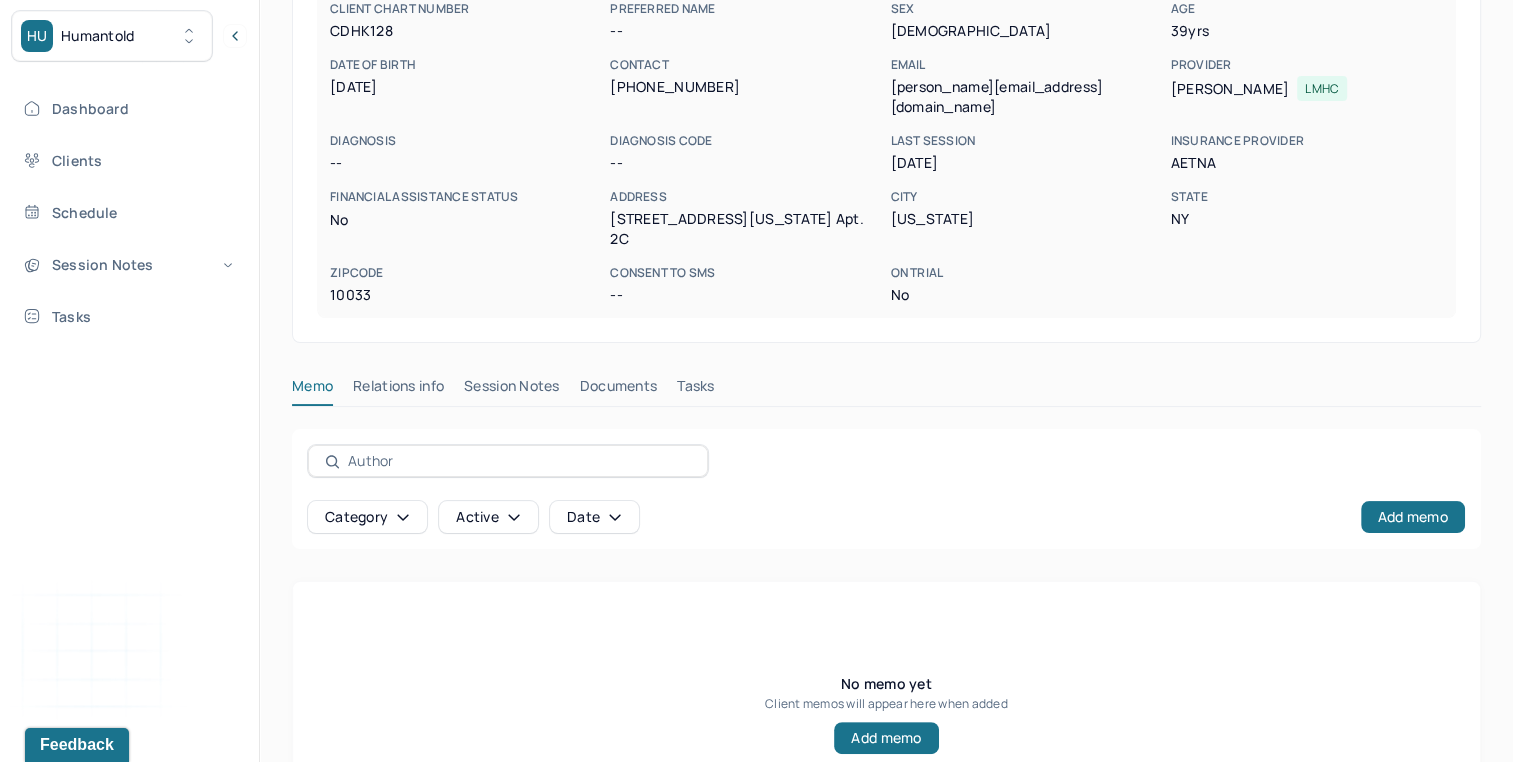 click on "Session Notes" at bounding box center (512, 390) 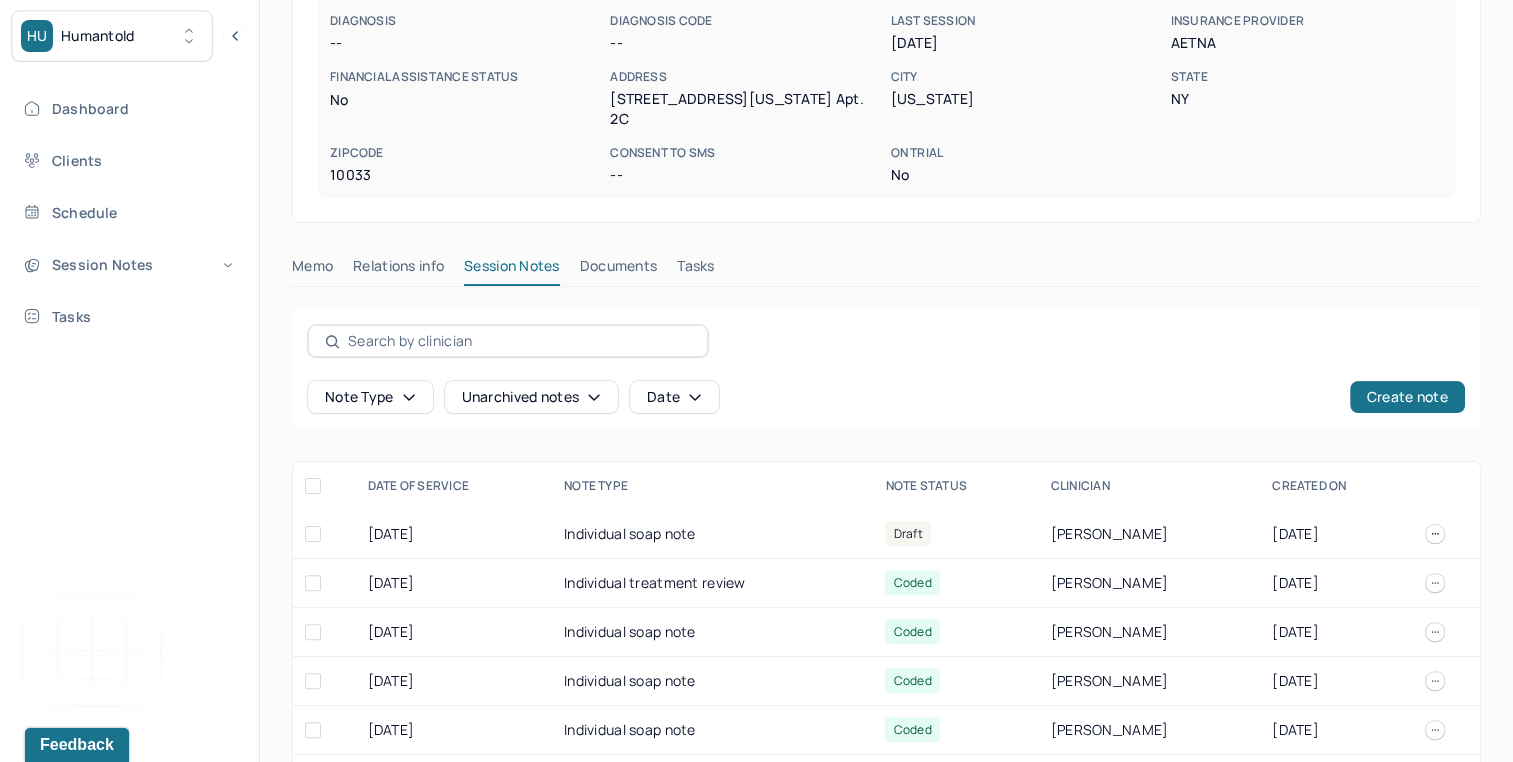 scroll, scrollTop: 387, scrollLeft: 0, axis: vertical 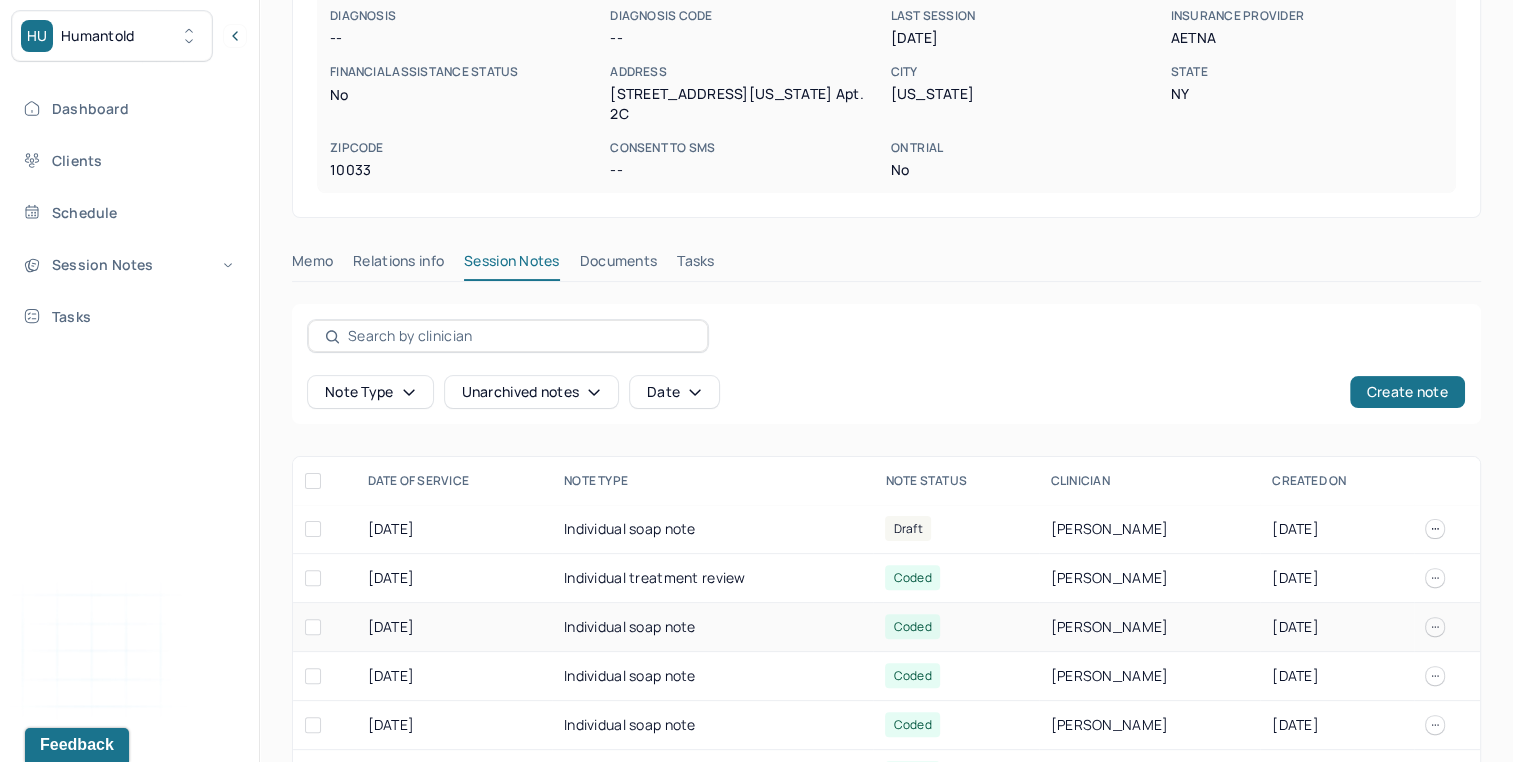 click on "Individual soap note" at bounding box center [712, 627] 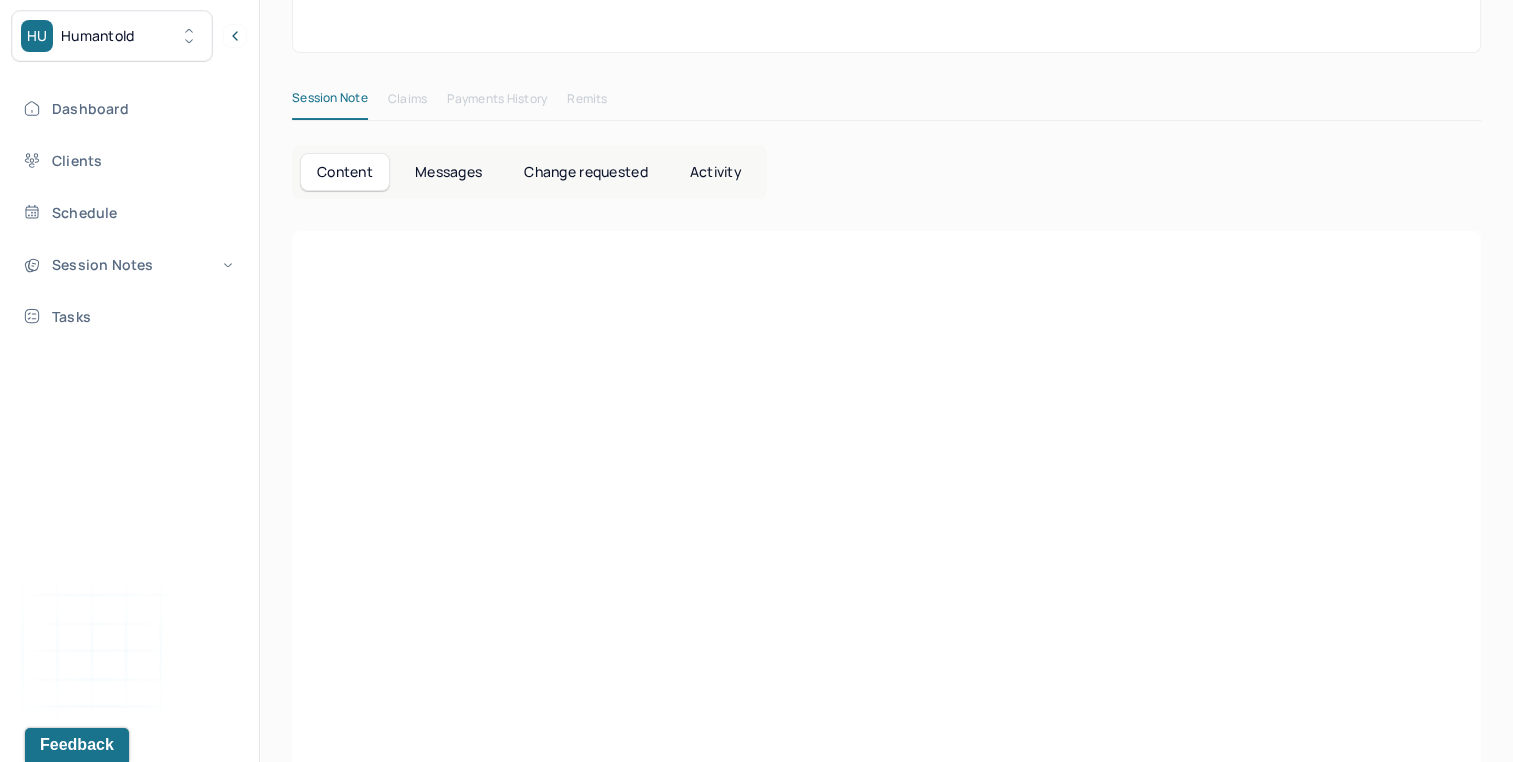 scroll, scrollTop: 0, scrollLeft: 0, axis: both 